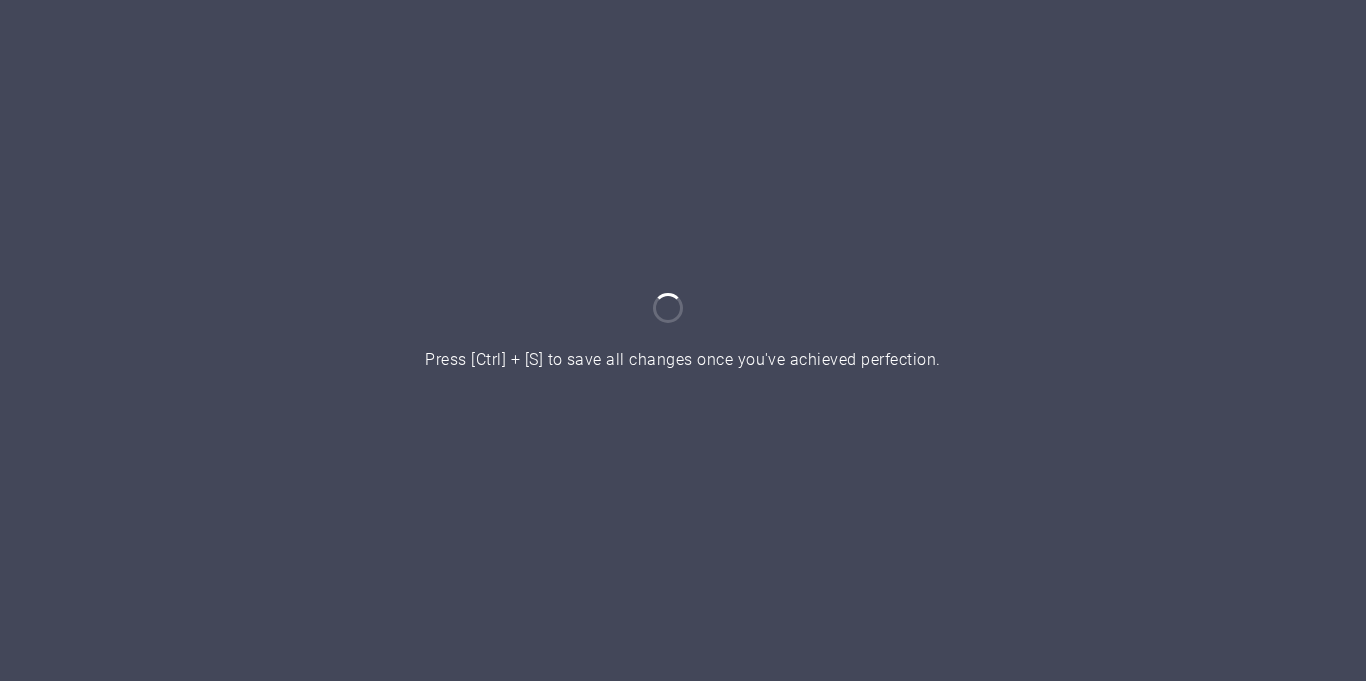 scroll, scrollTop: 0, scrollLeft: 0, axis: both 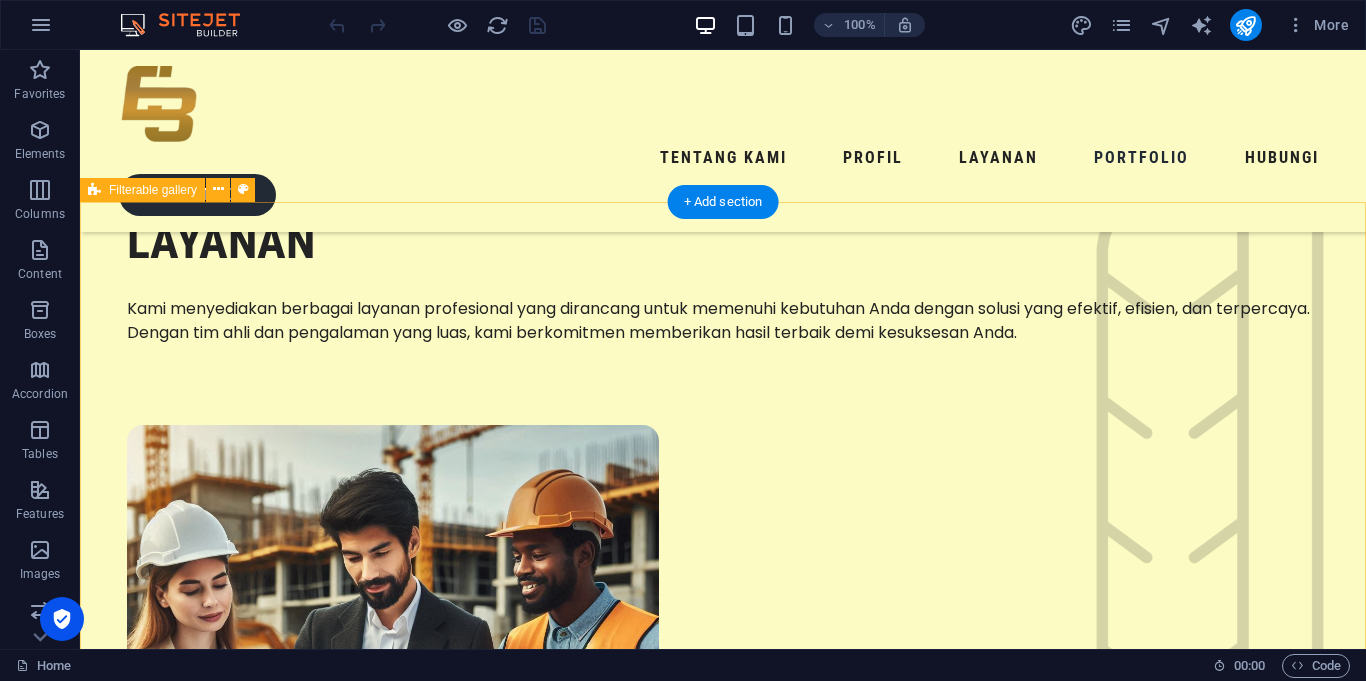 click on "Show all RUANG KERJA RUANG PERPUSTAKAAN RENOVASI GEDUNG RUANG KANTIN" at bounding box center (723, 6261) 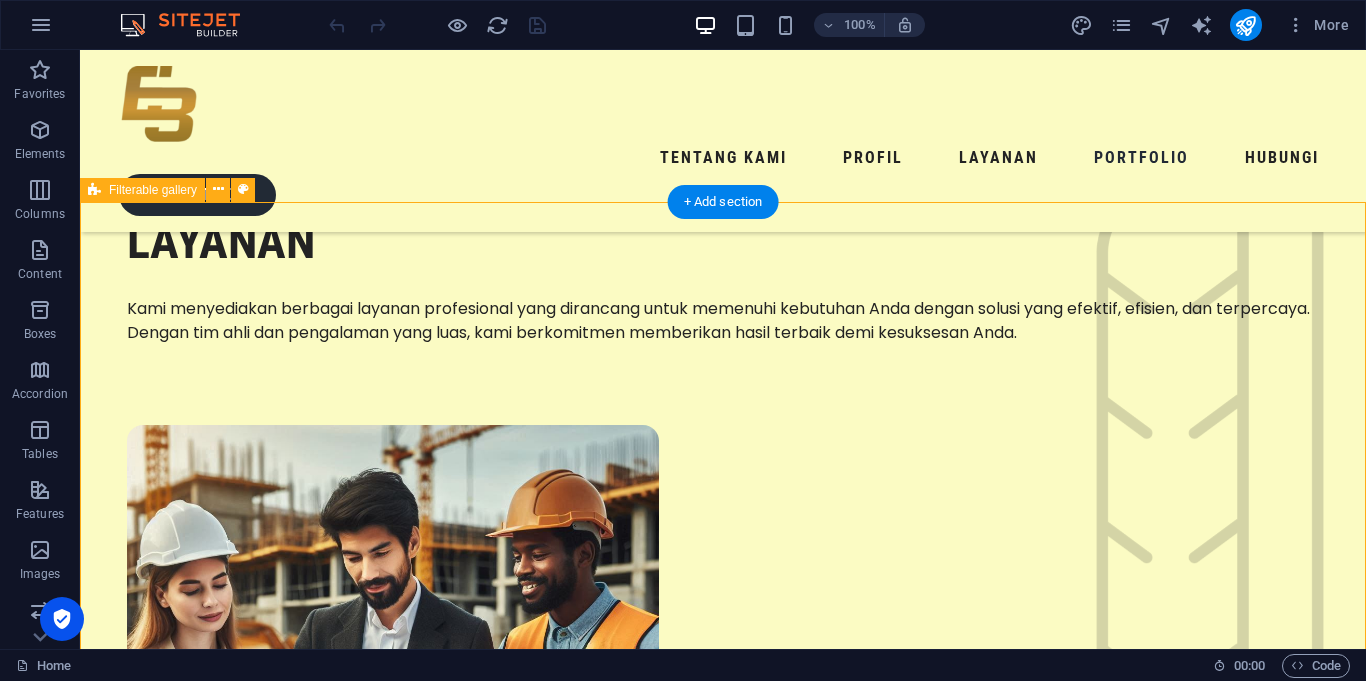 click on "Show all RUANG KERJA RUANG PERPUSTAKAAN RENOVASI GEDUNG RUANG KANTIN" at bounding box center [723, 6261] 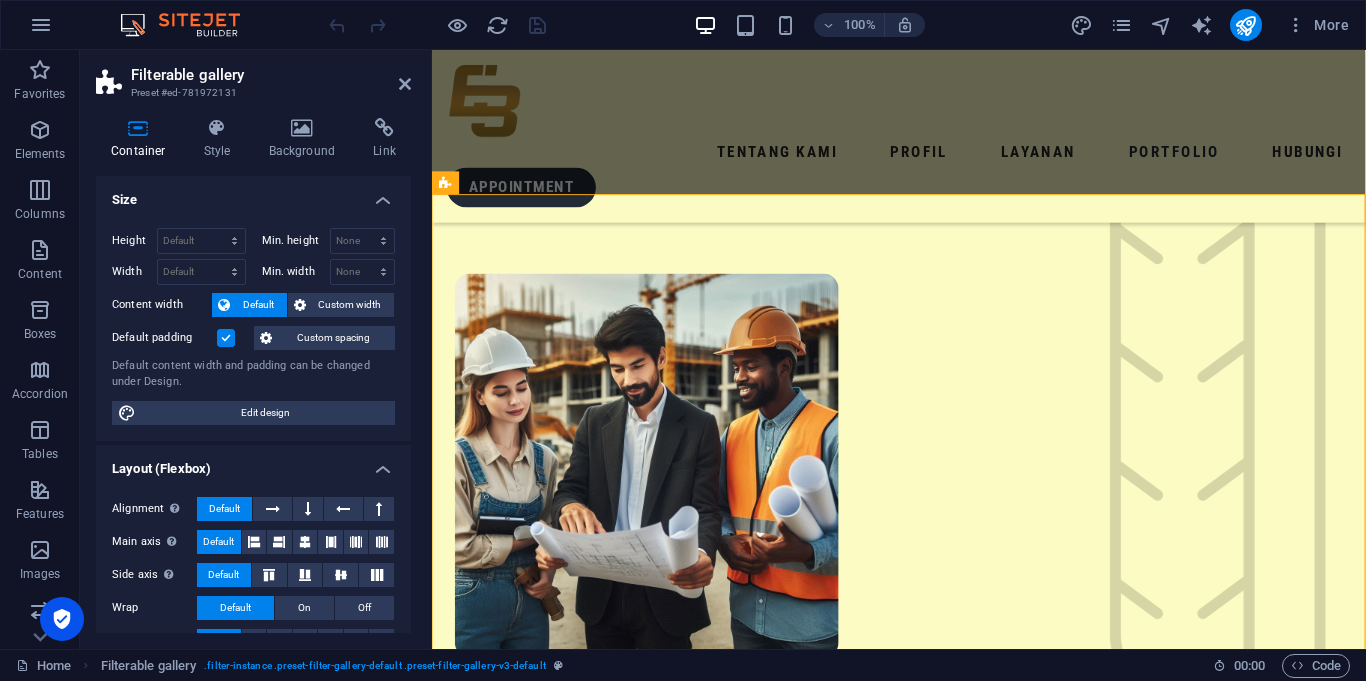 scroll, scrollTop: 2946, scrollLeft: 0, axis: vertical 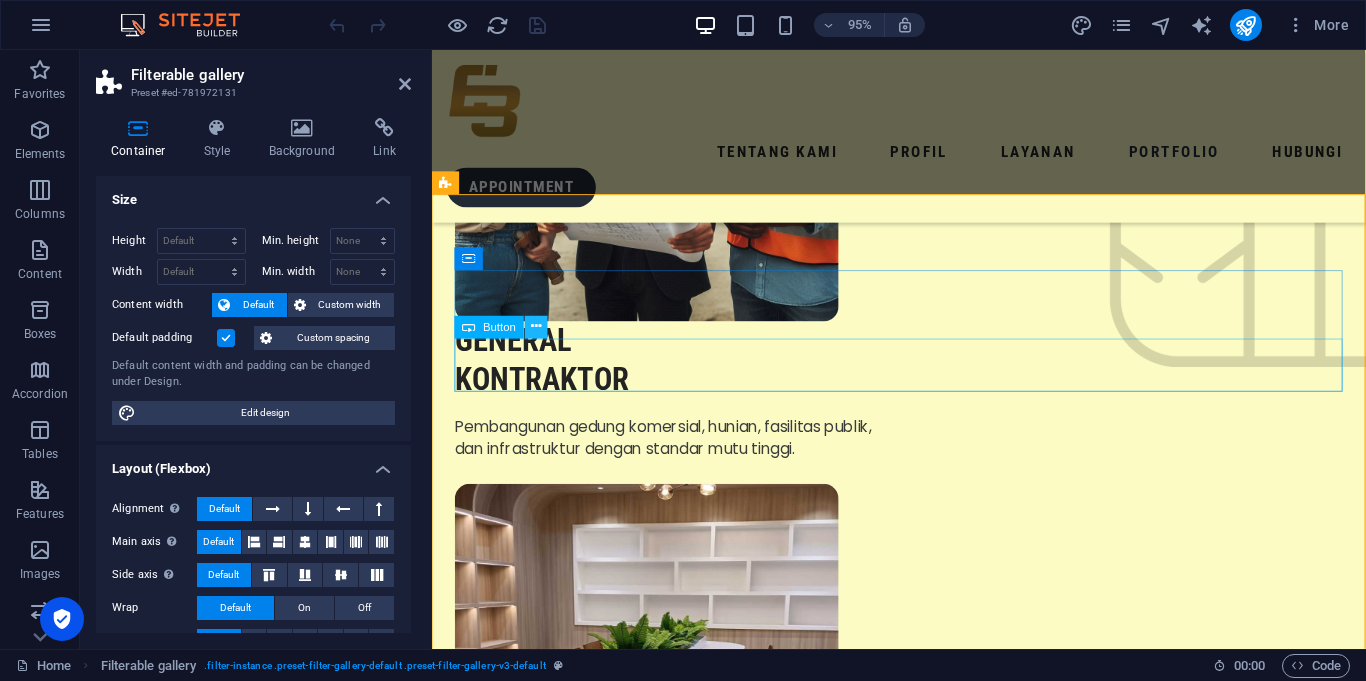 click at bounding box center [536, 327] 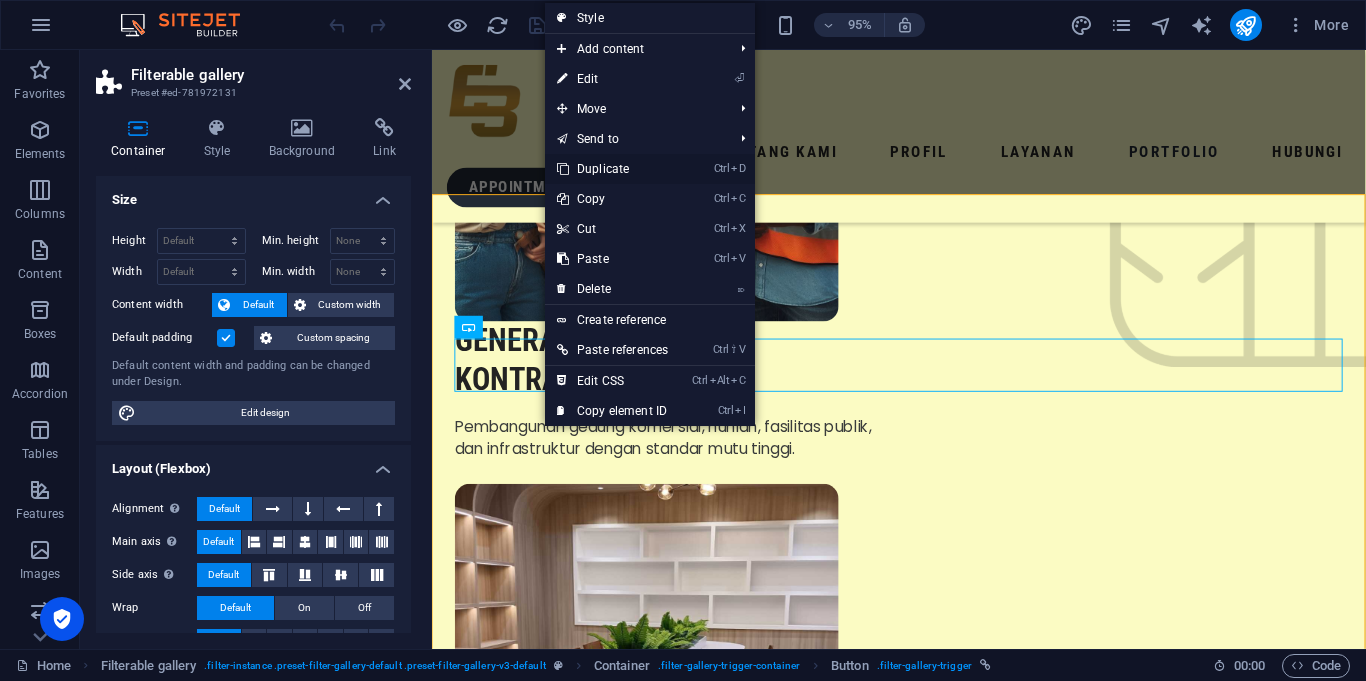 click on "Ctrl D  Duplicate" at bounding box center [612, 169] 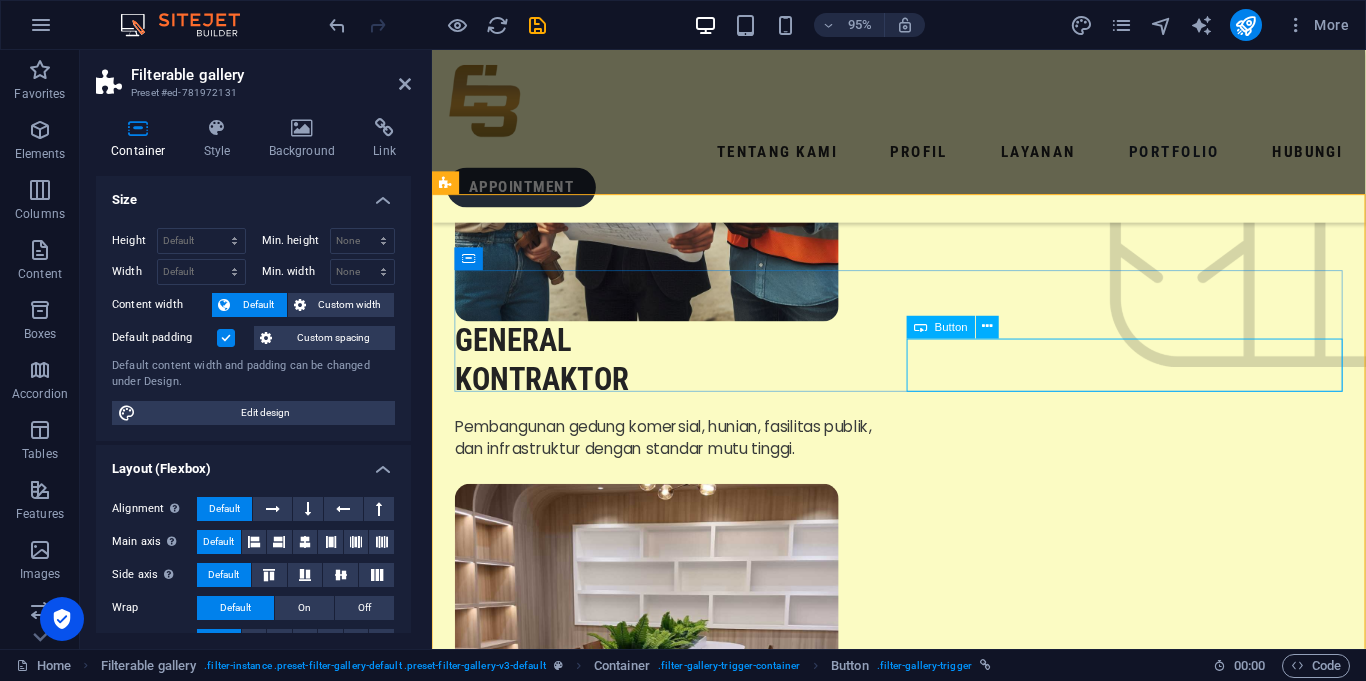 click on "RUANG KANTIN" at bounding box center [923, 2893] 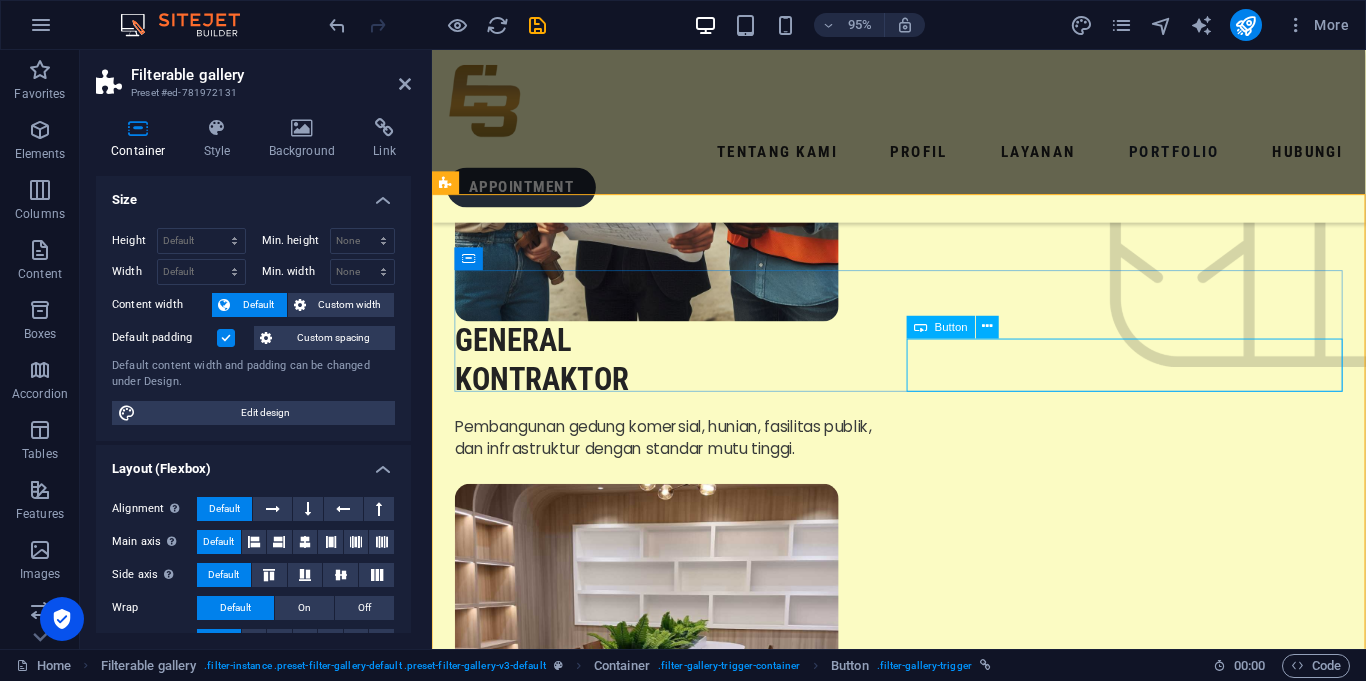 click on "RUANG KANTIN" at bounding box center (923, 2893) 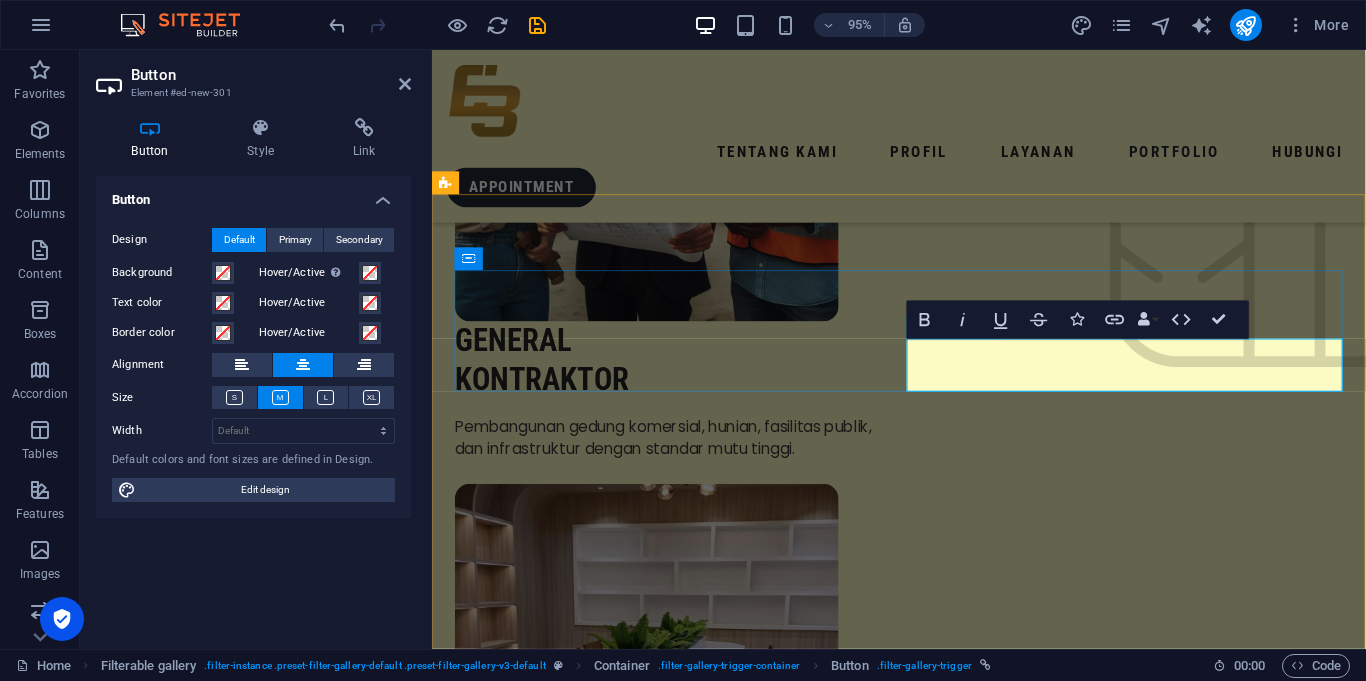 type 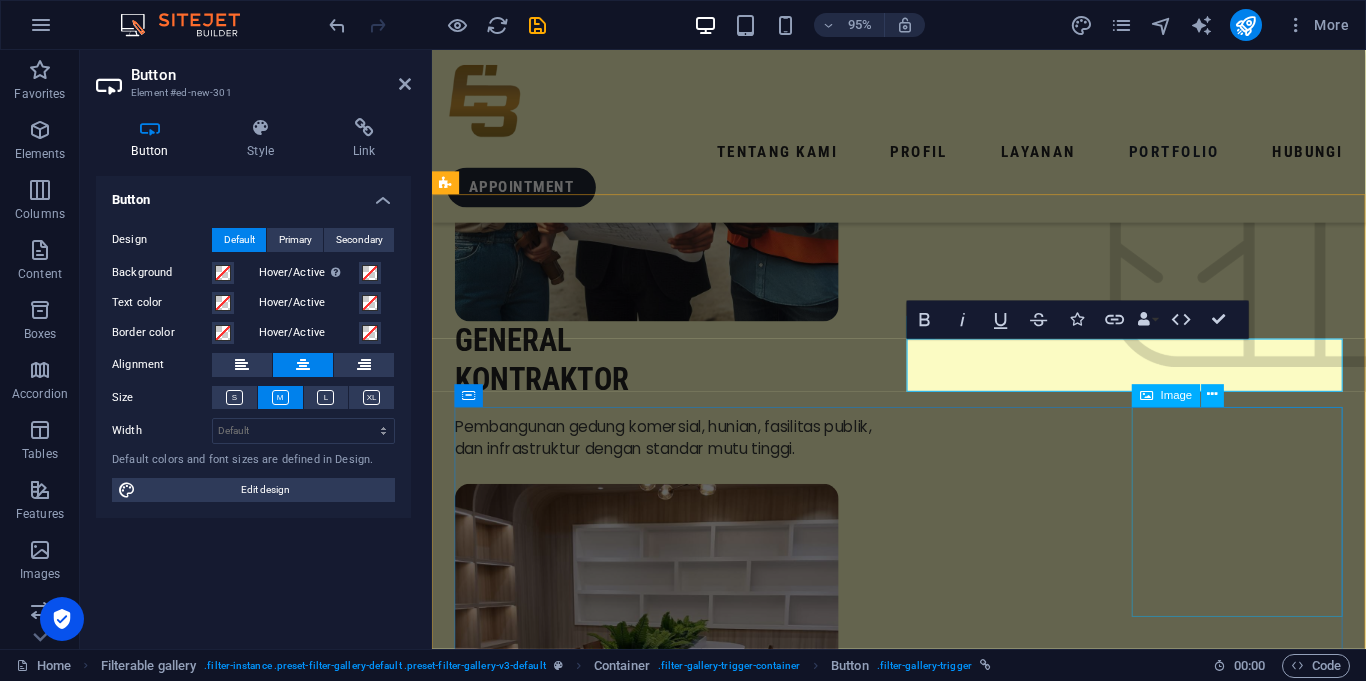 click at bounding box center [567, 3737] 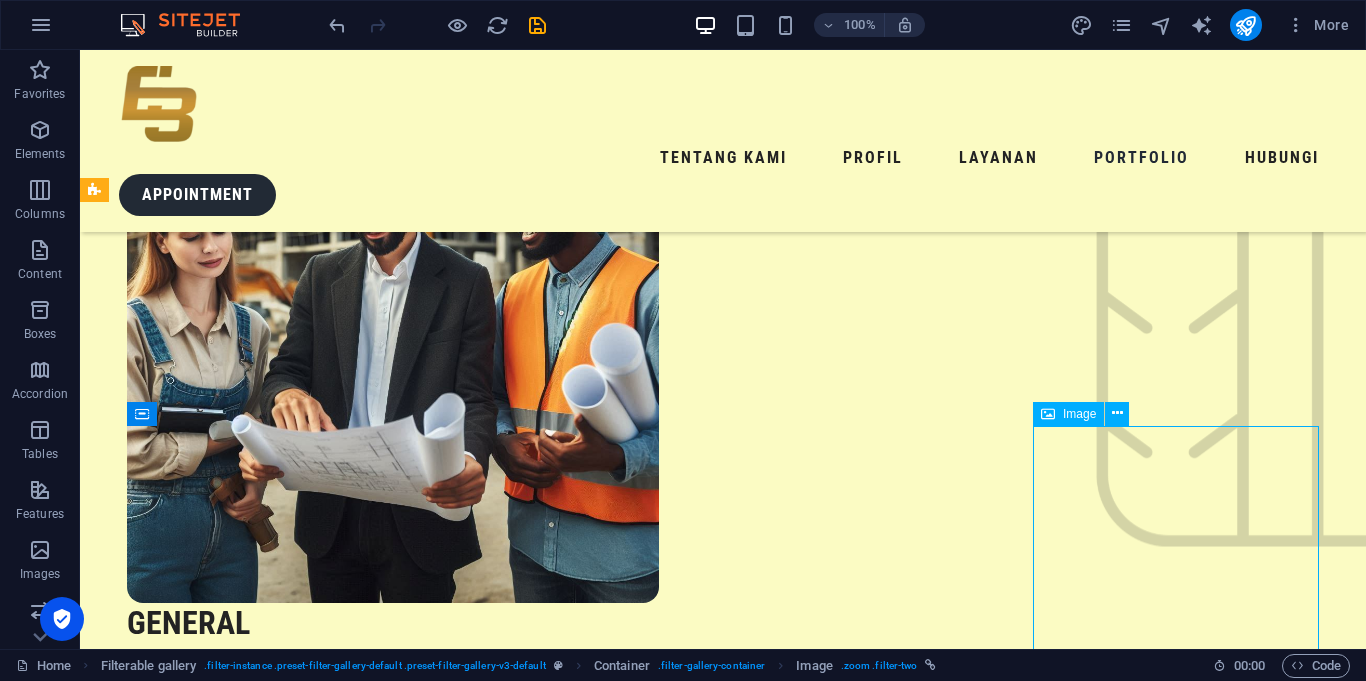 scroll, scrollTop: 2592, scrollLeft: 0, axis: vertical 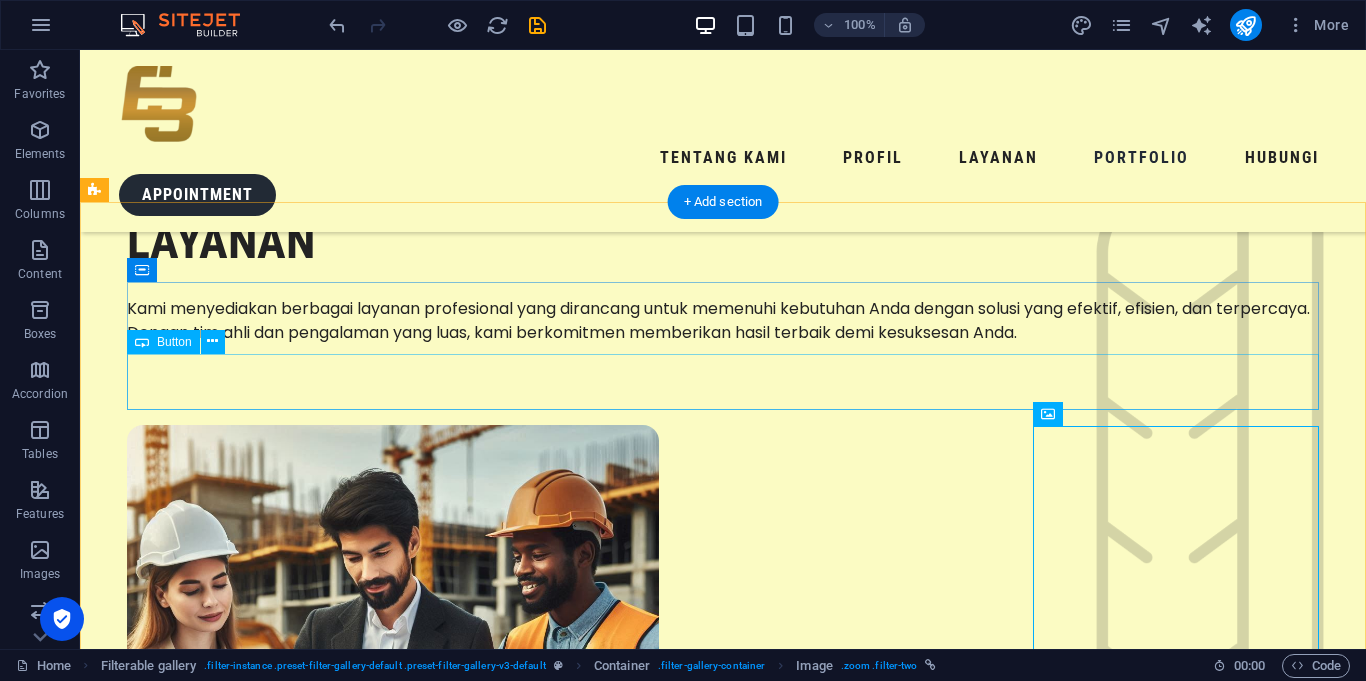 click on "LOUNGE" at bounding box center (723, 3803) 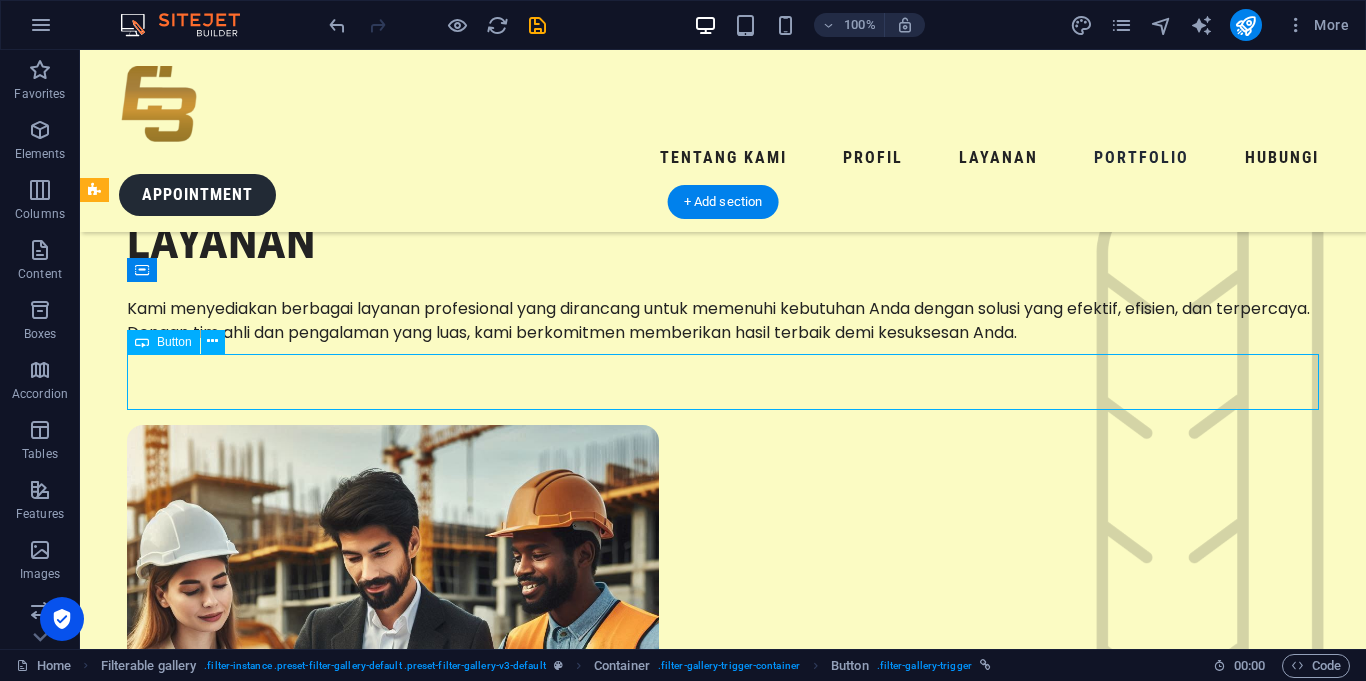 click on "LOUNGE" at bounding box center [723, 3803] 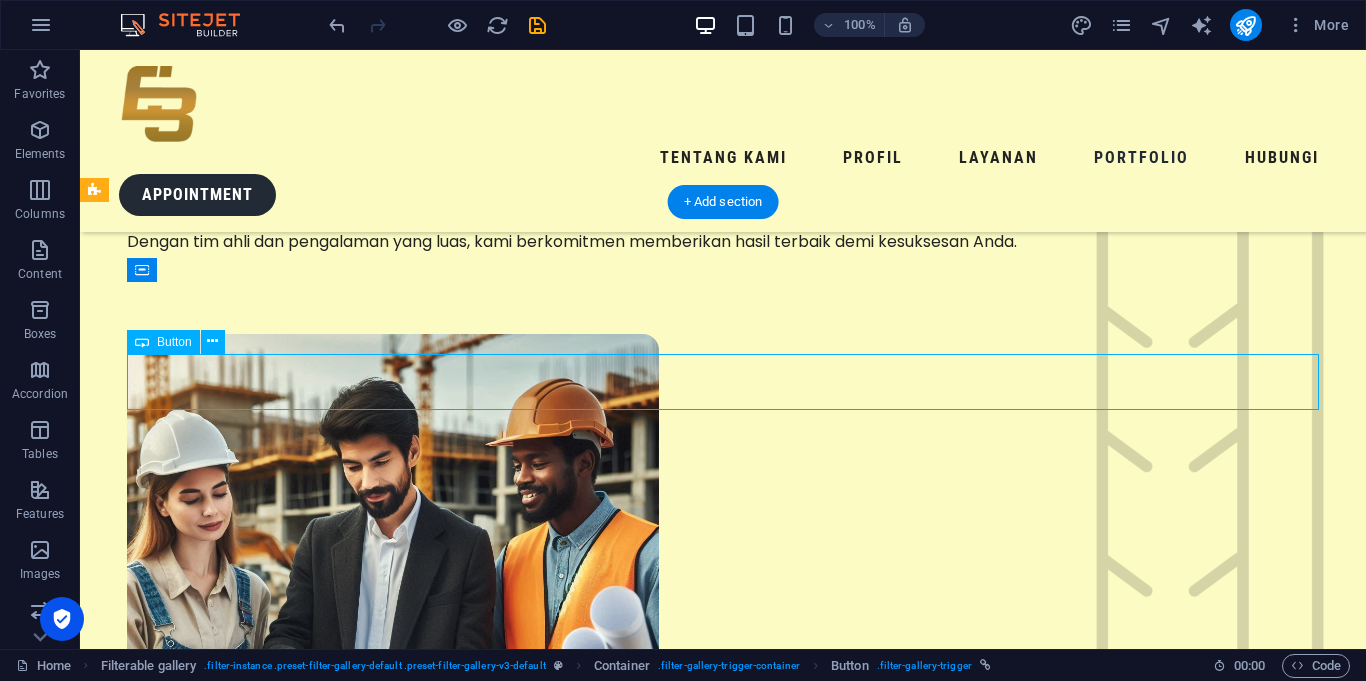 scroll, scrollTop: 2946, scrollLeft: 0, axis: vertical 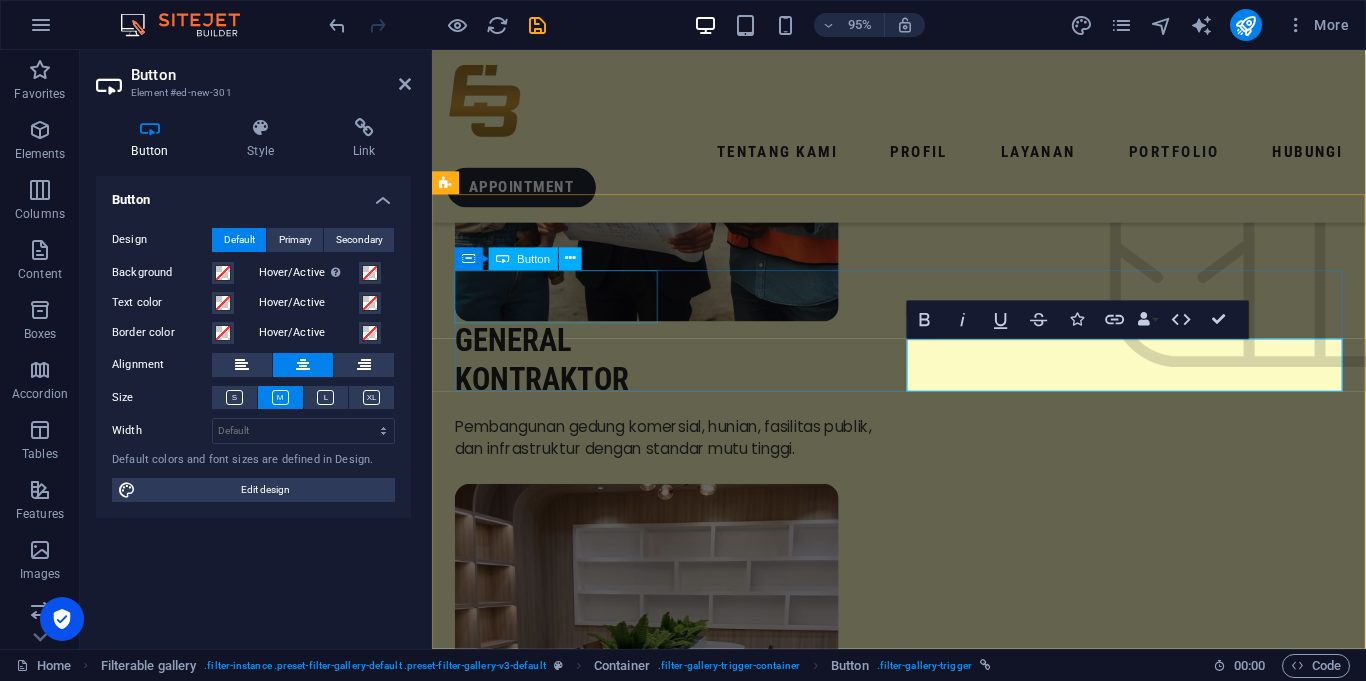 click on "Show all" at bounding box center (923, 2573) 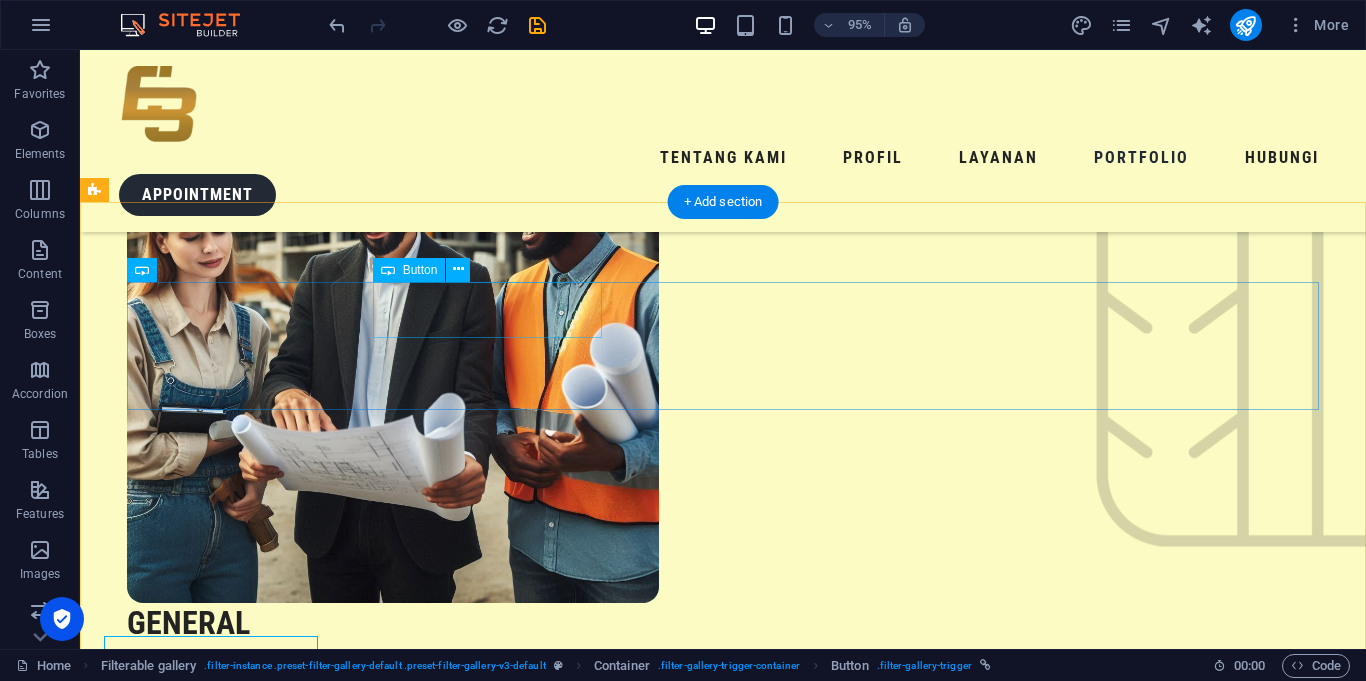 scroll, scrollTop: 2592, scrollLeft: 0, axis: vertical 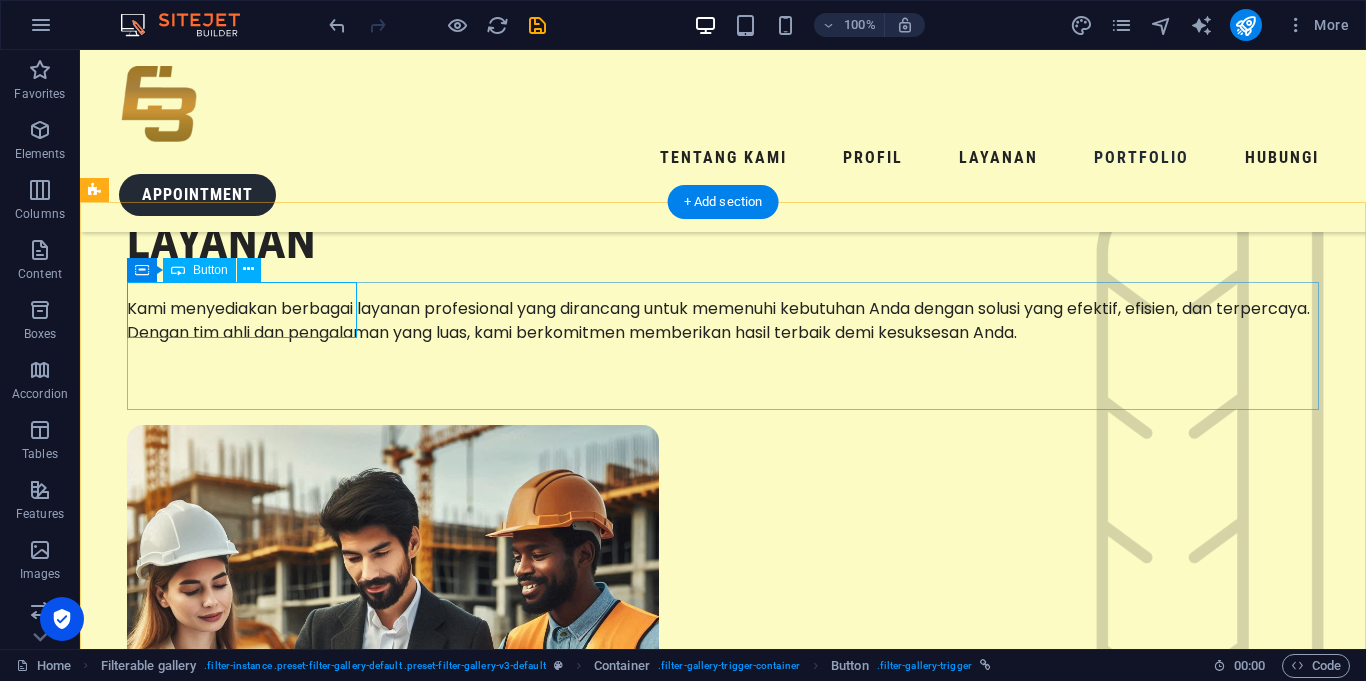 click on "Show all" at bounding box center [723, 3483] 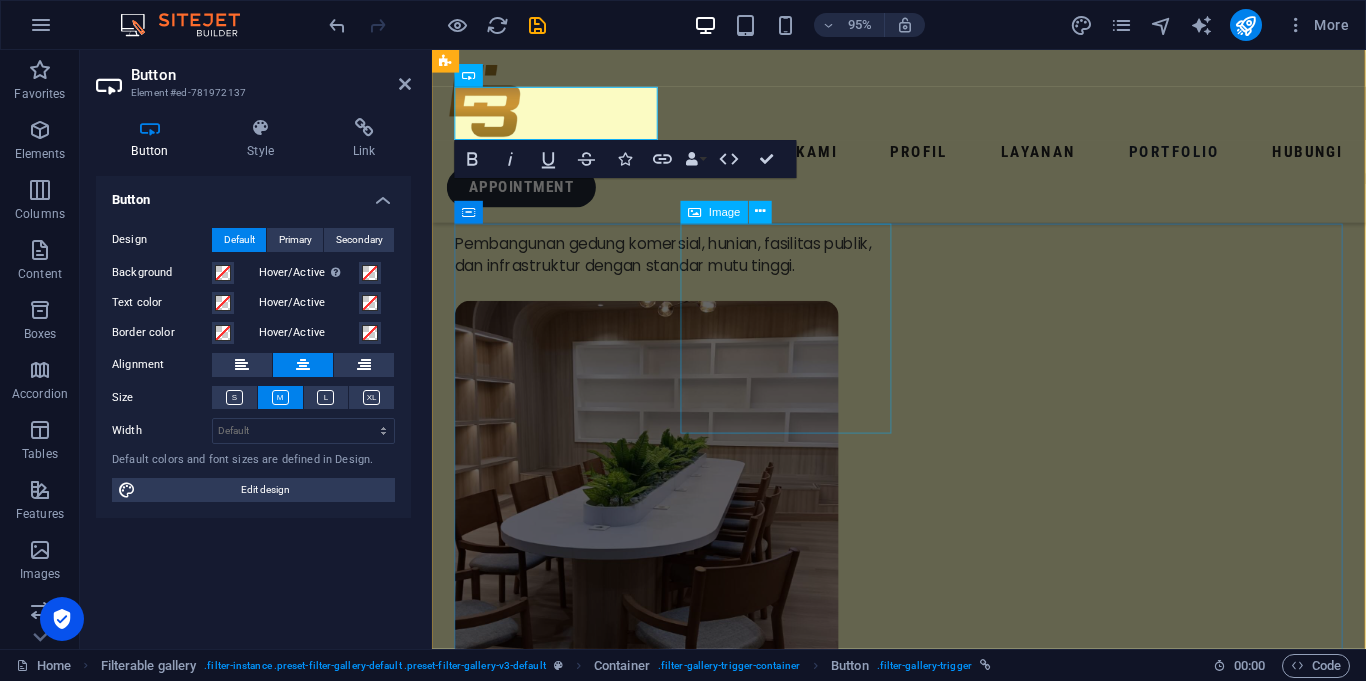 scroll, scrollTop: 3025, scrollLeft: 0, axis: vertical 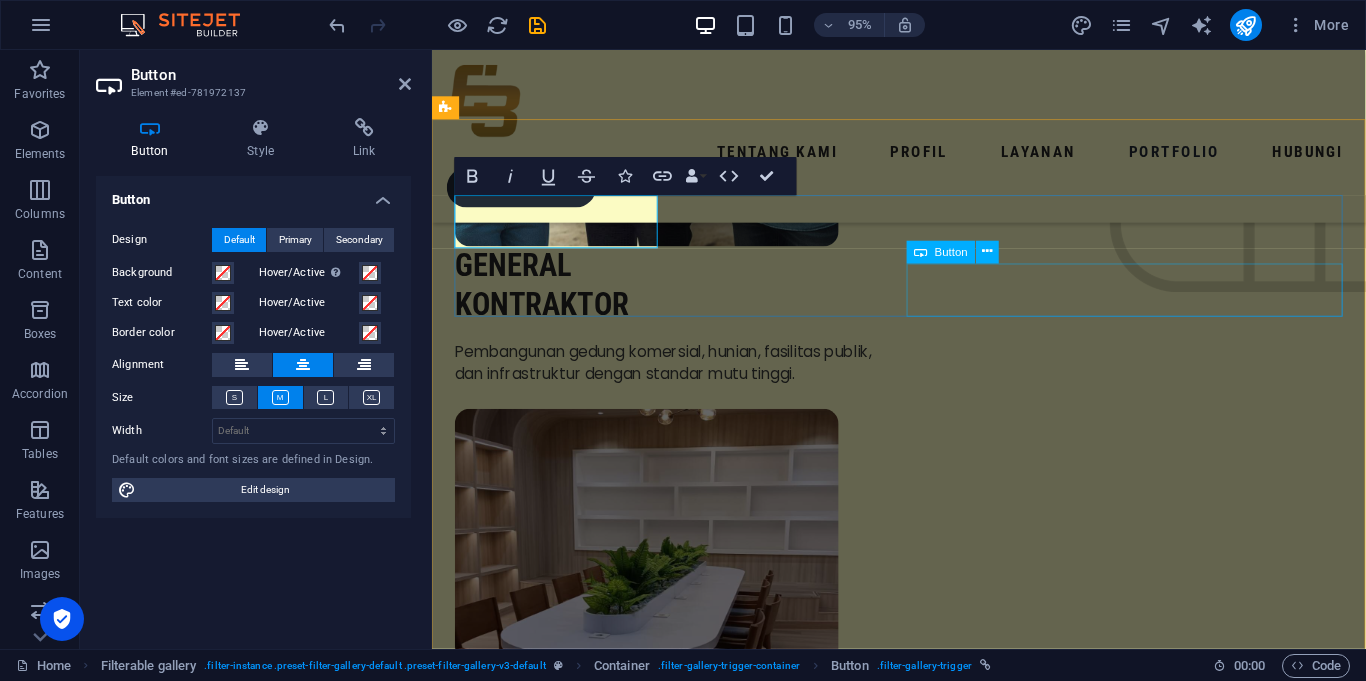 click on "LOUNGE" at bounding box center (923, 2814) 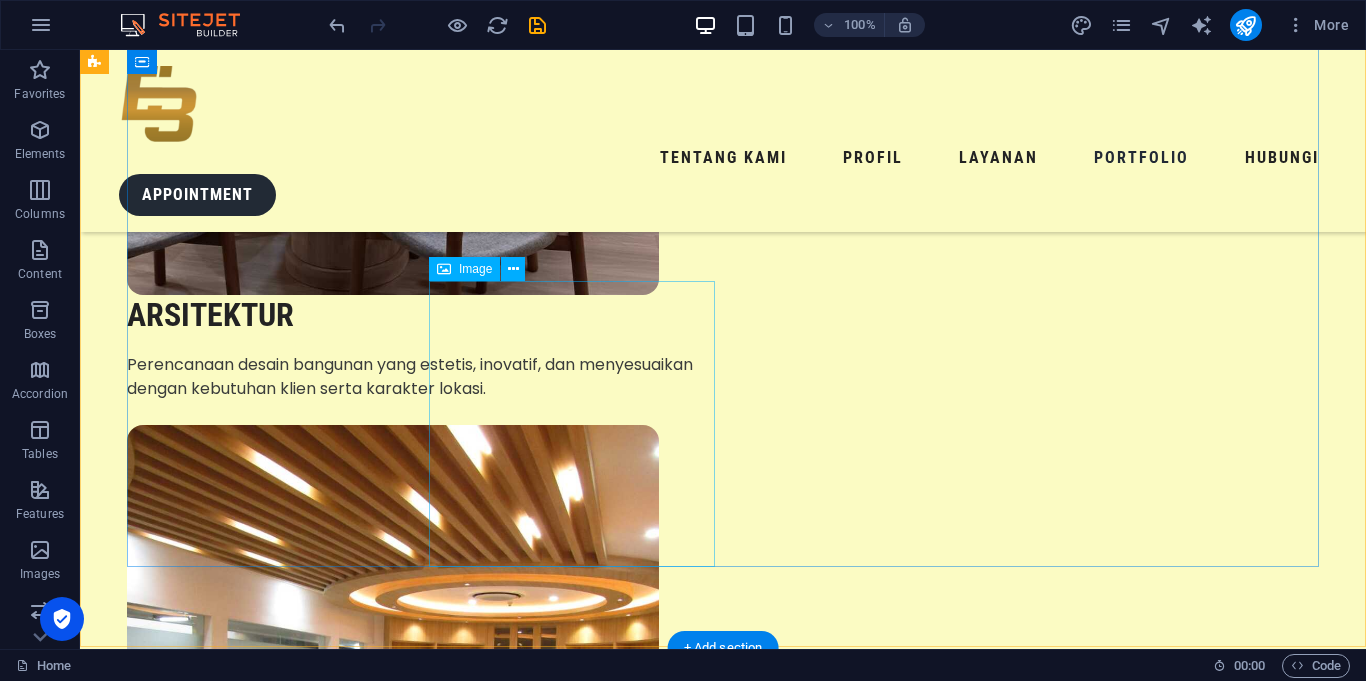 scroll, scrollTop: 3913, scrollLeft: 0, axis: vertical 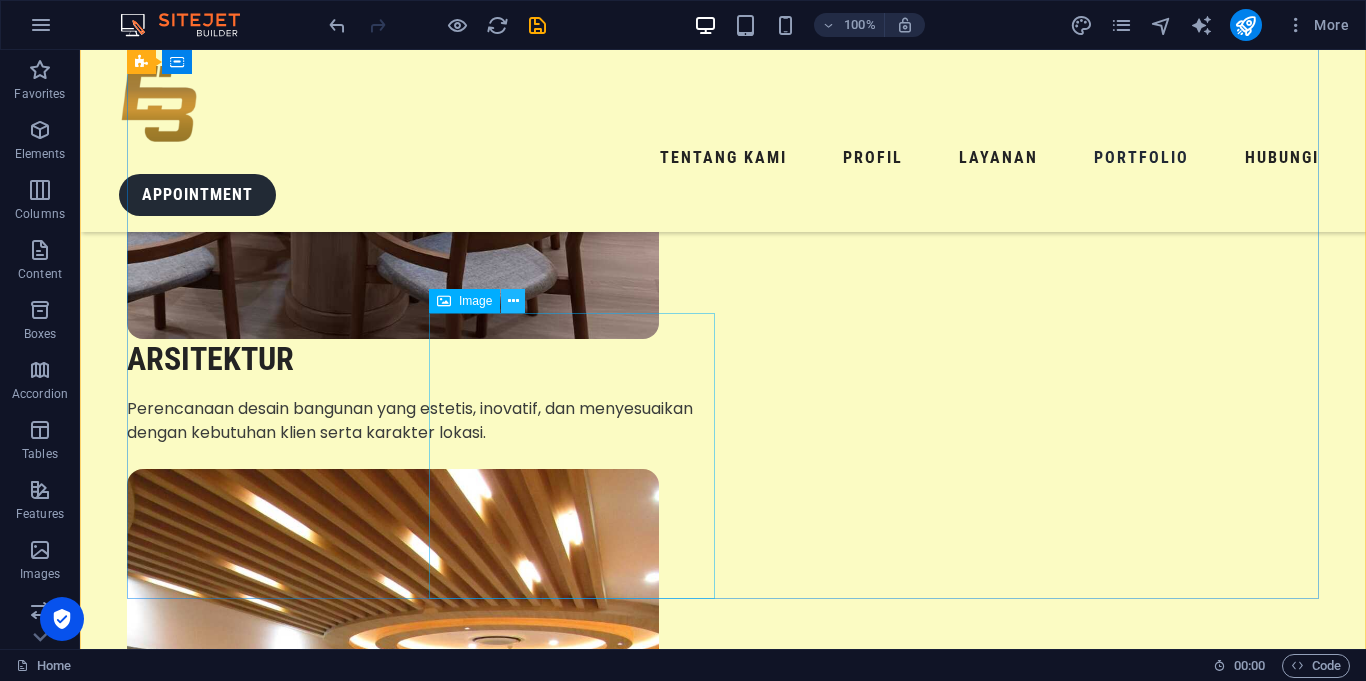 click at bounding box center [513, 301] 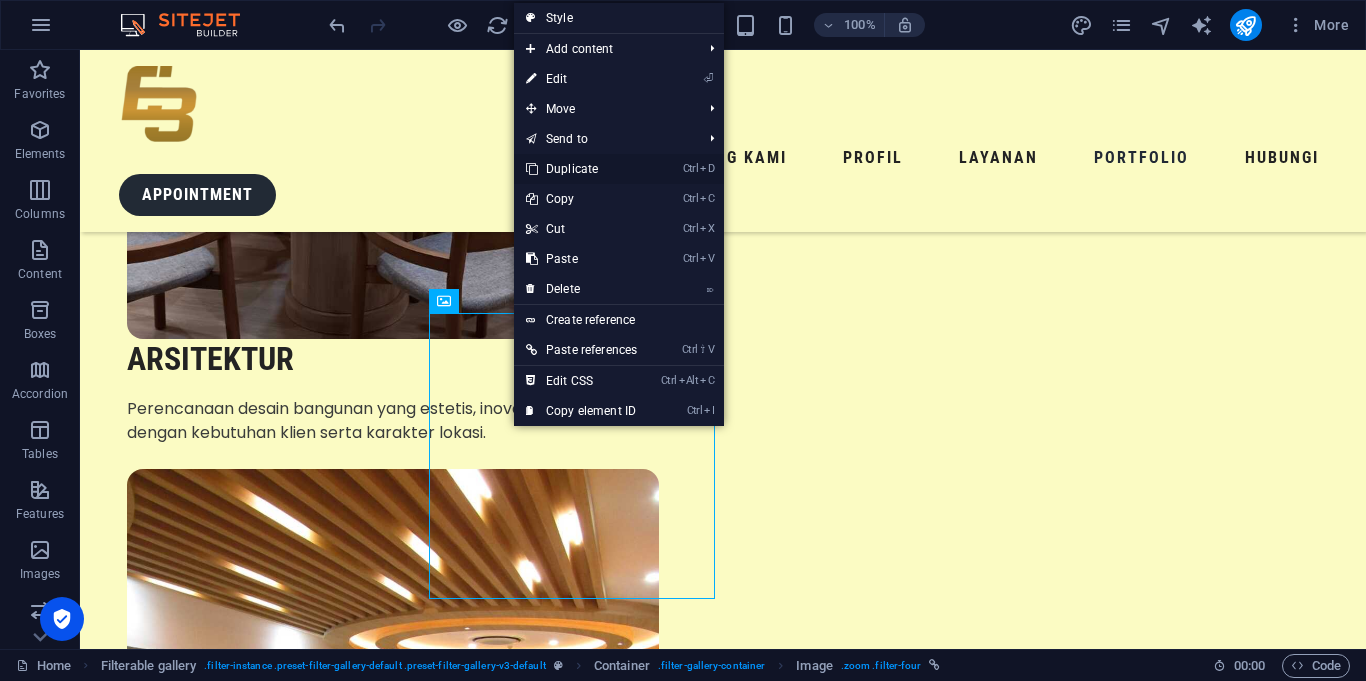 click on "Ctrl D  Duplicate" at bounding box center [581, 169] 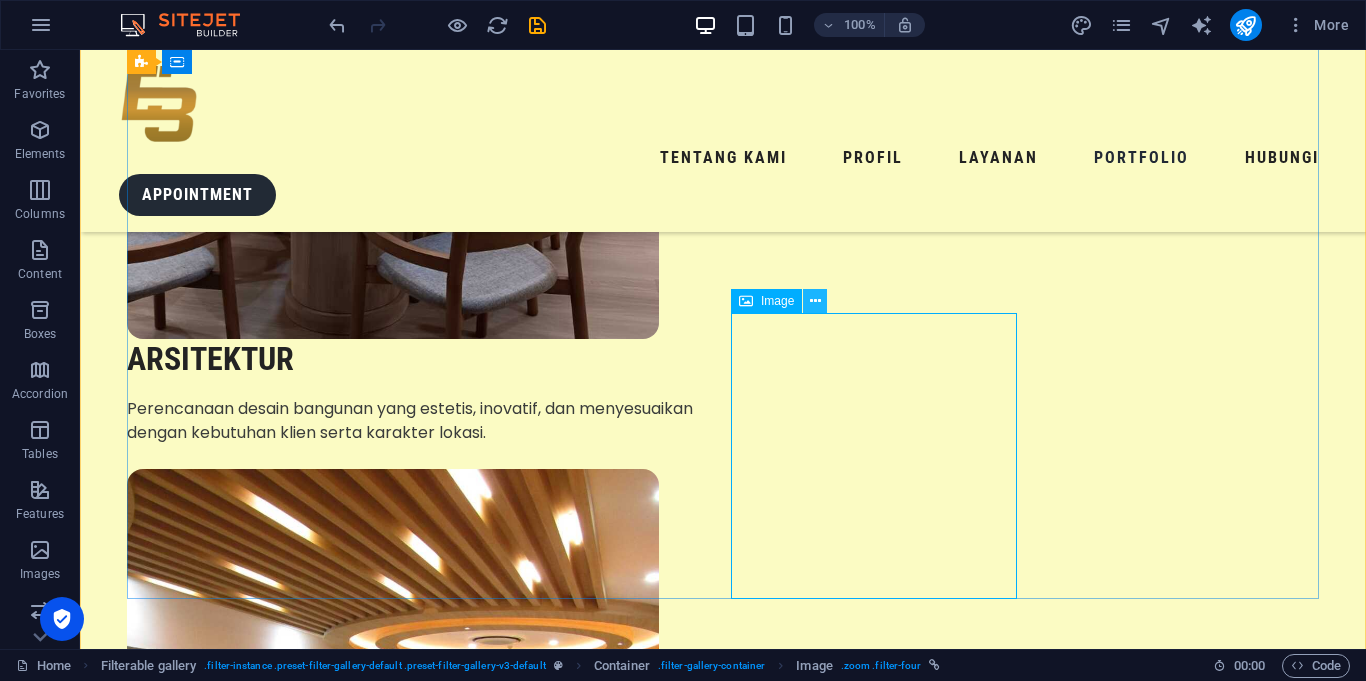 click at bounding box center [815, 301] 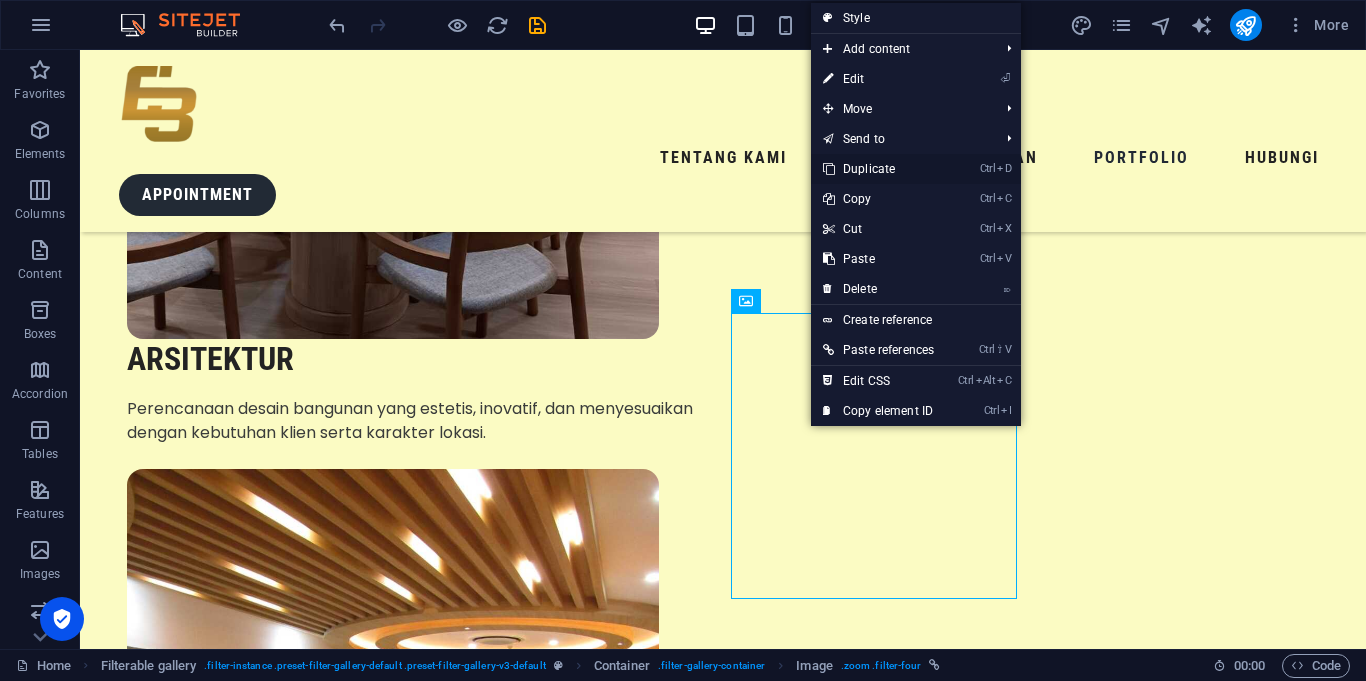 click on "Ctrl D  Duplicate" at bounding box center (878, 169) 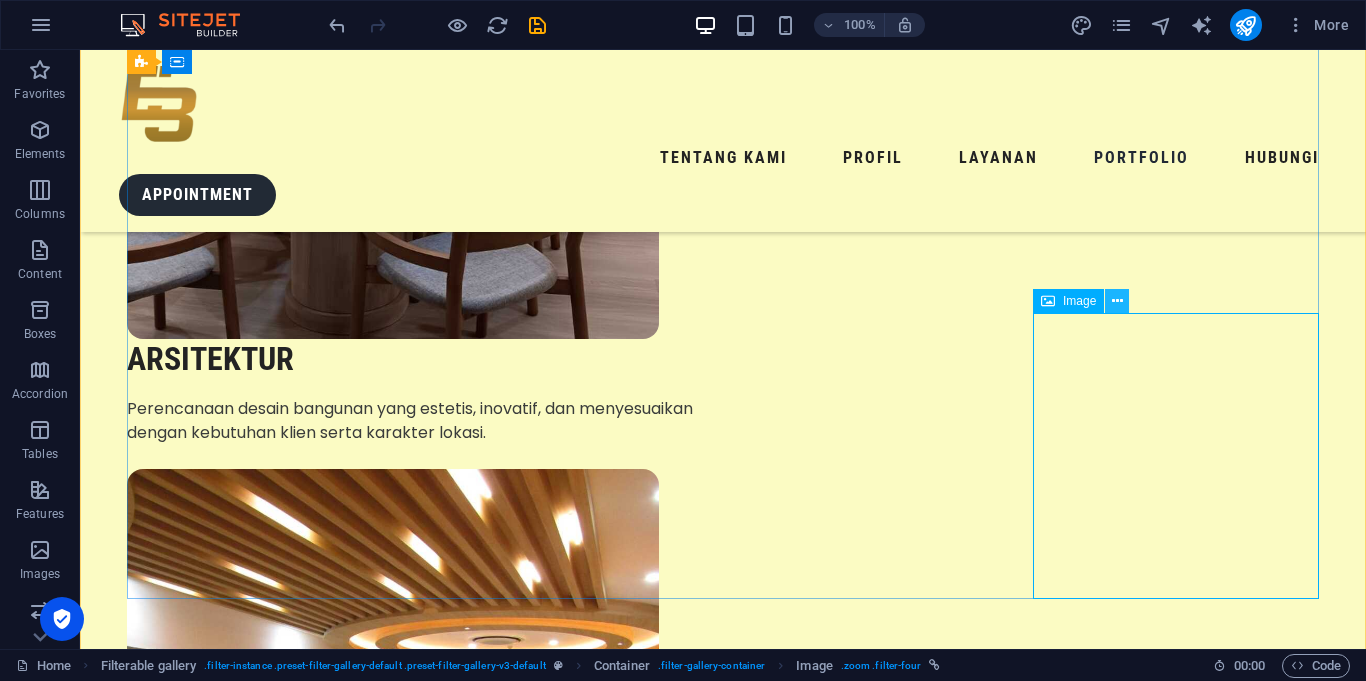 click at bounding box center [1117, 301] 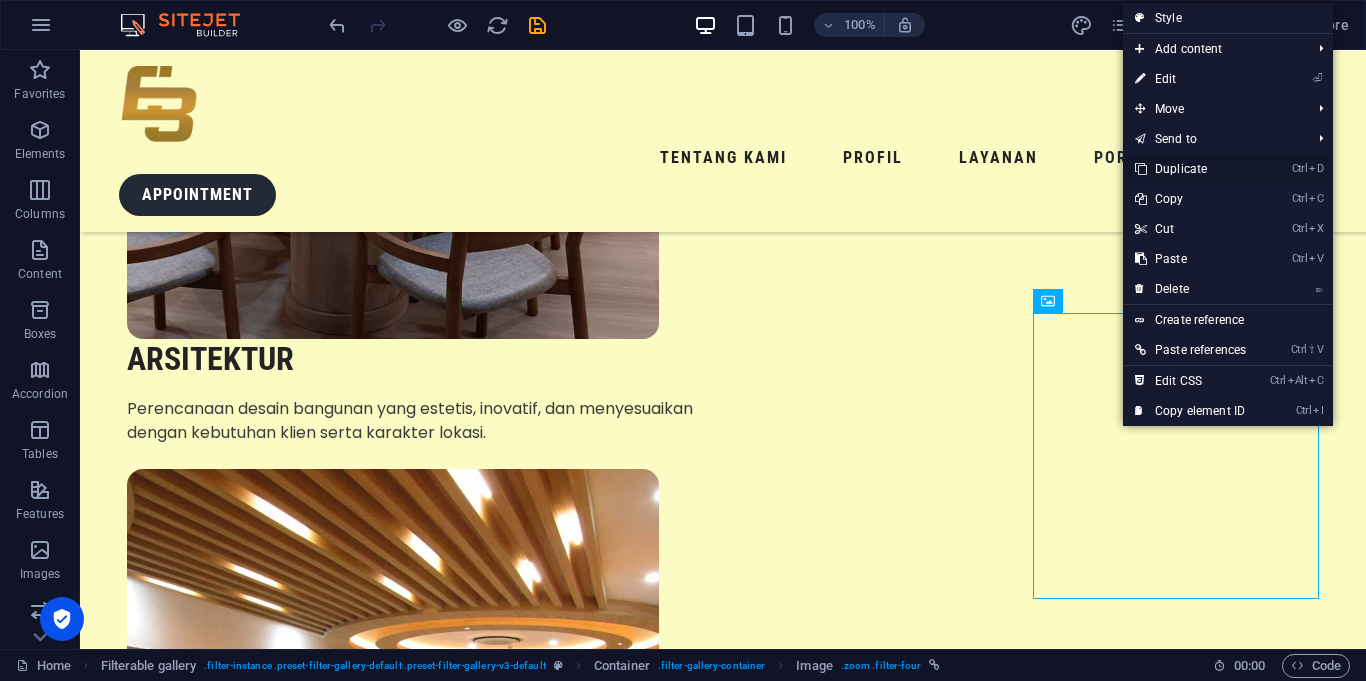 click on "Ctrl D  Duplicate" at bounding box center [1190, 169] 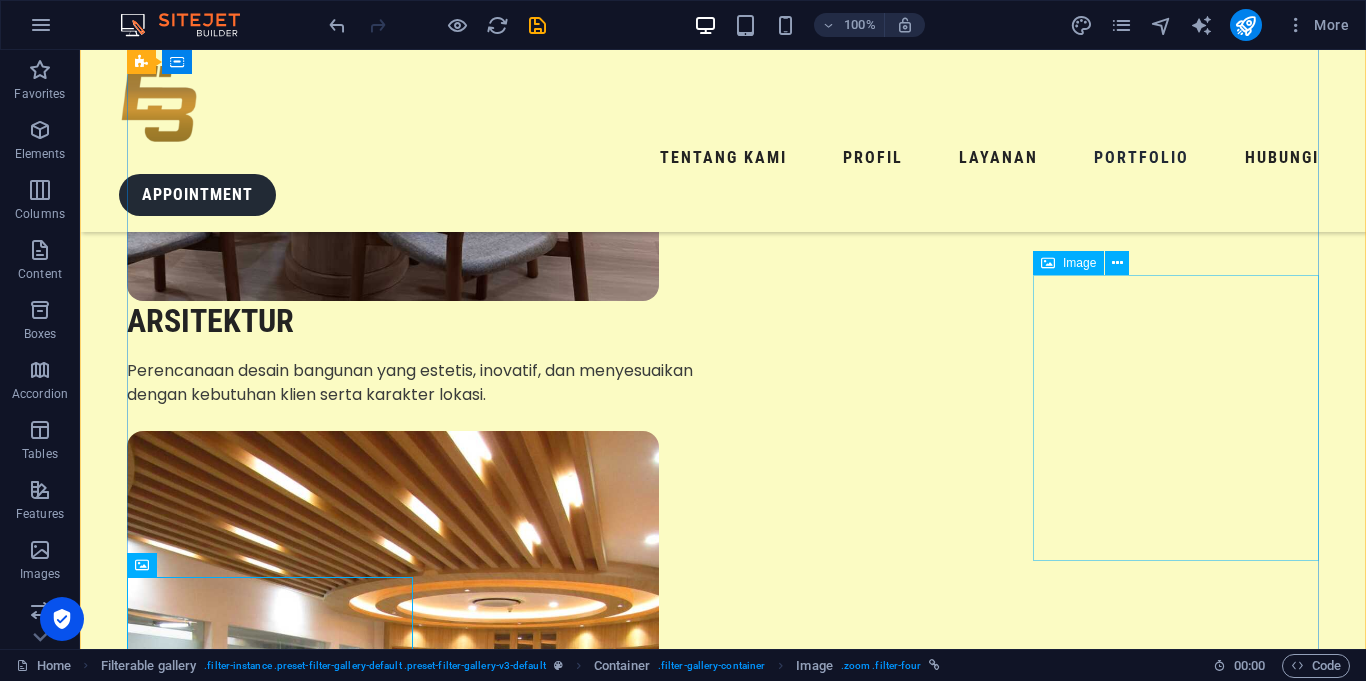 scroll, scrollTop: 3952, scrollLeft: 0, axis: vertical 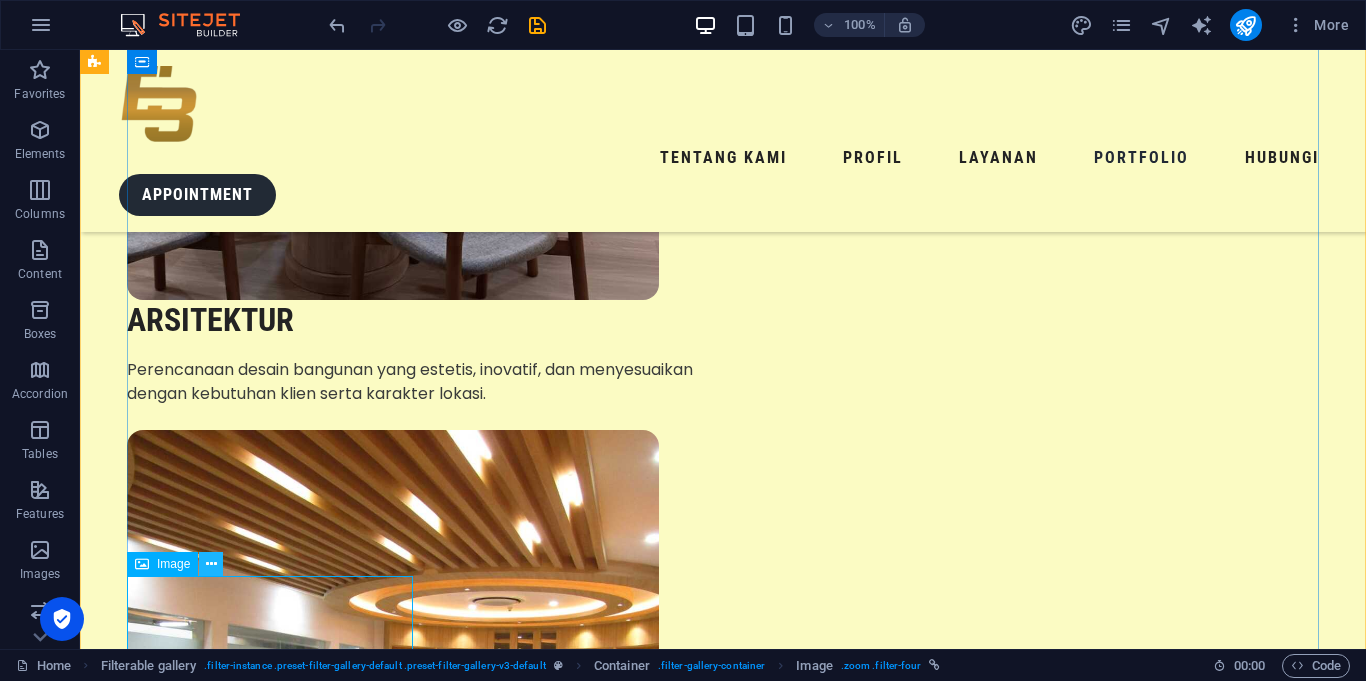 click at bounding box center (211, 564) 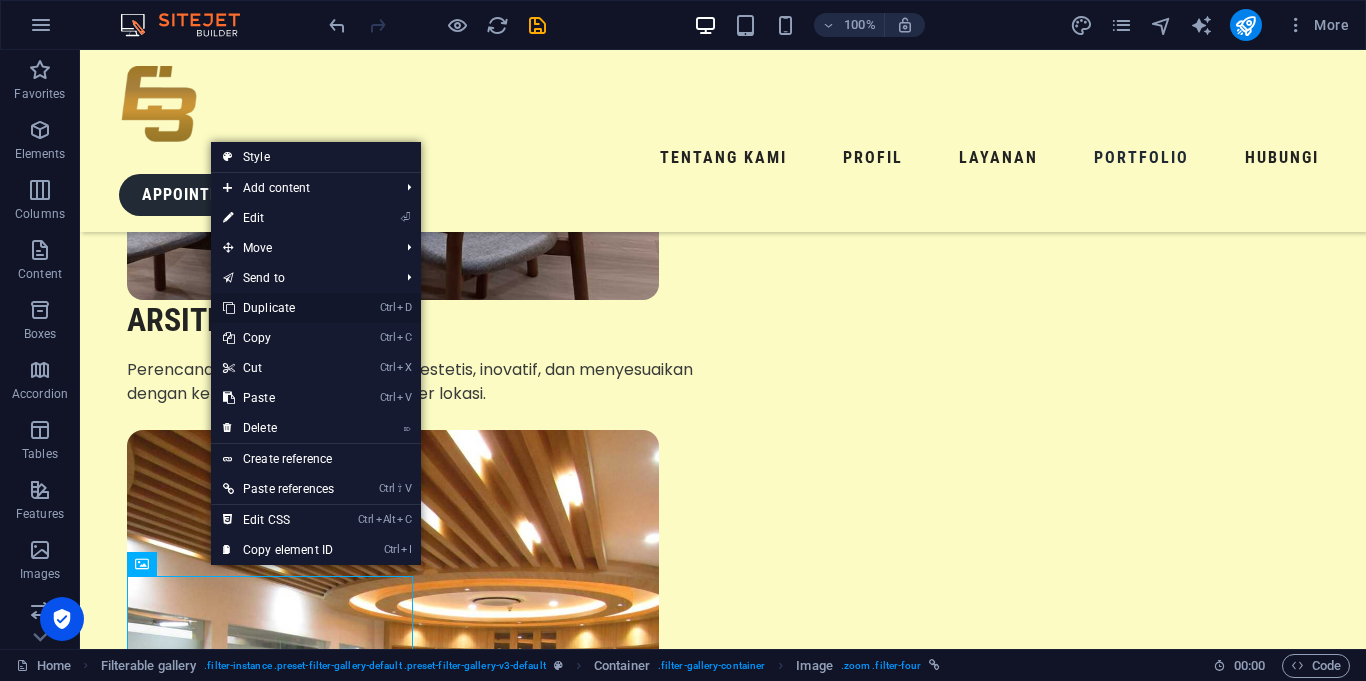 click on "Ctrl D  Duplicate" at bounding box center [278, 308] 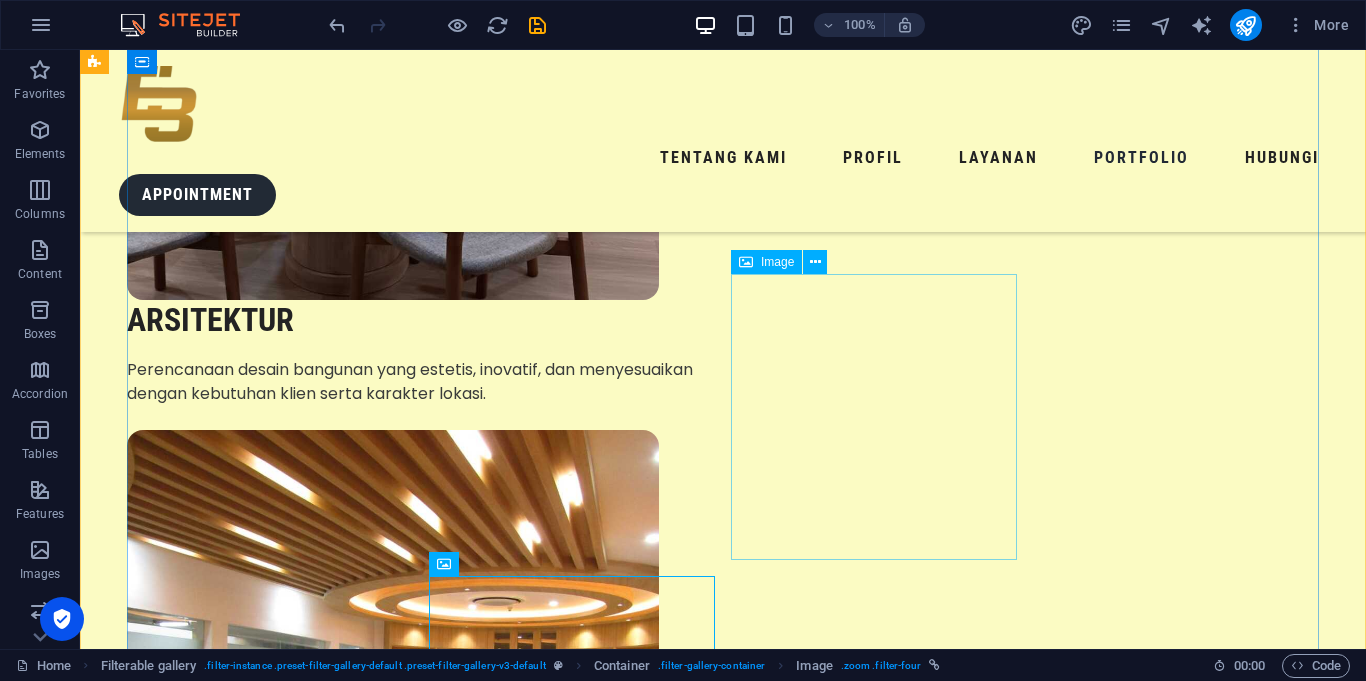 click at bounding box center (270, 7923) 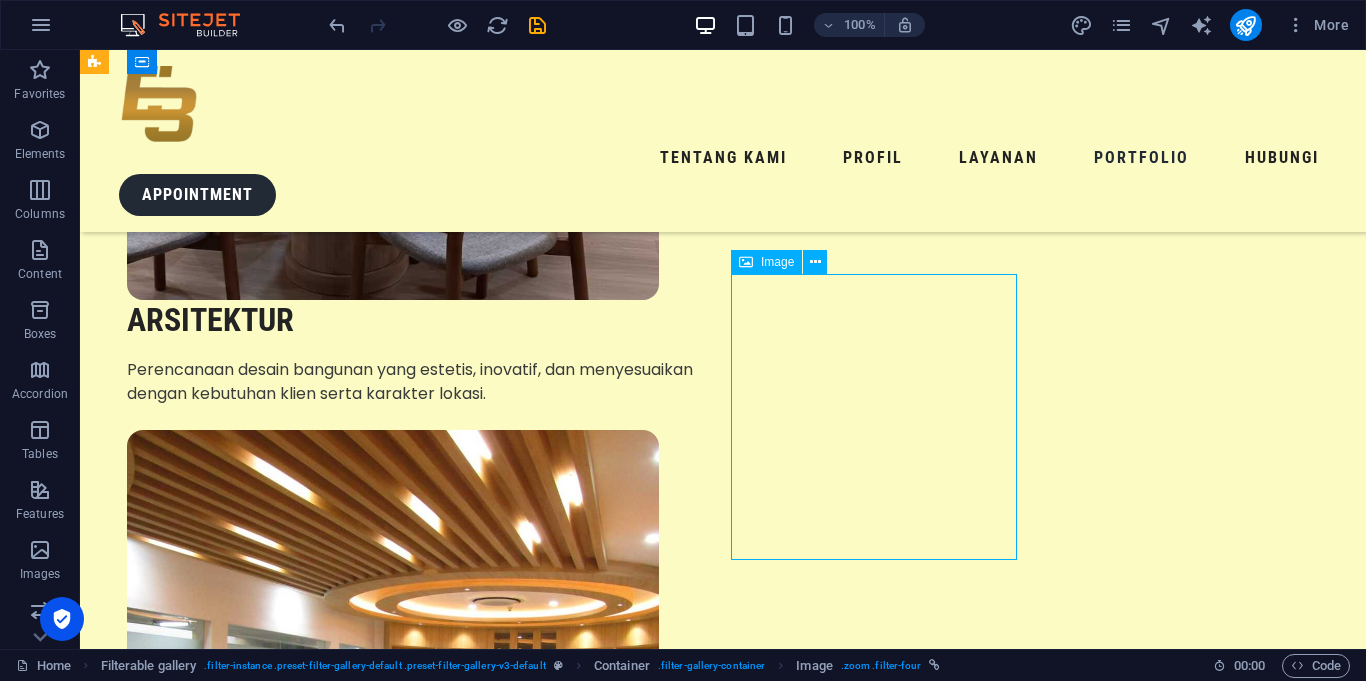 click at bounding box center [270, 7923] 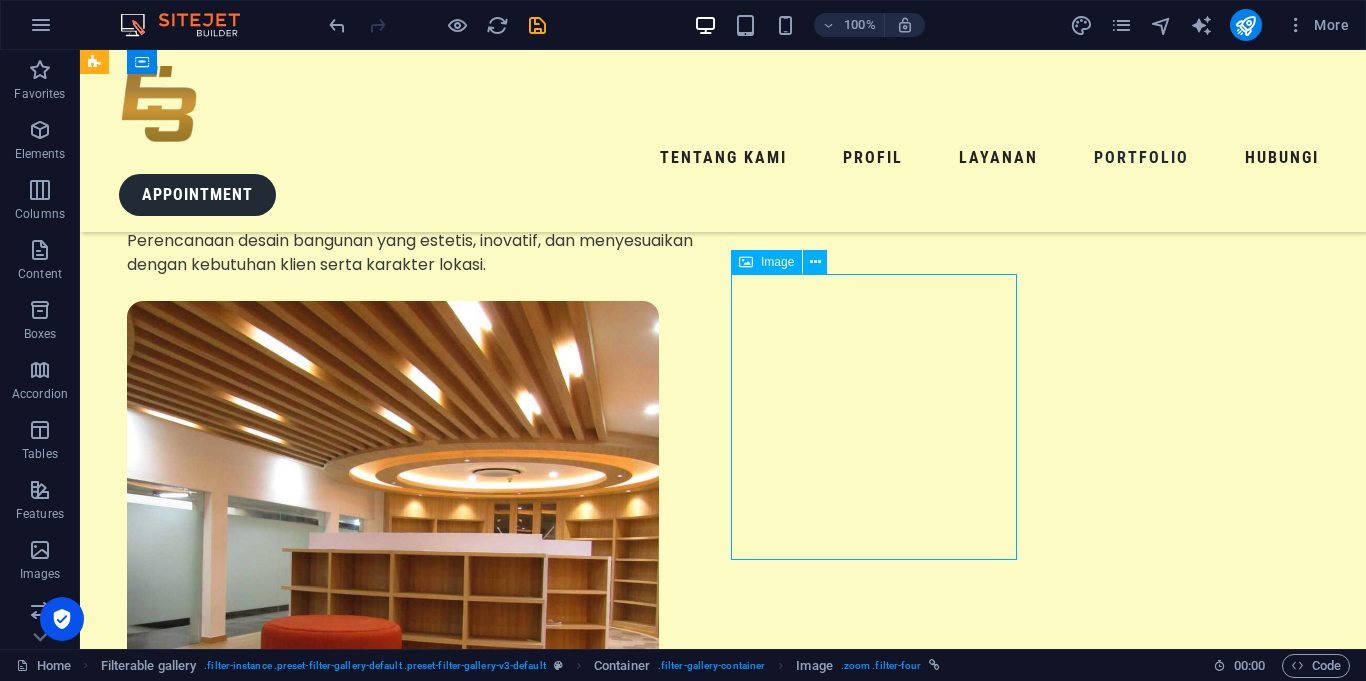 select on "%" 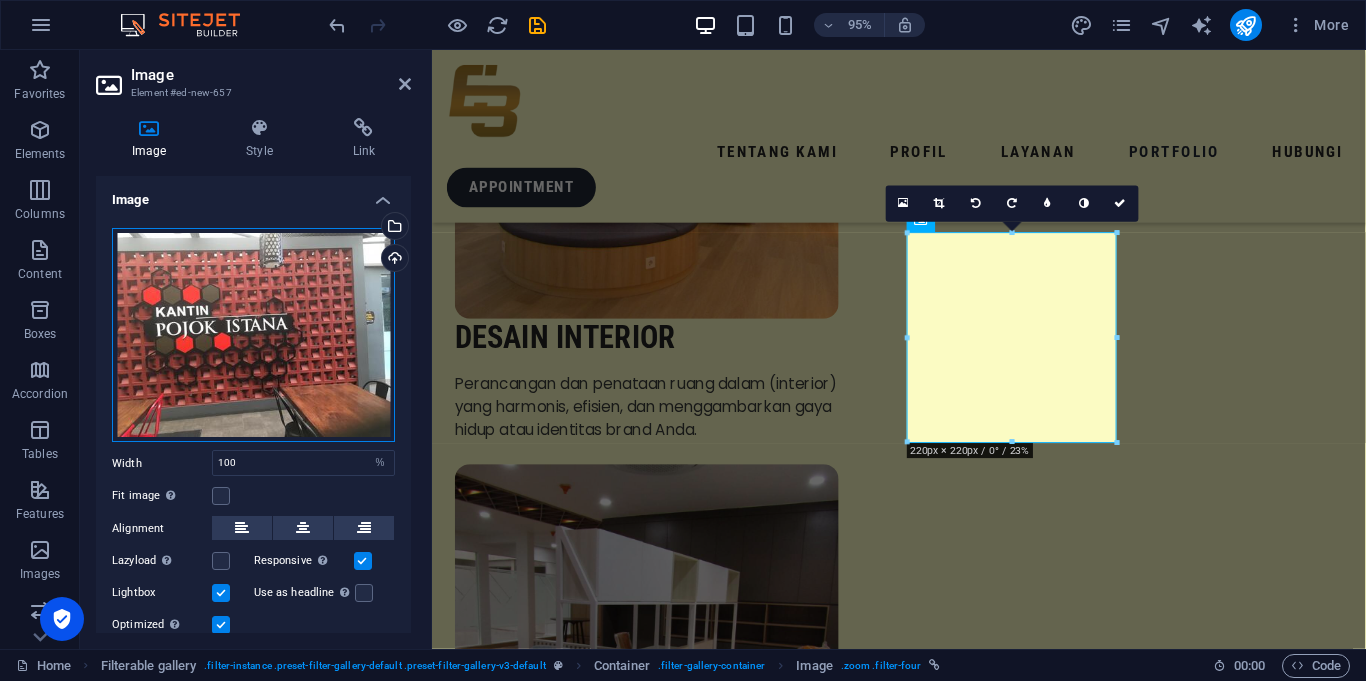 click on "Drag files here, click to choose files or select files from Files or our free stock photos & videos" at bounding box center (253, 335) 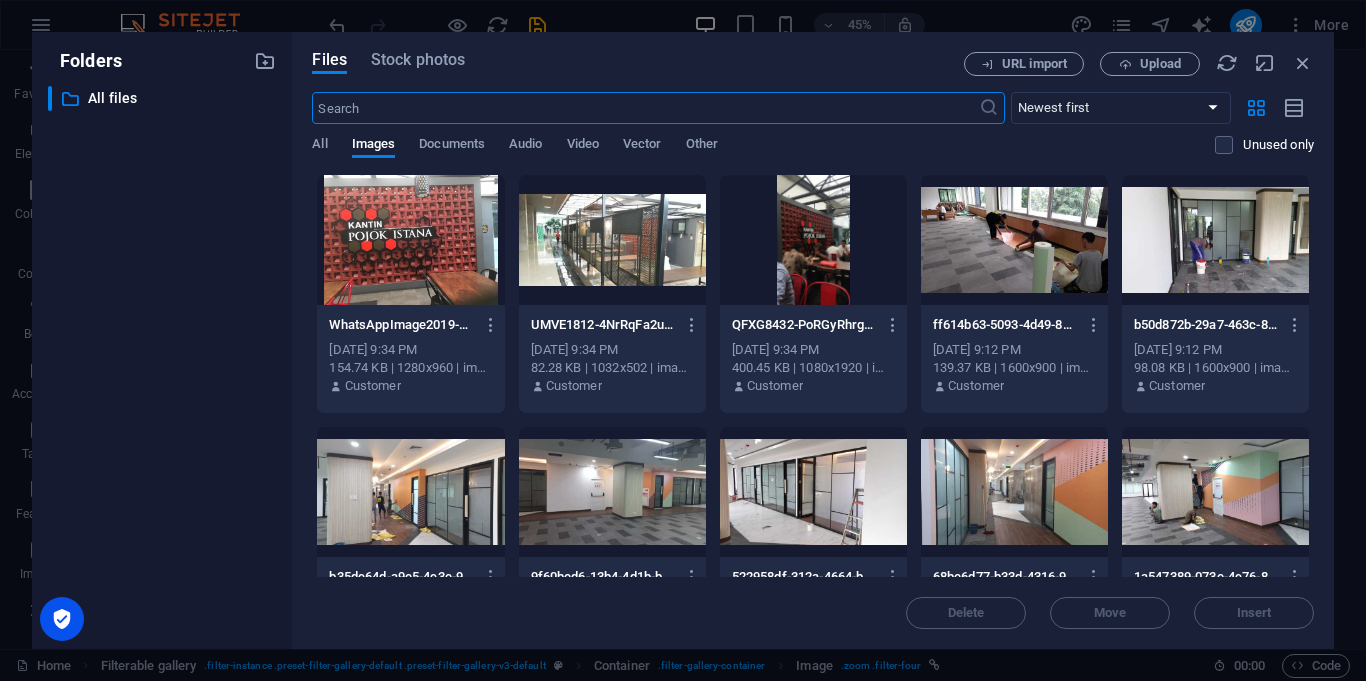 scroll, scrollTop: 4085, scrollLeft: 0, axis: vertical 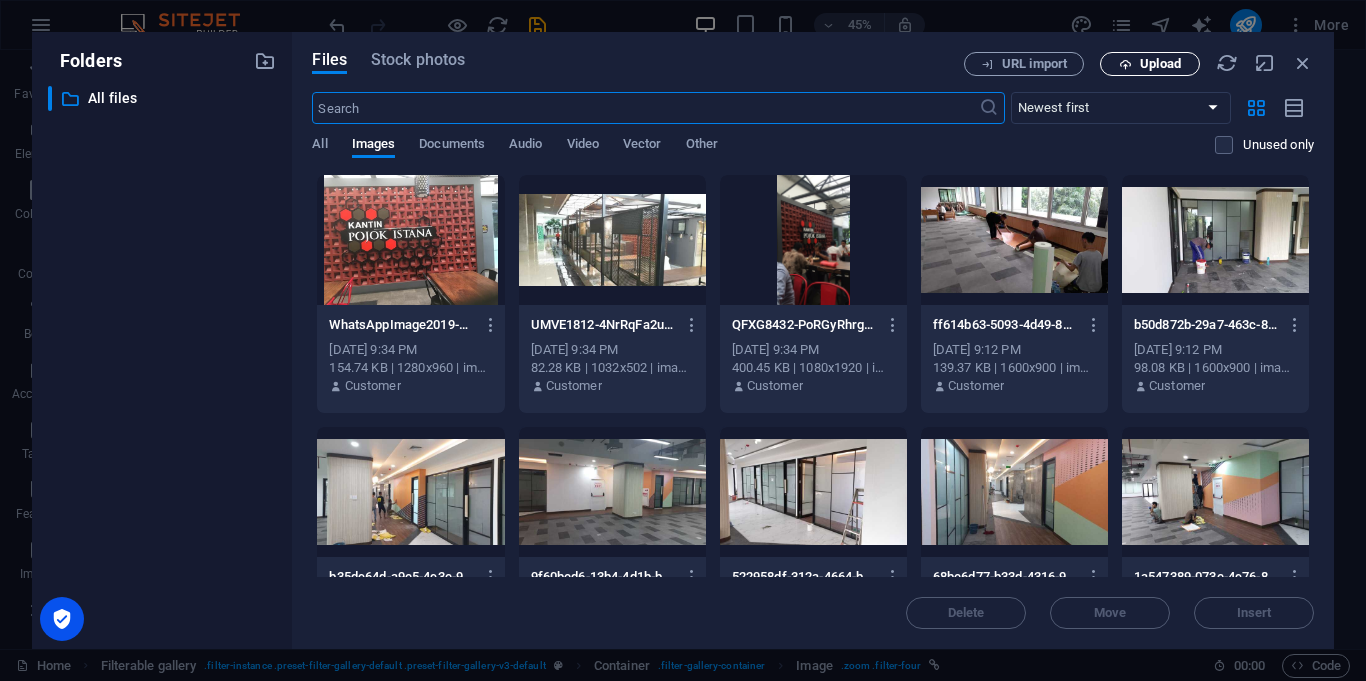 click on "Upload" at bounding box center (1150, 64) 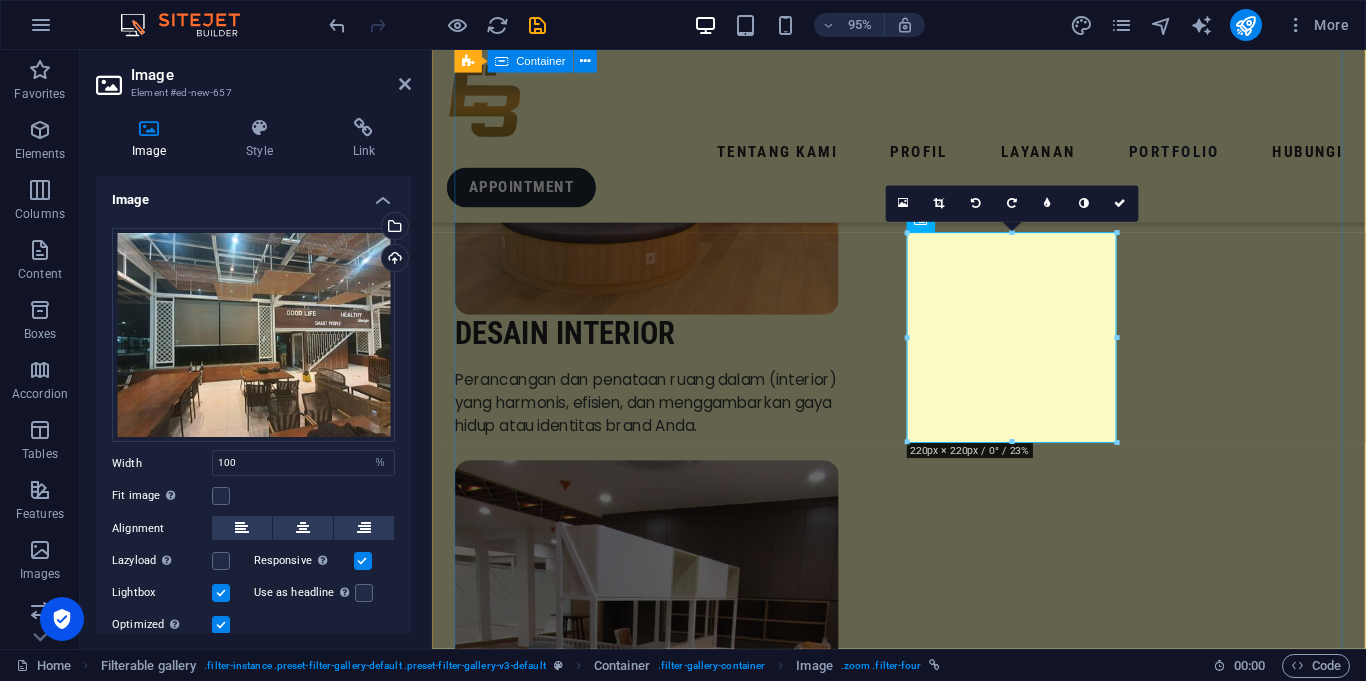 scroll, scrollTop: 4081, scrollLeft: 0, axis: vertical 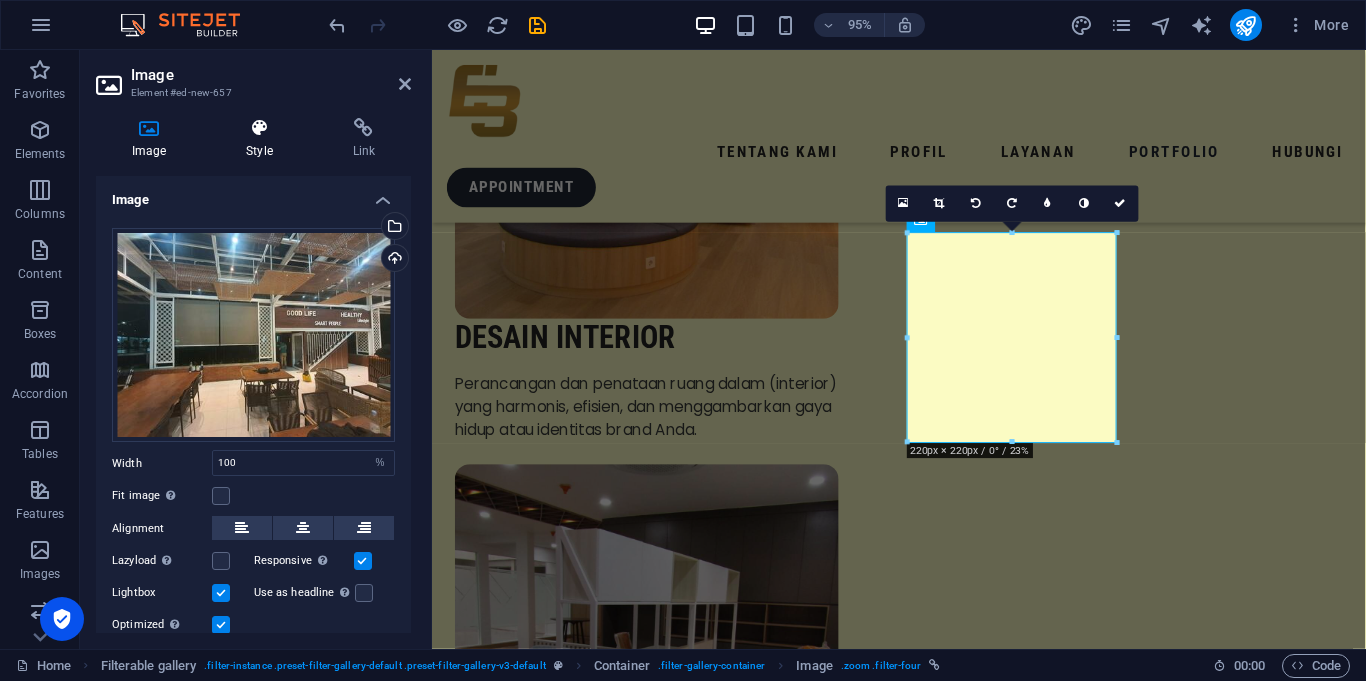 click on "Style" at bounding box center [263, 139] 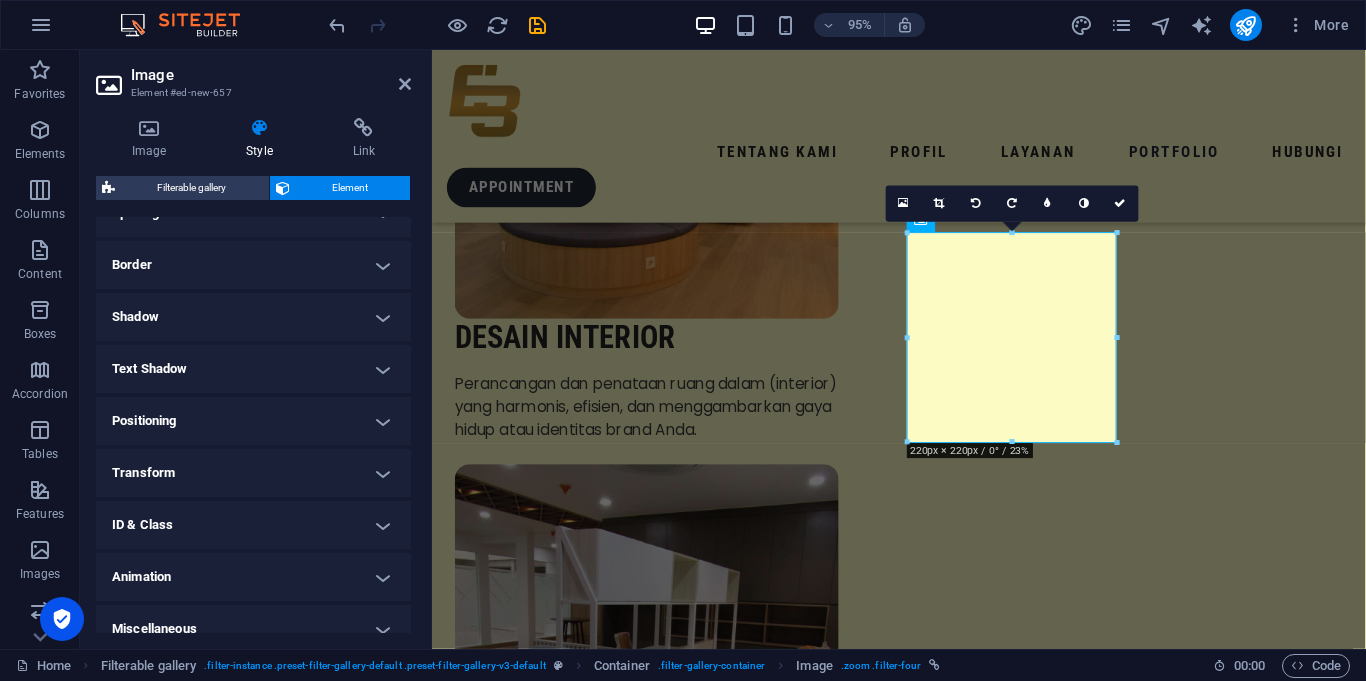 scroll, scrollTop: 429, scrollLeft: 0, axis: vertical 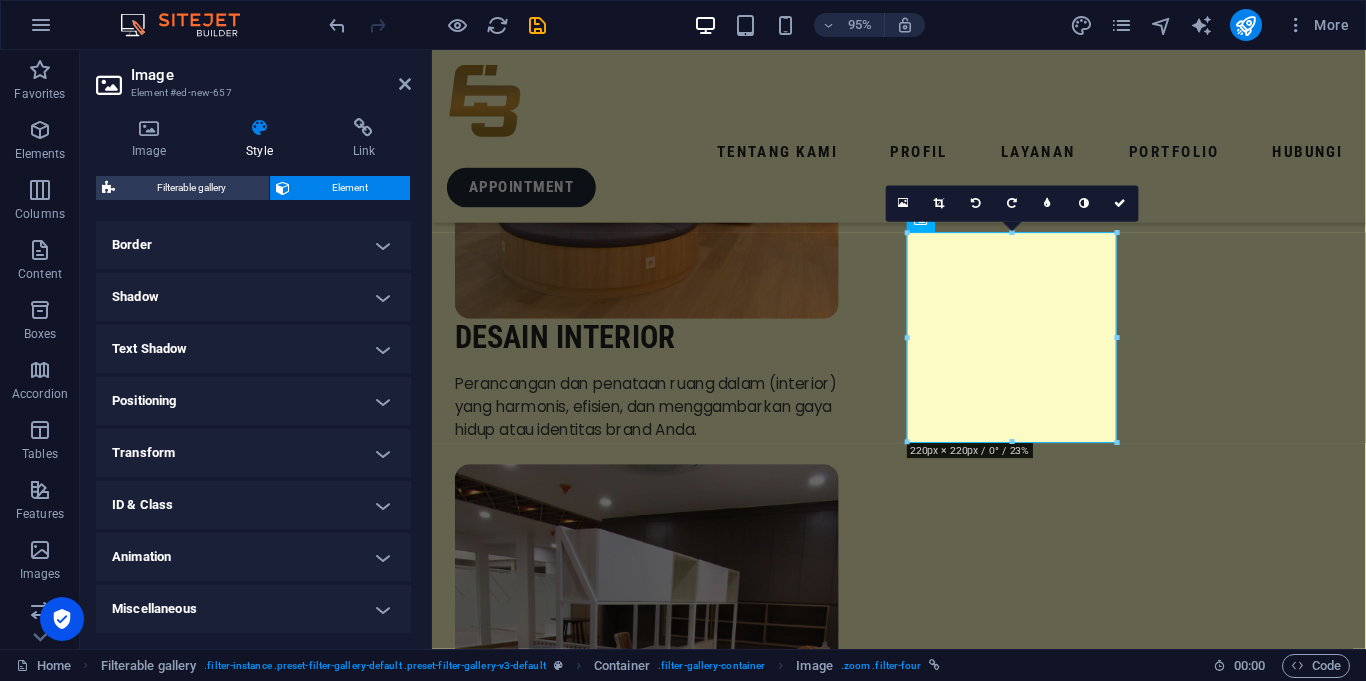 click on "ID & Class" at bounding box center (253, 505) 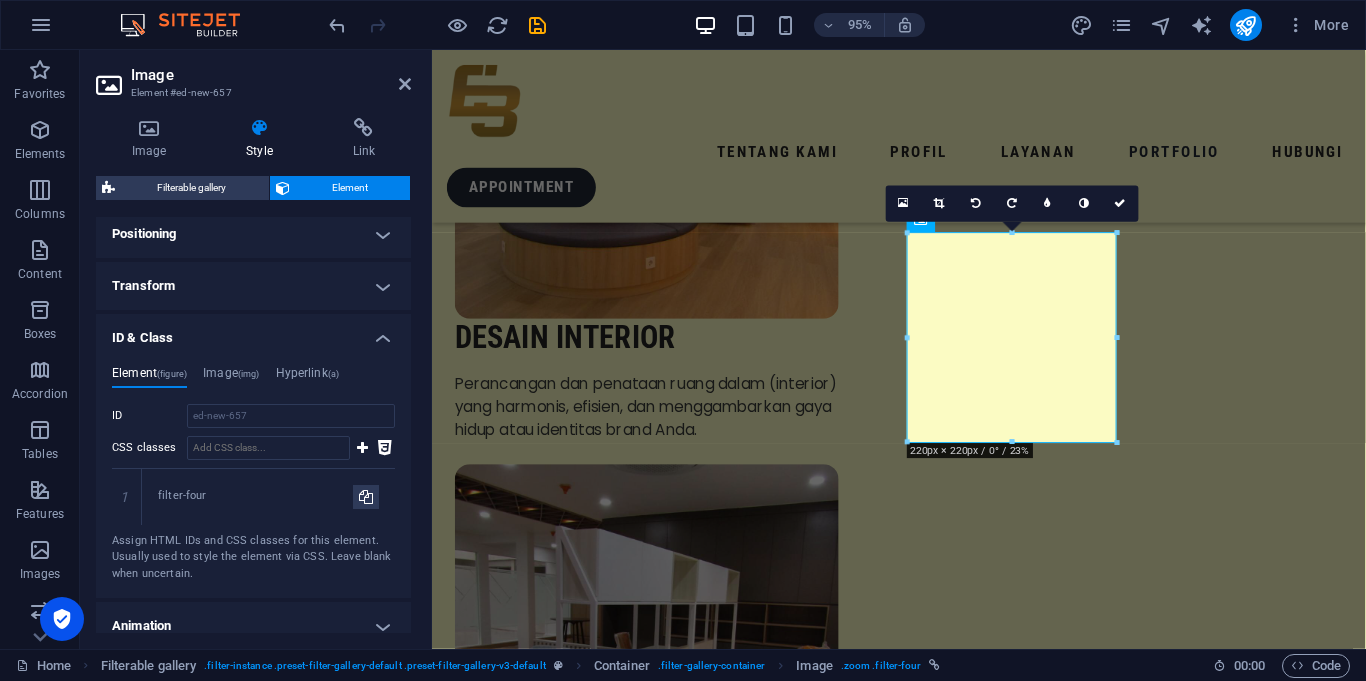 scroll, scrollTop: 665, scrollLeft: 0, axis: vertical 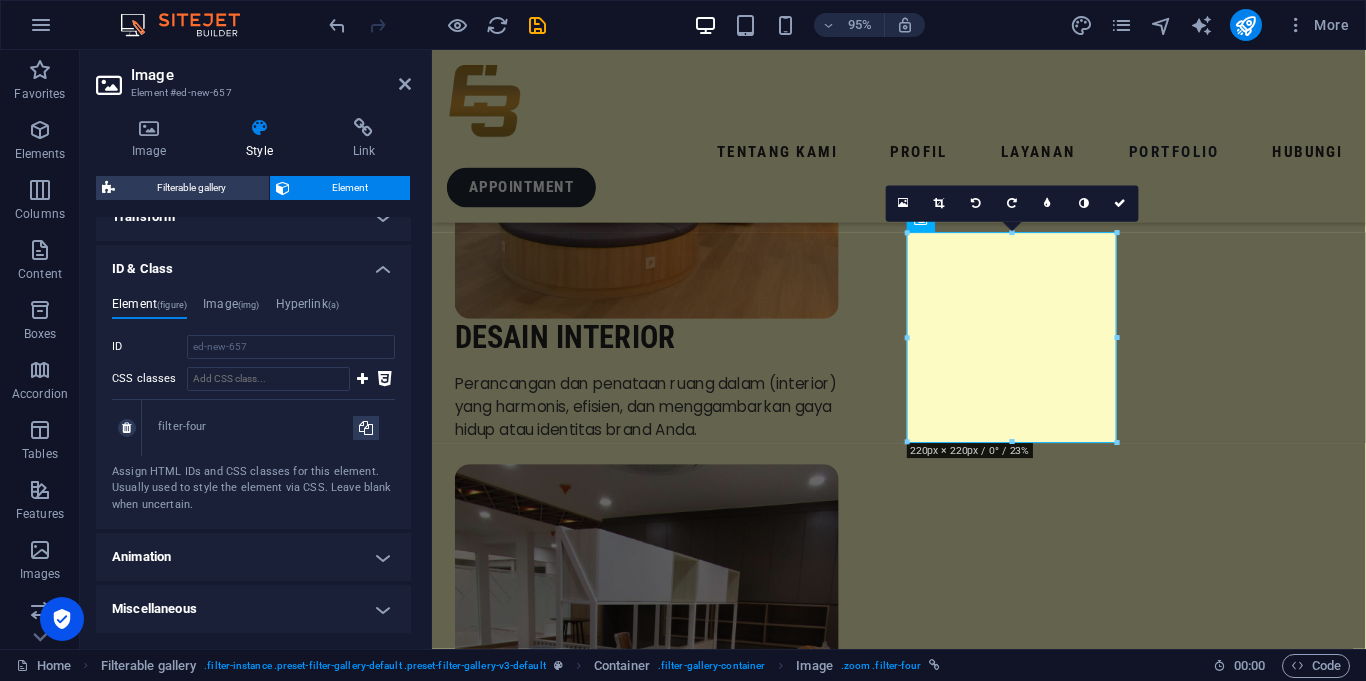 click on "filter-four" at bounding box center [255, 427] 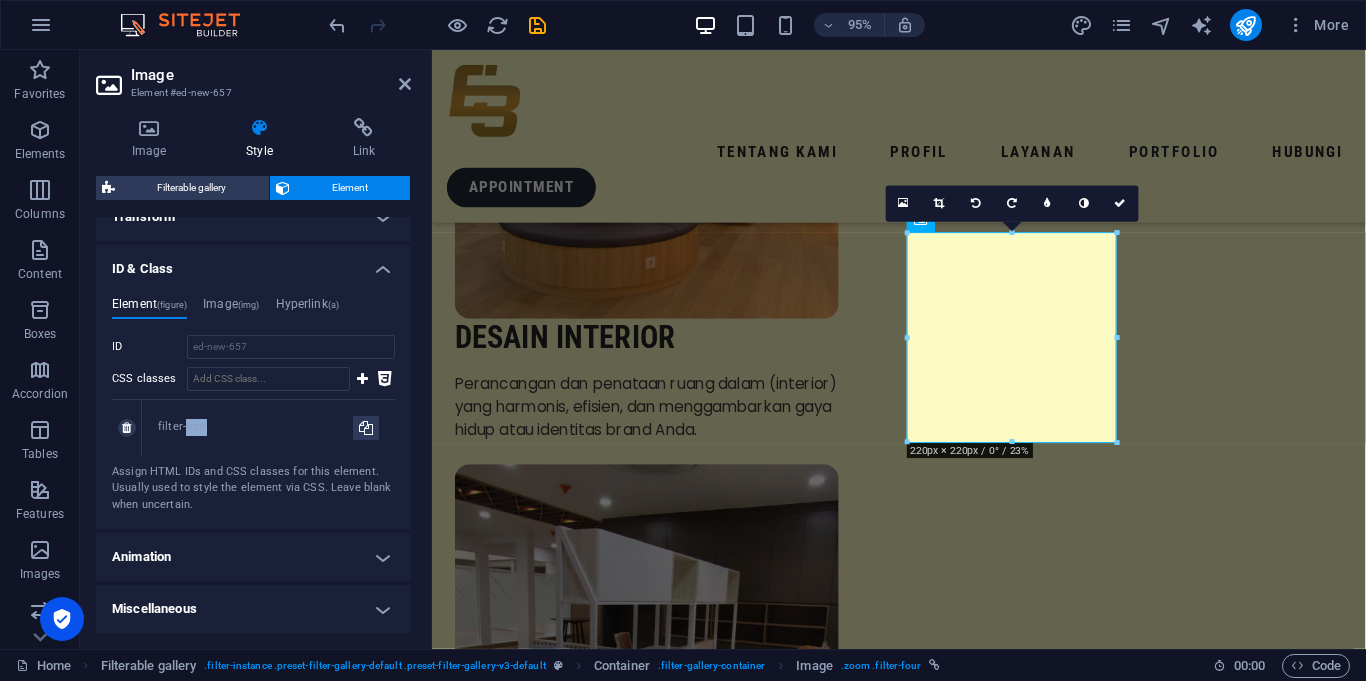 click on "filter-four" at bounding box center (255, 427) 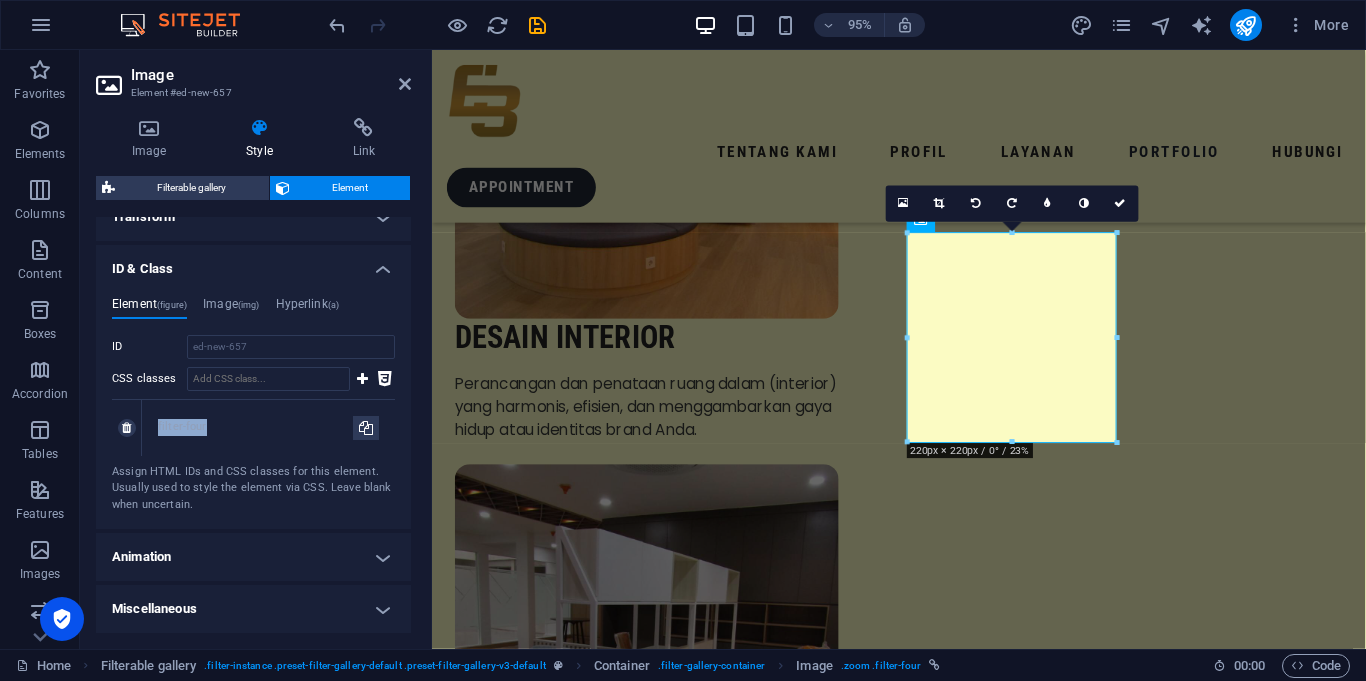 copy on "filter-four" 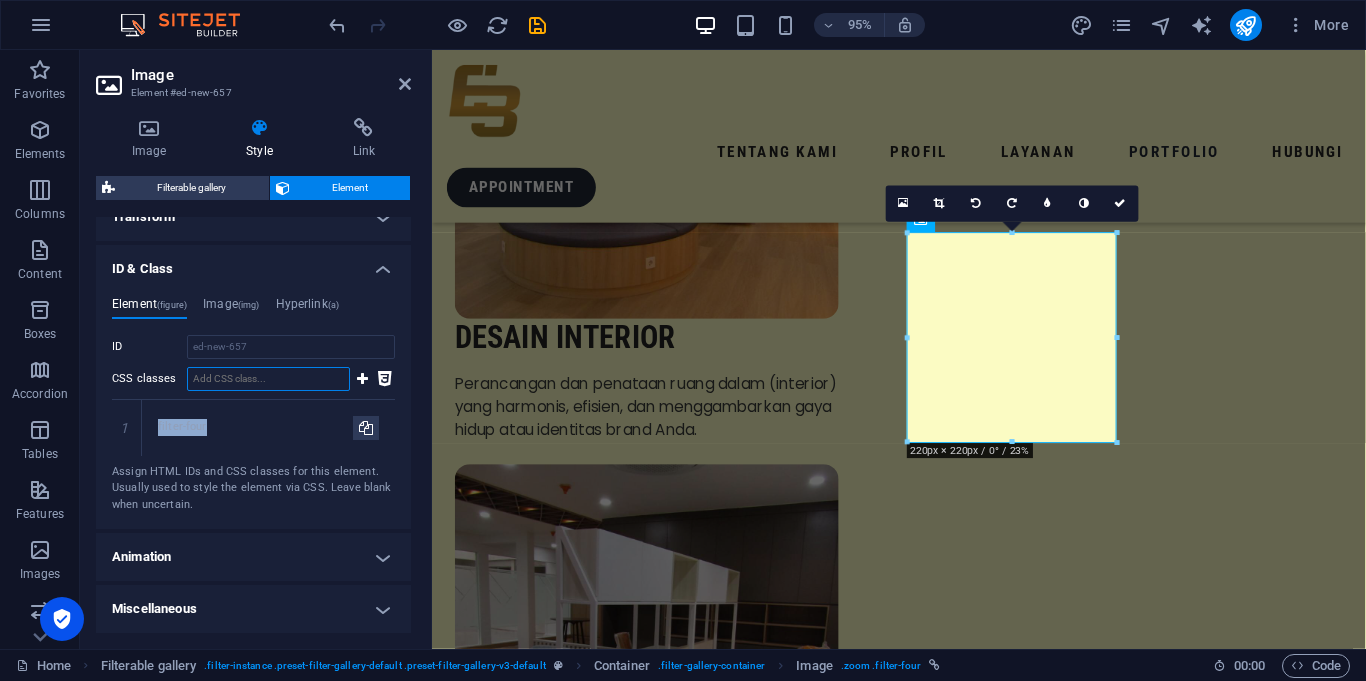 click on "CSS classes" at bounding box center [268, 379] 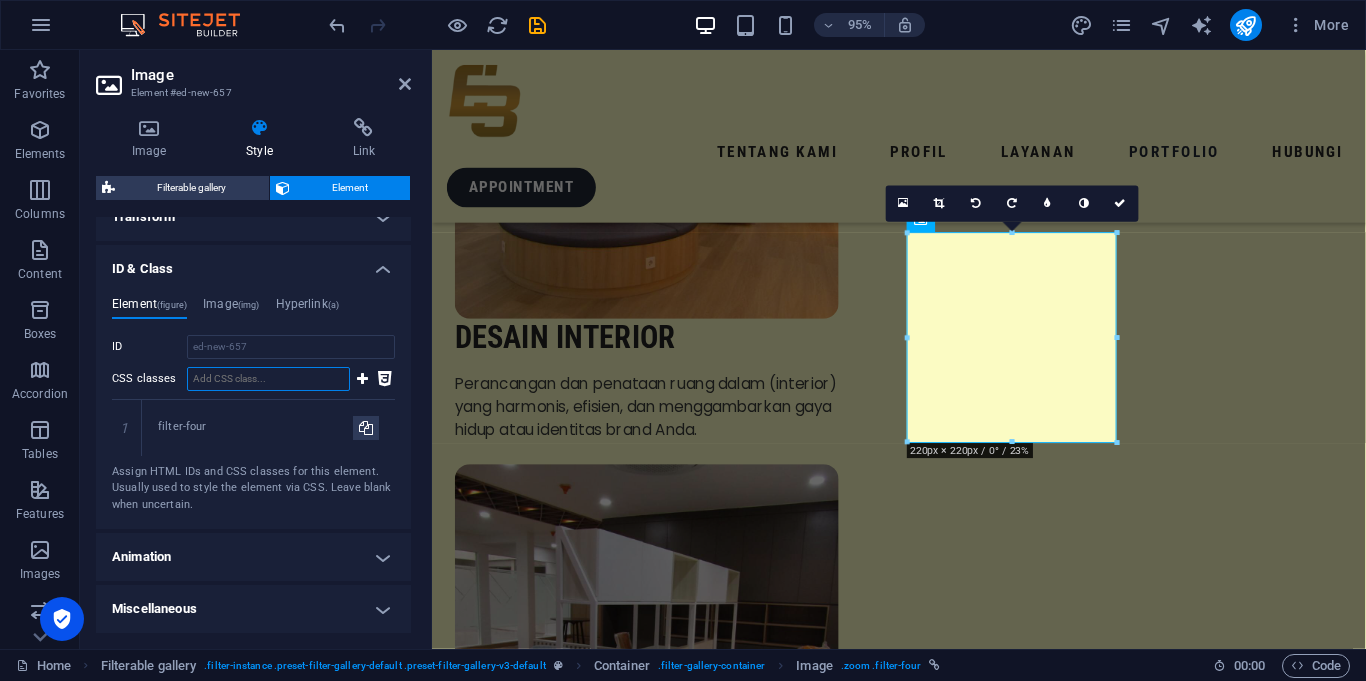 paste on "filter-four" 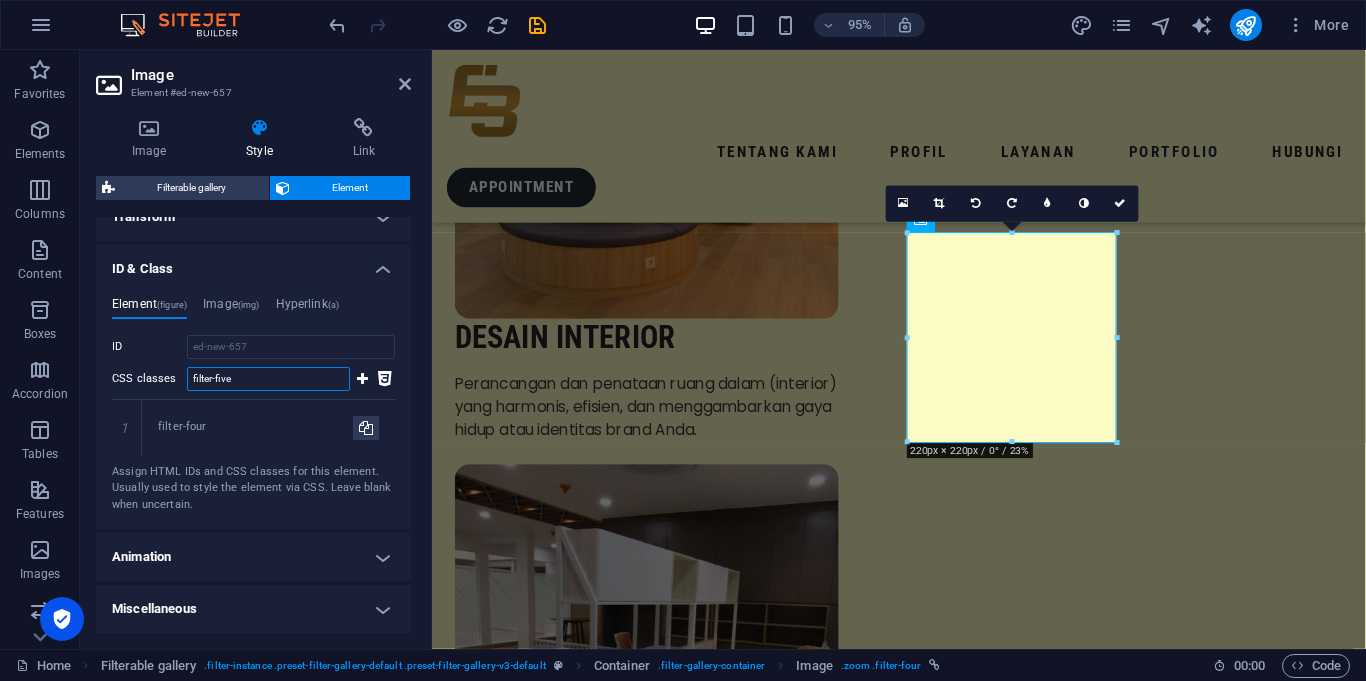 click on "filter-five" at bounding box center [268, 379] 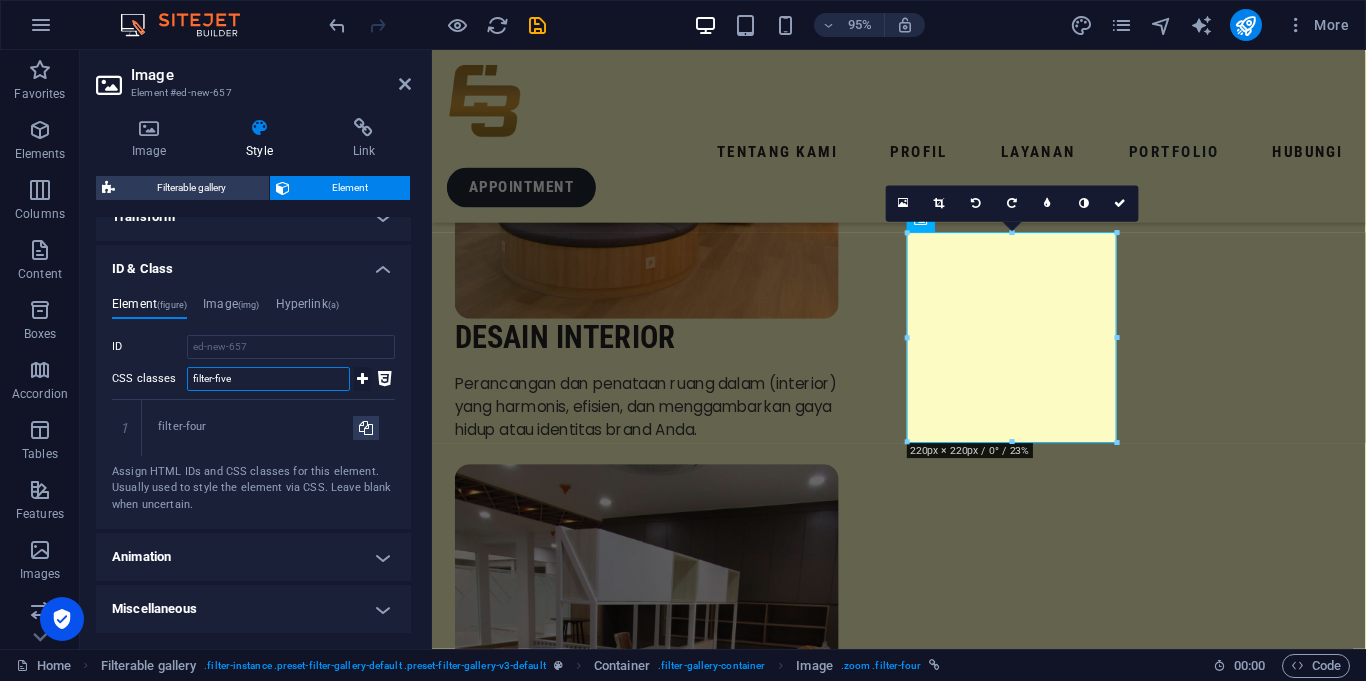 type on "filter-five" 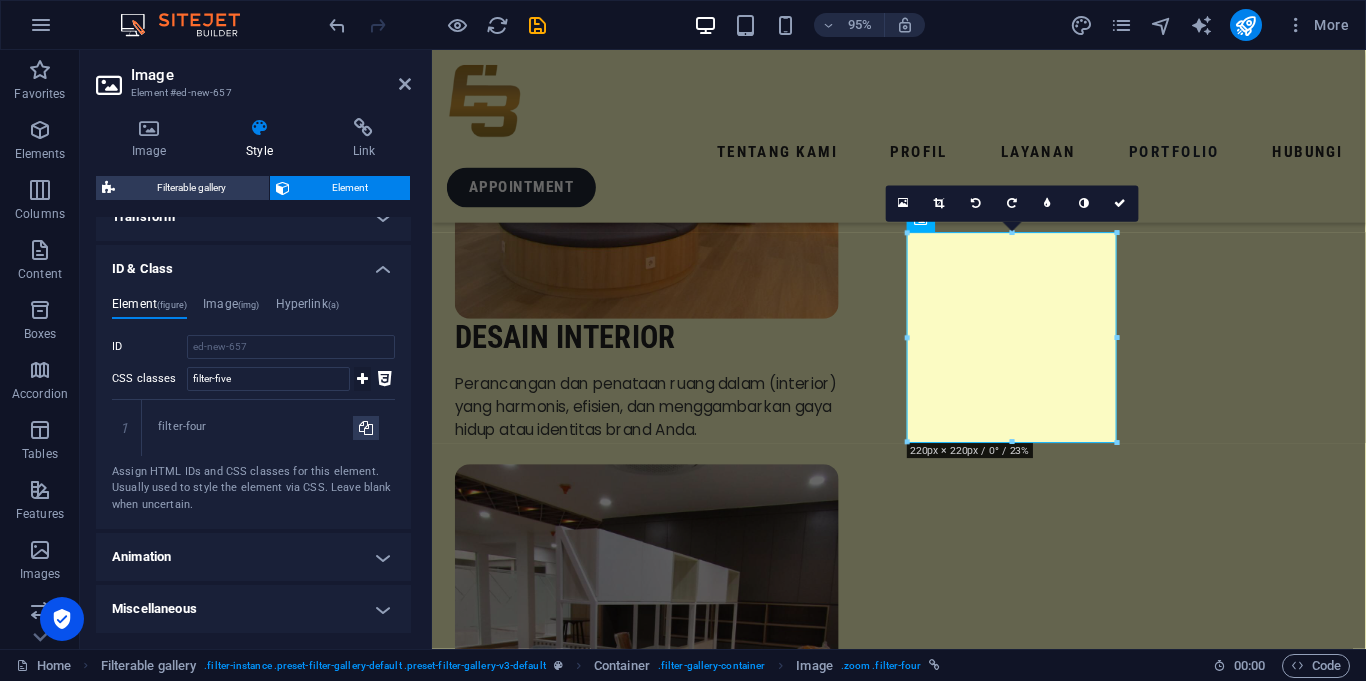 click at bounding box center [362, 379] 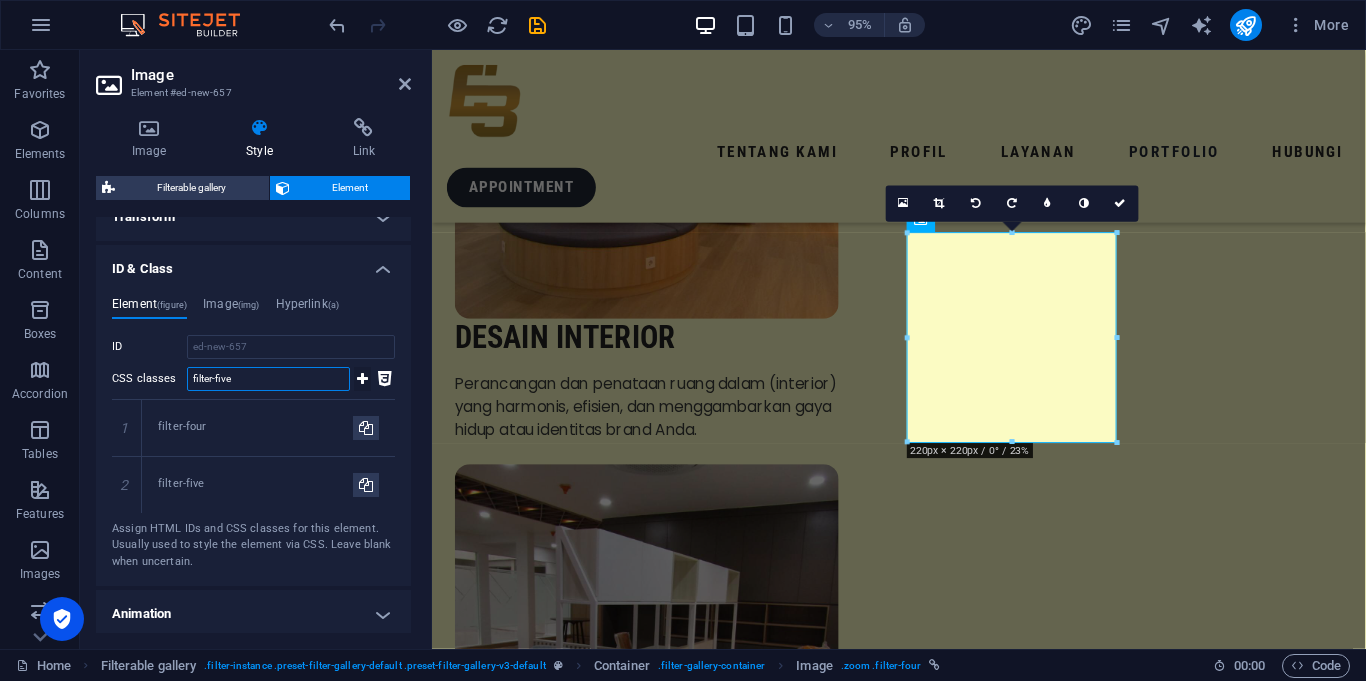 type 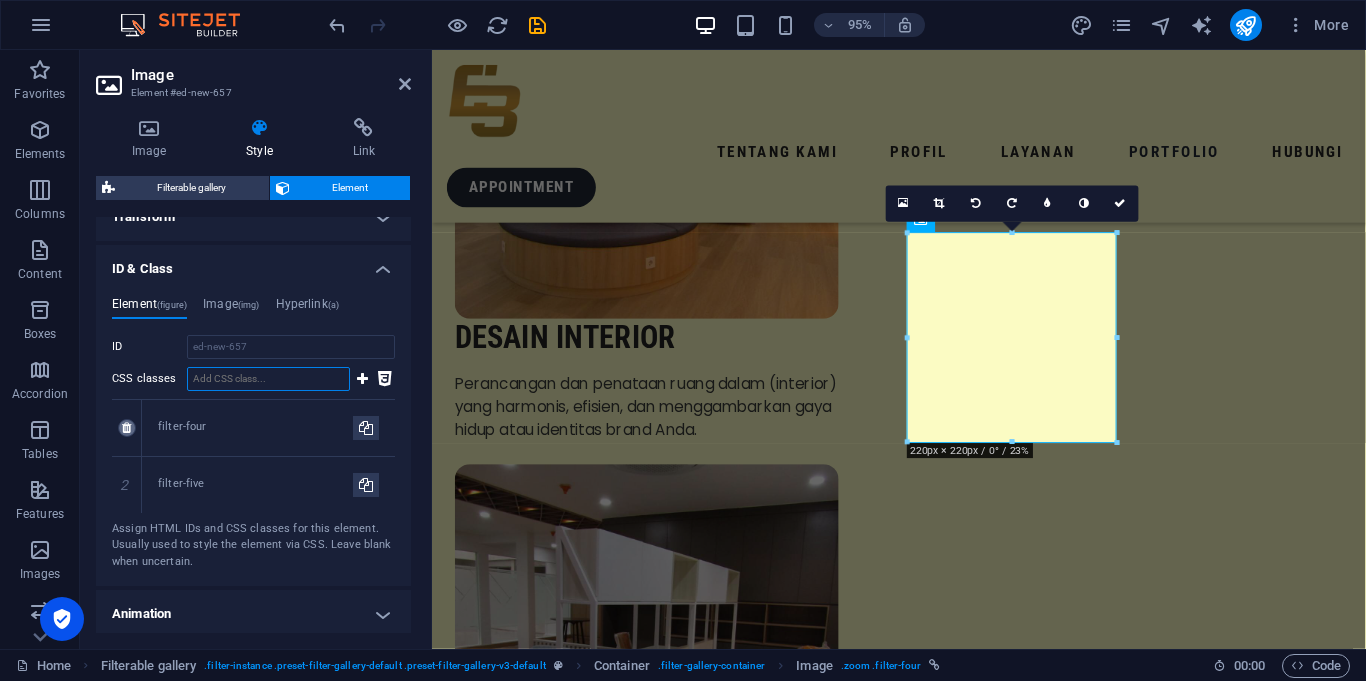 click at bounding box center (126, 428) 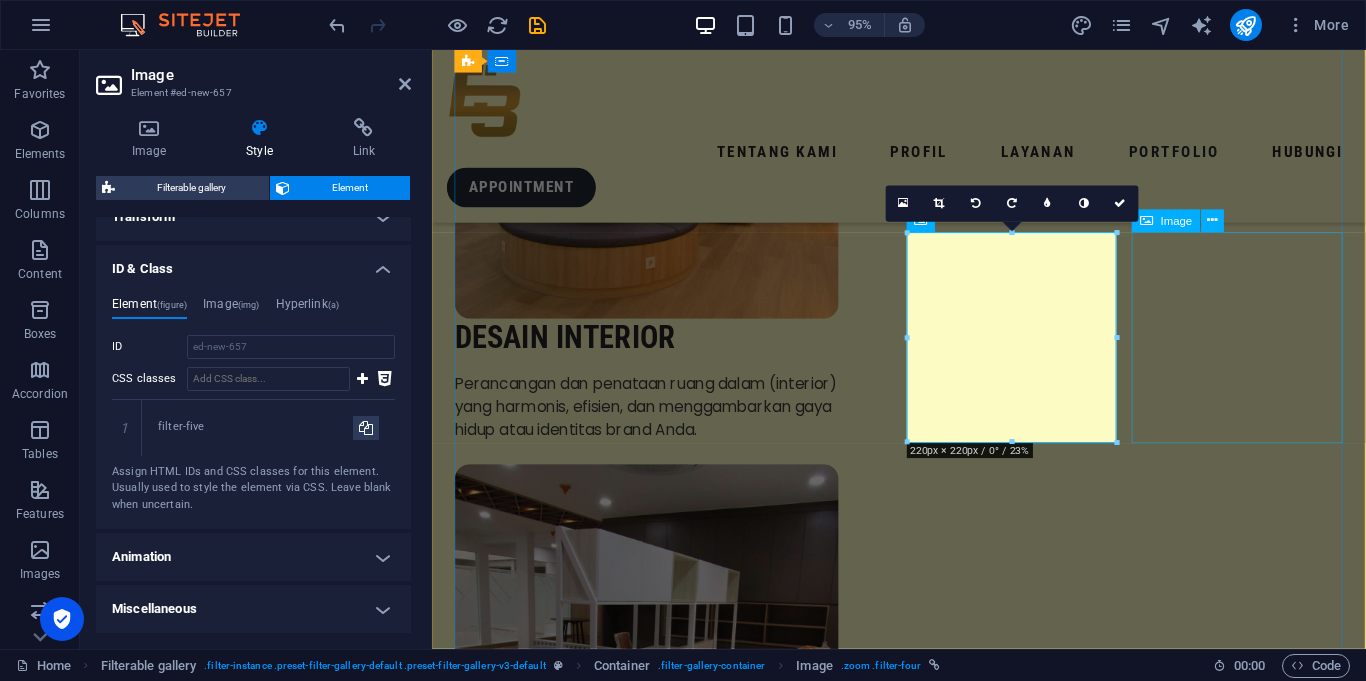 click at bounding box center [567, 6279] 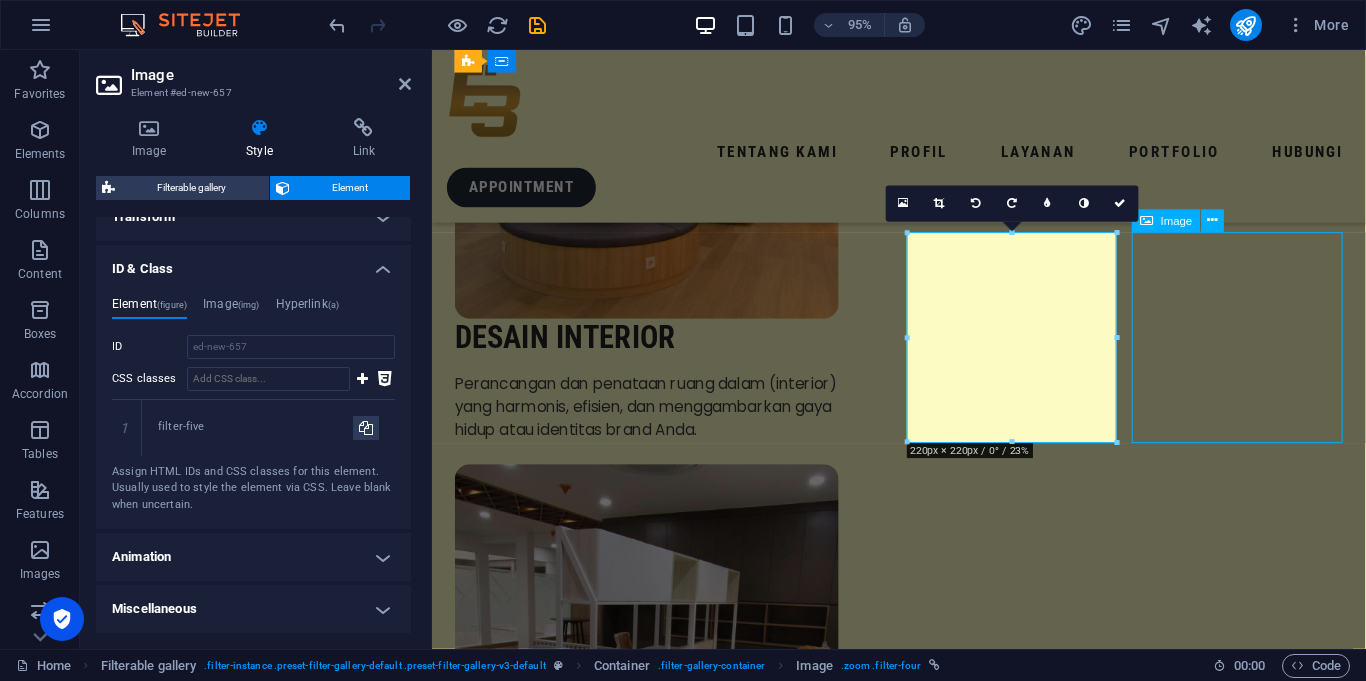click at bounding box center [567, 6279] 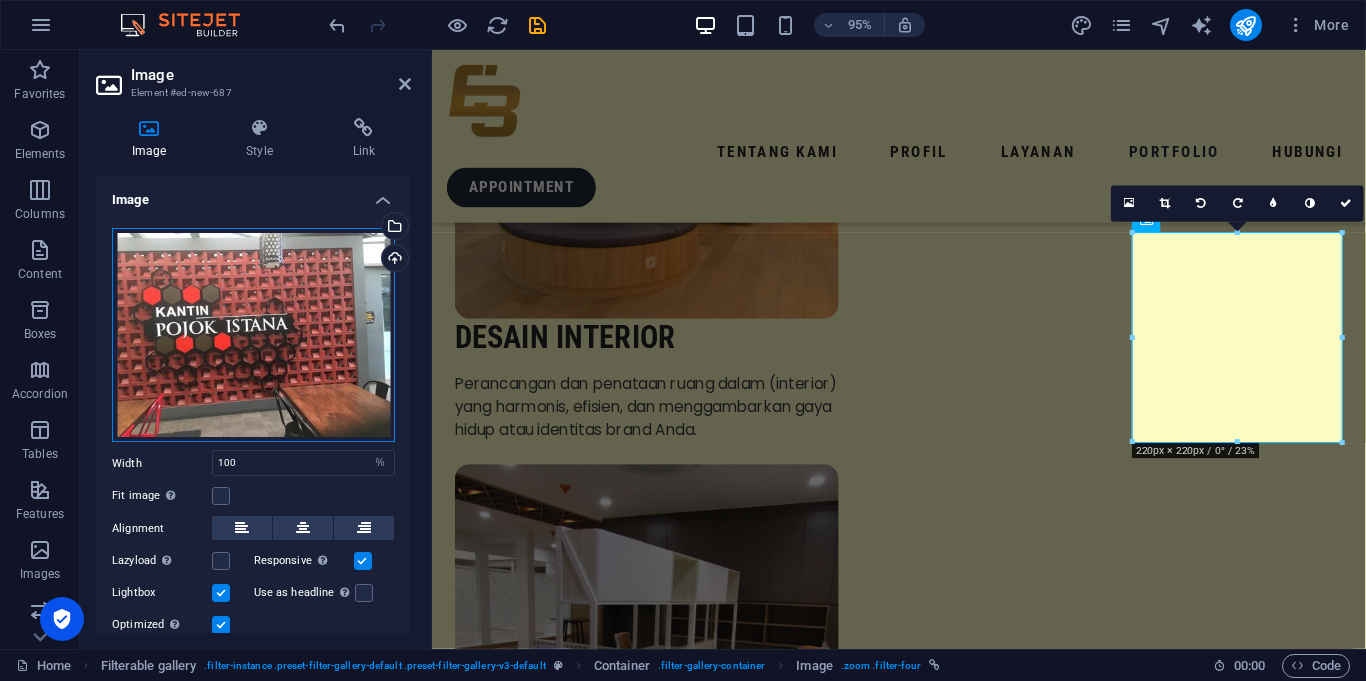 click on "Drag files here, click to choose files or select files from Files or our free stock photos & videos" at bounding box center [253, 335] 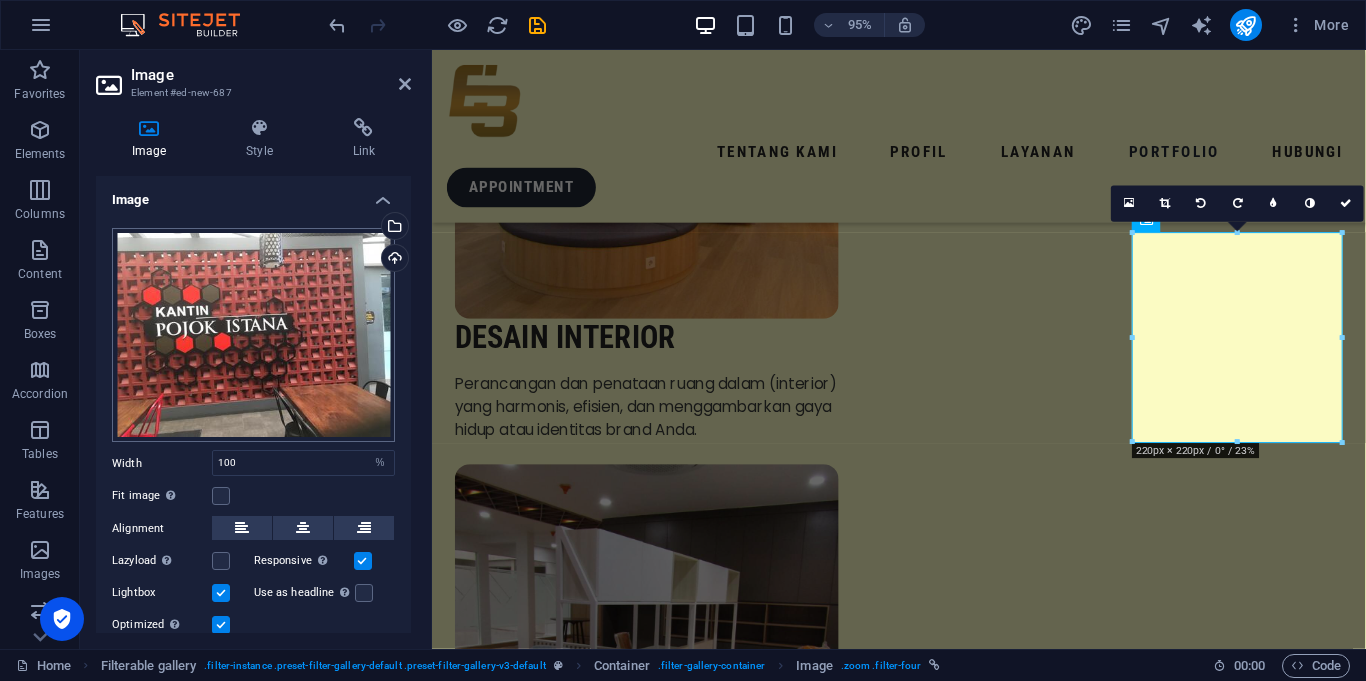 scroll, scrollTop: 4085, scrollLeft: 0, axis: vertical 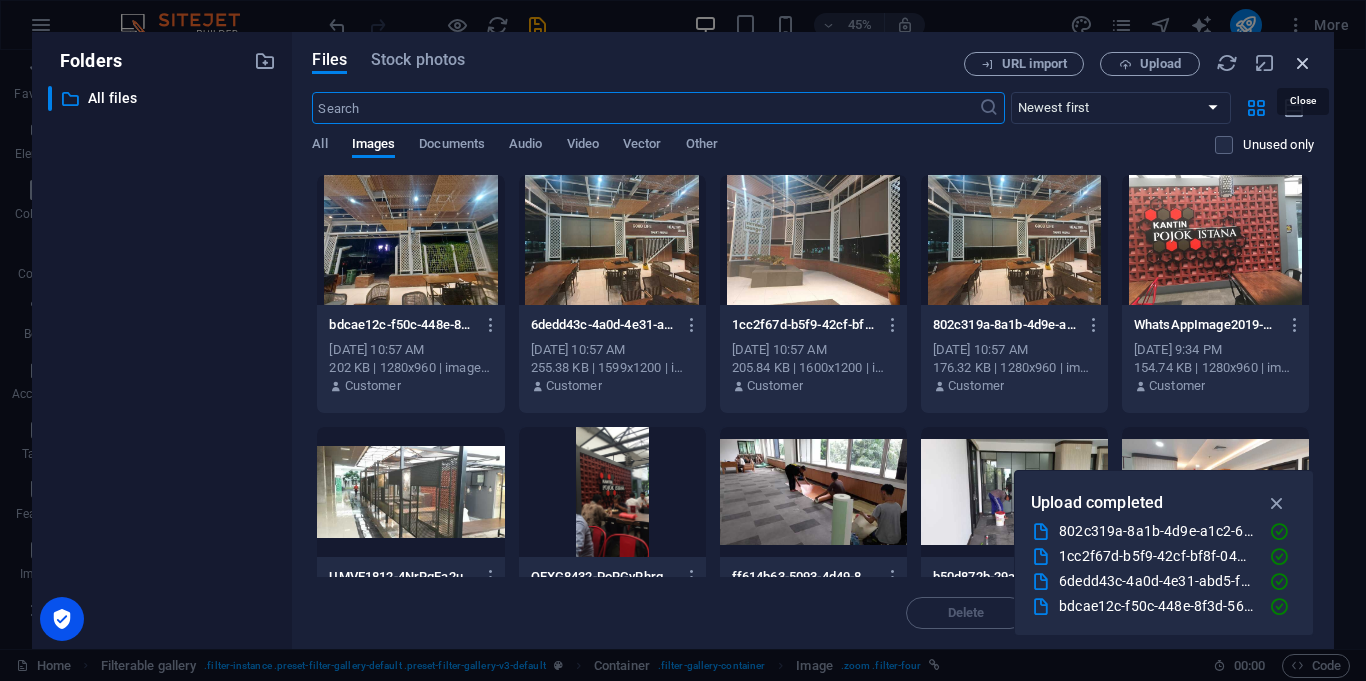 click at bounding box center [1303, 63] 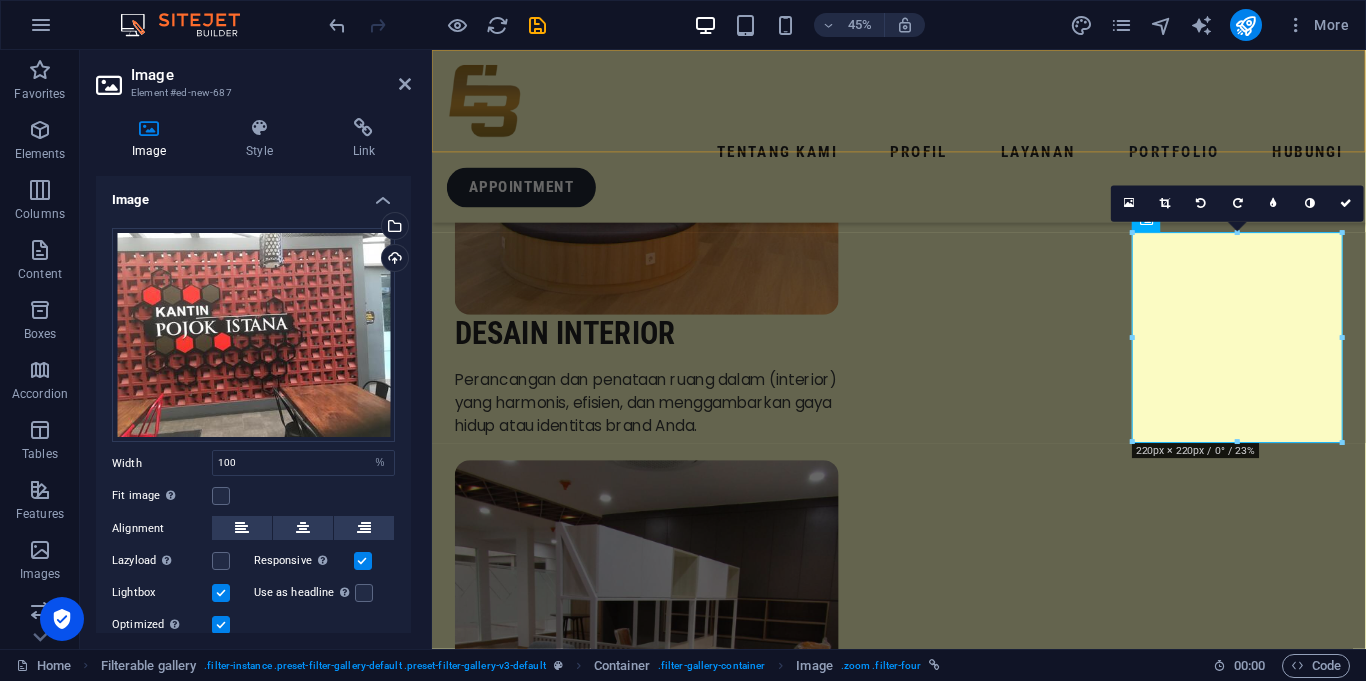 scroll, scrollTop: 4081, scrollLeft: 0, axis: vertical 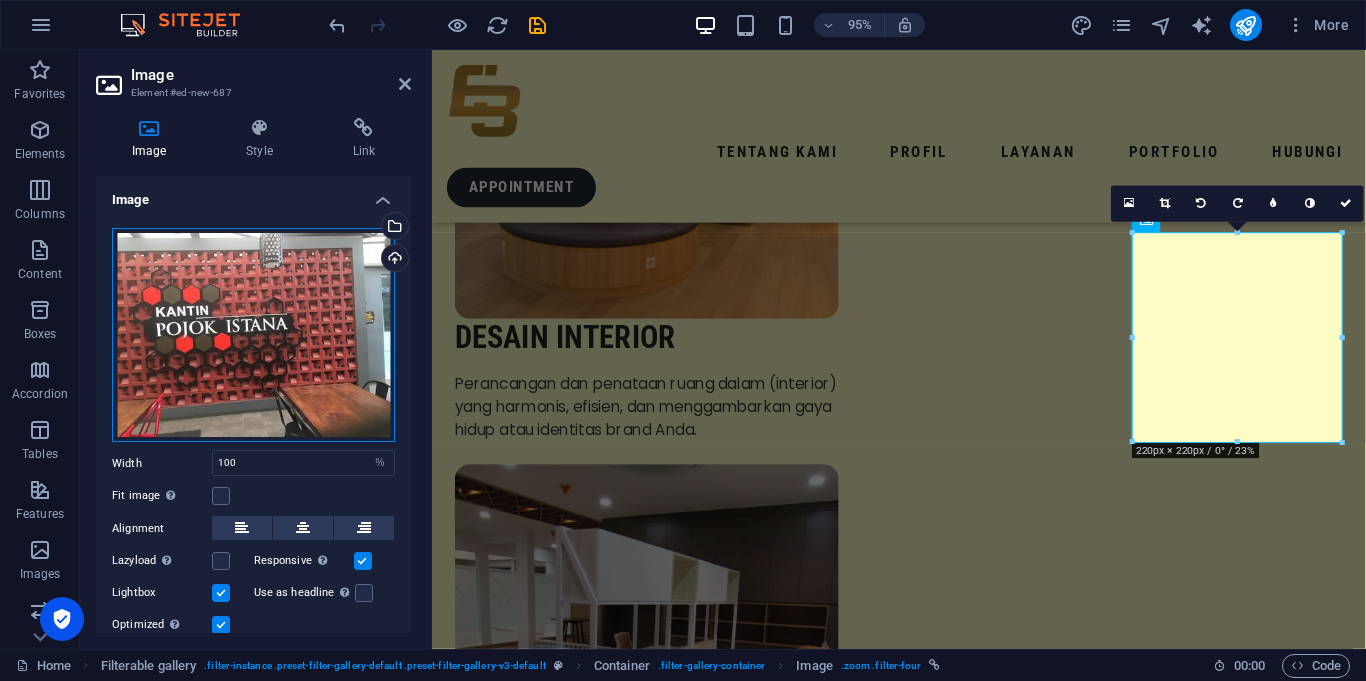 click on "Drag files here, click to choose files or select files from Files or our free stock photos & videos" at bounding box center [253, 335] 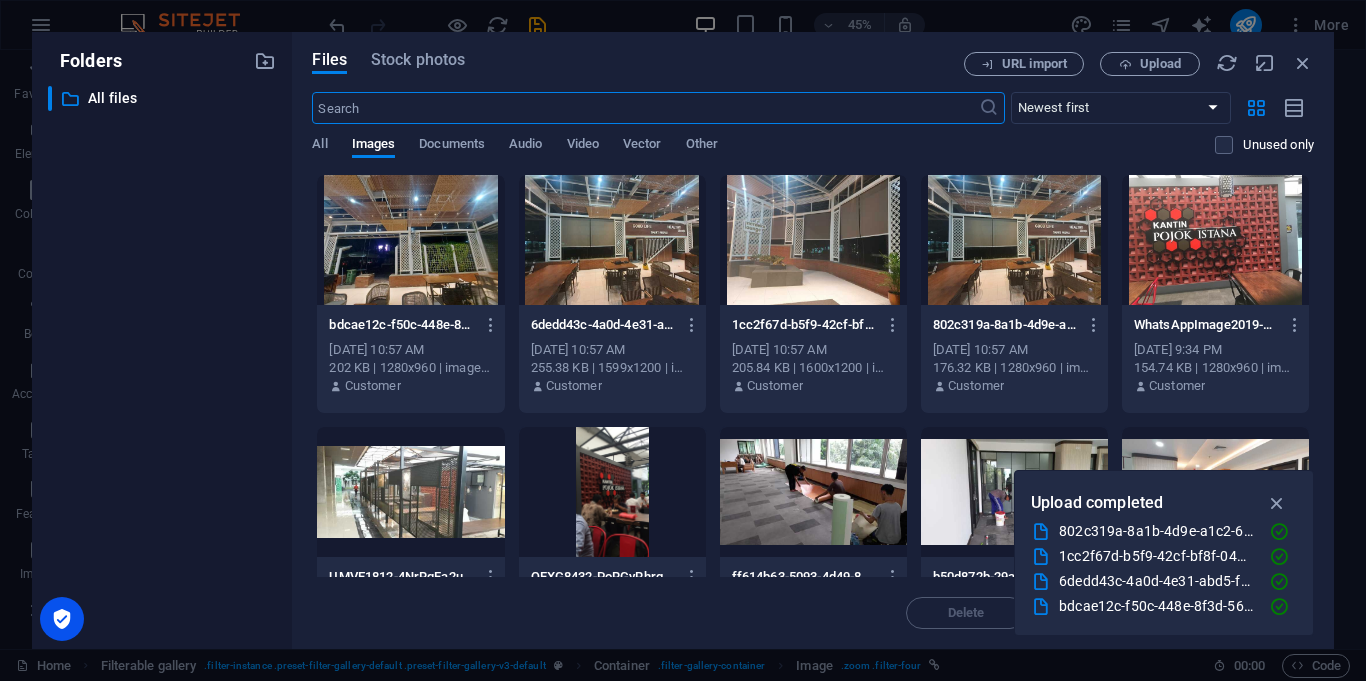 scroll, scrollTop: 4085, scrollLeft: 0, axis: vertical 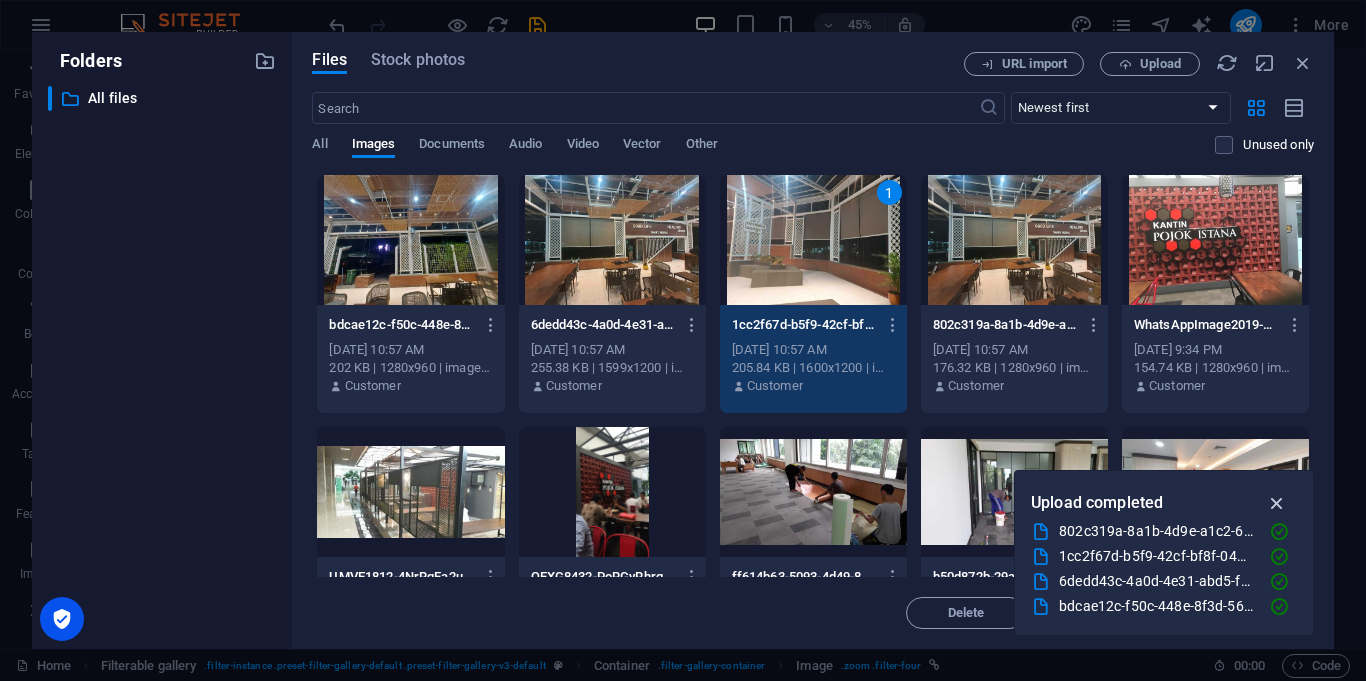 click at bounding box center [1277, 503] 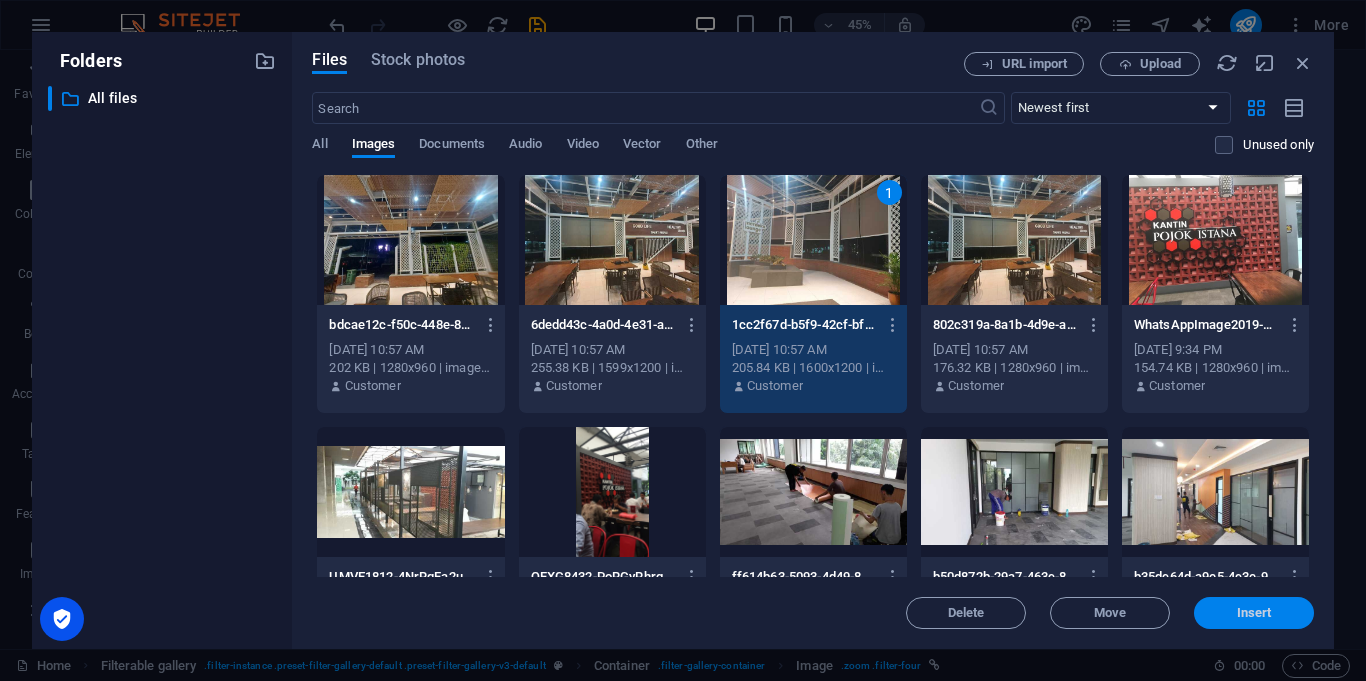 click on "Insert" at bounding box center [1254, 613] 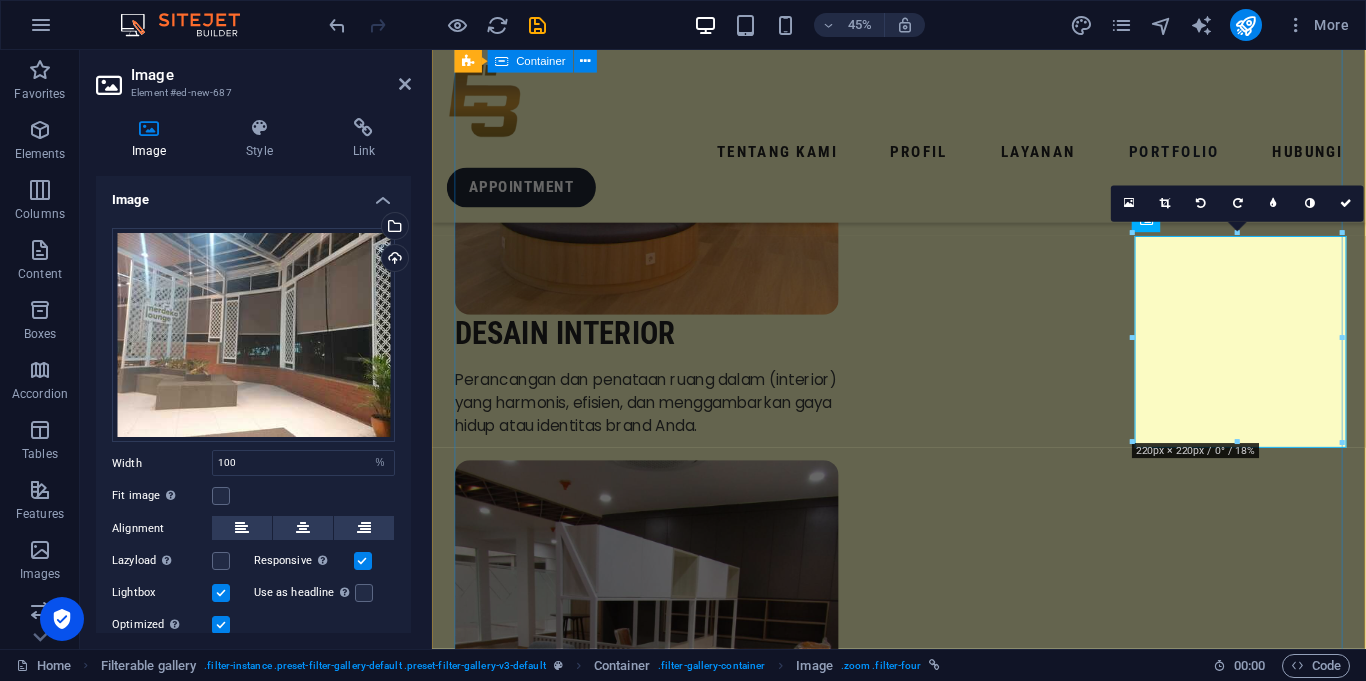 scroll, scrollTop: 4081, scrollLeft: 0, axis: vertical 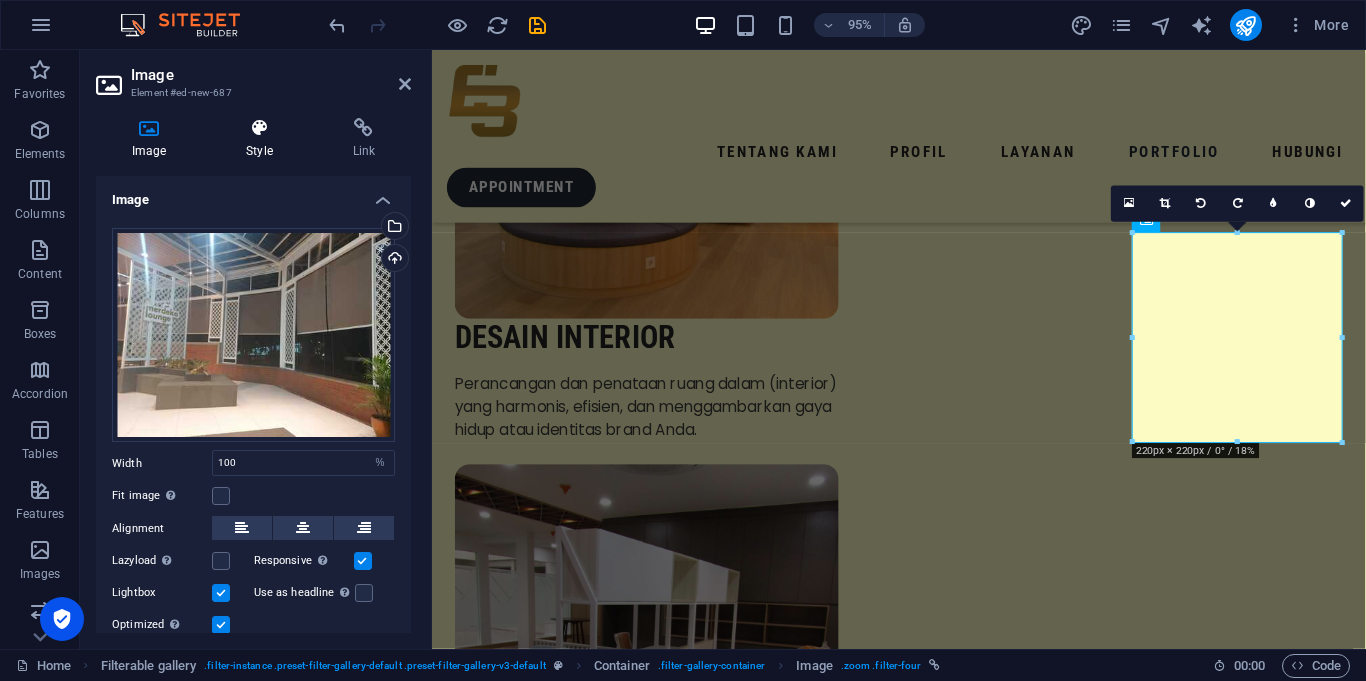click on "Style" at bounding box center [263, 139] 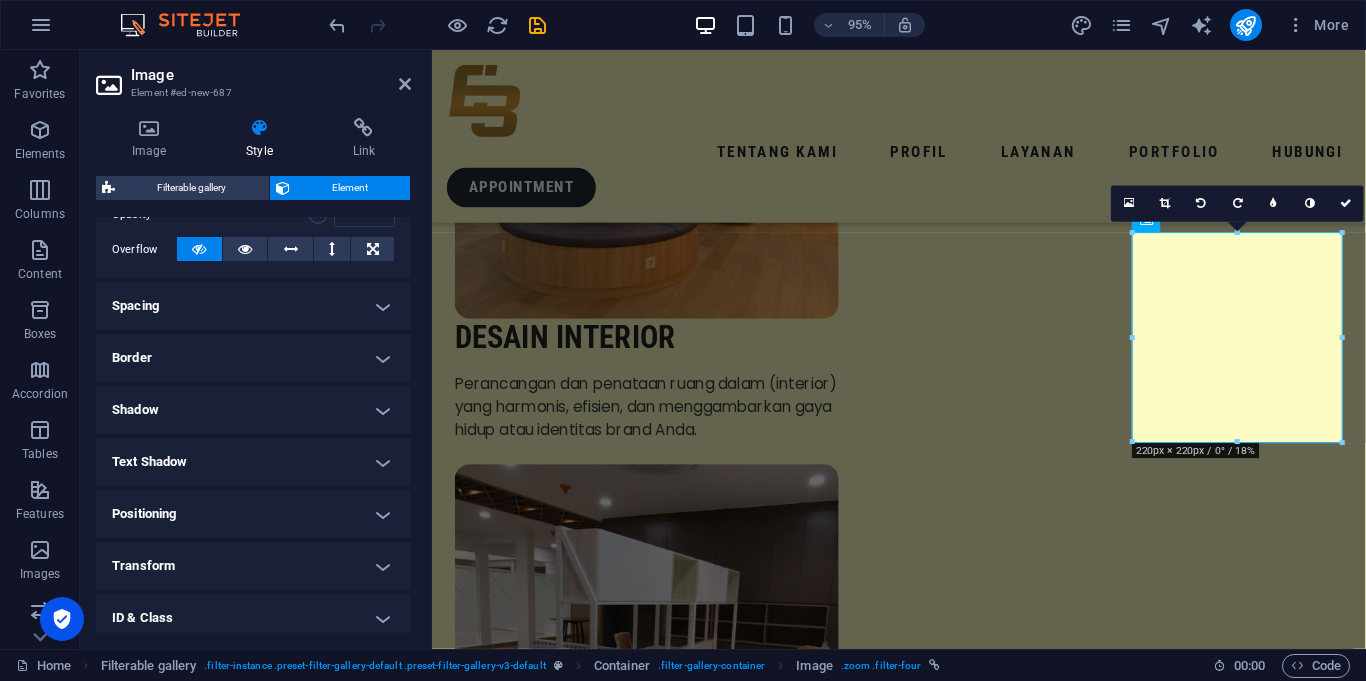 scroll, scrollTop: 429, scrollLeft: 0, axis: vertical 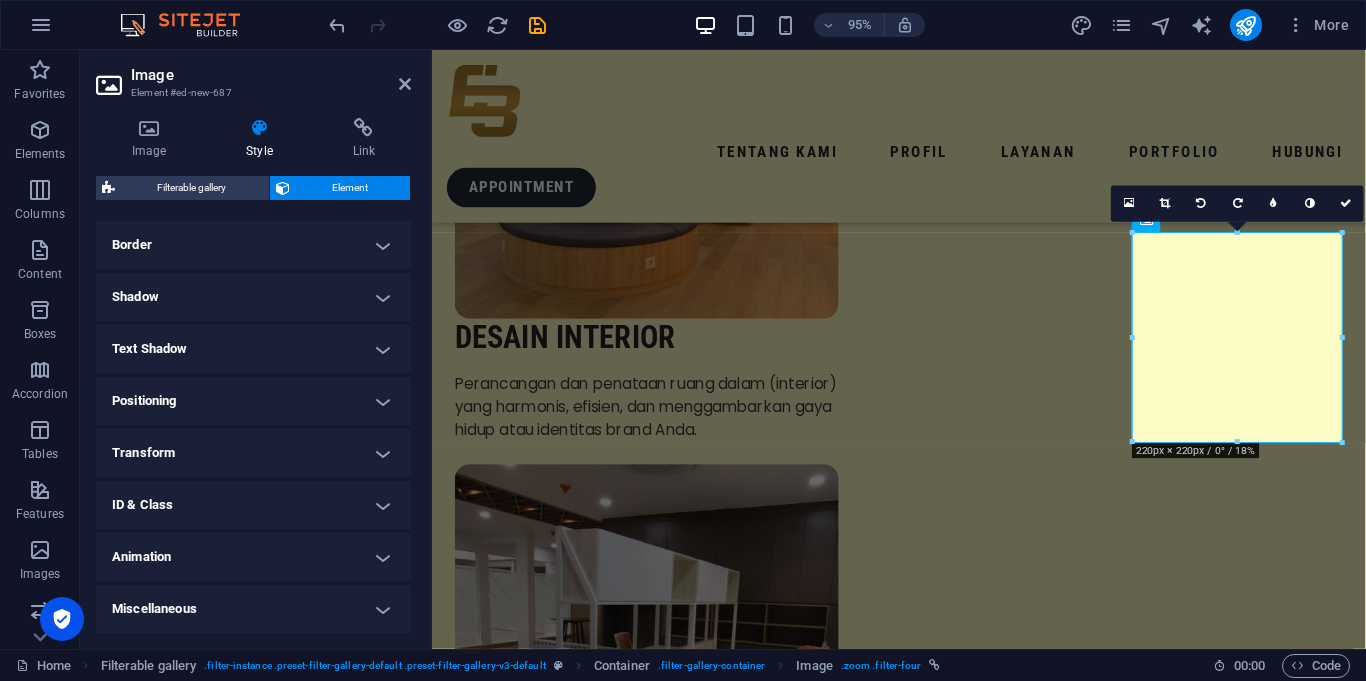 click on "ID & Class" at bounding box center (253, 505) 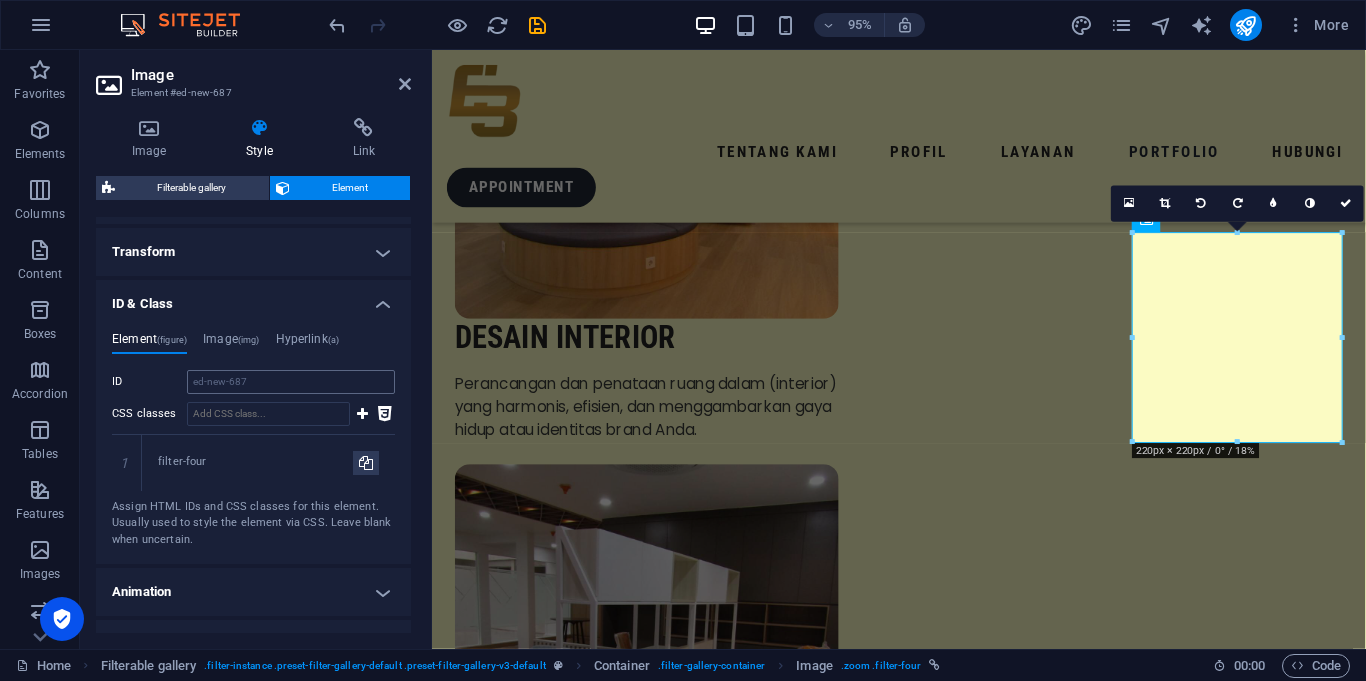 scroll, scrollTop: 665, scrollLeft: 0, axis: vertical 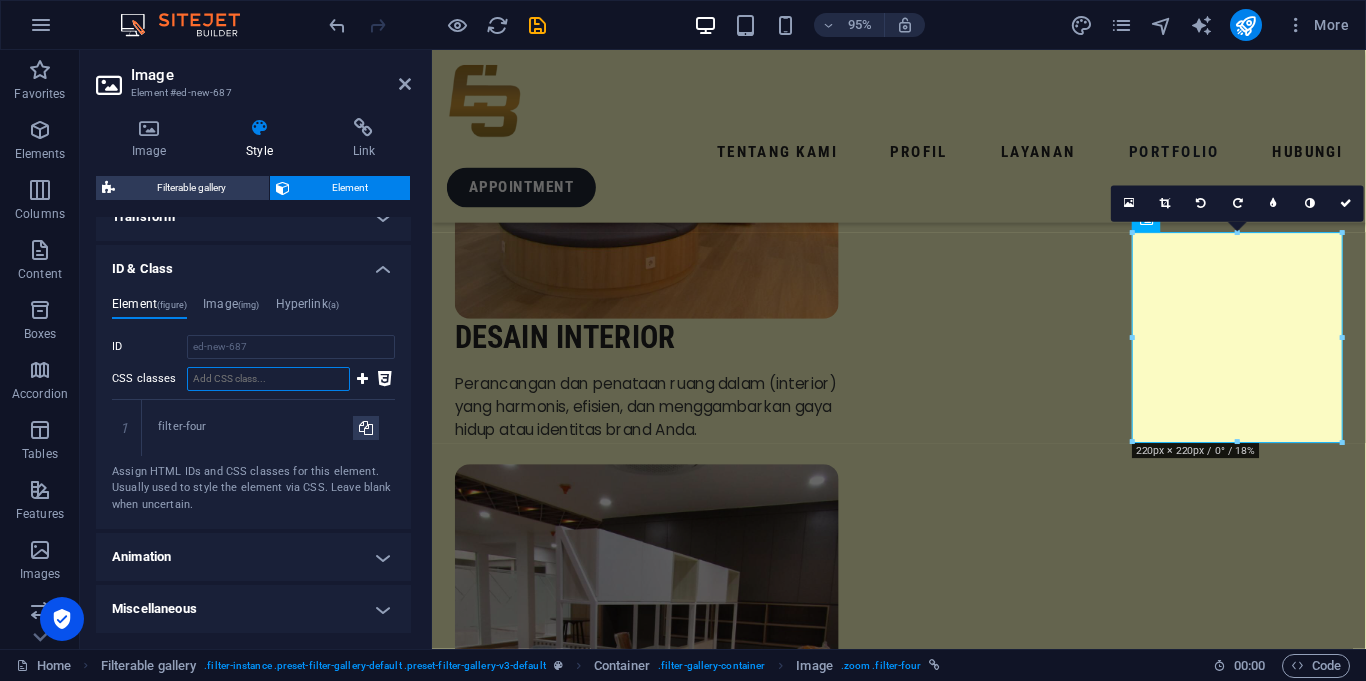 click on "CSS classes" at bounding box center (268, 379) 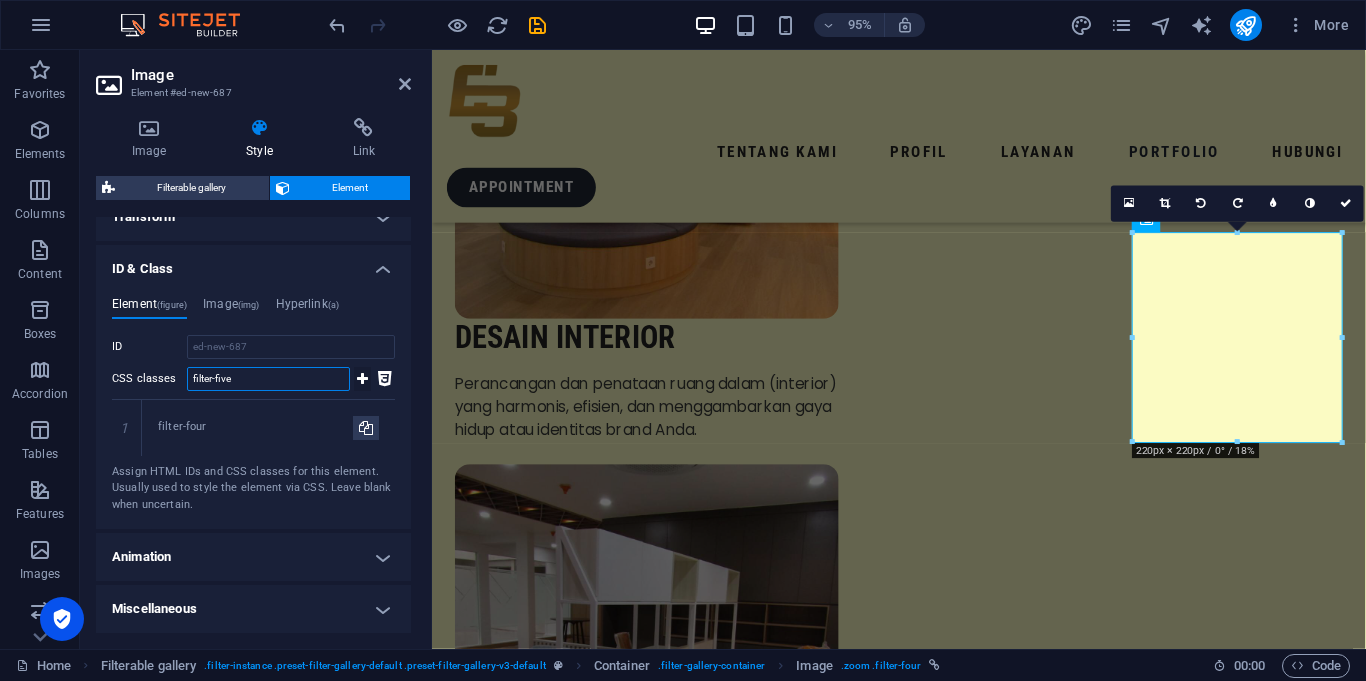 type on "filter-five" 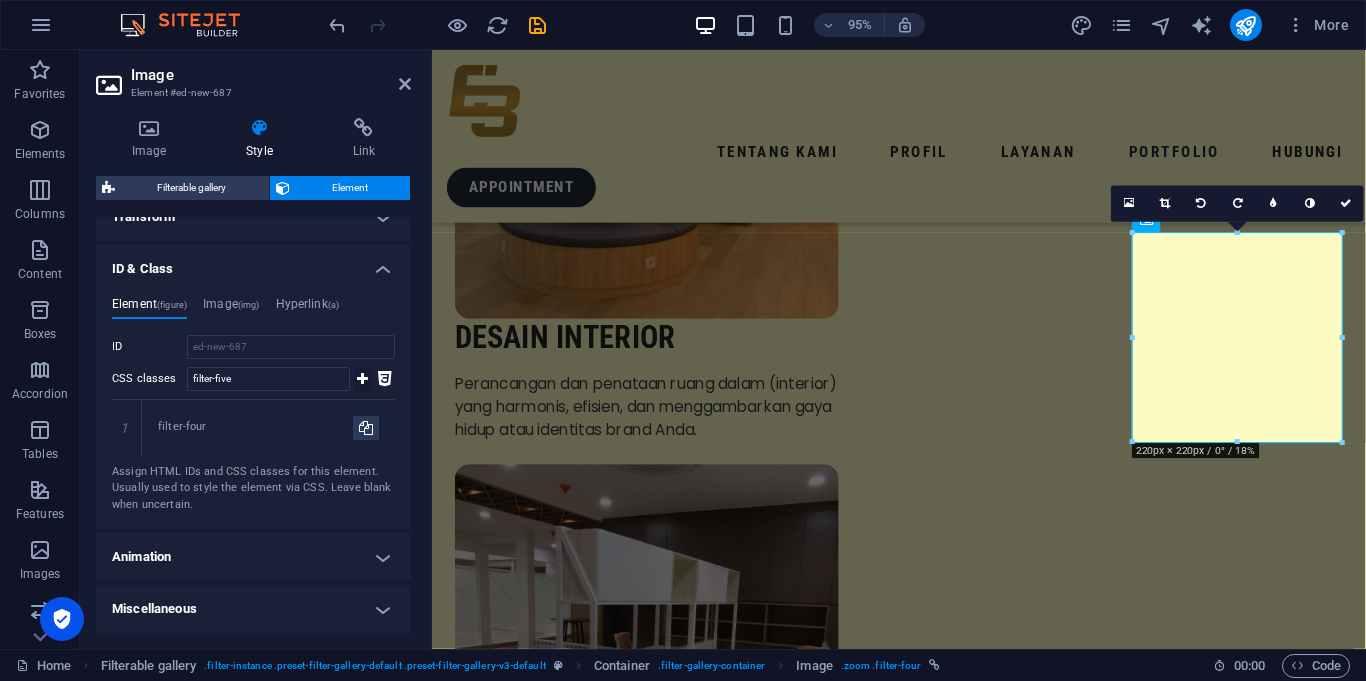 click at bounding box center (362, 379) 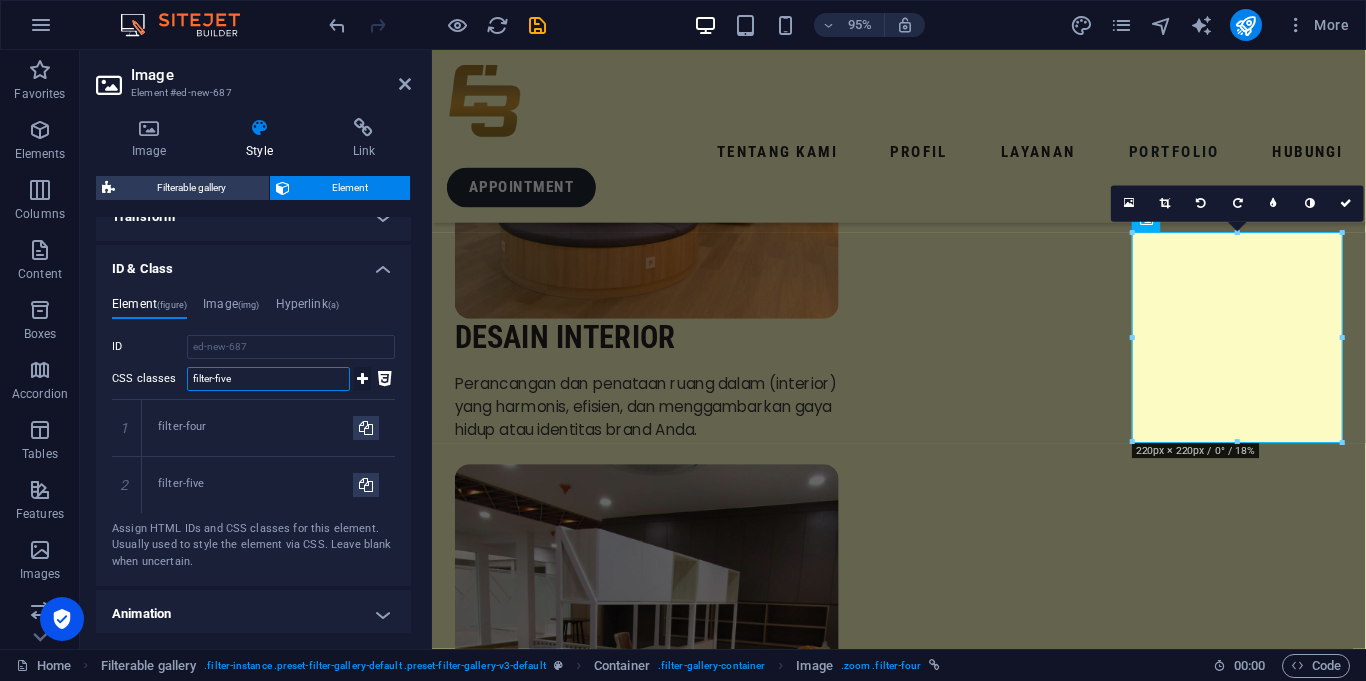 type 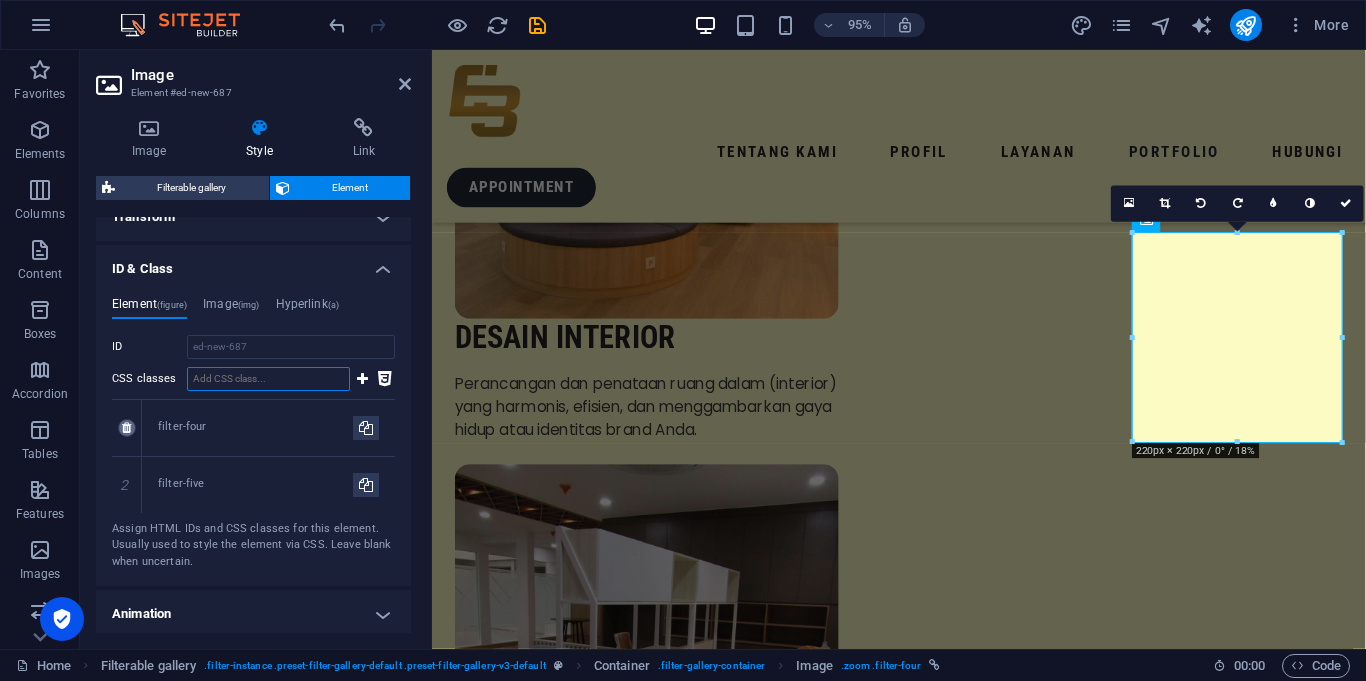 click at bounding box center [126, 428] 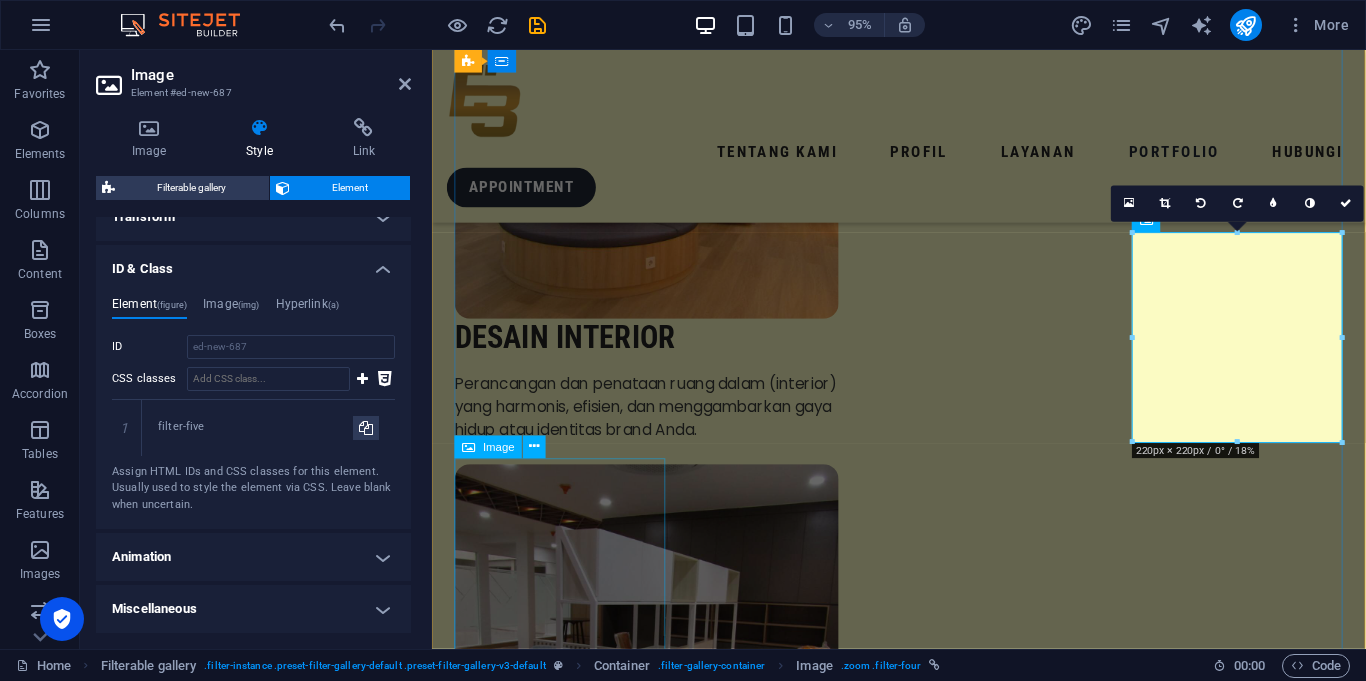 click at bounding box center (567, 6508) 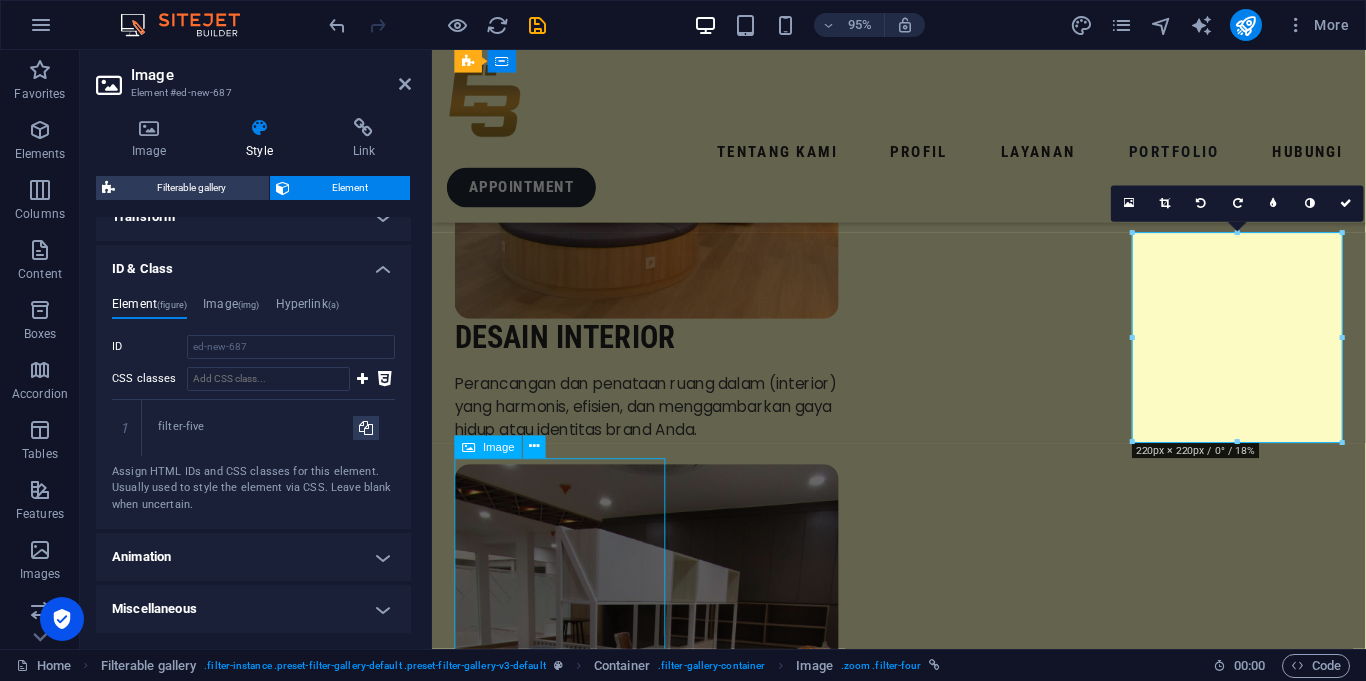 click at bounding box center (567, 6508) 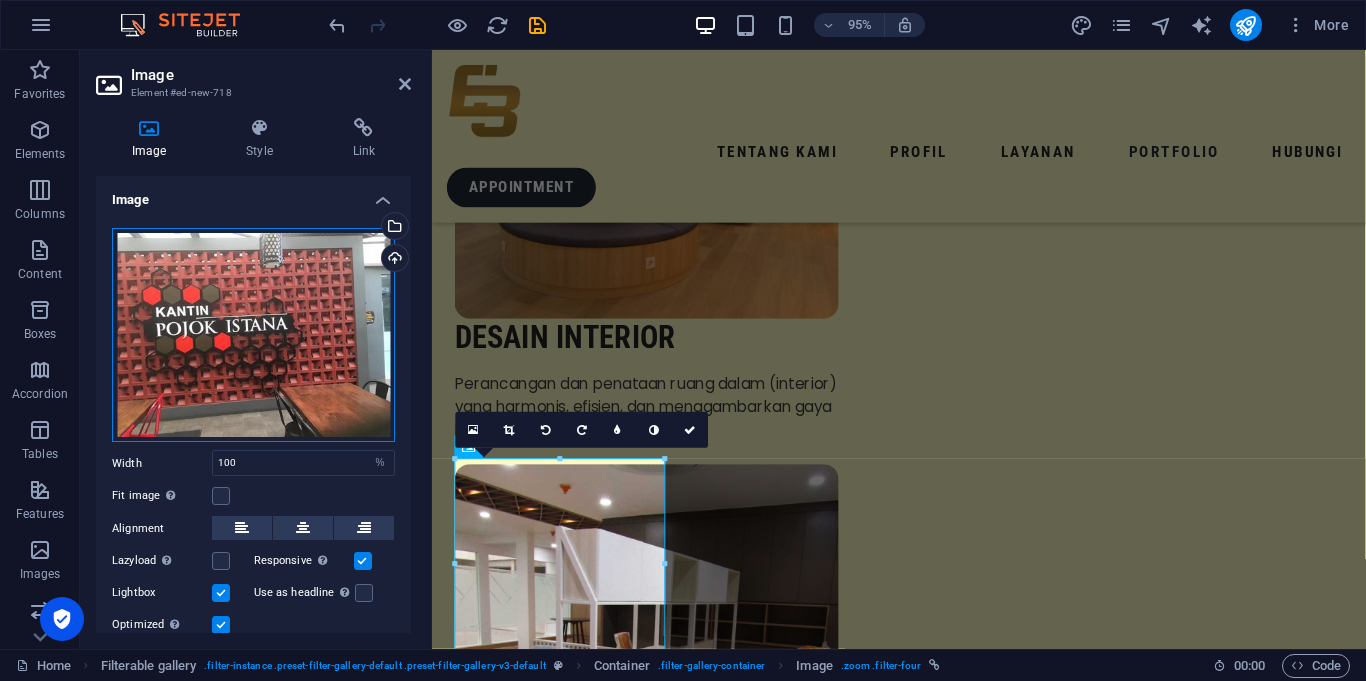 click on "Drag files here, click to choose files or select files from Files or our free stock photos & videos" at bounding box center [253, 335] 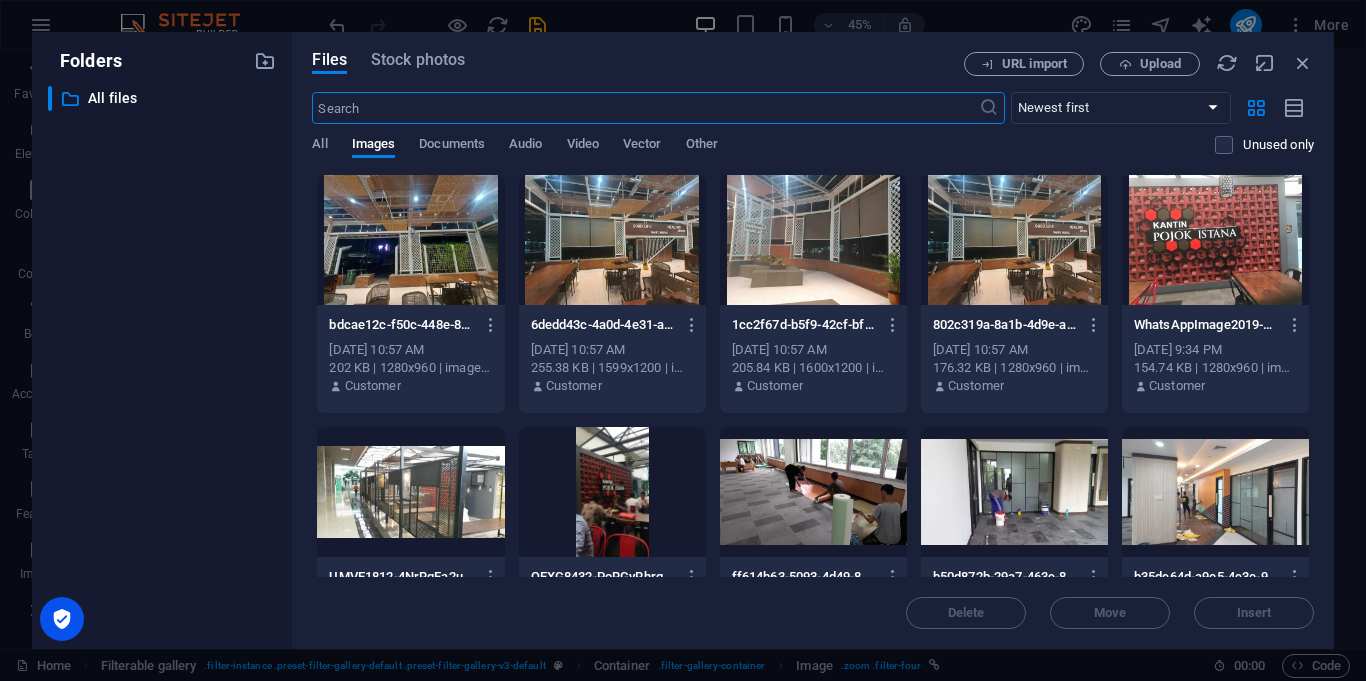 click at bounding box center (612, 240) 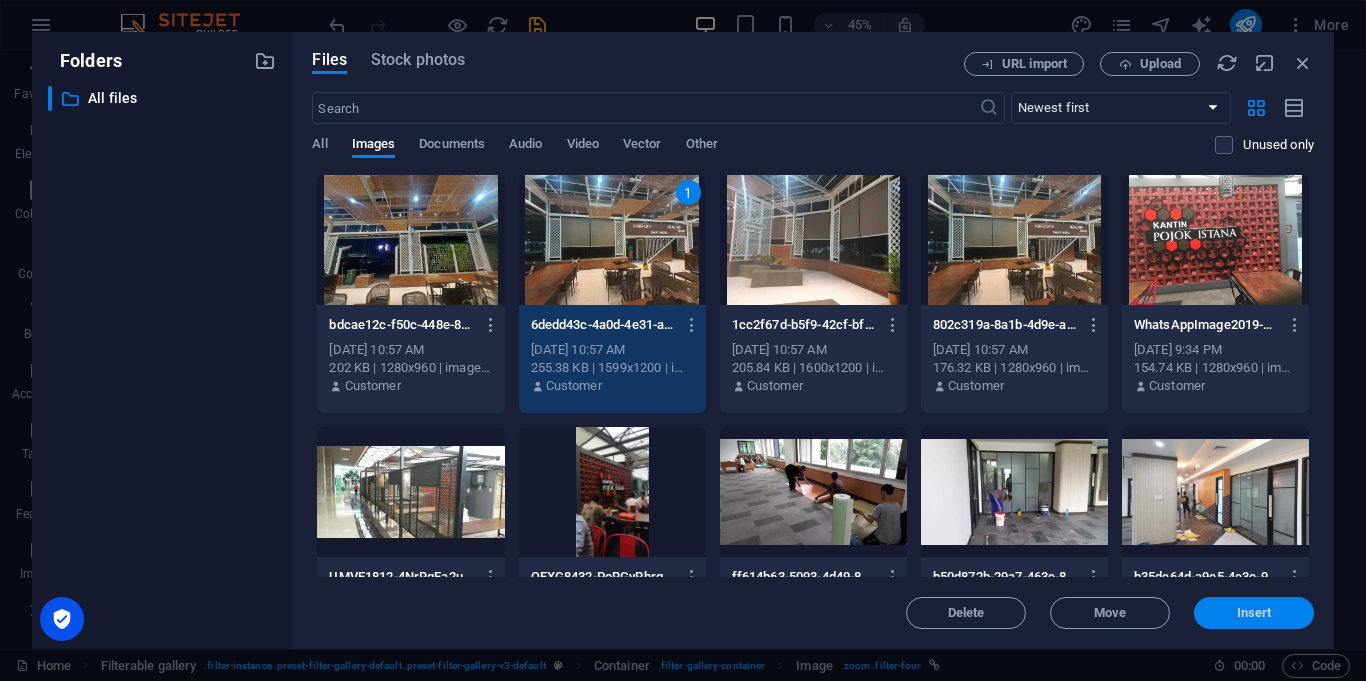 click on "Insert" at bounding box center [1254, 613] 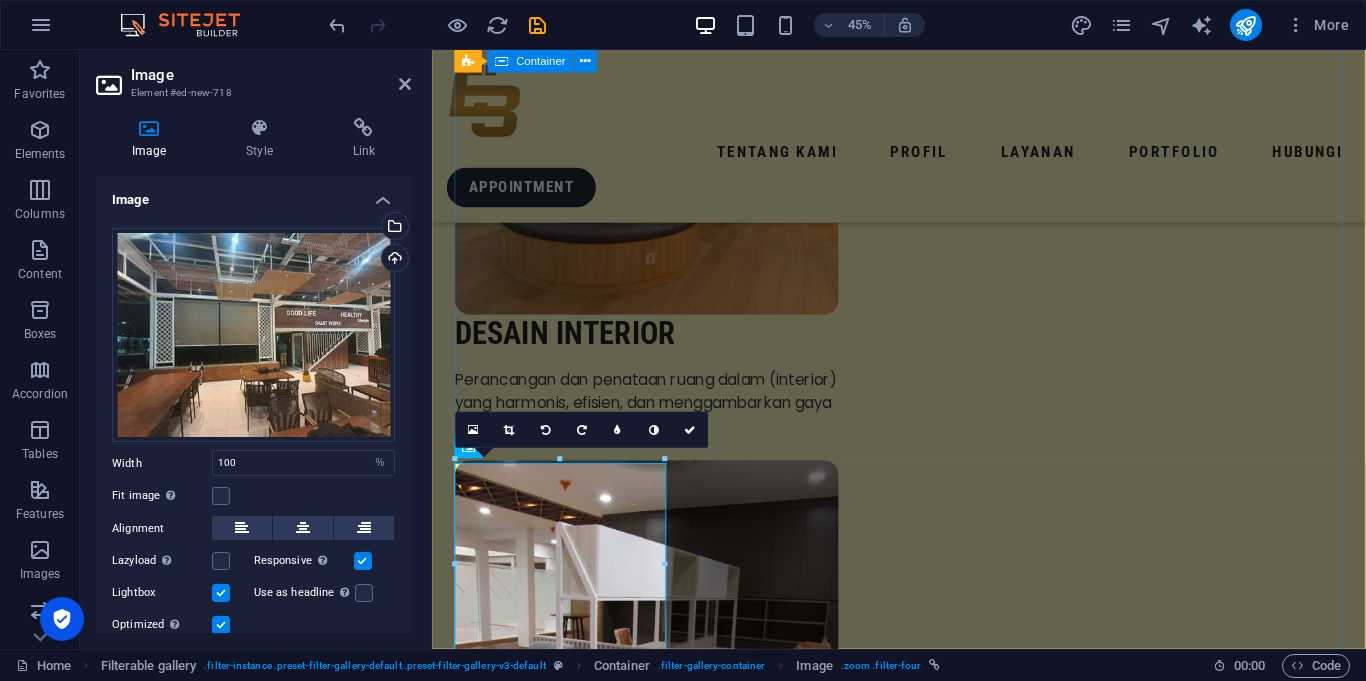 scroll, scrollTop: 4081, scrollLeft: 0, axis: vertical 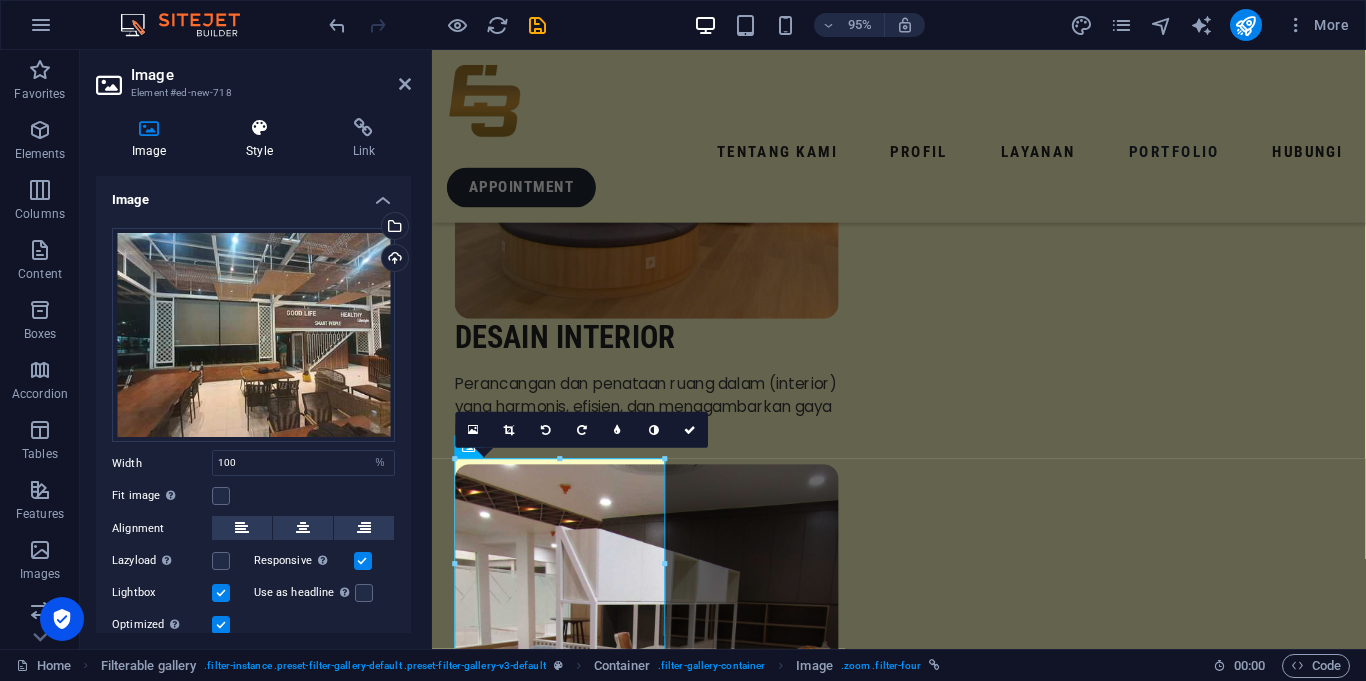 click at bounding box center [259, 128] 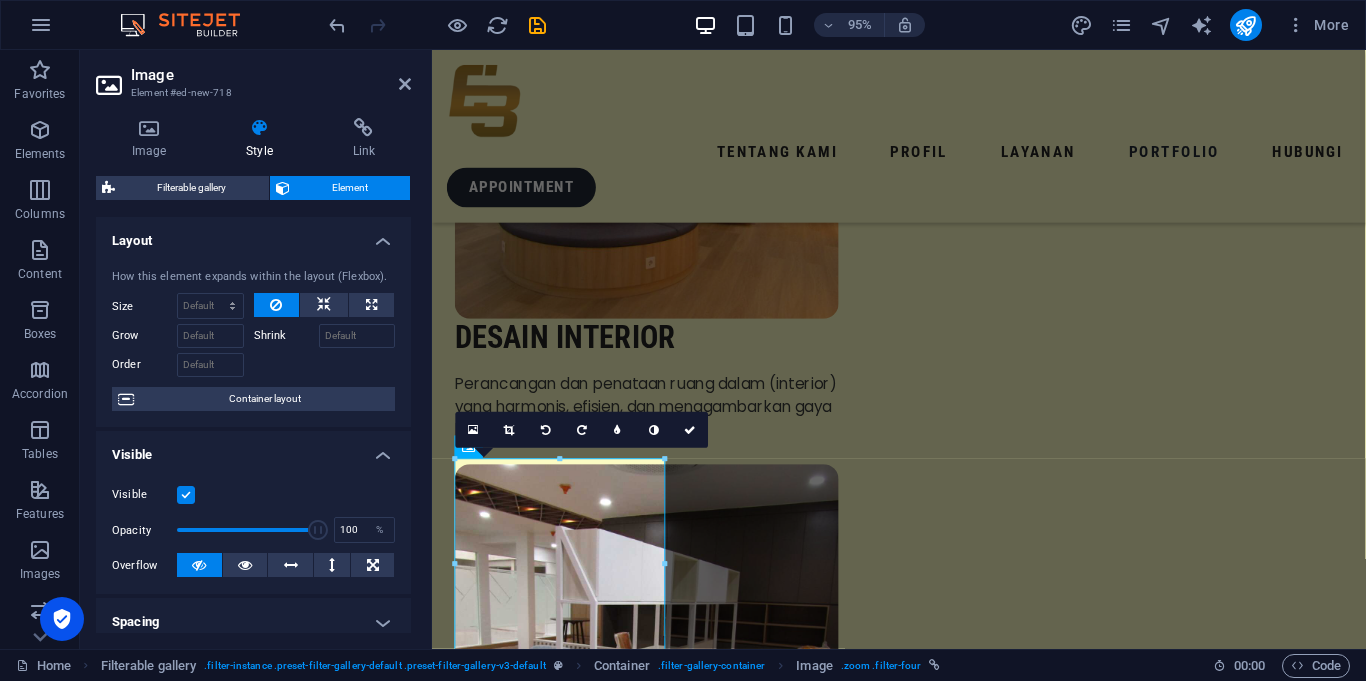 scroll, scrollTop: 429, scrollLeft: 0, axis: vertical 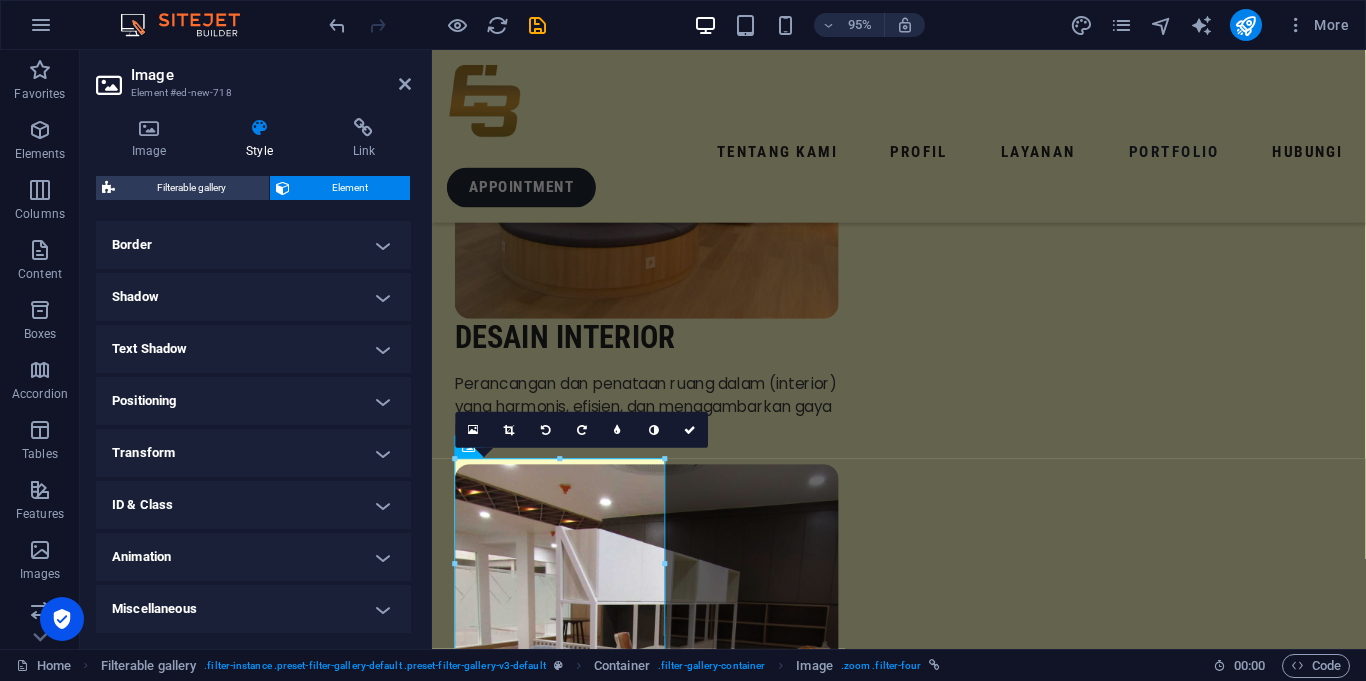 click on "ID & Class" at bounding box center (253, 505) 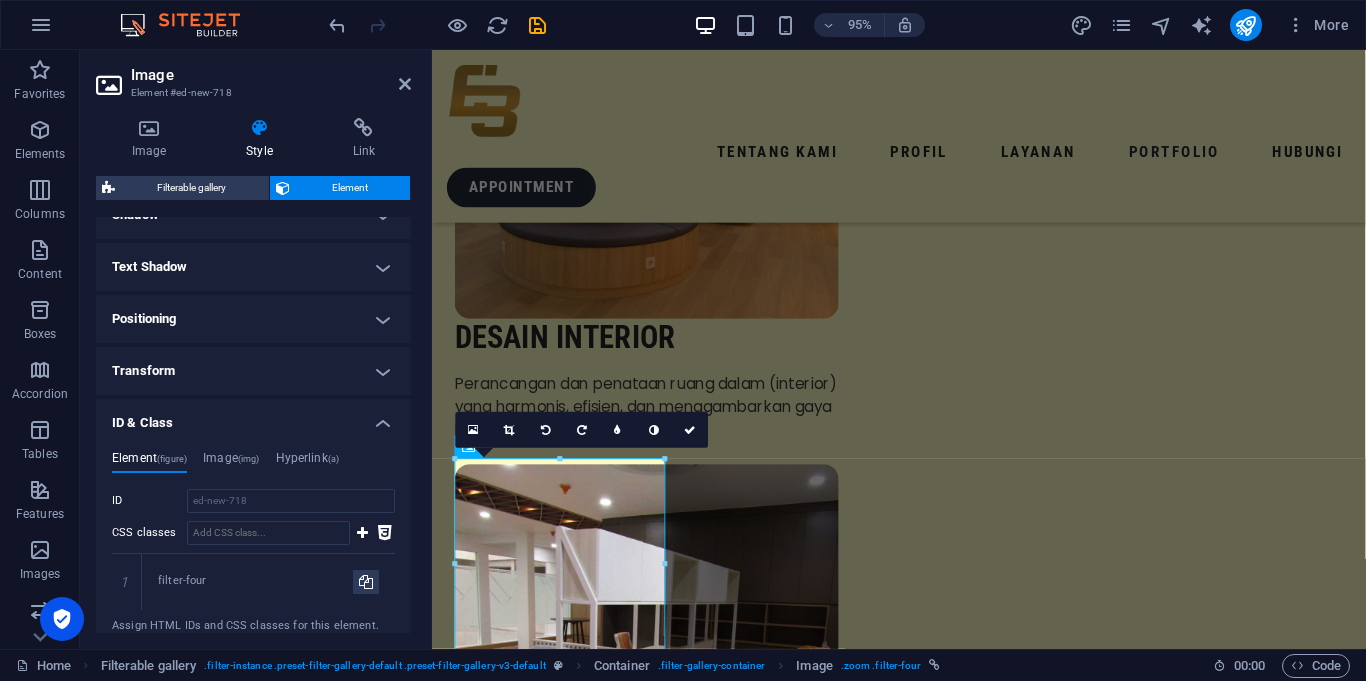 scroll, scrollTop: 515, scrollLeft: 0, axis: vertical 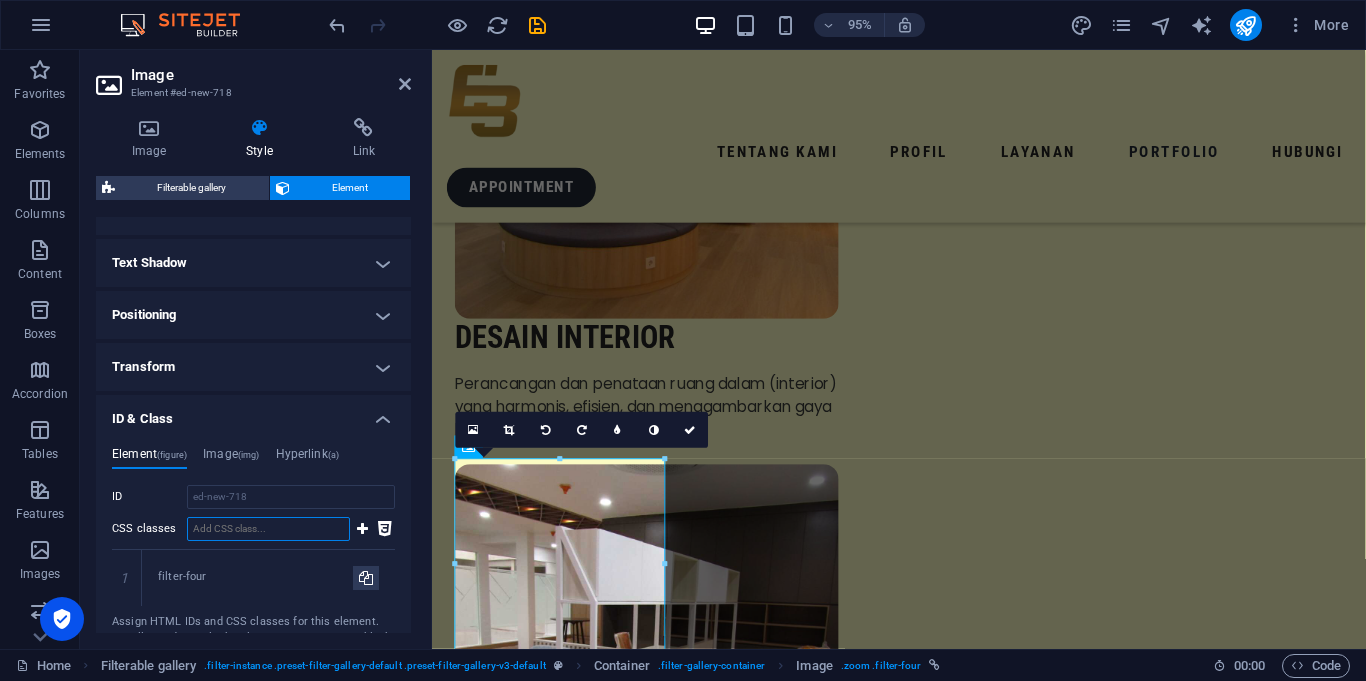 click on "CSS classes" at bounding box center [268, 529] 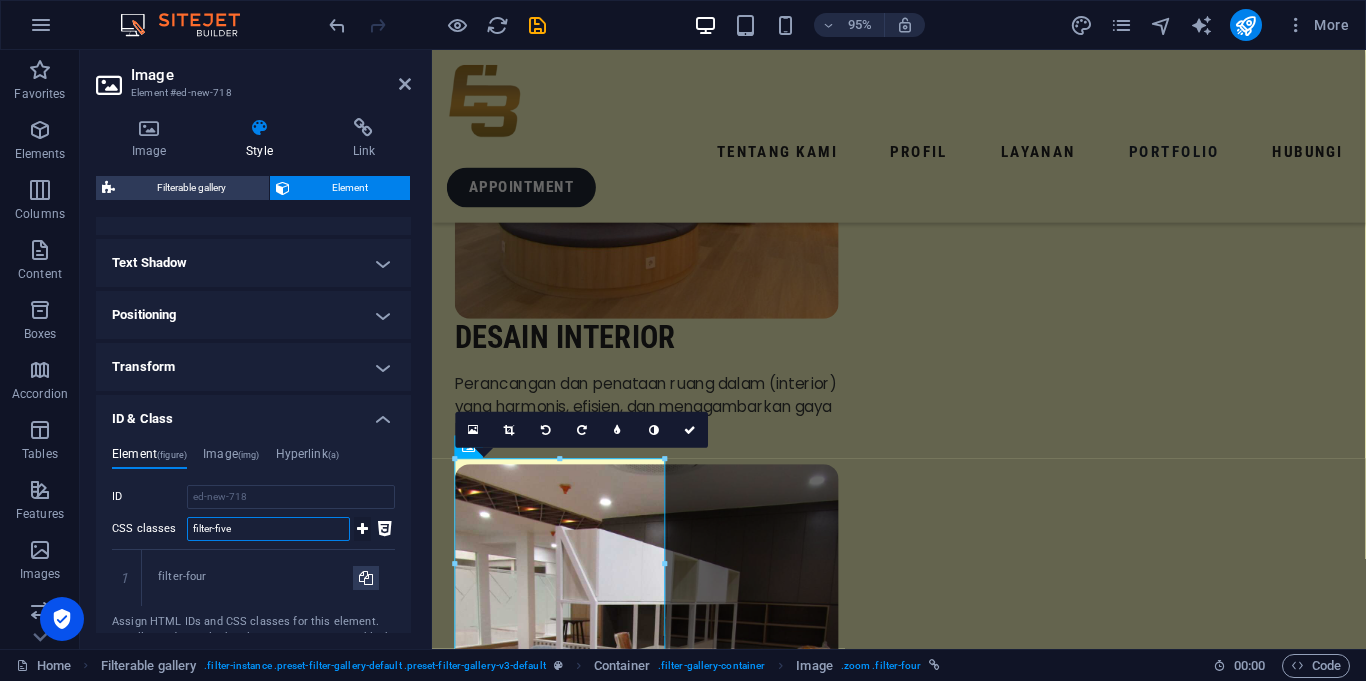type on "filter-five" 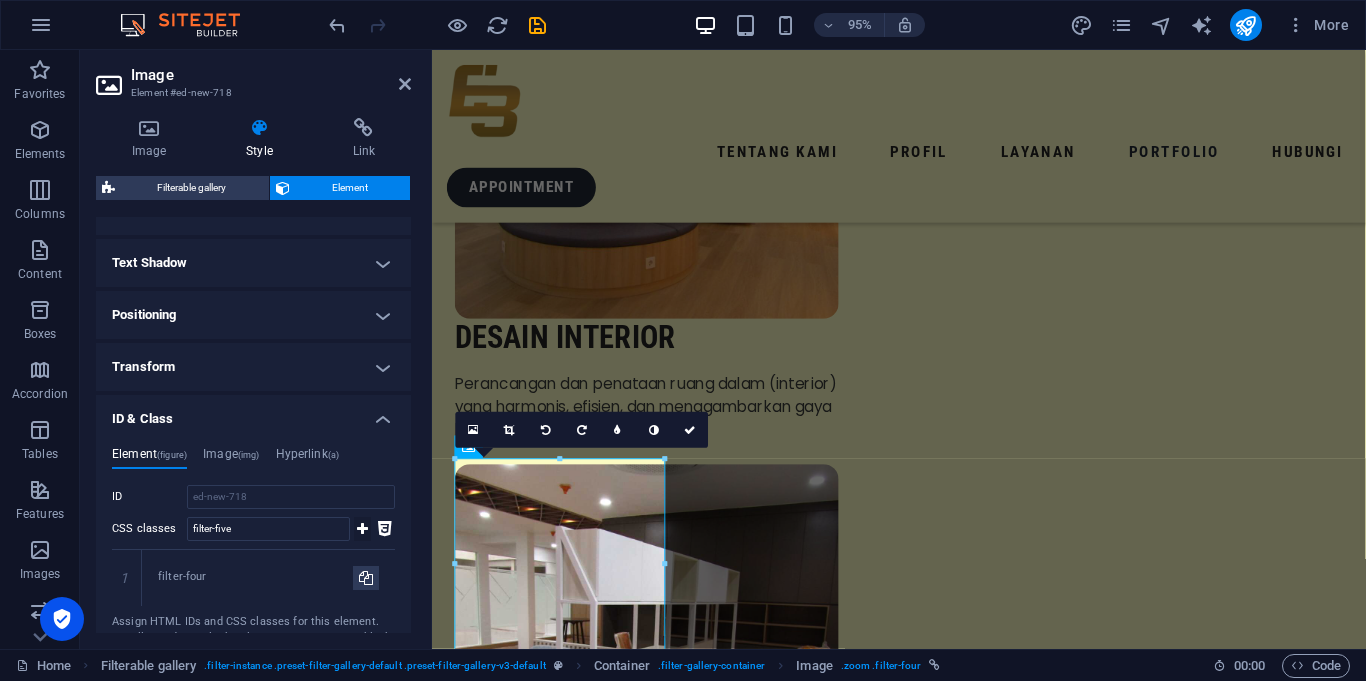 click at bounding box center [362, 529] 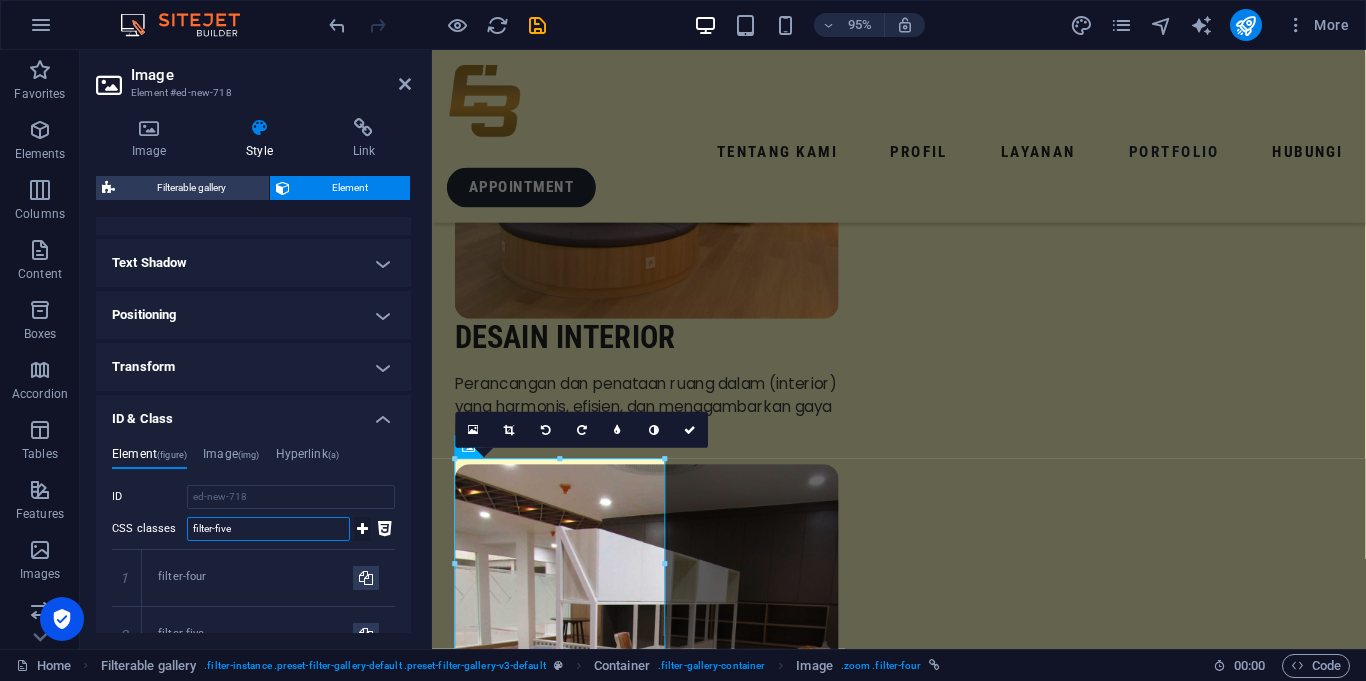 type 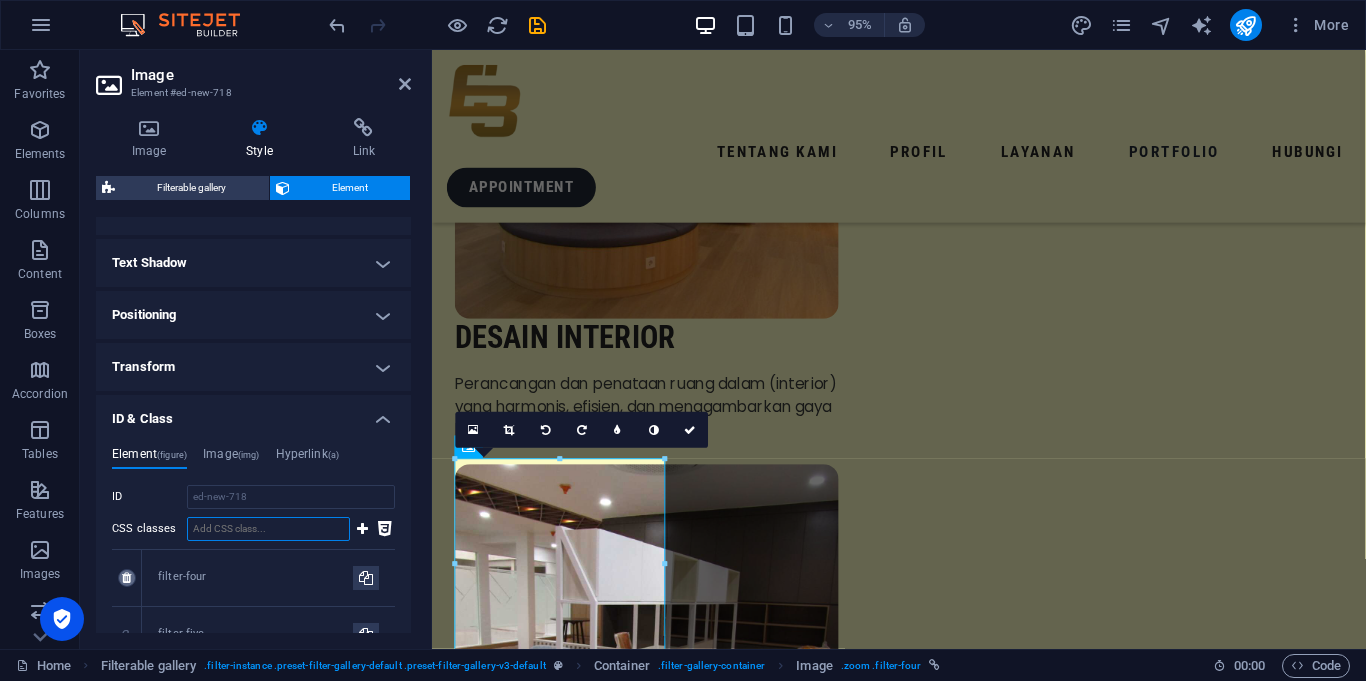click at bounding box center (126, 578) 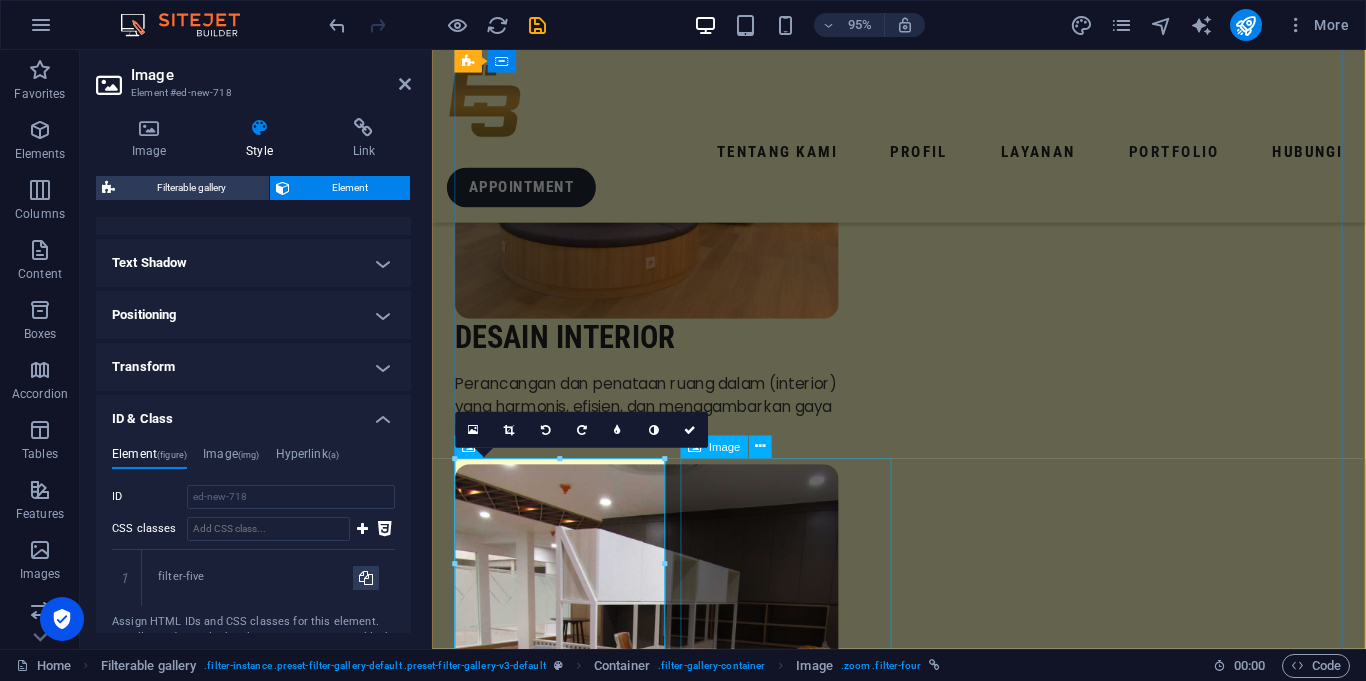 click at bounding box center (567, 6738) 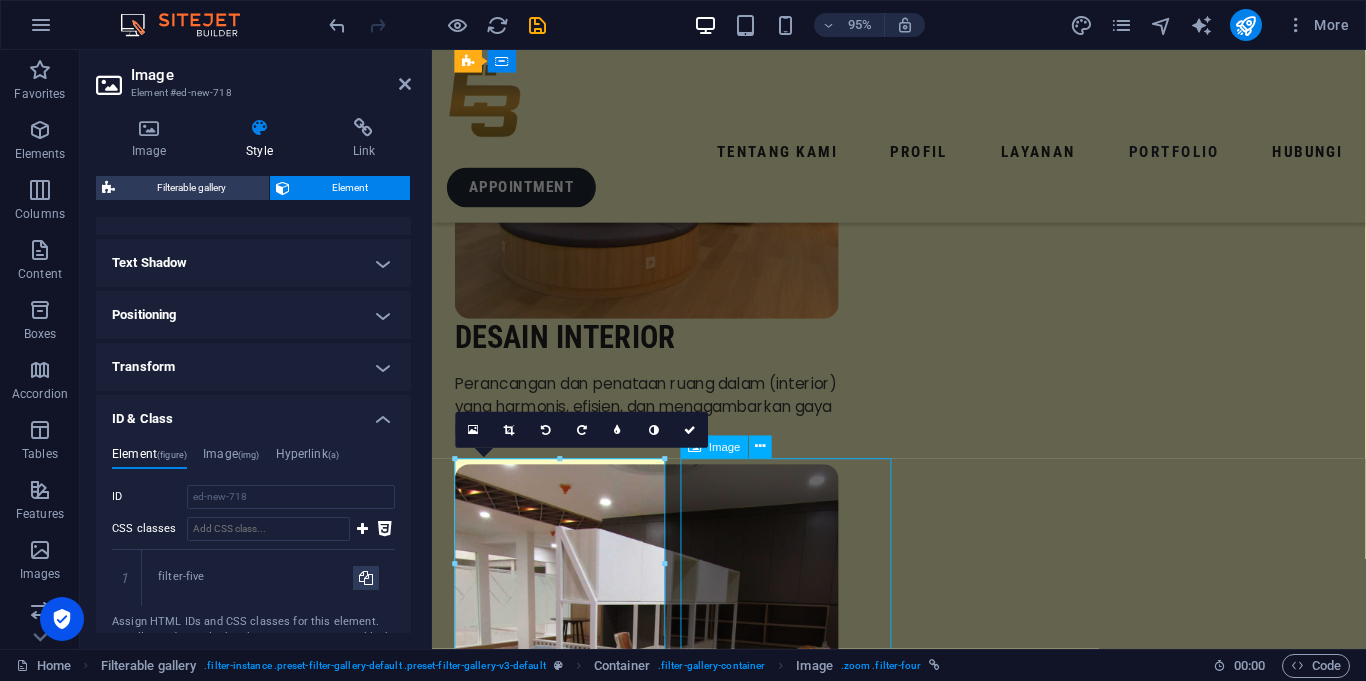 click at bounding box center (567, 6738) 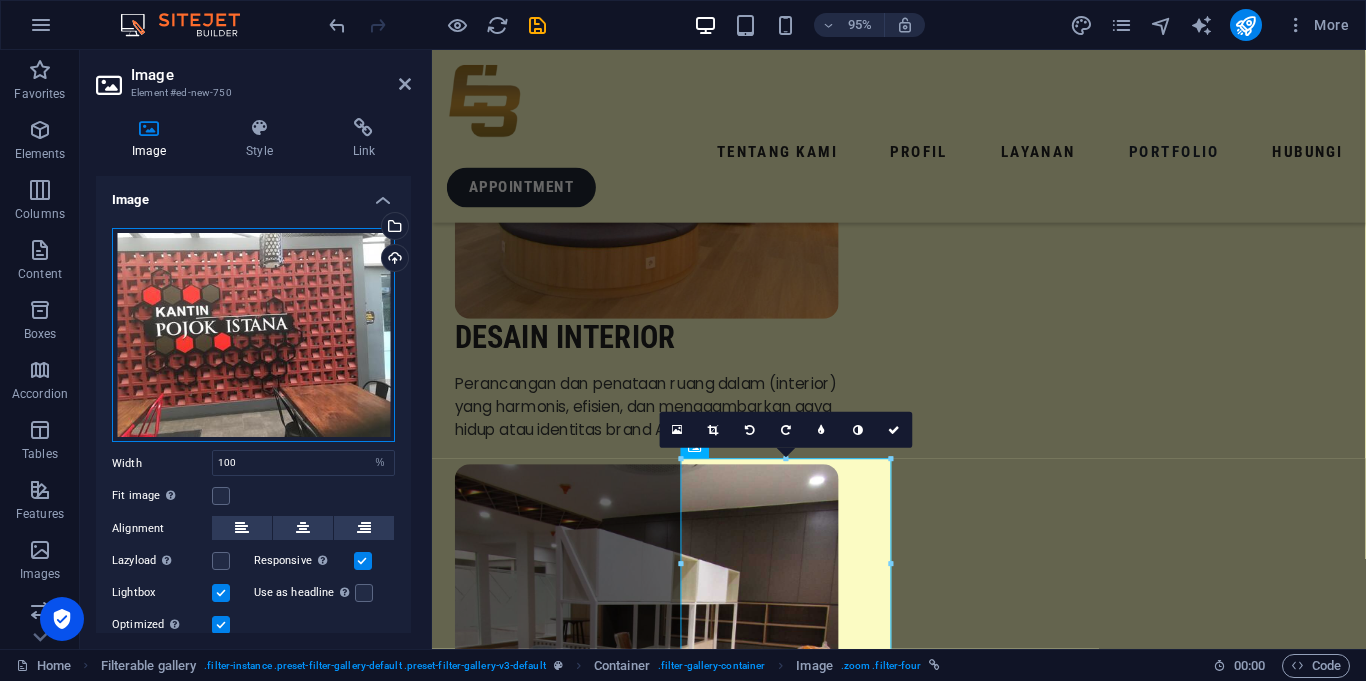 click on "Drag files here, click to choose files or select files from Files or our free stock photos & videos" at bounding box center (253, 335) 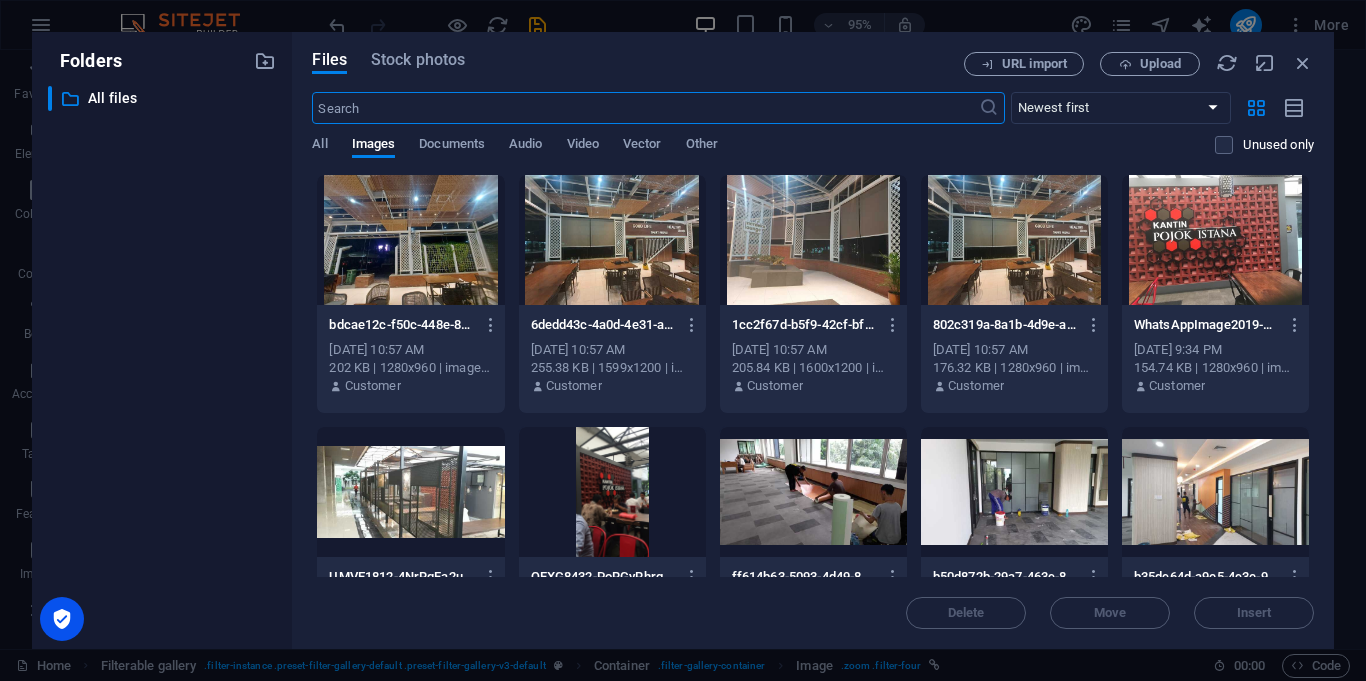 scroll, scrollTop: 4085, scrollLeft: 0, axis: vertical 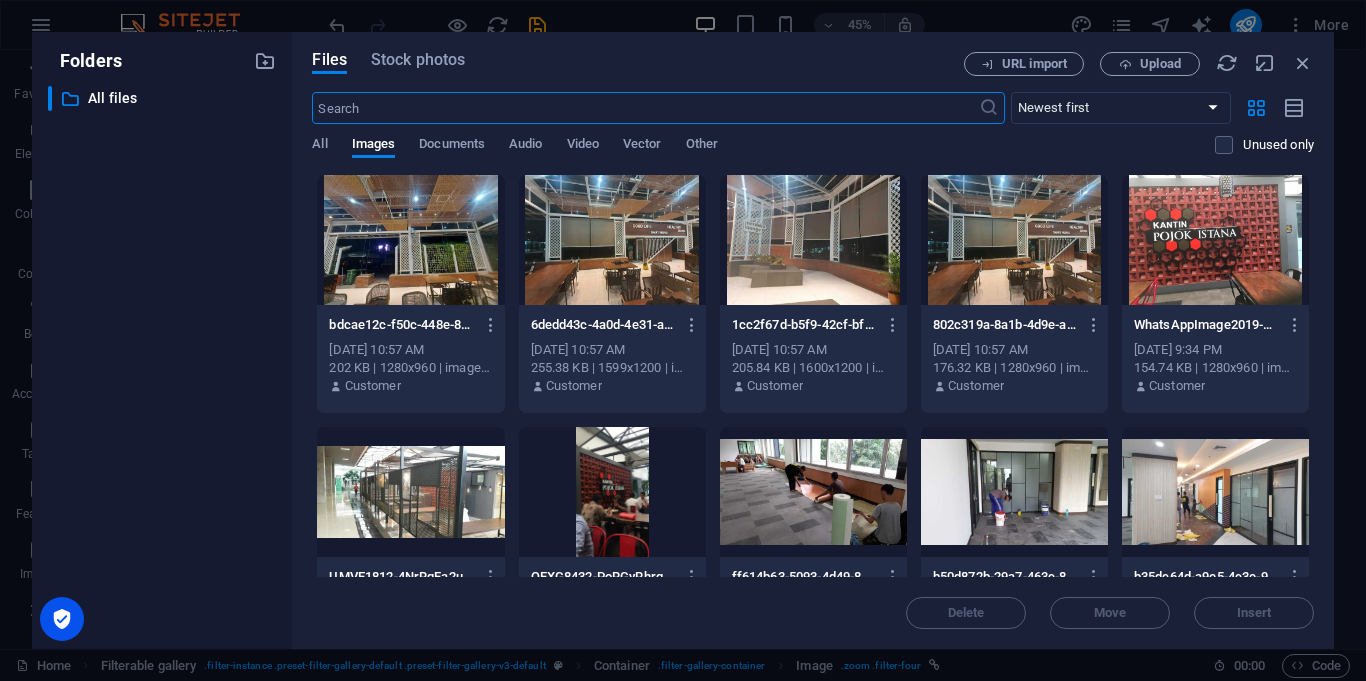 click at bounding box center [410, 240] 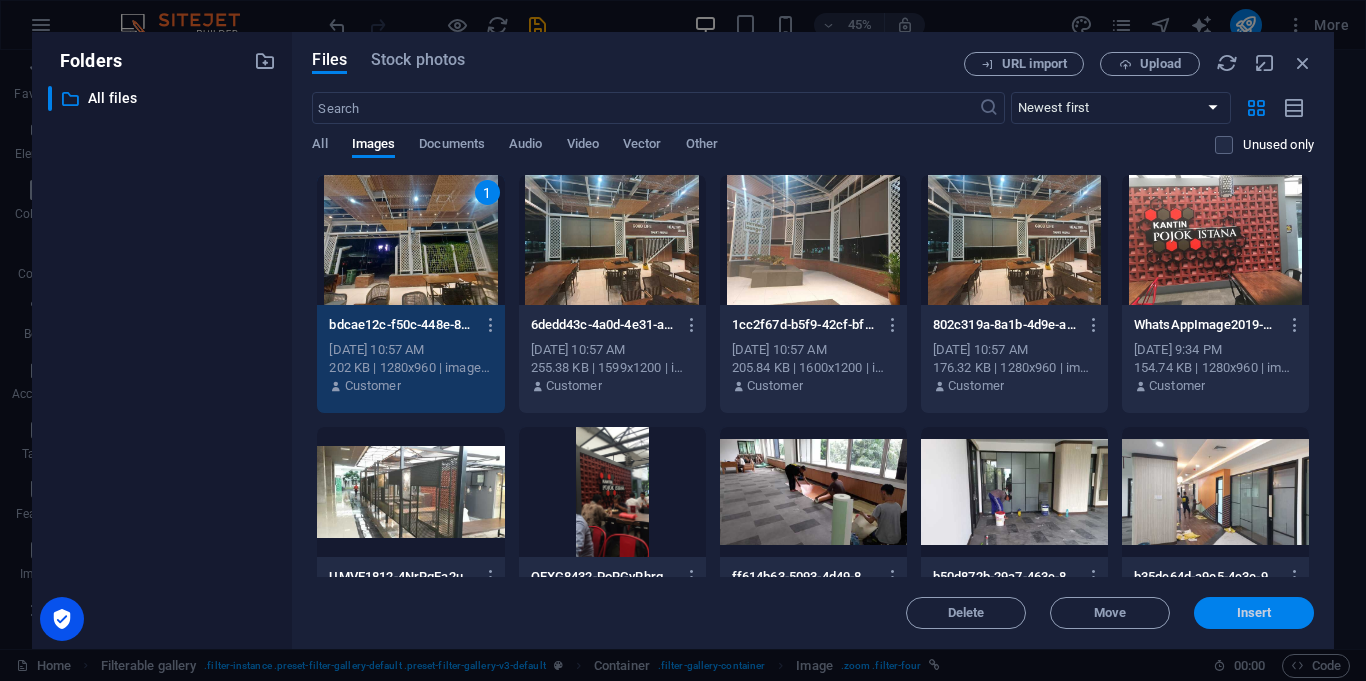 click on "Insert" at bounding box center (1254, 613) 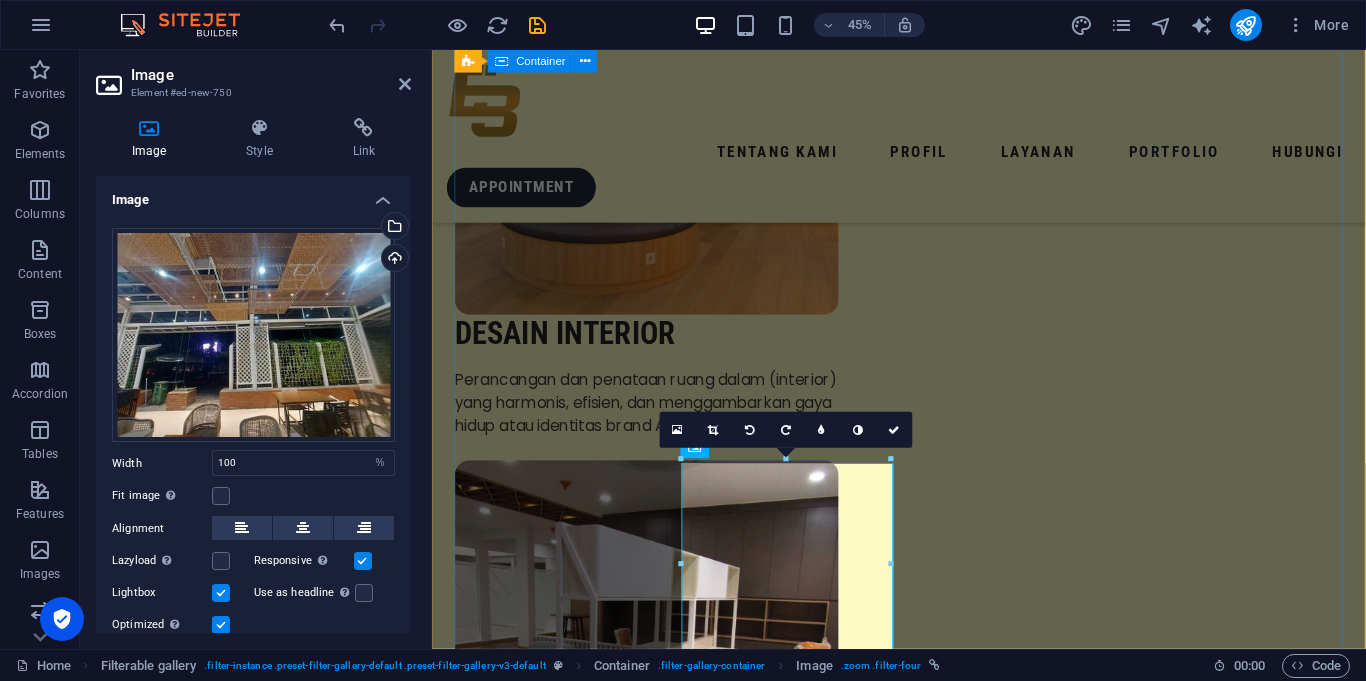 scroll, scrollTop: 4081, scrollLeft: 0, axis: vertical 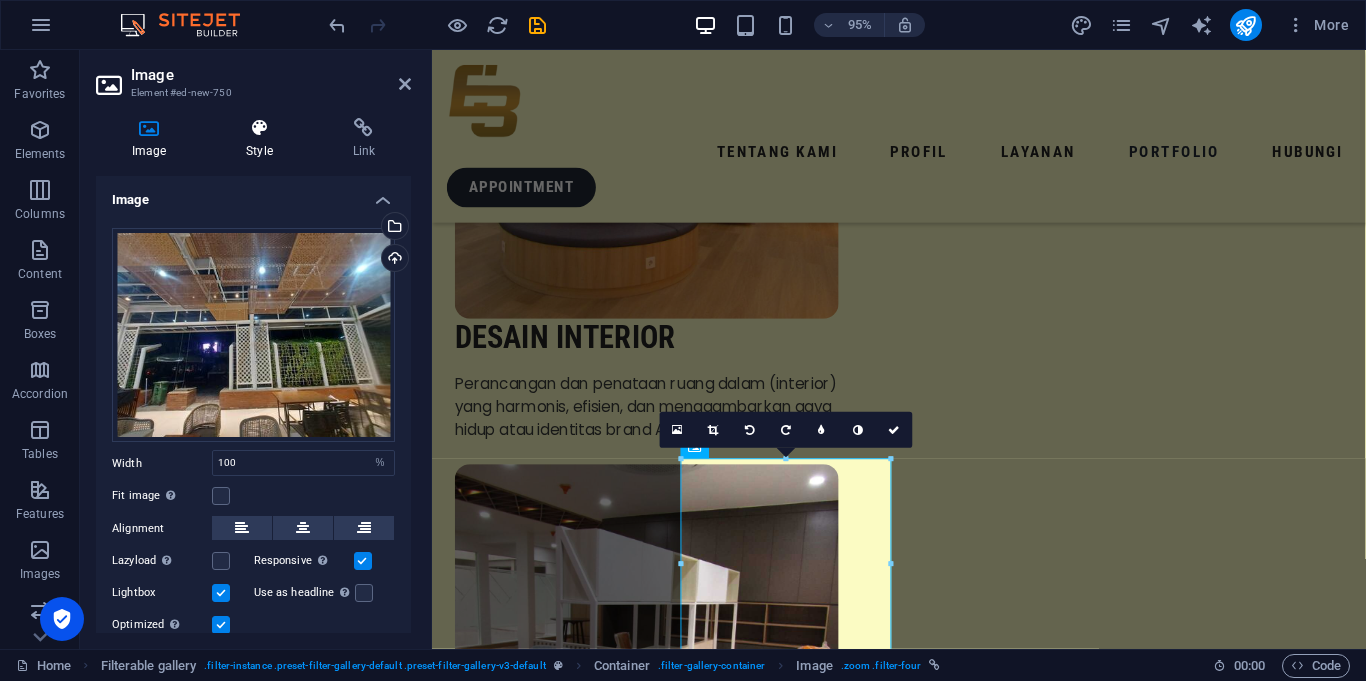 click at bounding box center (259, 128) 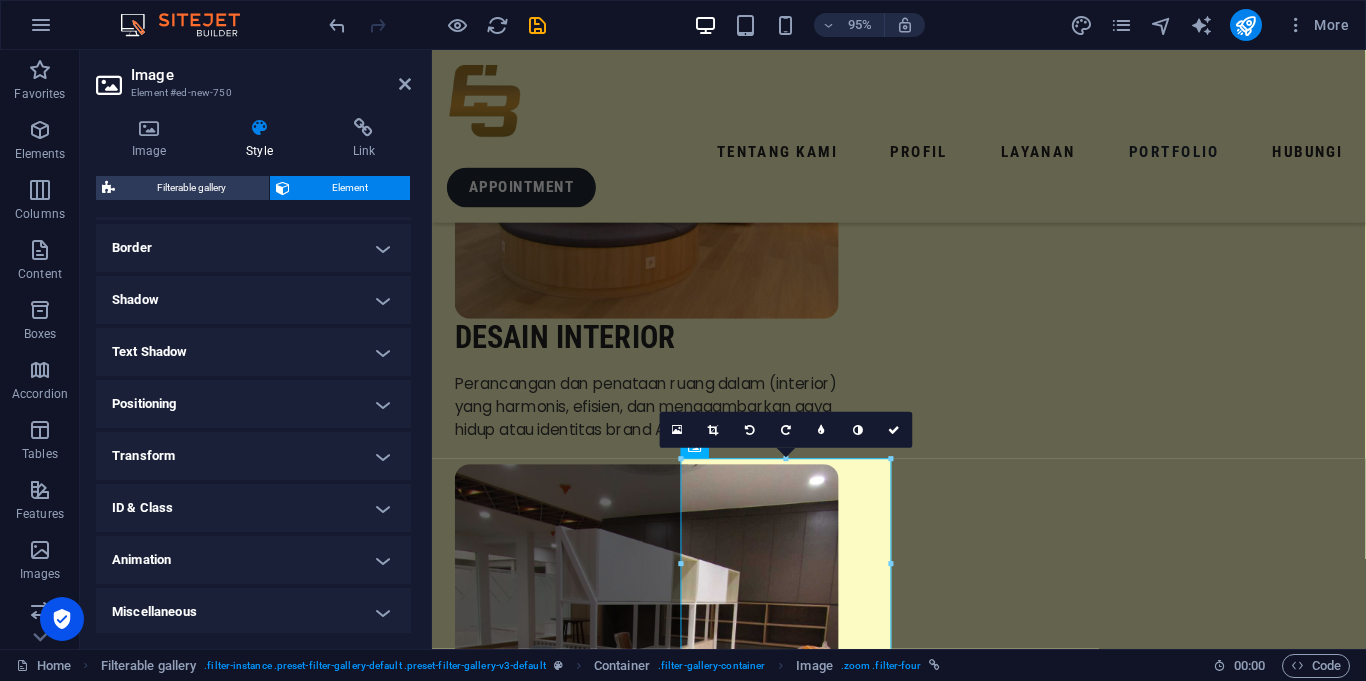 scroll, scrollTop: 429, scrollLeft: 0, axis: vertical 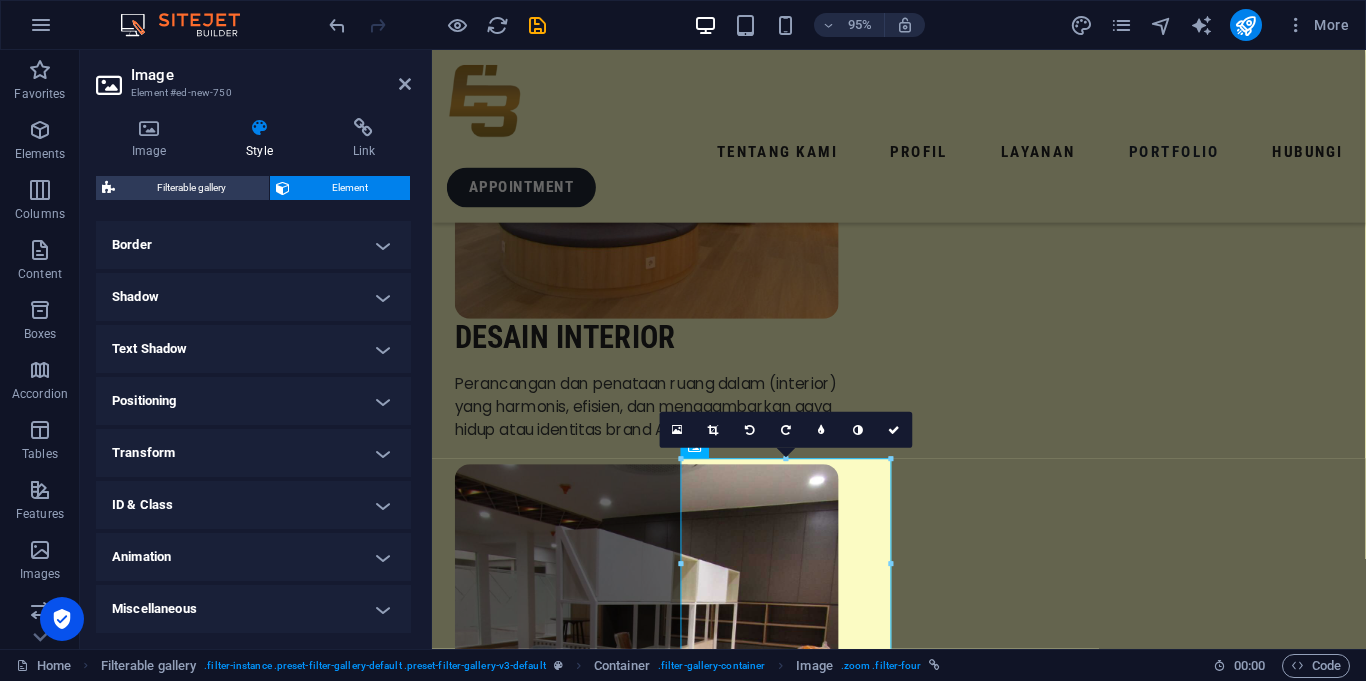 click on "ID & Class" at bounding box center (253, 505) 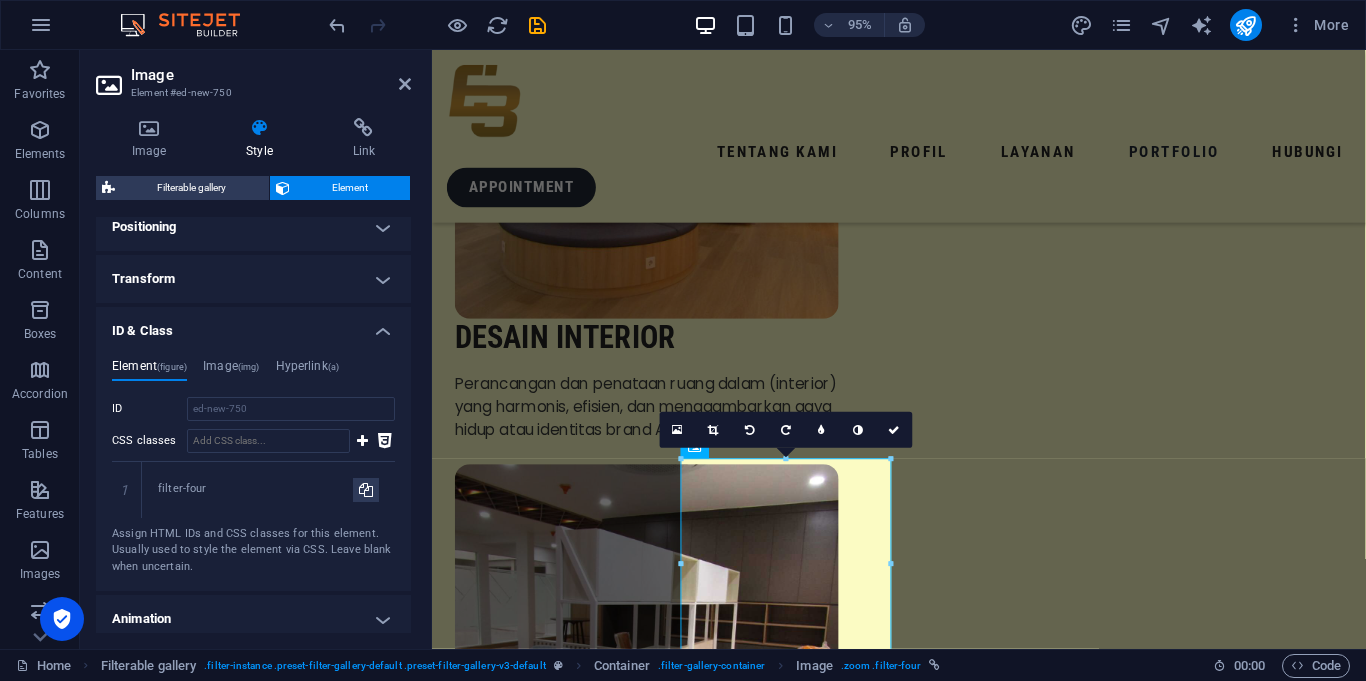 scroll, scrollTop: 604, scrollLeft: 0, axis: vertical 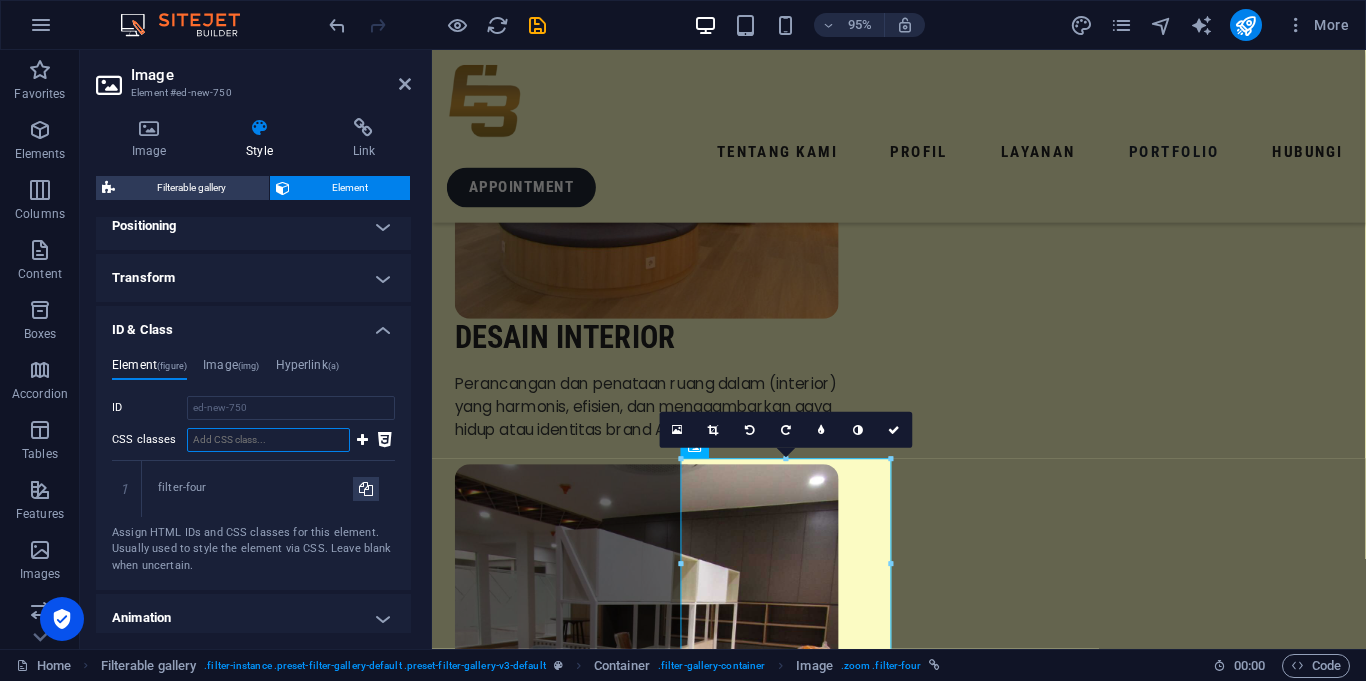 click on "CSS classes" at bounding box center (268, 440) 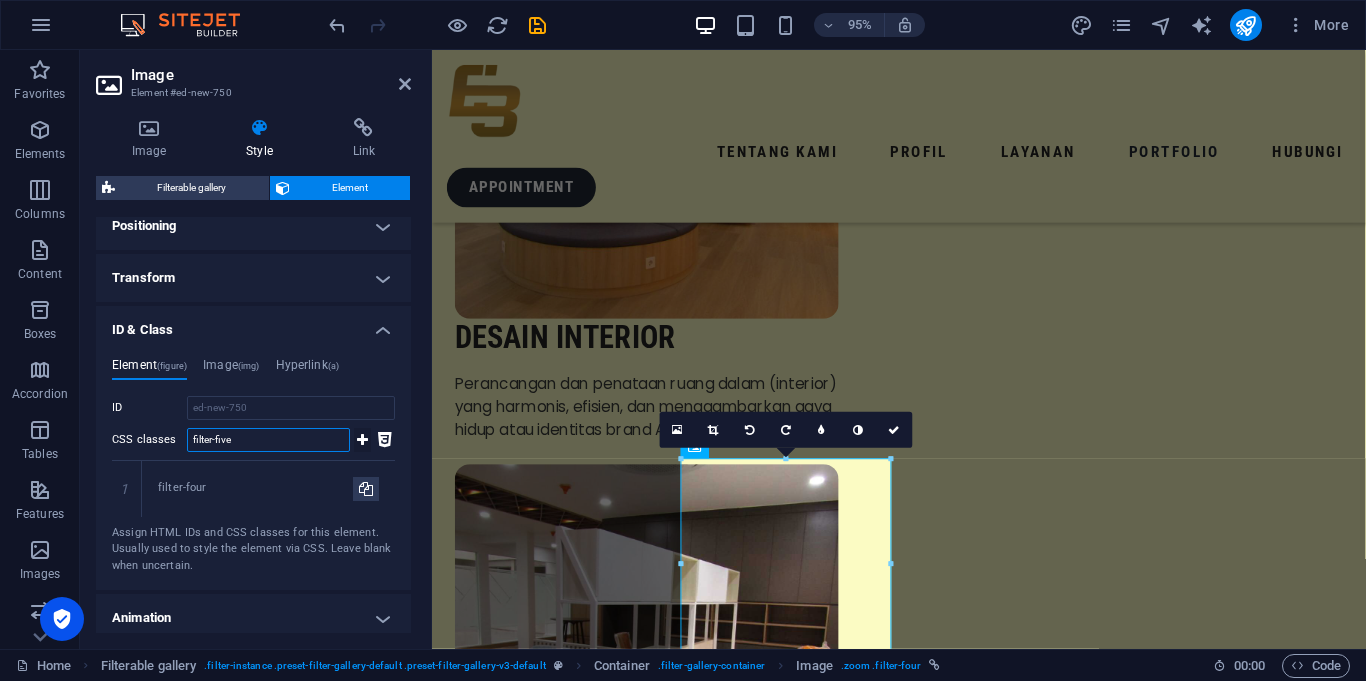 type on "filter-five" 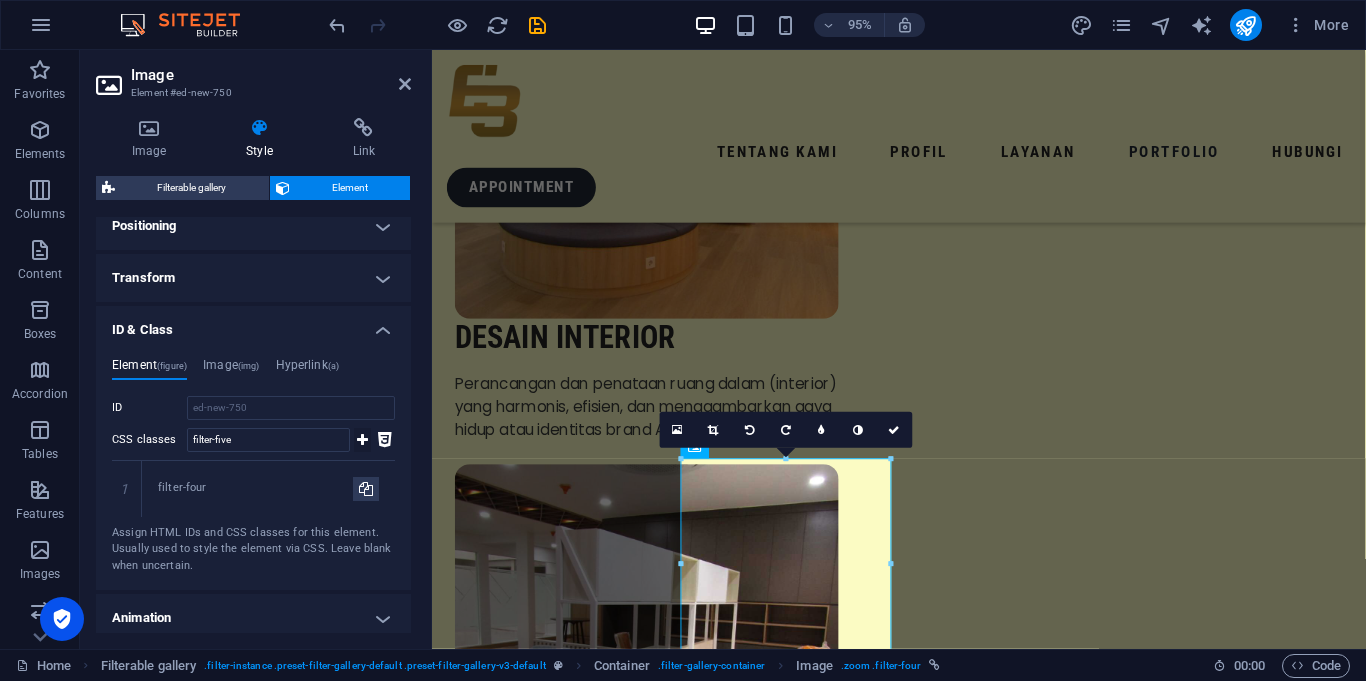 click at bounding box center (362, 440) 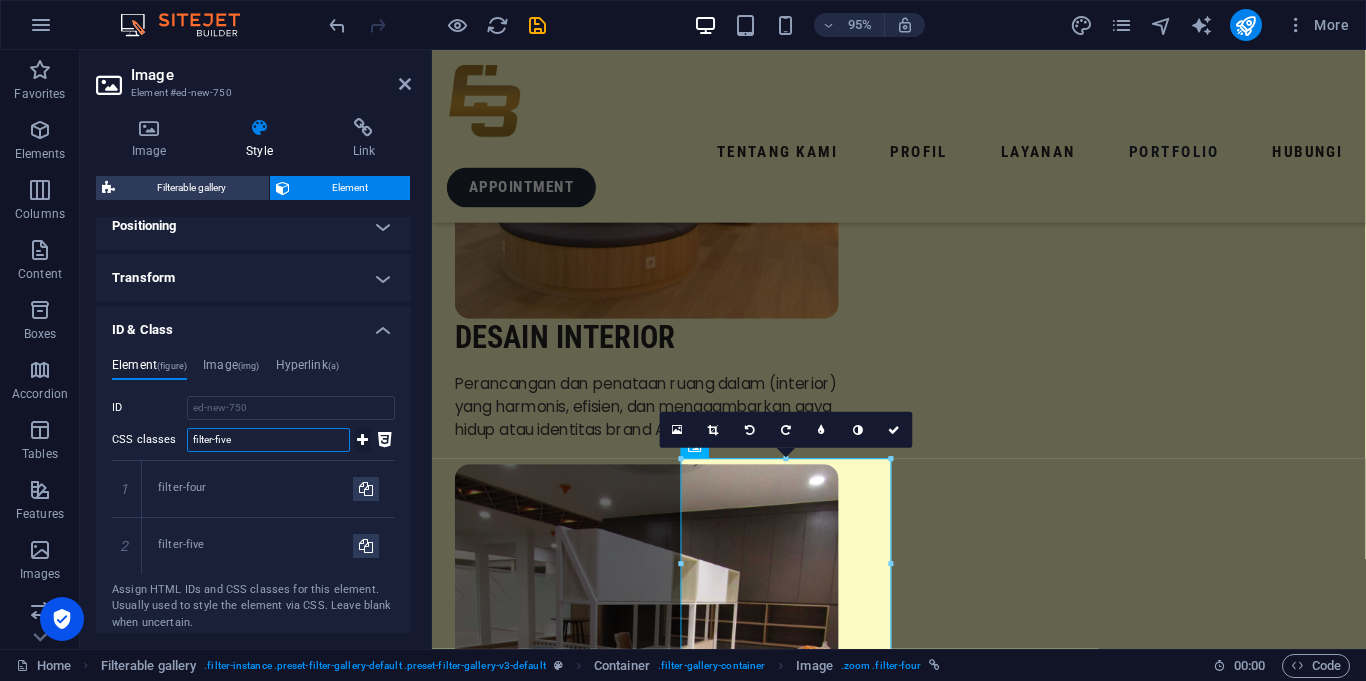 type 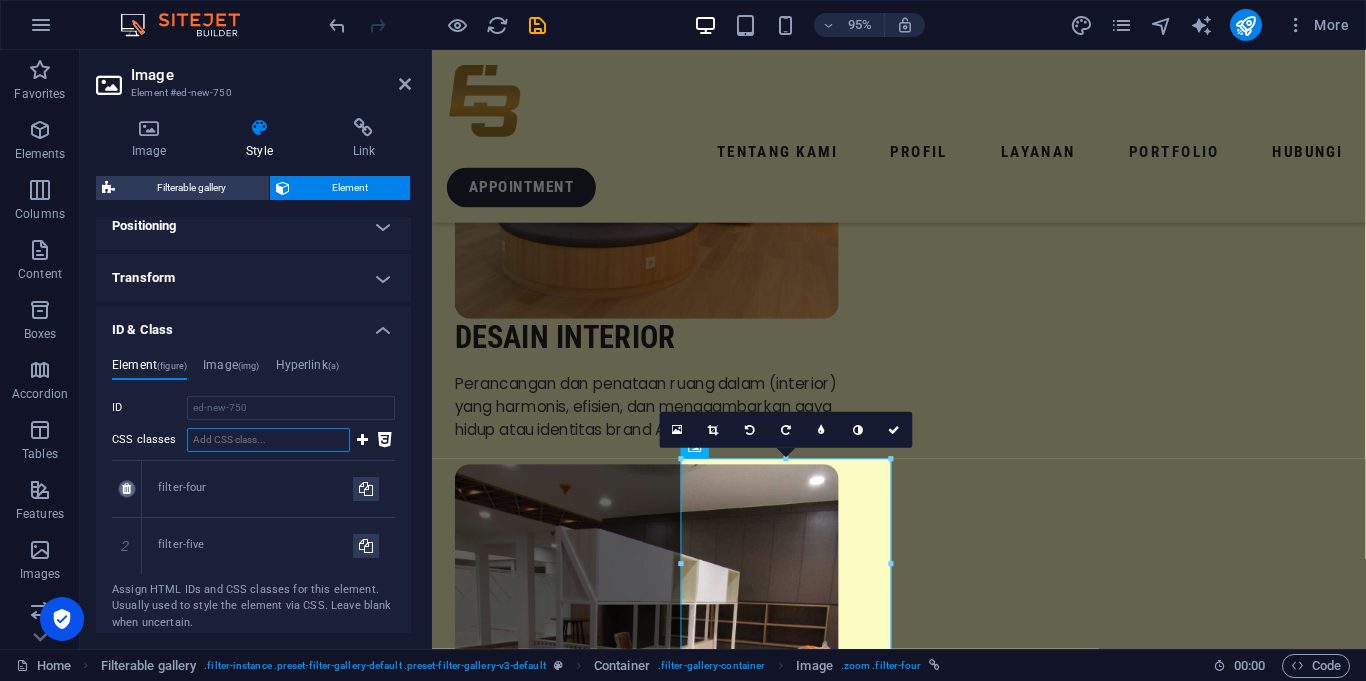 click at bounding box center (126, 489) 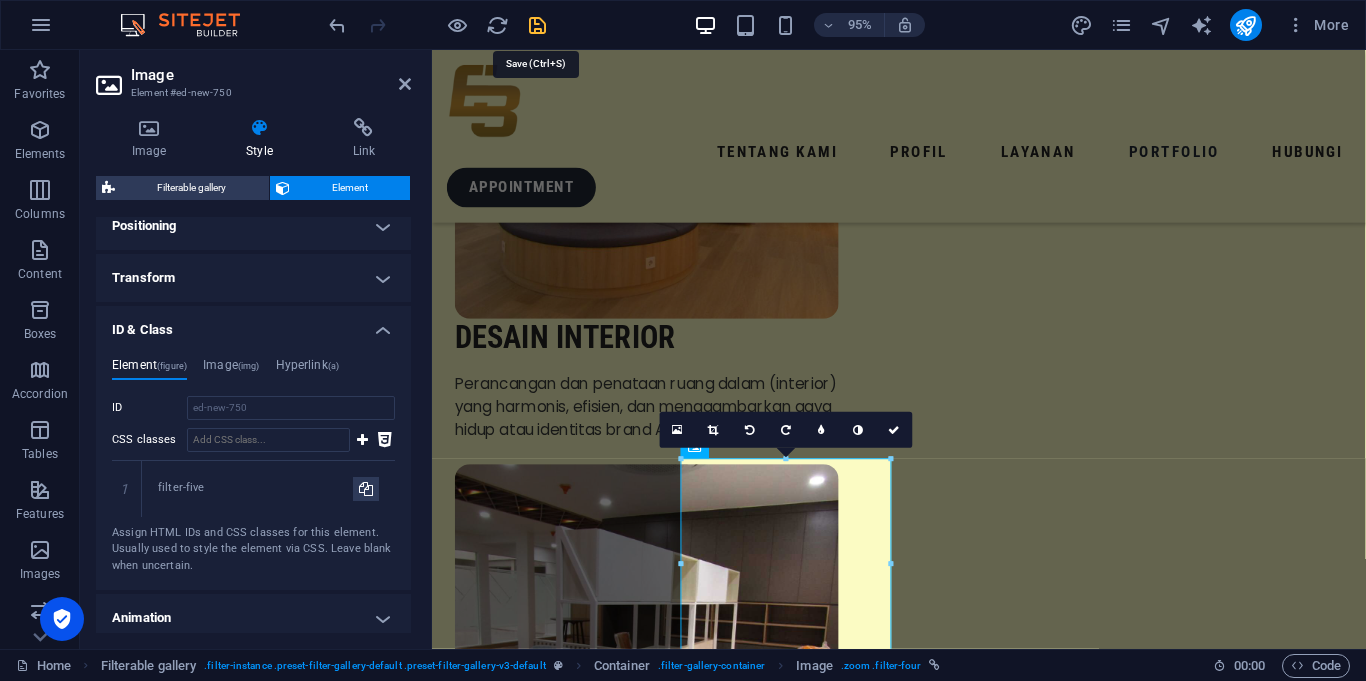 click at bounding box center (537, 25) 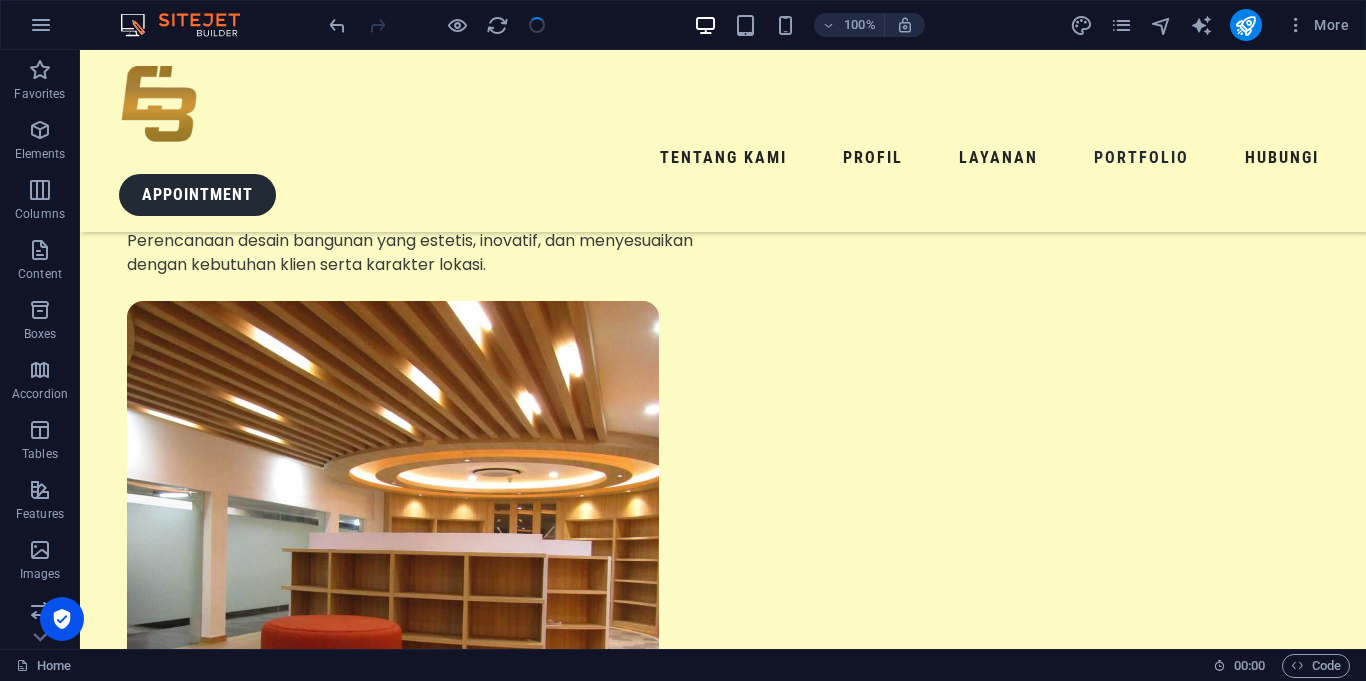 scroll, scrollTop: 3952, scrollLeft: 0, axis: vertical 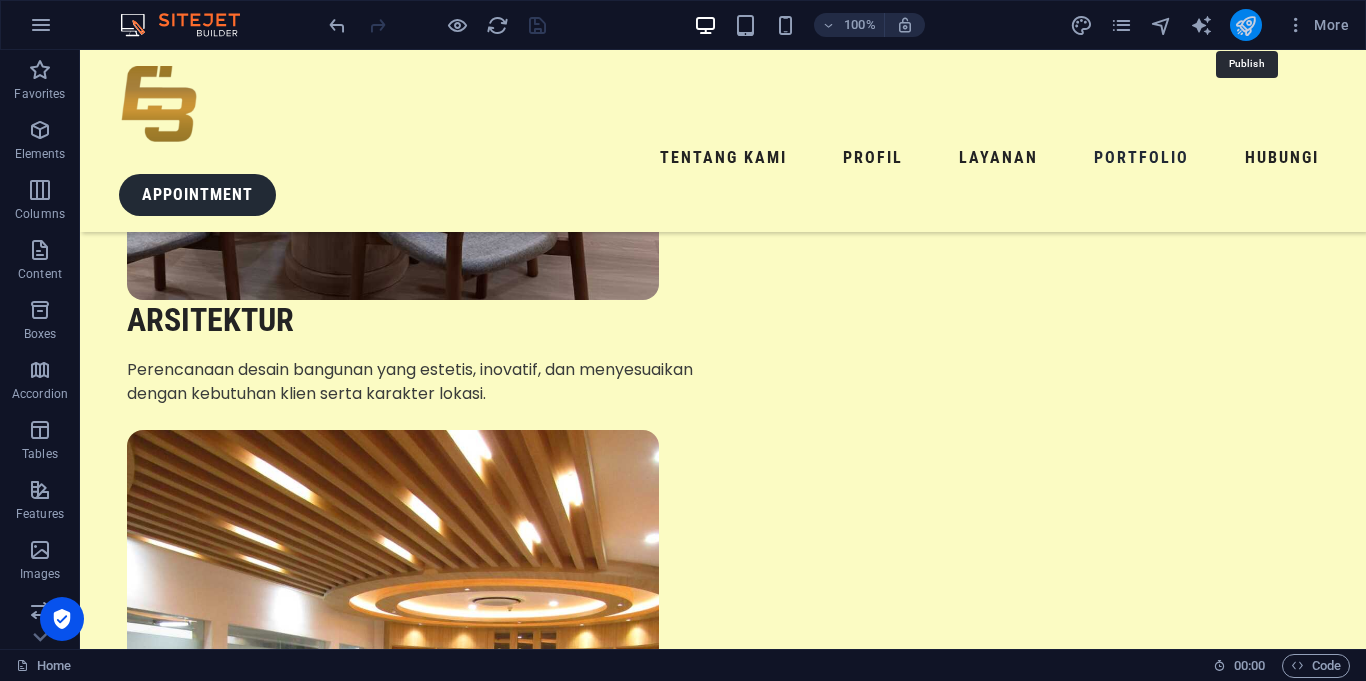 click at bounding box center [1245, 25] 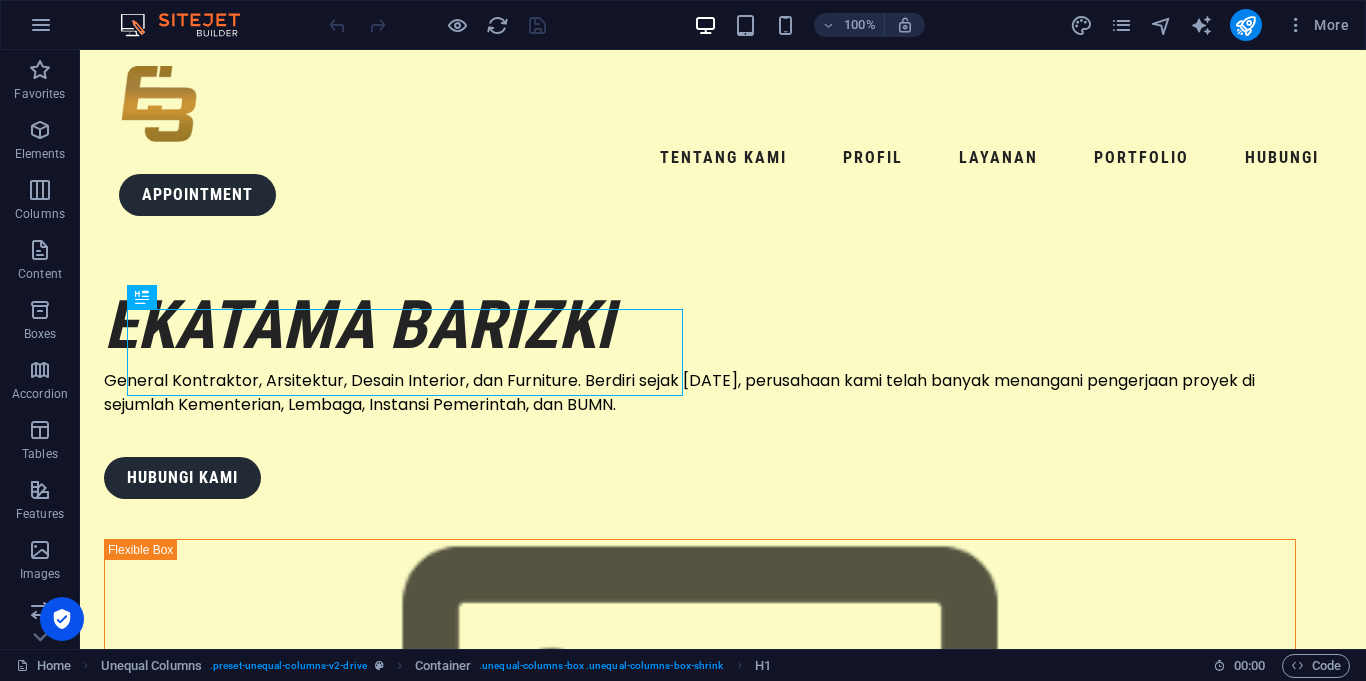 scroll, scrollTop: 0, scrollLeft: 0, axis: both 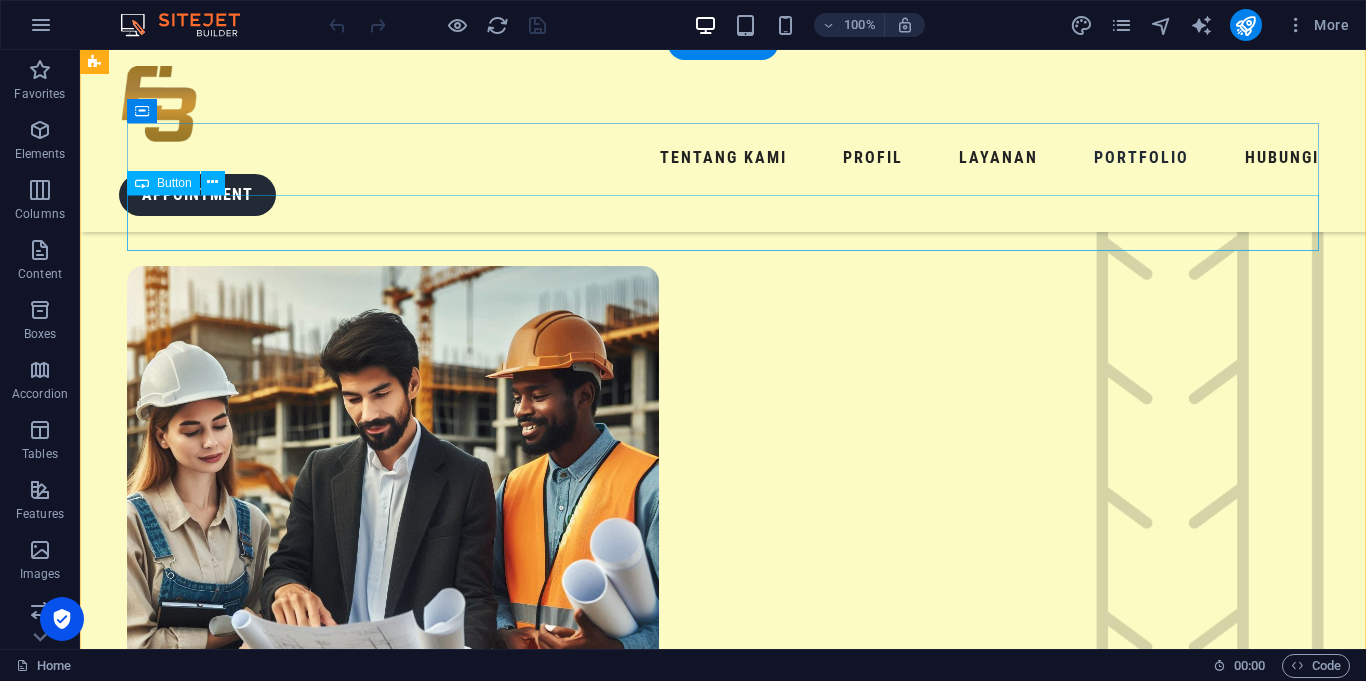 click on "LOUNGE" at bounding box center [723, 3644] 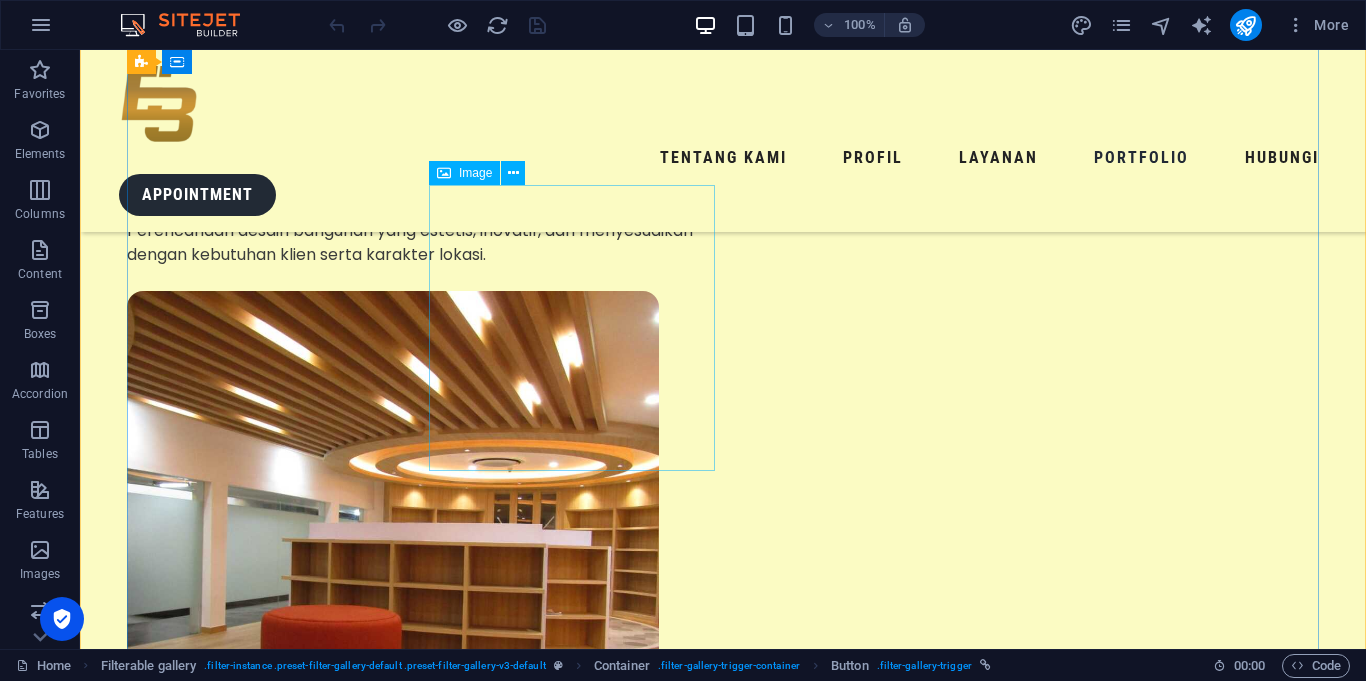 scroll, scrollTop: 4095, scrollLeft: 0, axis: vertical 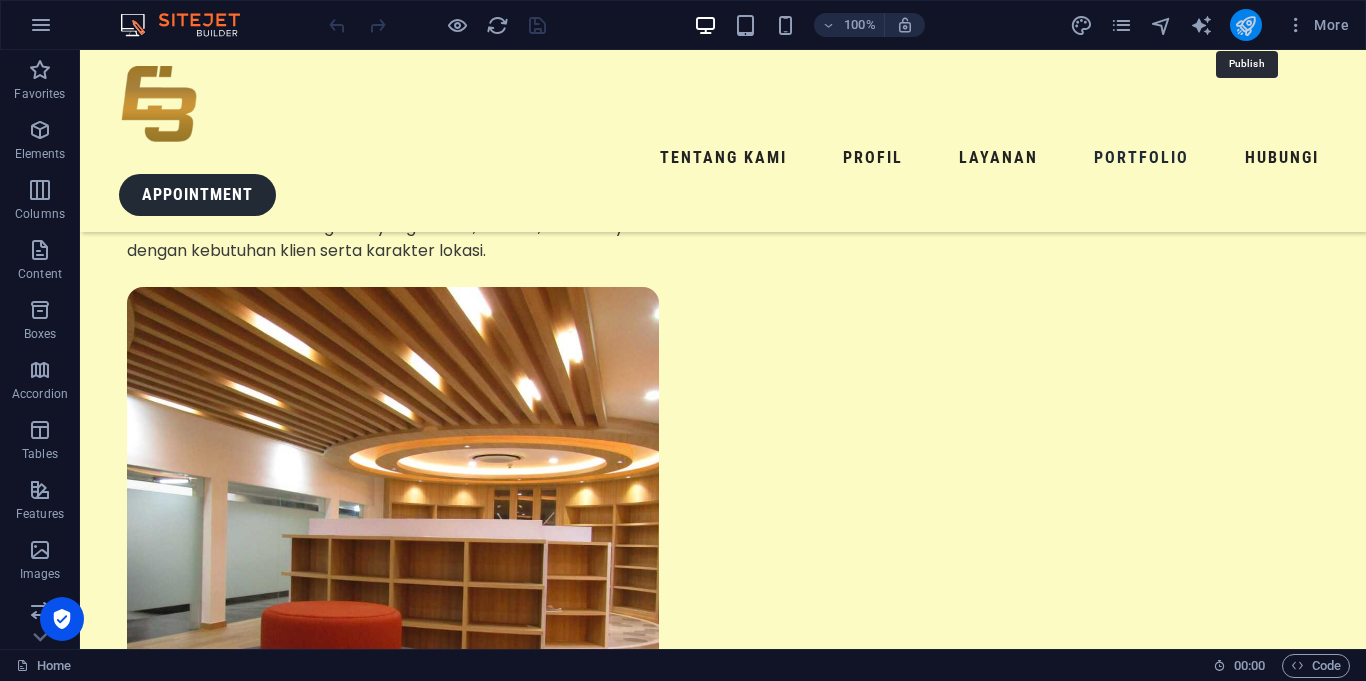 click at bounding box center [1245, 25] 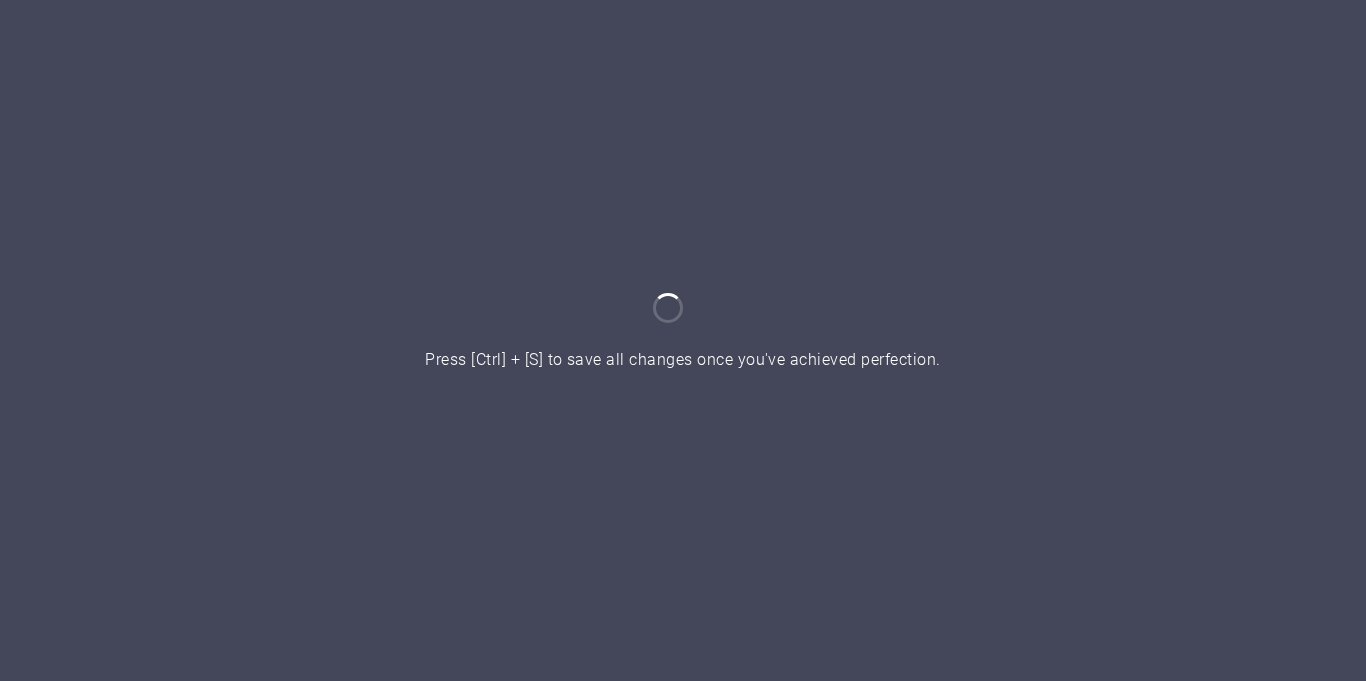 scroll, scrollTop: 0, scrollLeft: 0, axis: both 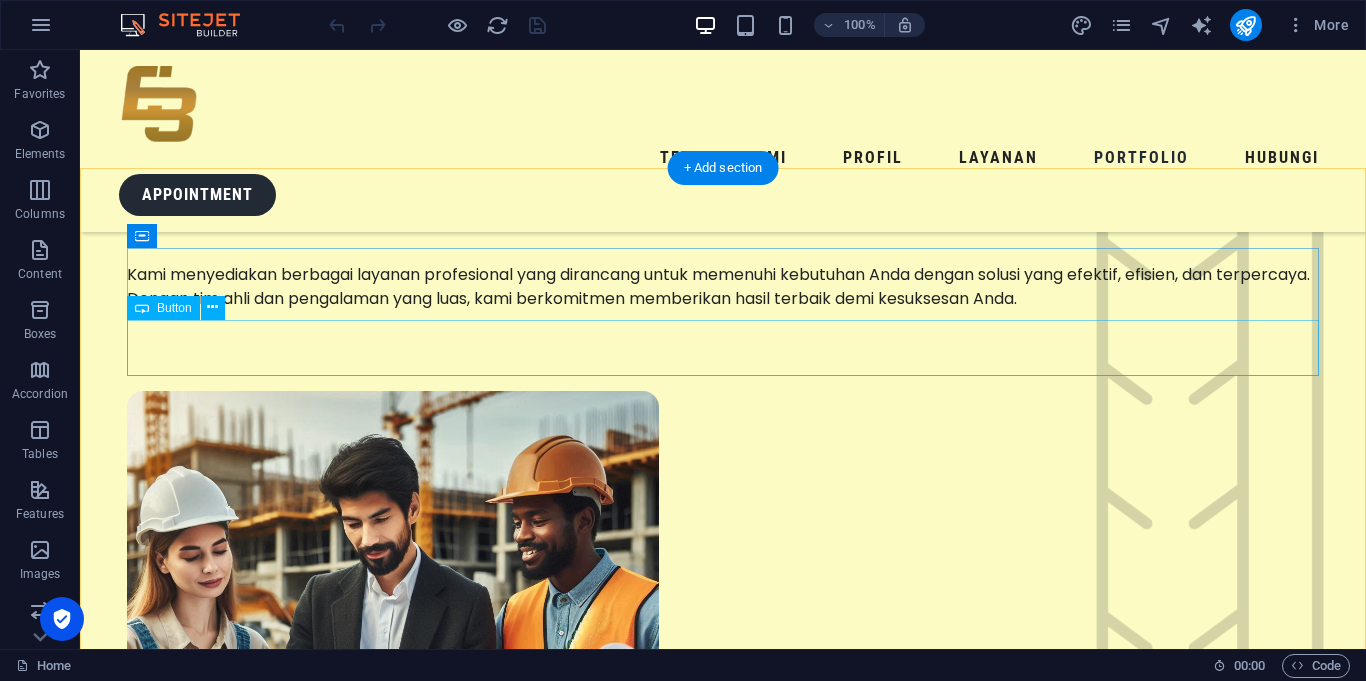 click on "LOUNGE" at bounding box center [723, 3769] 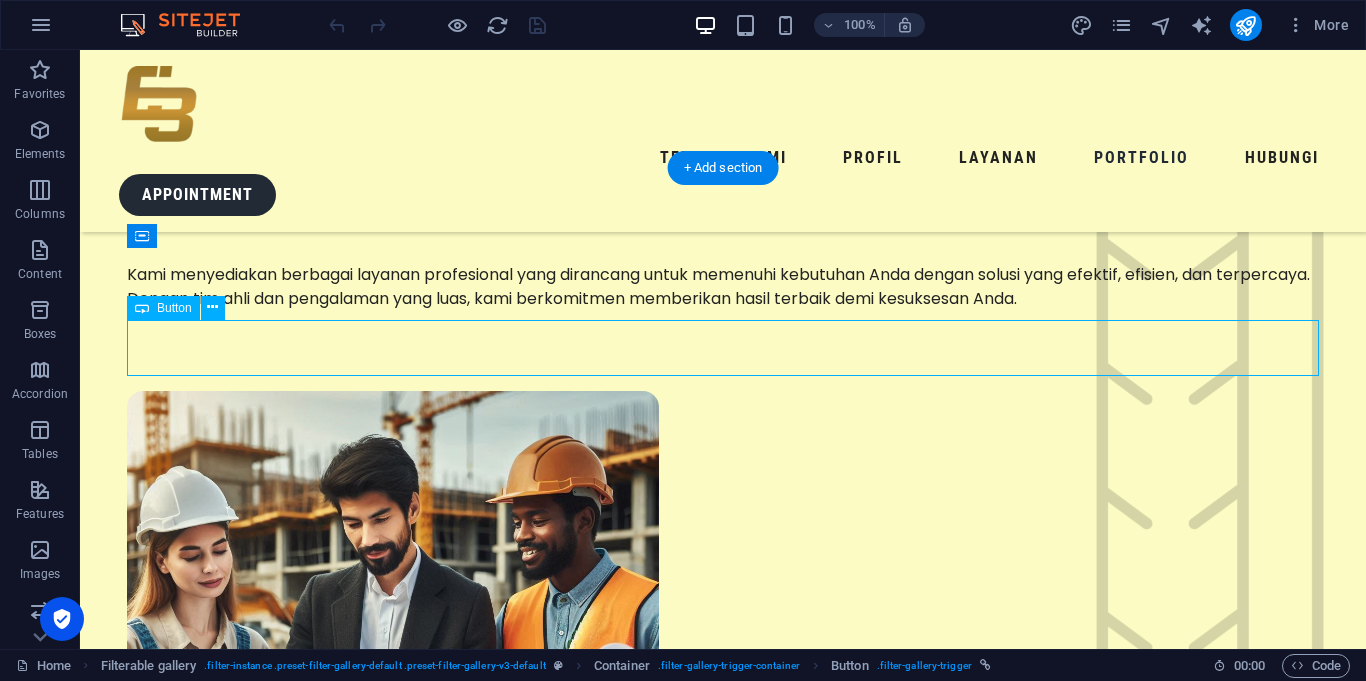 click on "LOUNGE" at bounding box center (723, 3769) 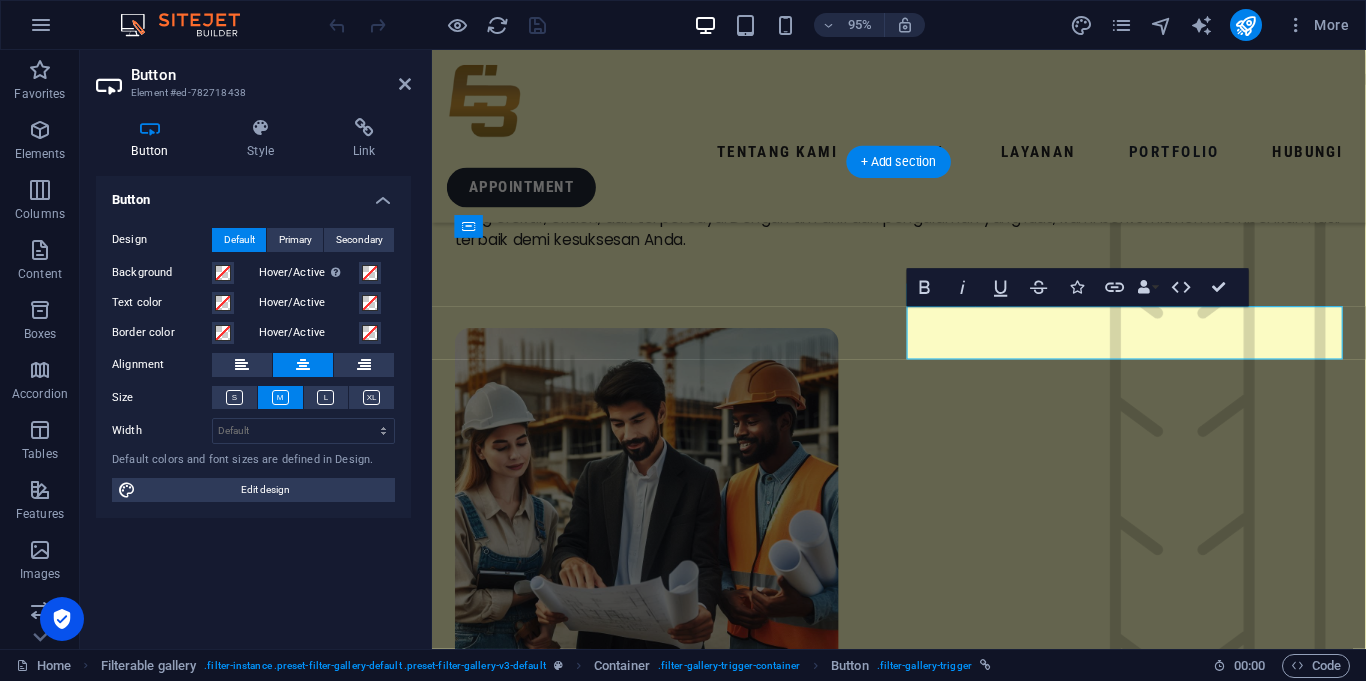 scroll, scrollTop: 2980, scrollLeft: 0, axis: vertical 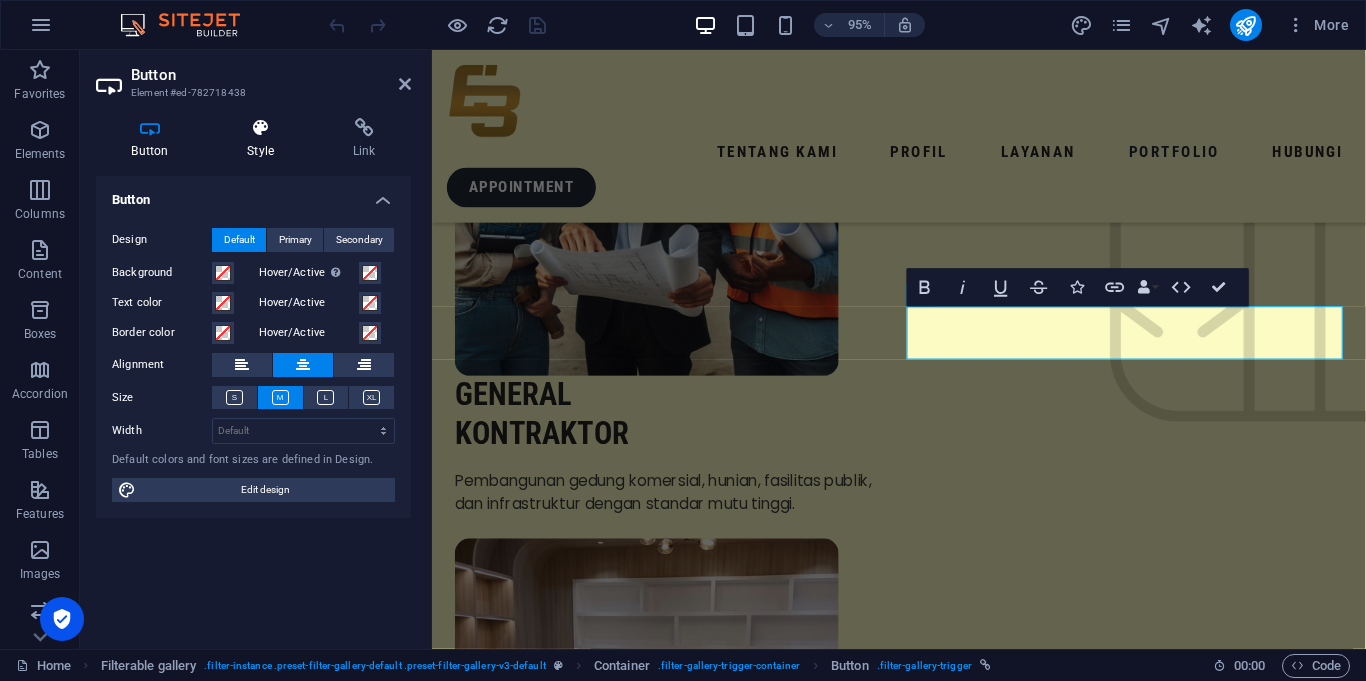 click on "Style" at bounding box center [265, 139] 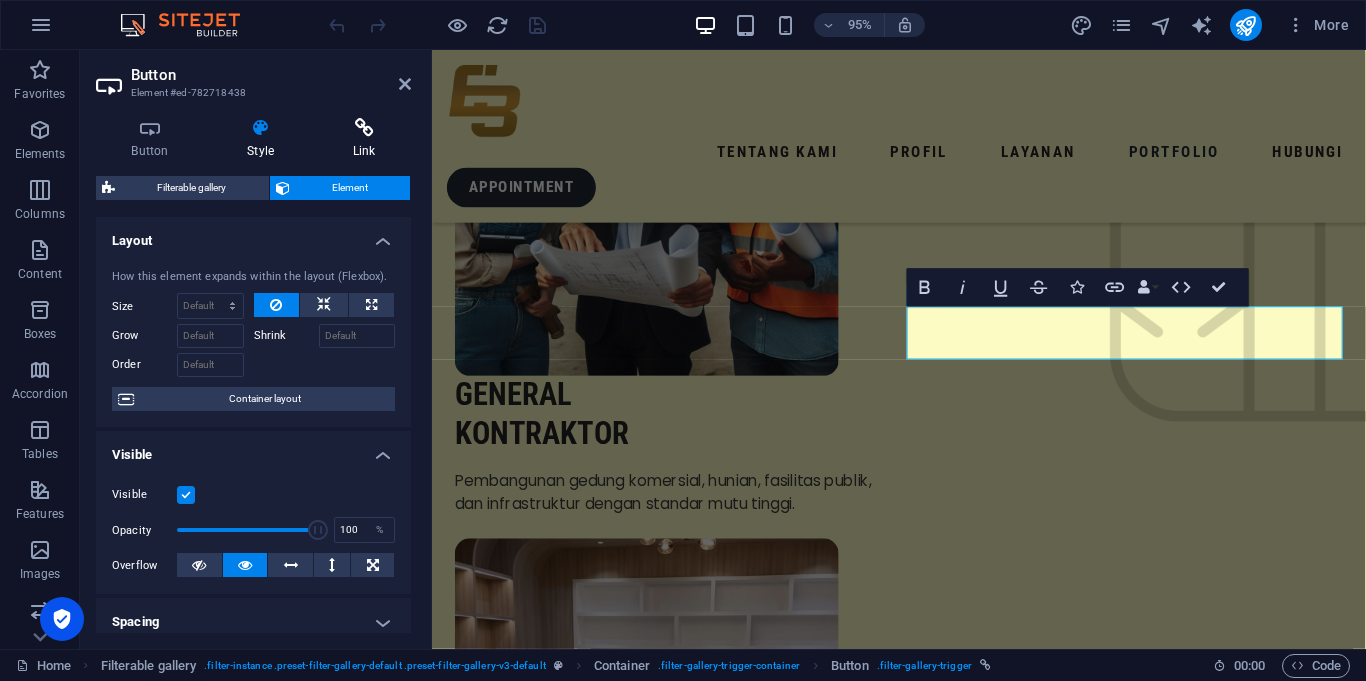 click on "Link" at bounding box center [364, 139] 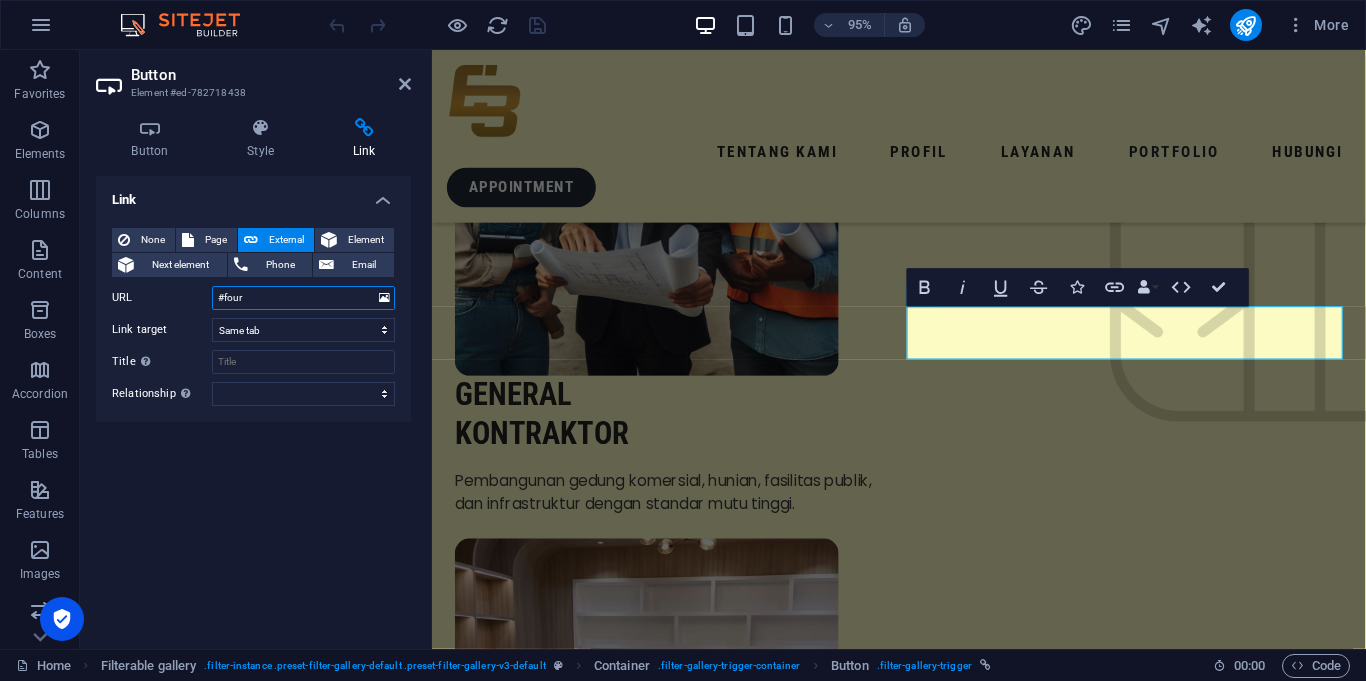 click on "#four" at bounding box center (303, 298) 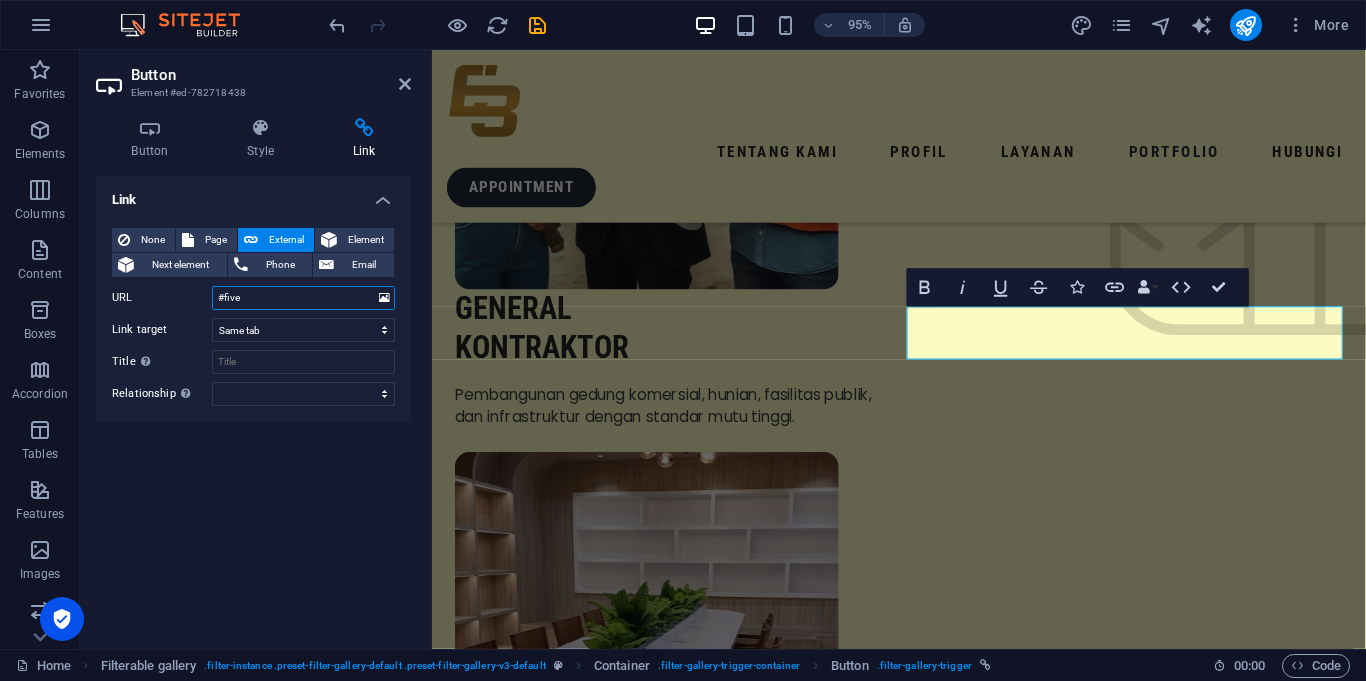 type on "#five" 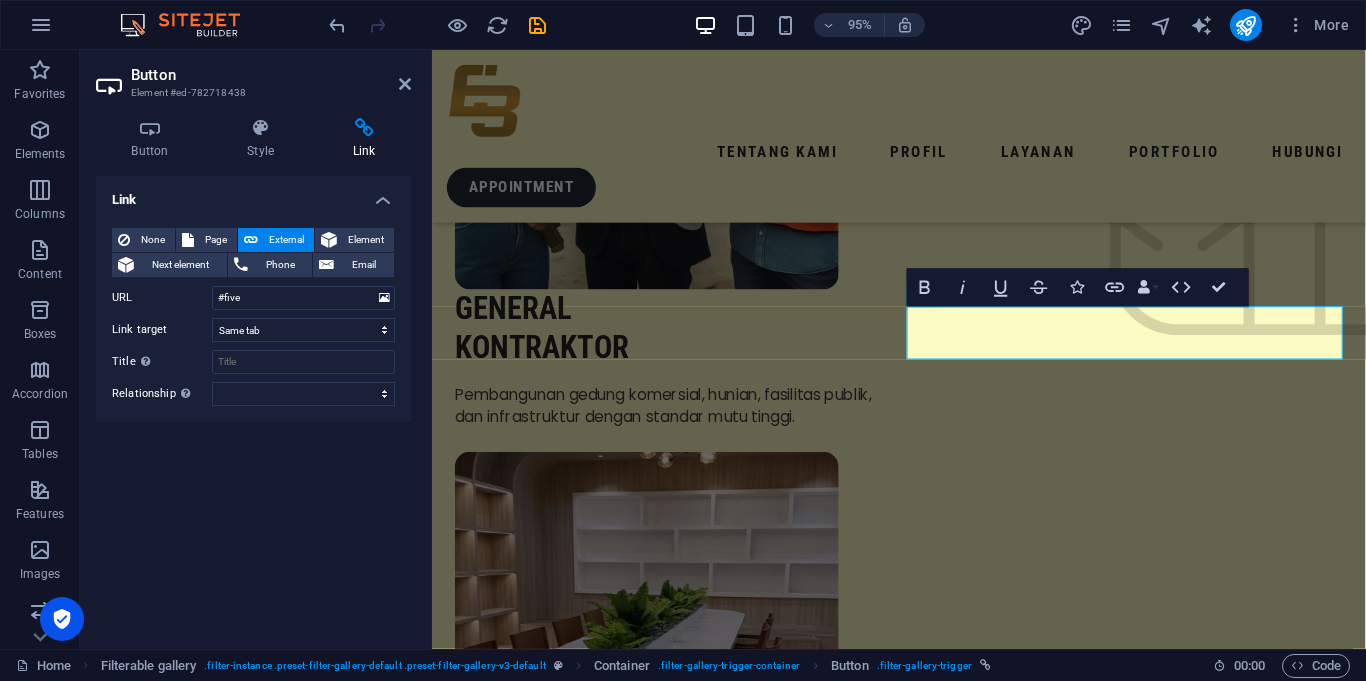 click on "Link None Page External Element Next element Phone Email Page Home Legal Notice Privacy Subpage Element
URL #five Phone Email Link target New tab Same tab Overlay Title Additional link description, should not be the same as the link text. The title is most often shown as a tooltip text when the mouse moves over the element. Leave empty if uncertain. Relationship Sets the  relationship of this link to the link target . For example, the value "nofollow" instructs search engines not to follow the link. Can be left empty. alternate author bookmark external help license next nofollow noreferrer noopener prev search tag" at bounding box center [253, 404] 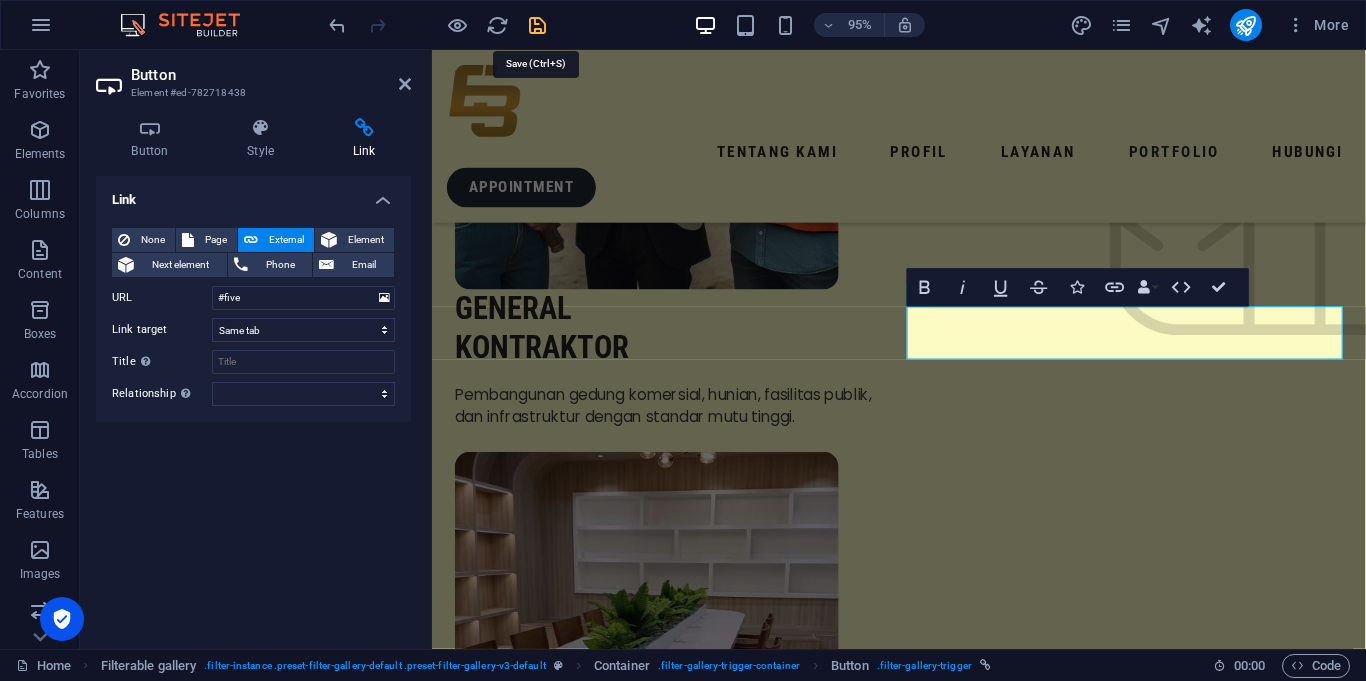 click at bounding box center (537, 25) 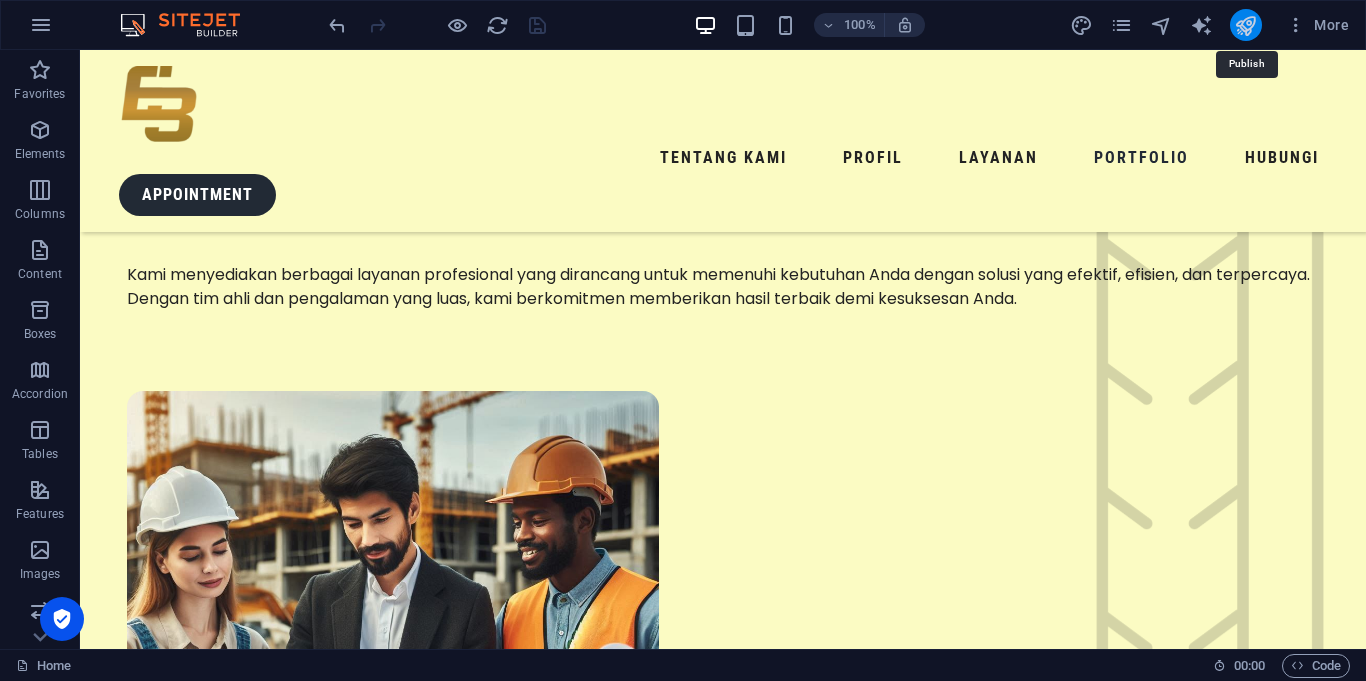 click at bounding box center [1245, 25] 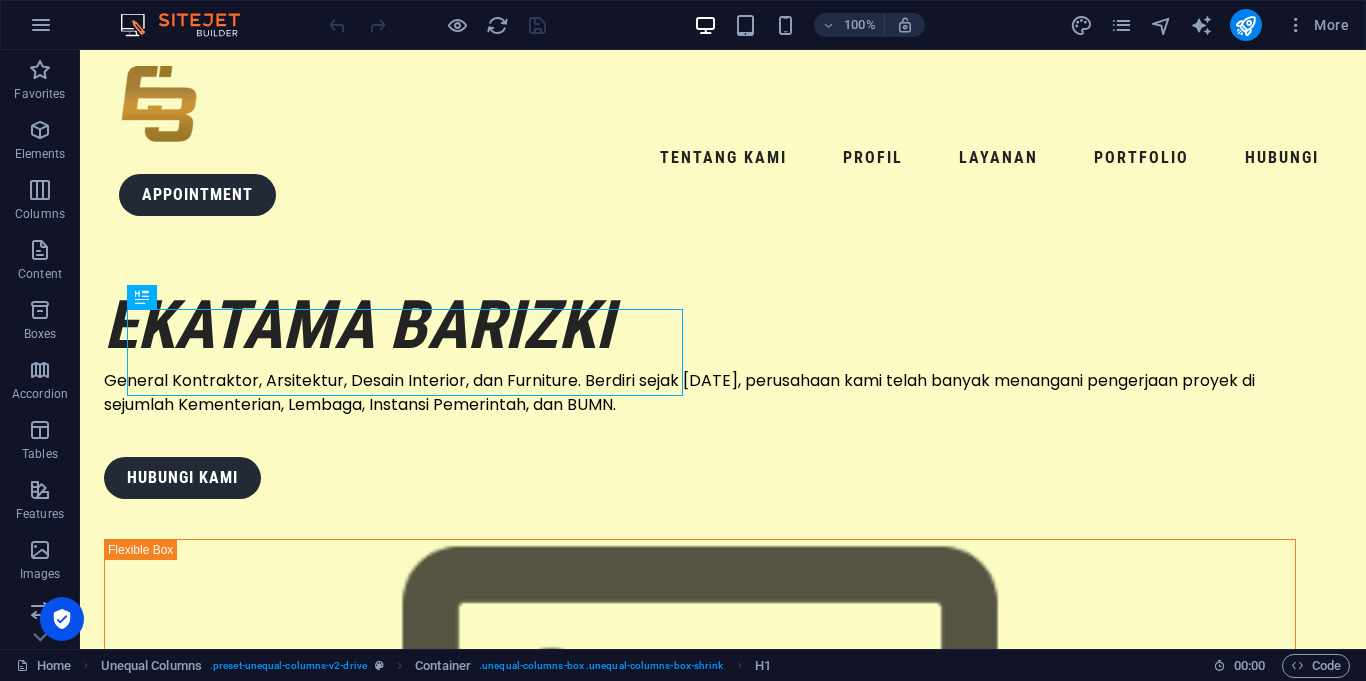 scroll, scrollTop: 0, scrollLeft: 0, axis: both 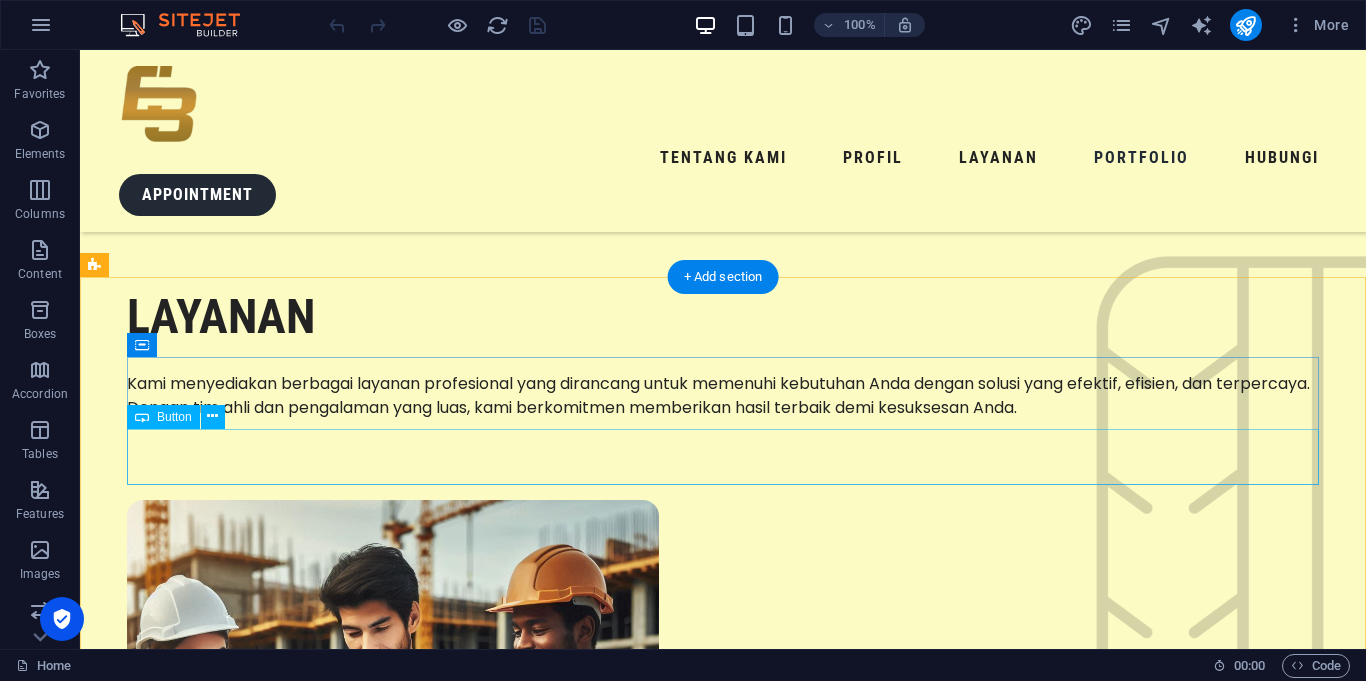 click on "LOUNGE" at bounding box center (723, 3878) 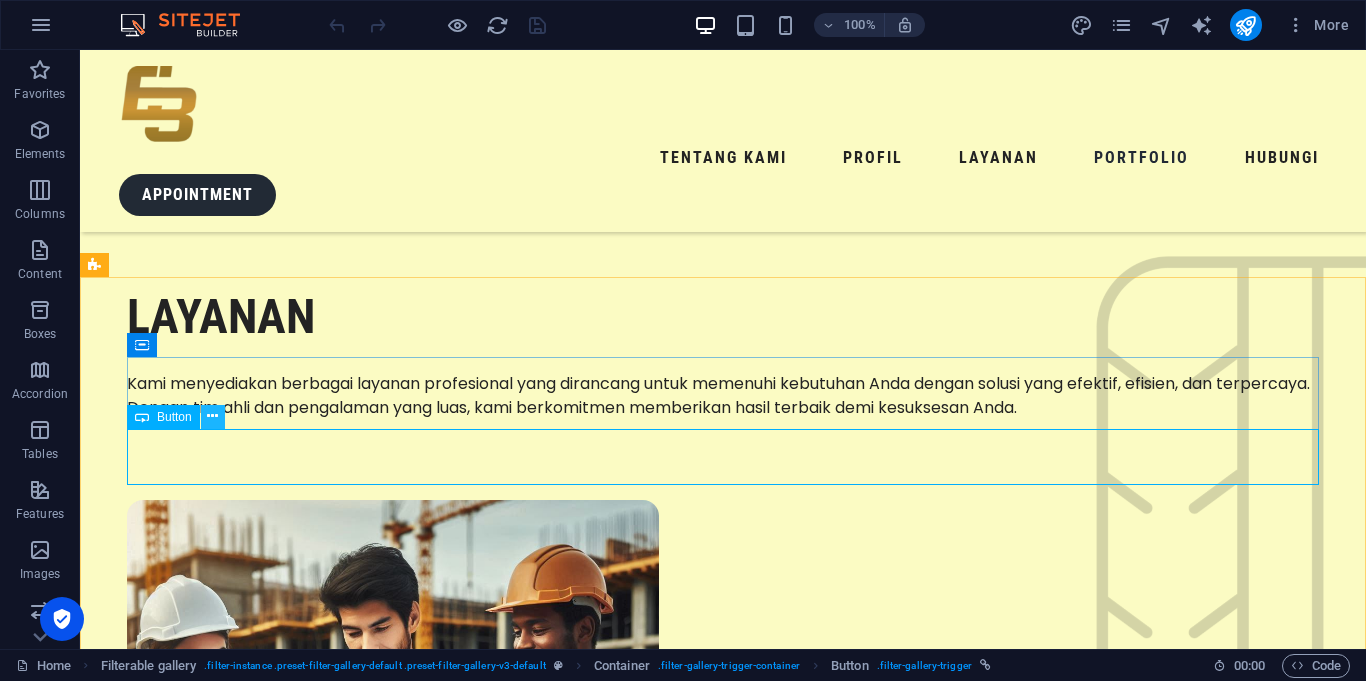 click at bounding box center (212, 416) 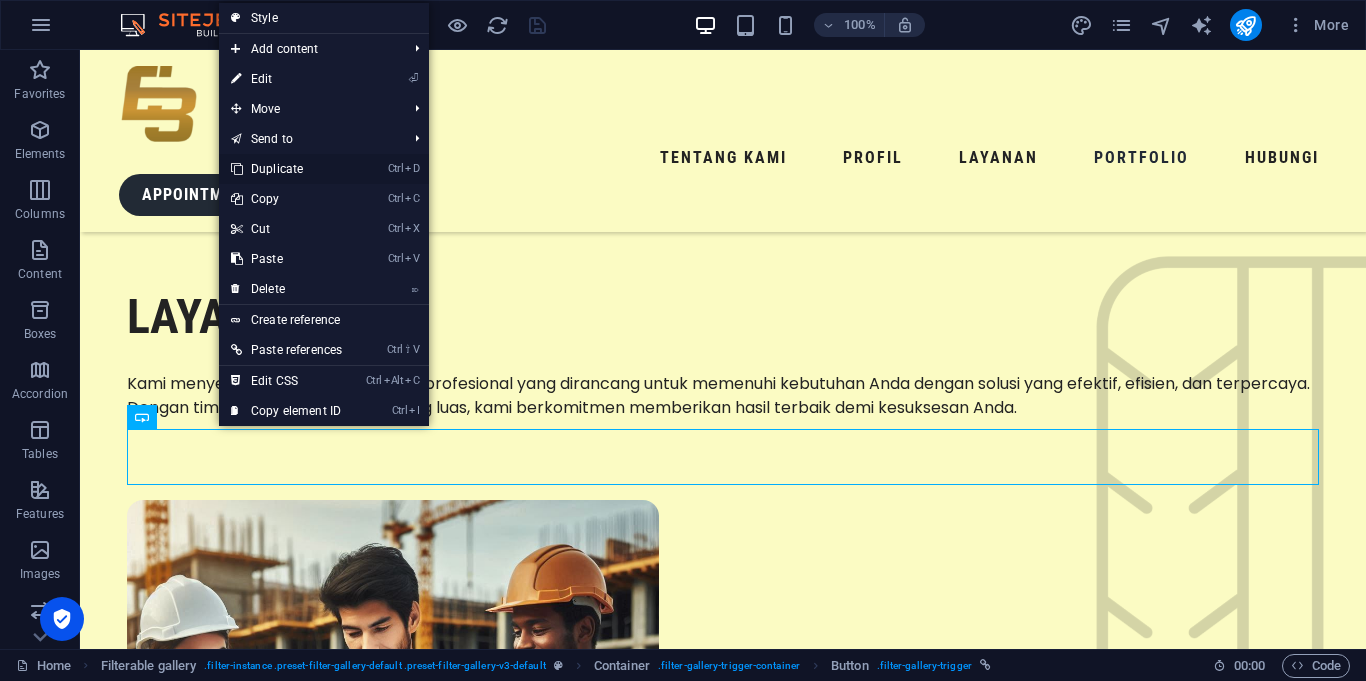 click on "Ctrl D  Duplicate" at bounding box center (286, 169) 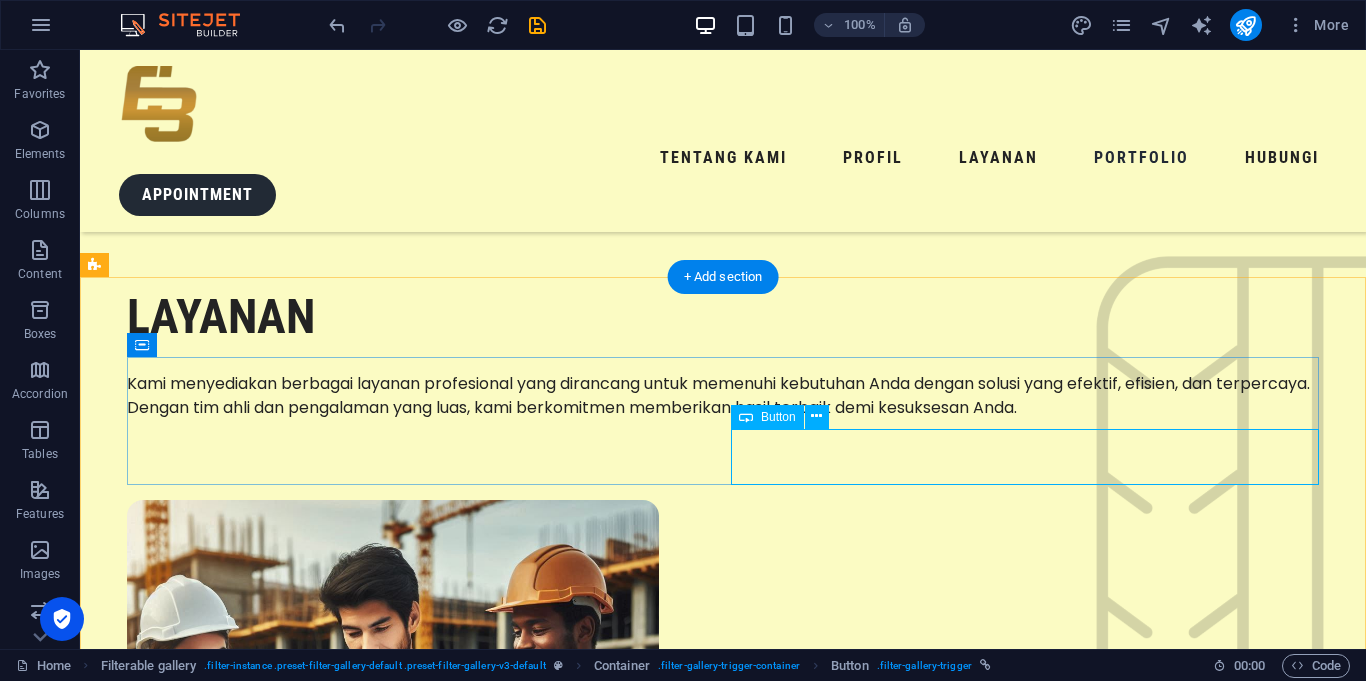 click on "LOUNGE" at bounding box center [723, 3942] 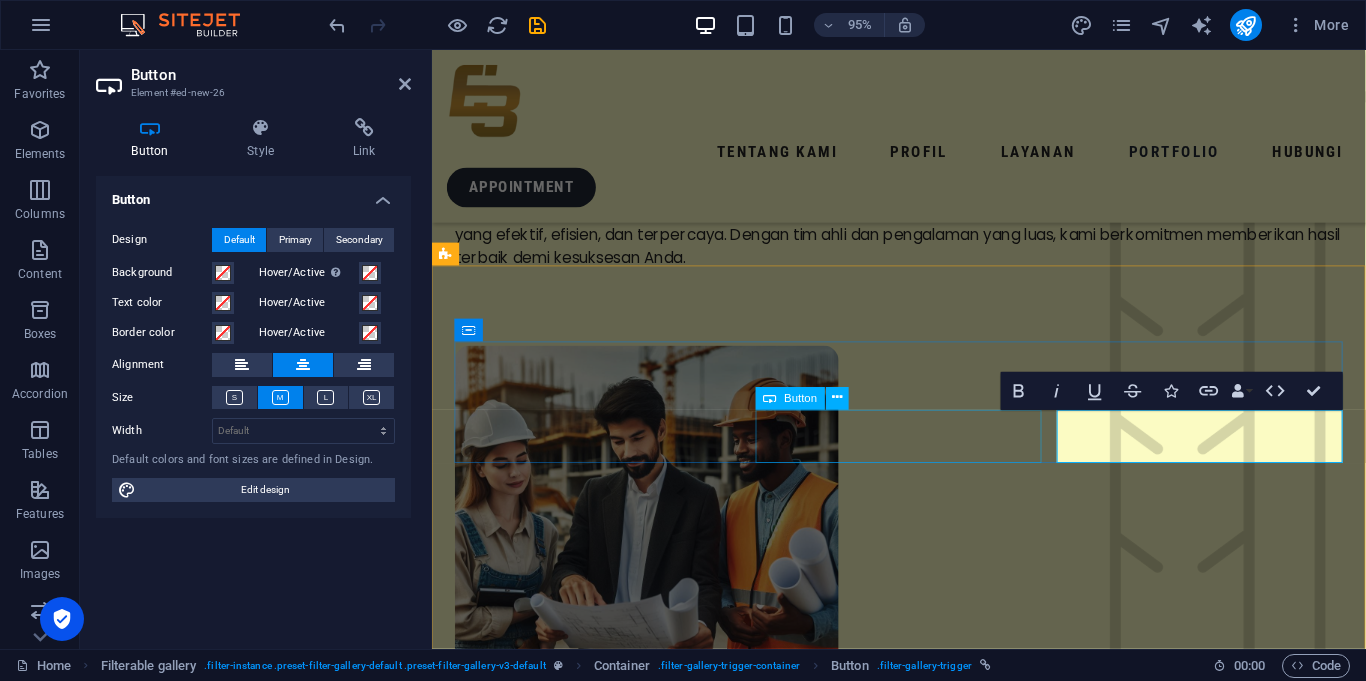 scroll, scrollTop: 2871, scrollLeft: 0, axis: vertical 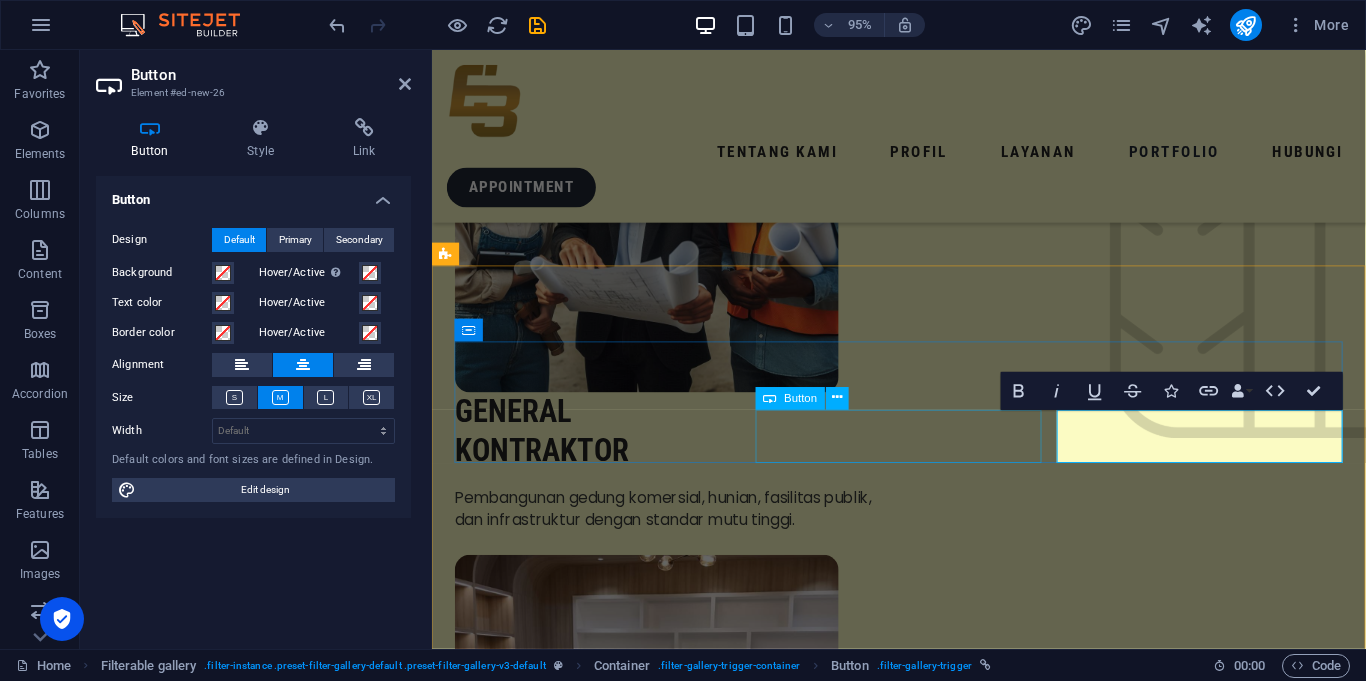 type 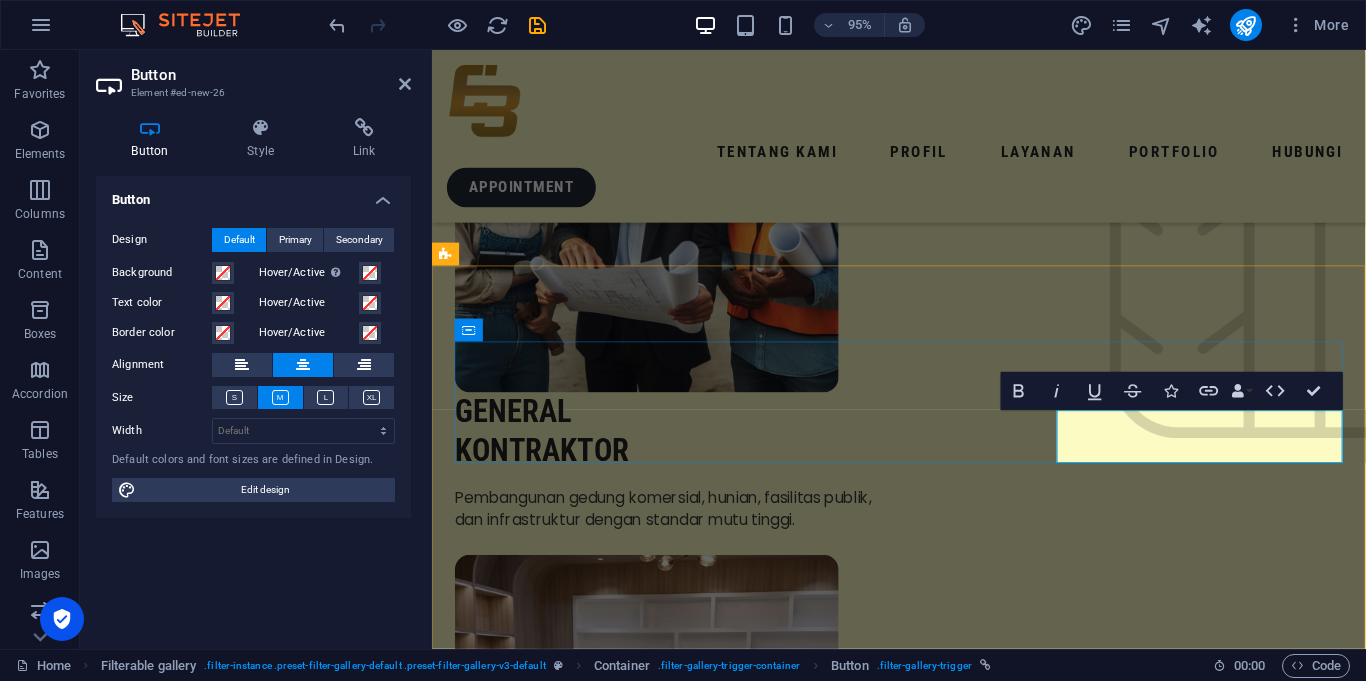 click on "LAPANGAN SOFTBALL" at bounding box center [923, 3032] 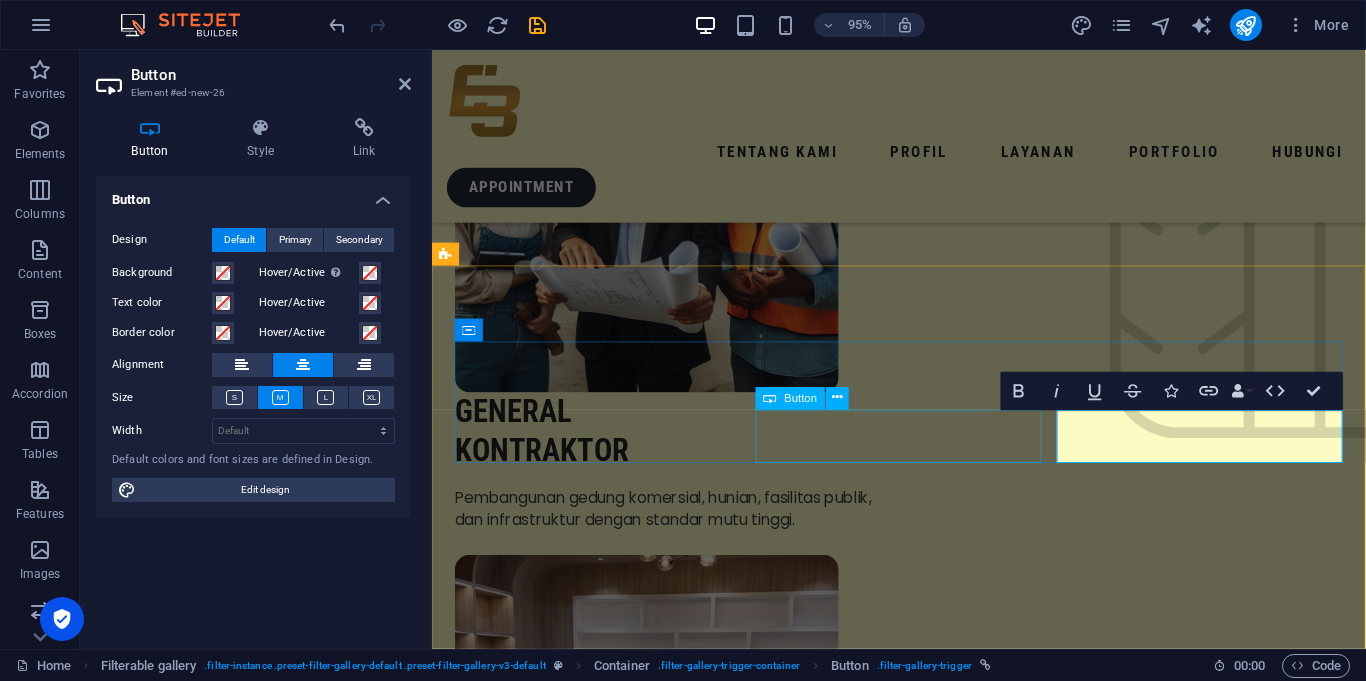 click on "LOUNGE" at bounding box center [923, 2968] 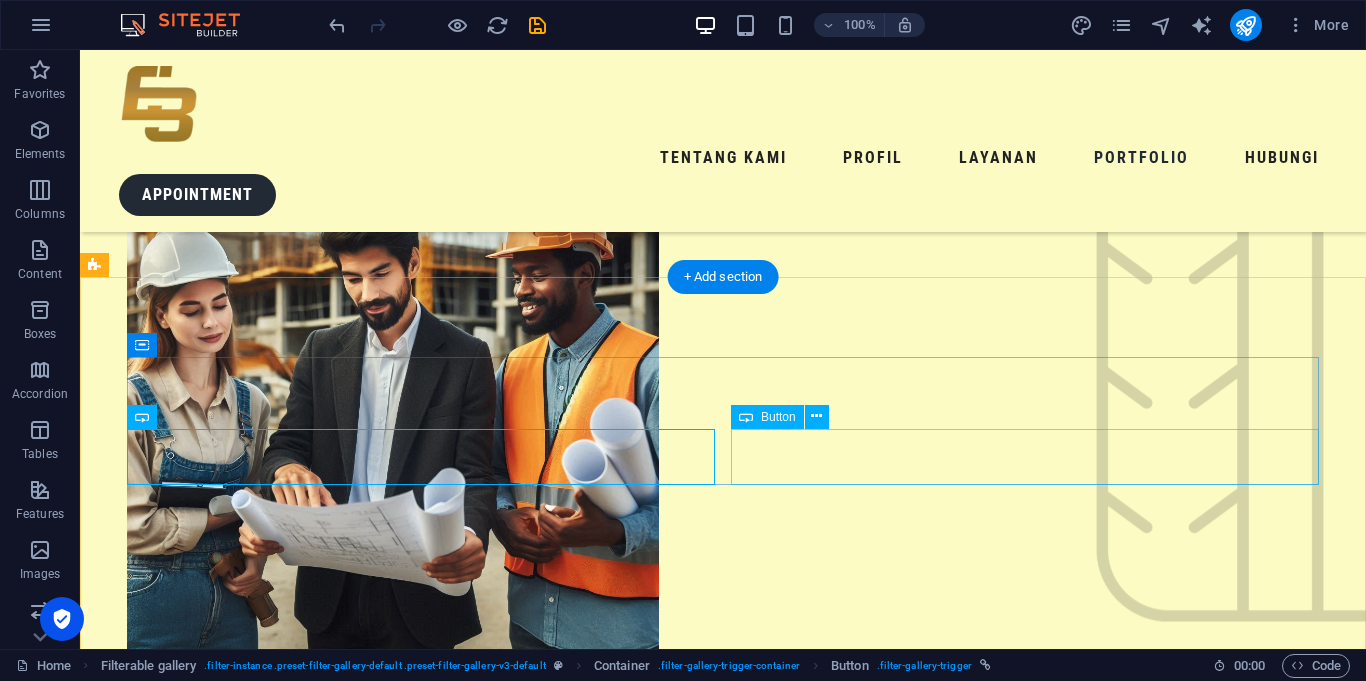 scroll, scrollTop: 2517, scrollLeft: 0, axis: vertical 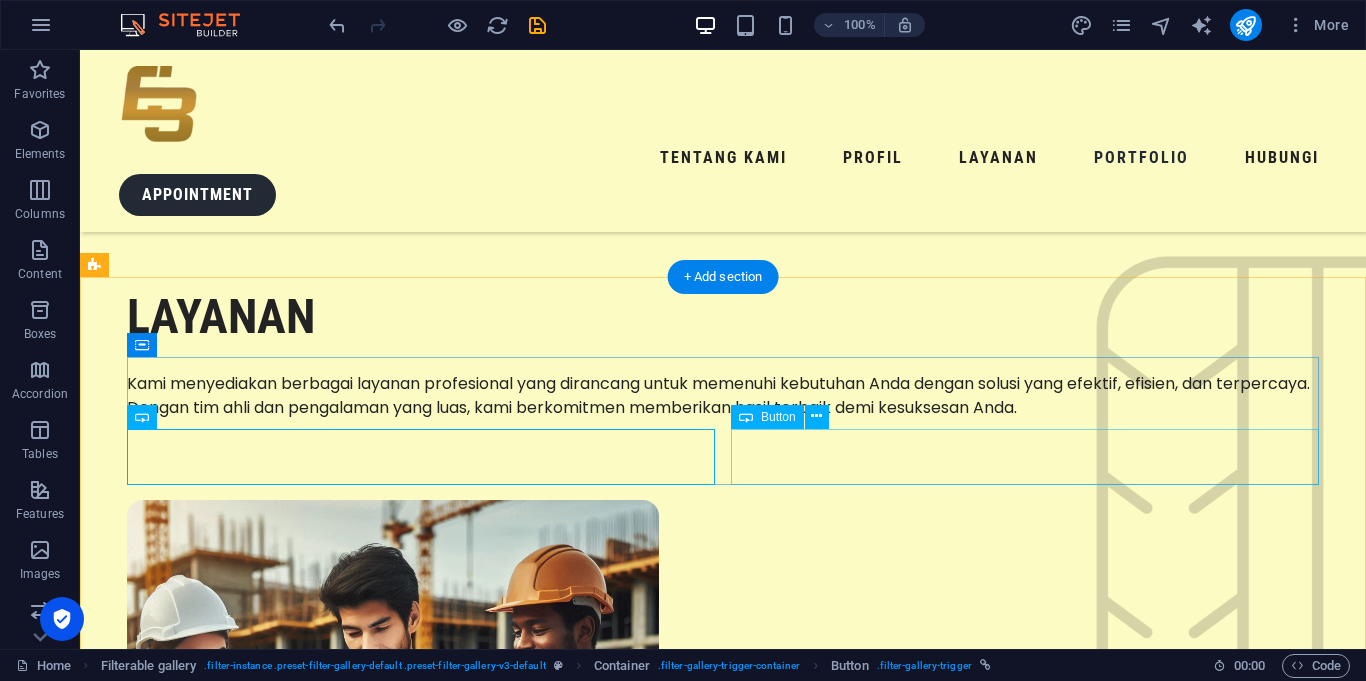click on "LAPANGAN SOFTBALL" at bounding box center [723, 3942] 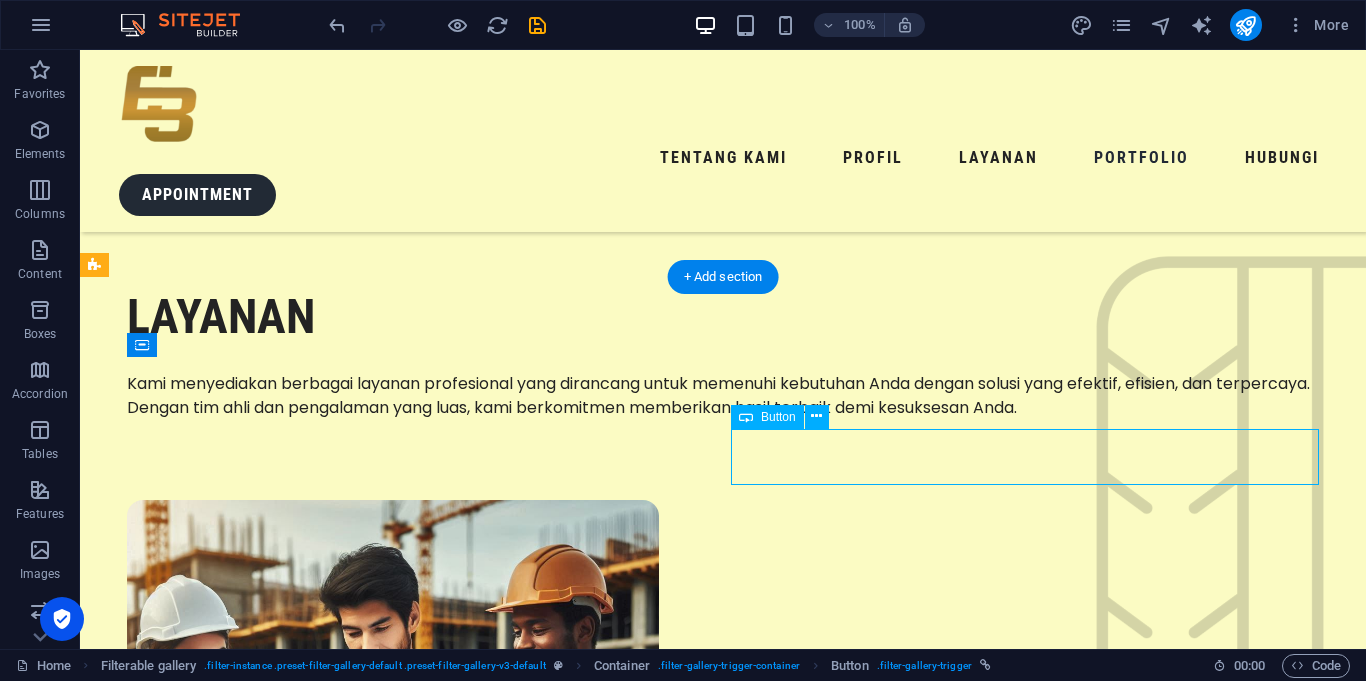 click on "LAPANGAN SOFTBALL" at bounding box center (723, 3942) 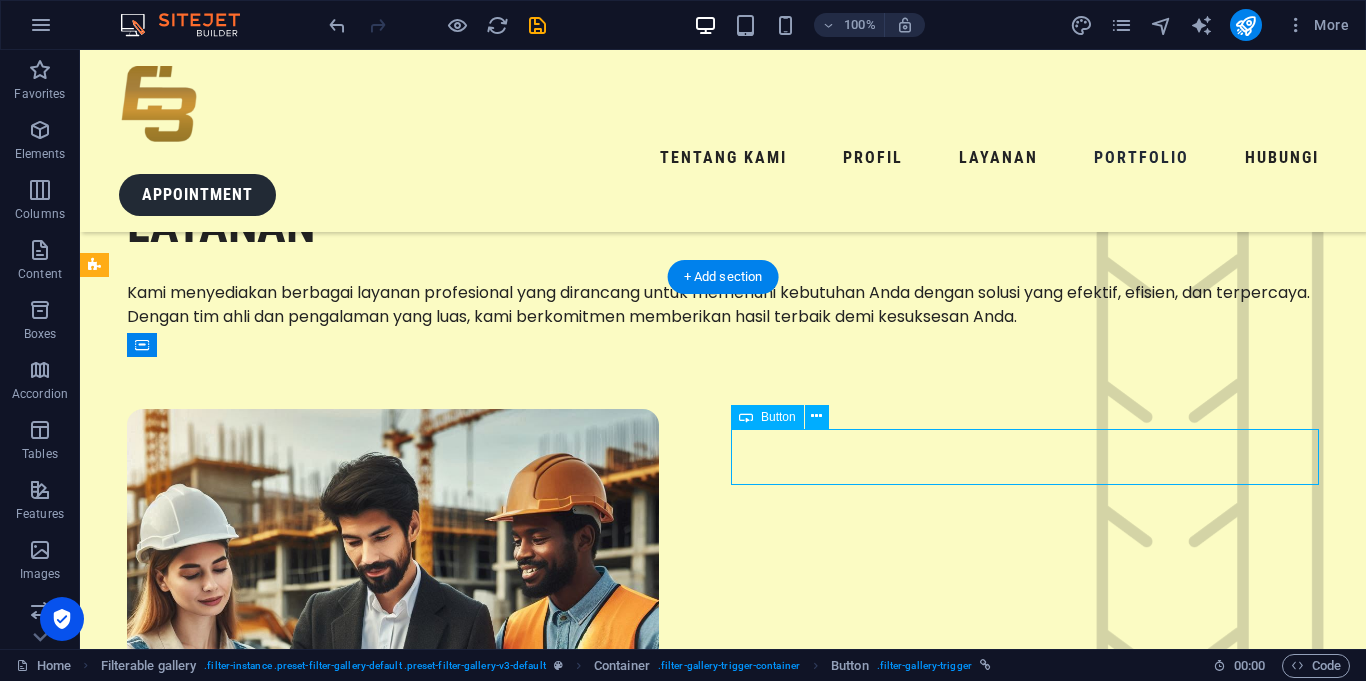 scroll, scrollTop: 2871, scrollLeft: 0, axis: vertical 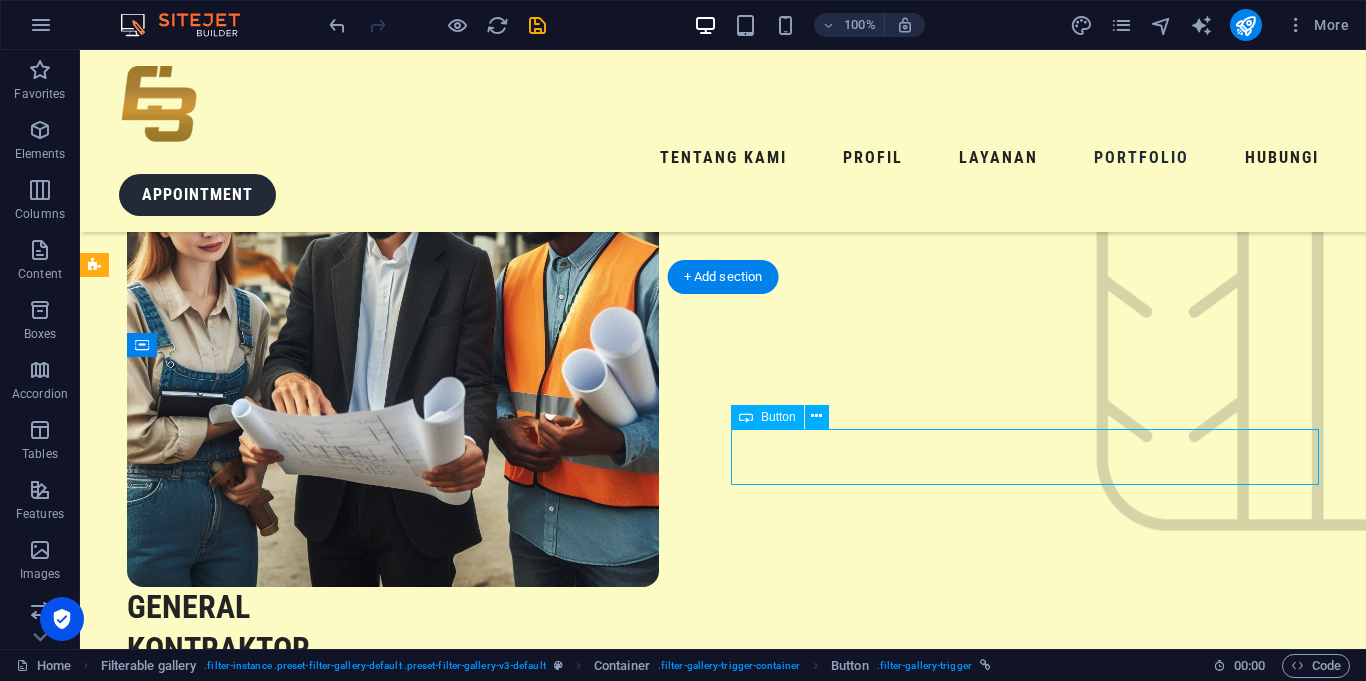 select 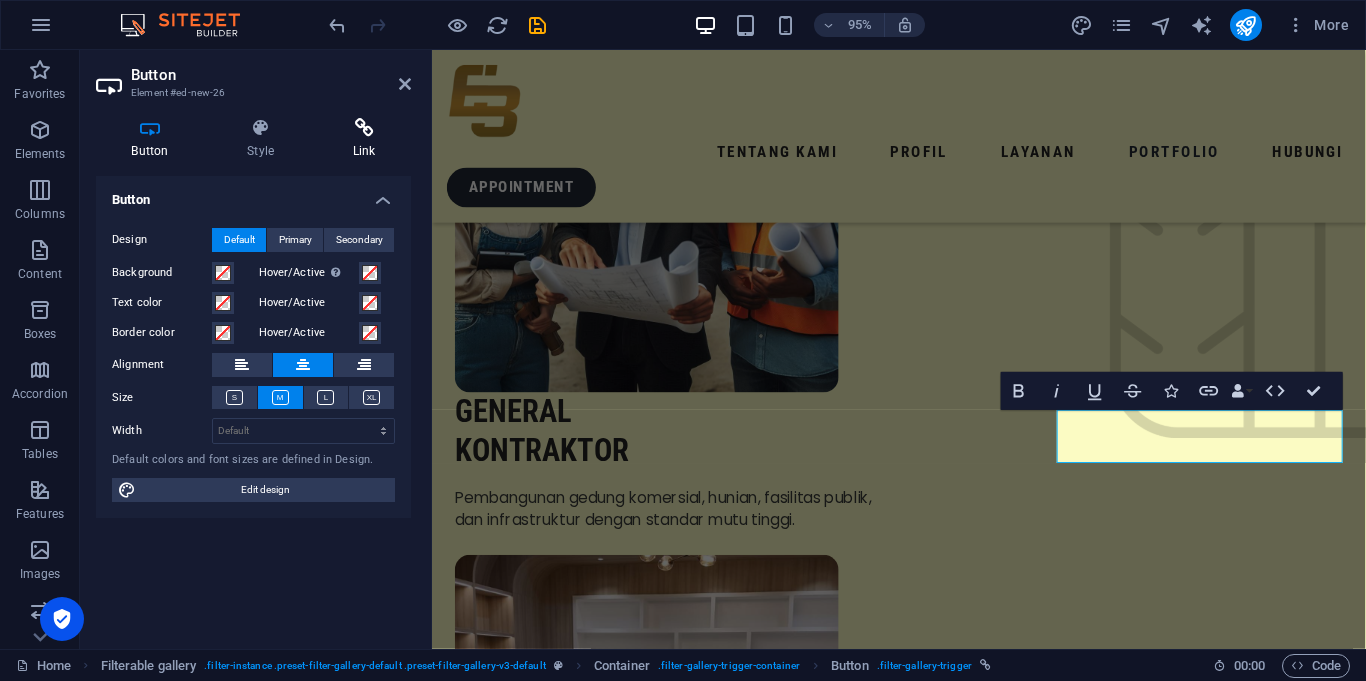click on "Link" at bounding box center [364, 139] 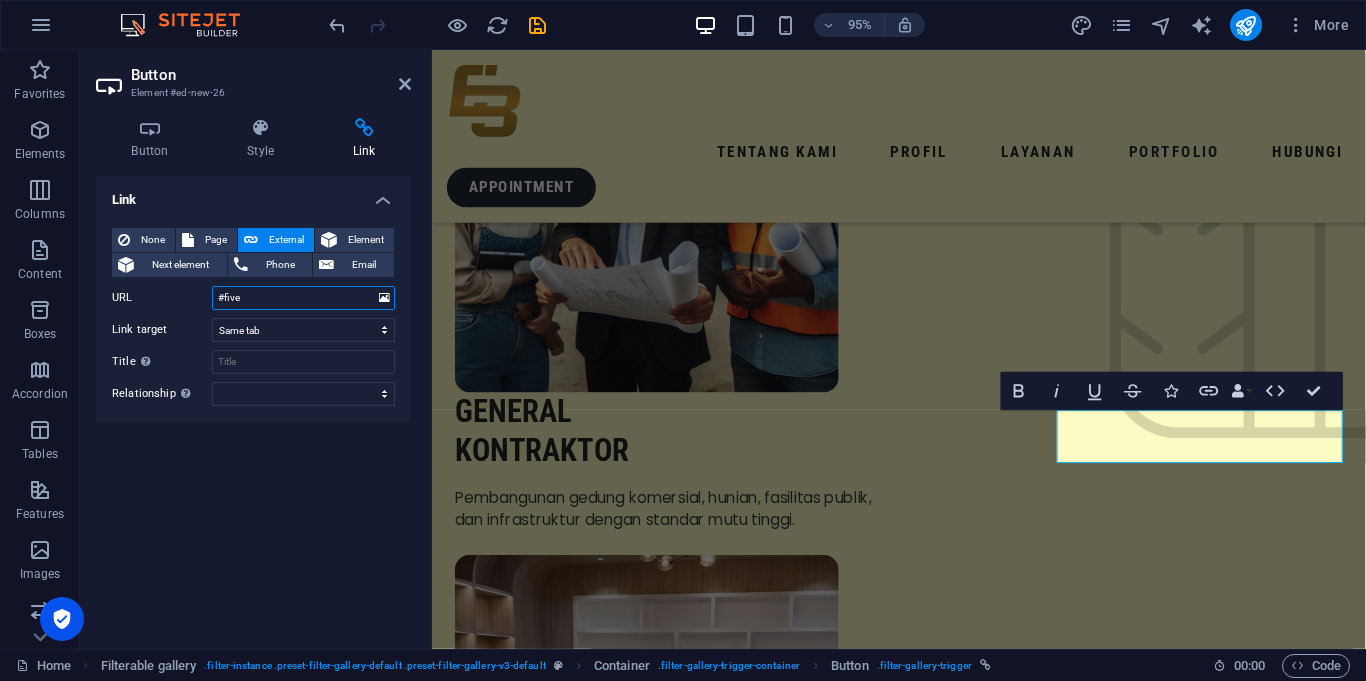 click on "#five" at bounding box center (303, 298) 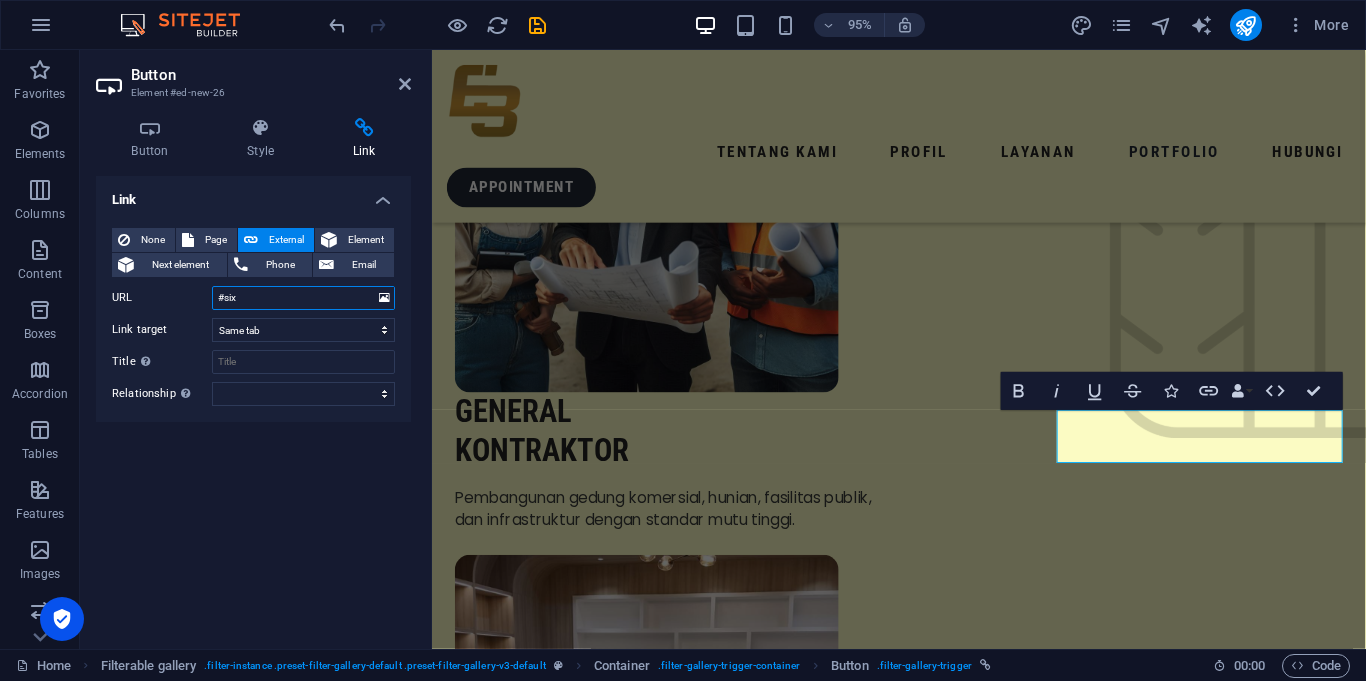 type on "#six" 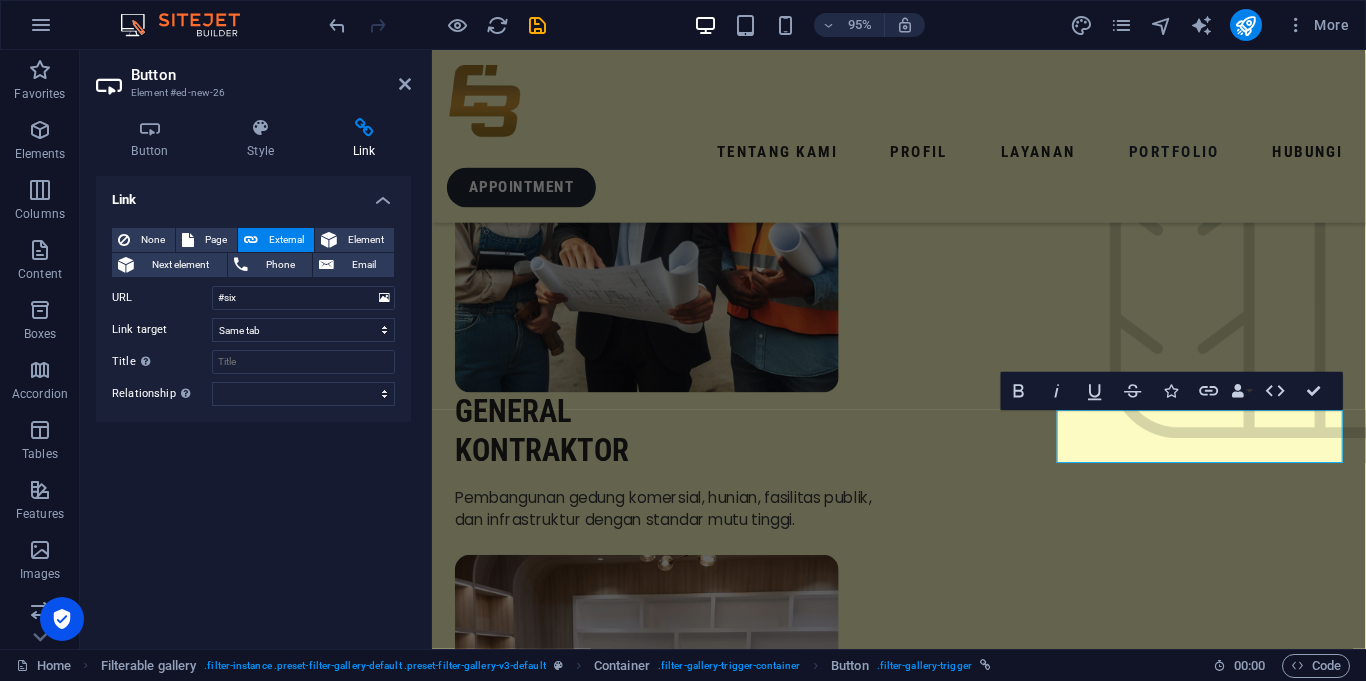 click on "Link None Page External Element Next element Phone Email Page Home Legal Notice Privacy Subpage Element
URL #six Phone Email Link target New tab Same tab Overlay Title Additional link description, should not be the same as the link text. The title is most often shown as a tooltip text when the mouse moves over the element. Leave empty if uncertain. Relationship Sets the  relationship of this link to the link target . For example, the value "nofollow" instructs search engines not to follow the link. Can be left empty. alternate author bookmark external help license next nofollow noreferrer noopener prev search tag" at bounding box center [253, 404] 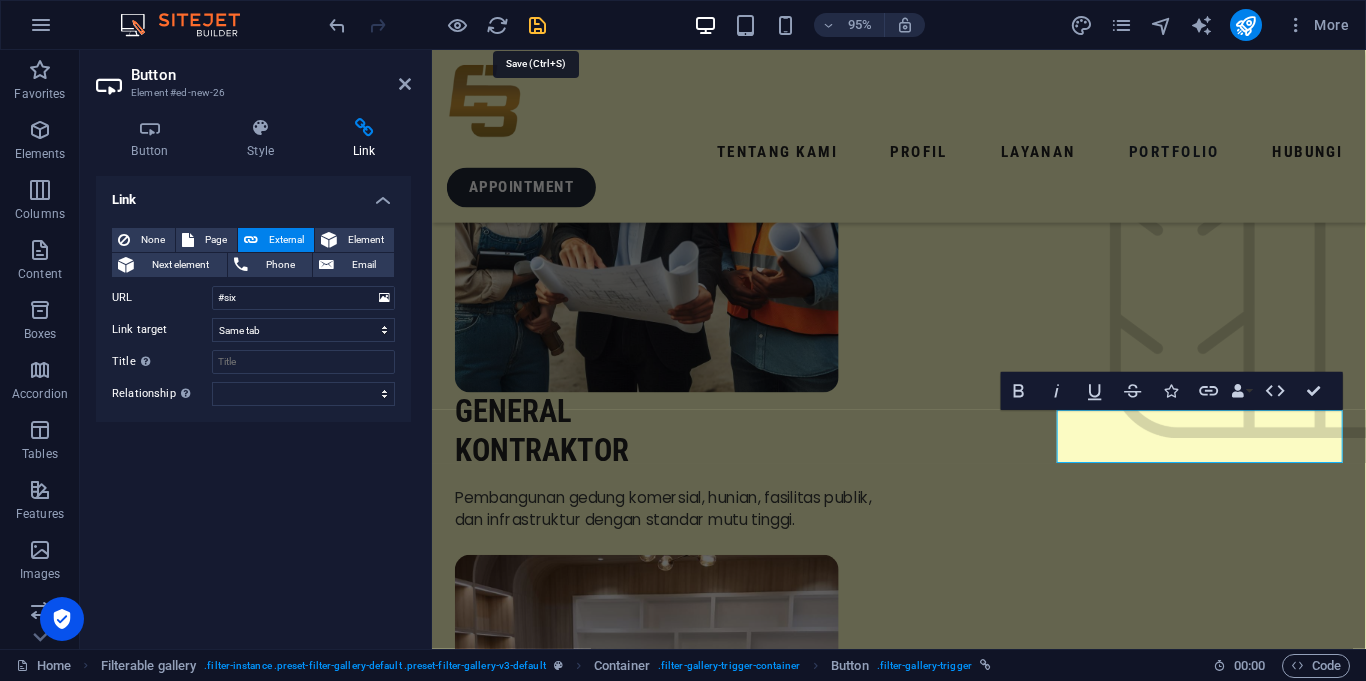 click at bounding box center (537, 25) 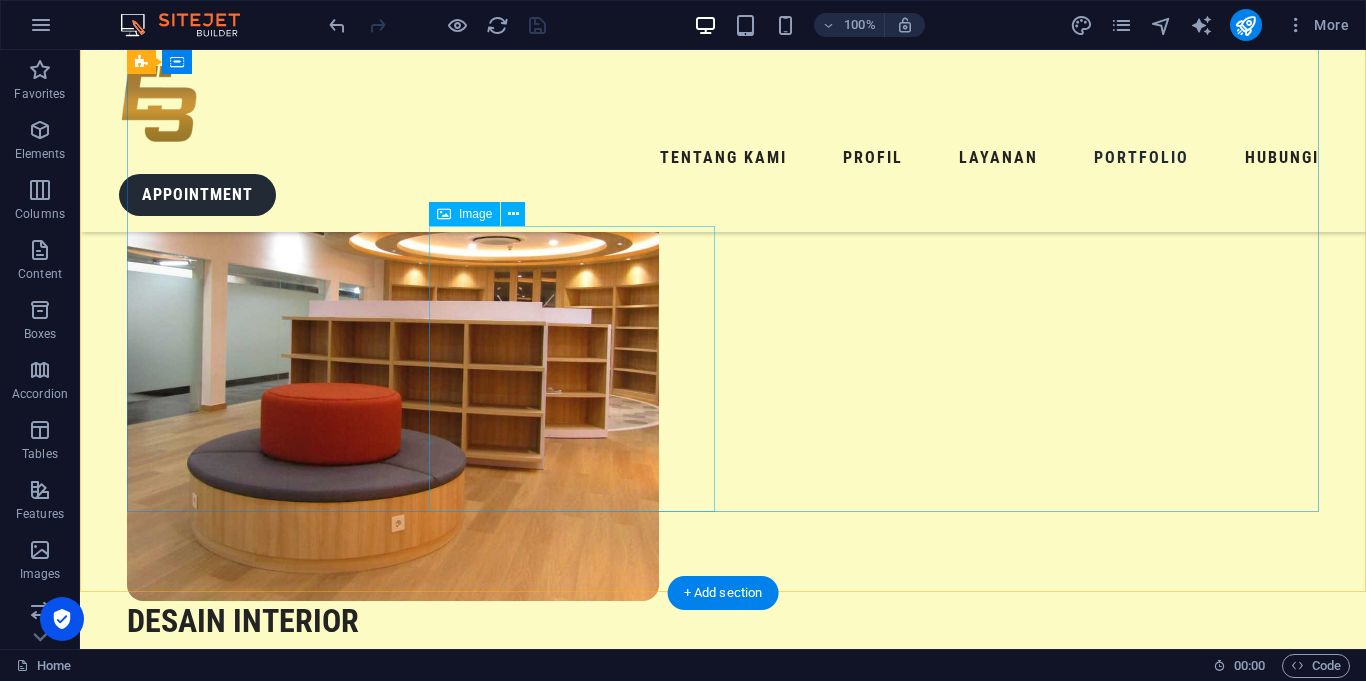 scroll, scrollTop: 4315, scrollLeft: 0, axis: vertical 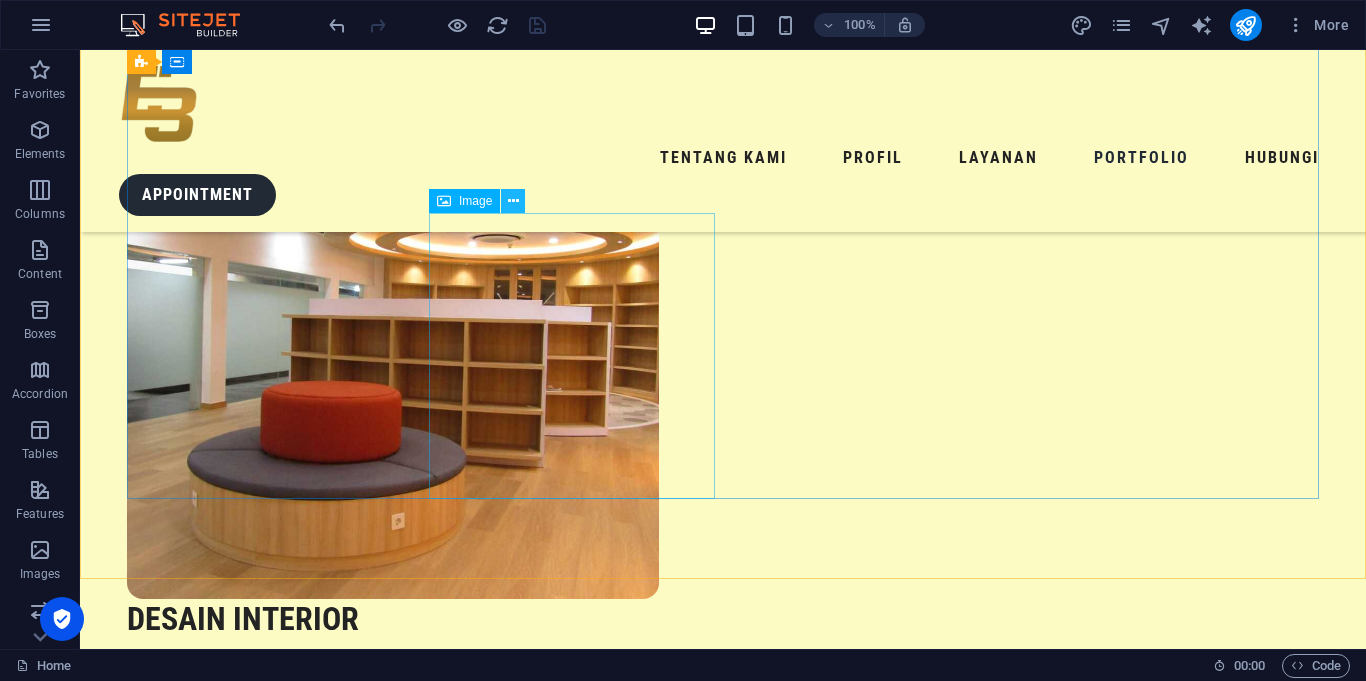 click at bounding box center [513, 201] 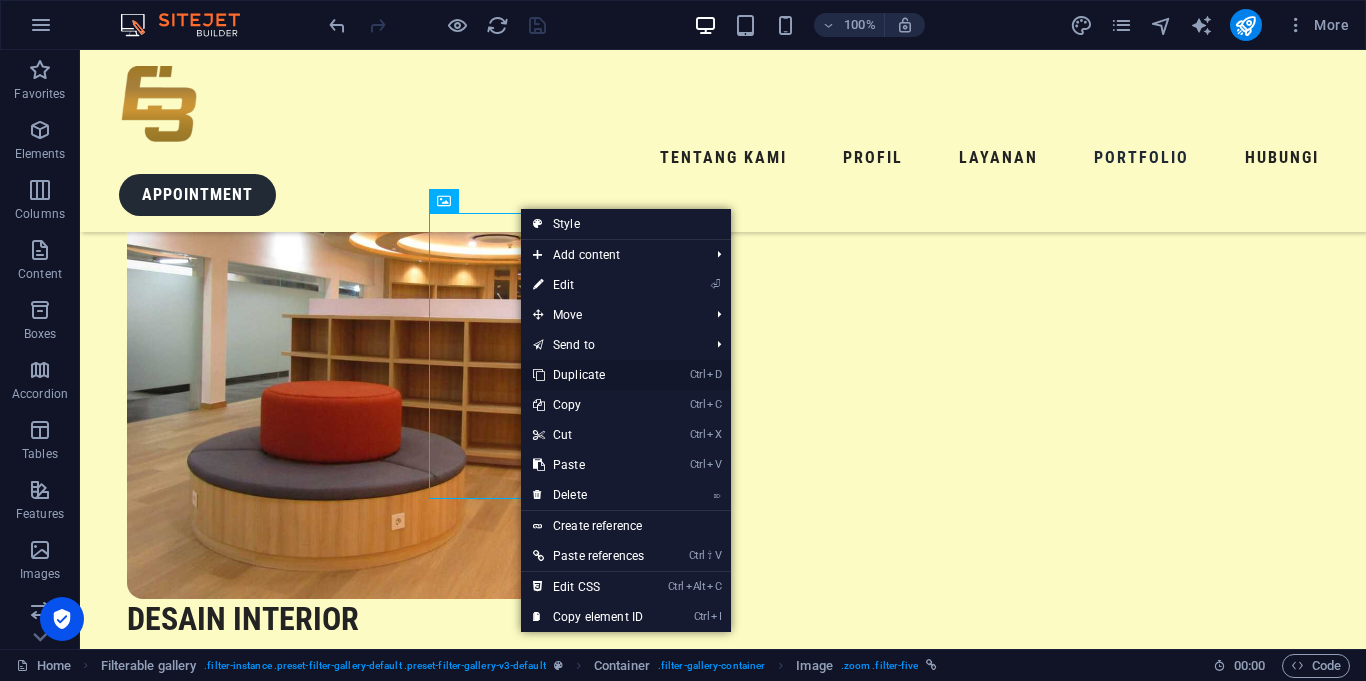 click on "Ctrl D  Duplicate" at bounding box center [588, 375] 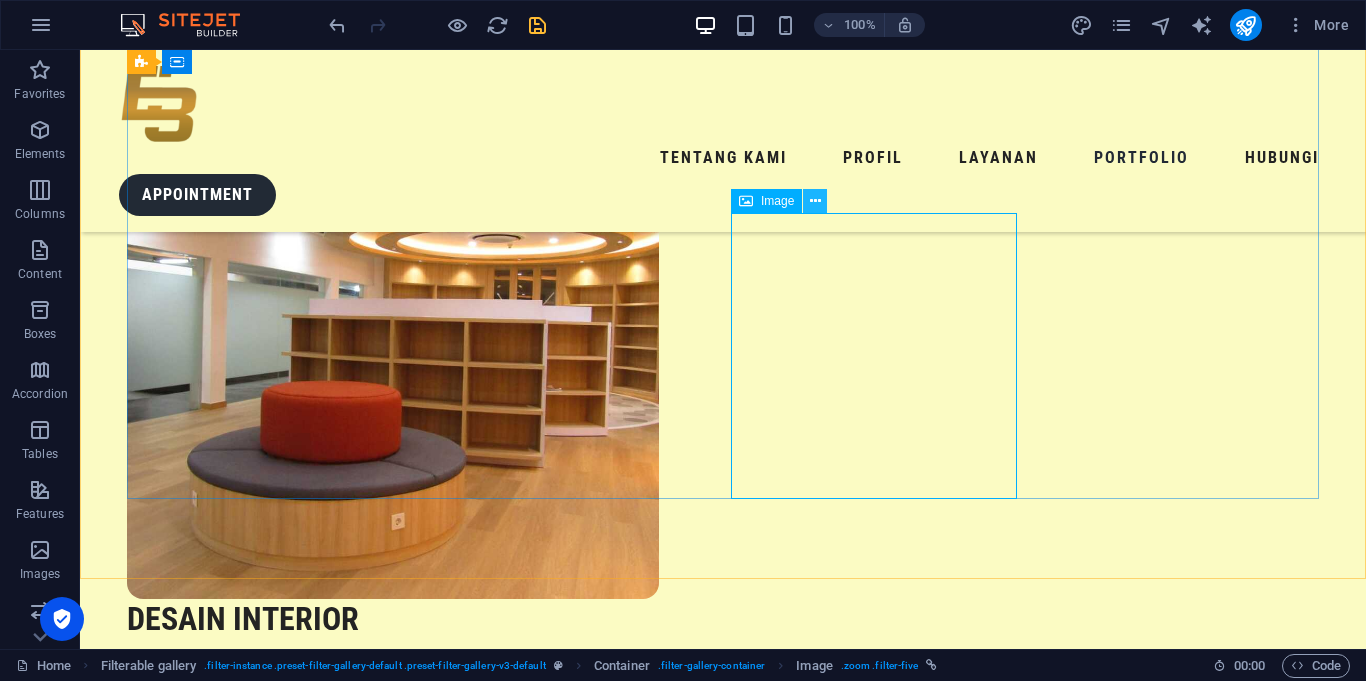 click at bounding box center (815, 201) 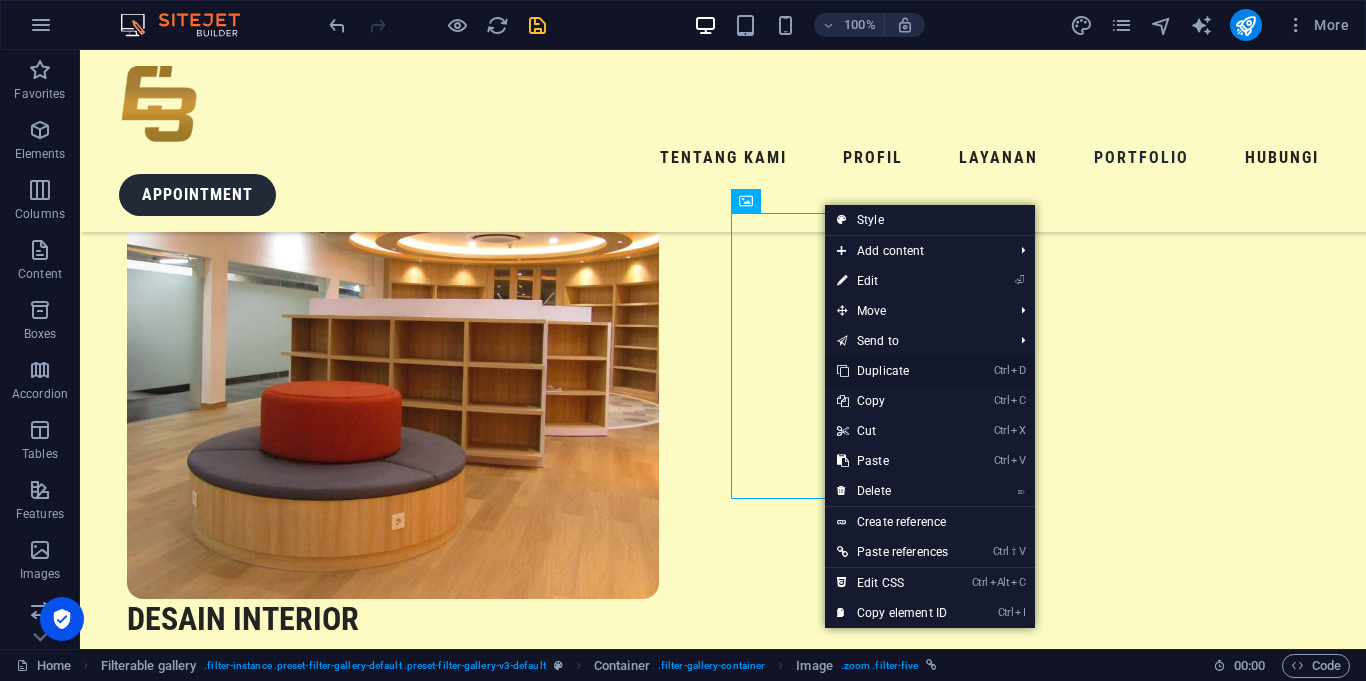 click on "Ctrl D  Duplicate" at bounding box center [892, 371] 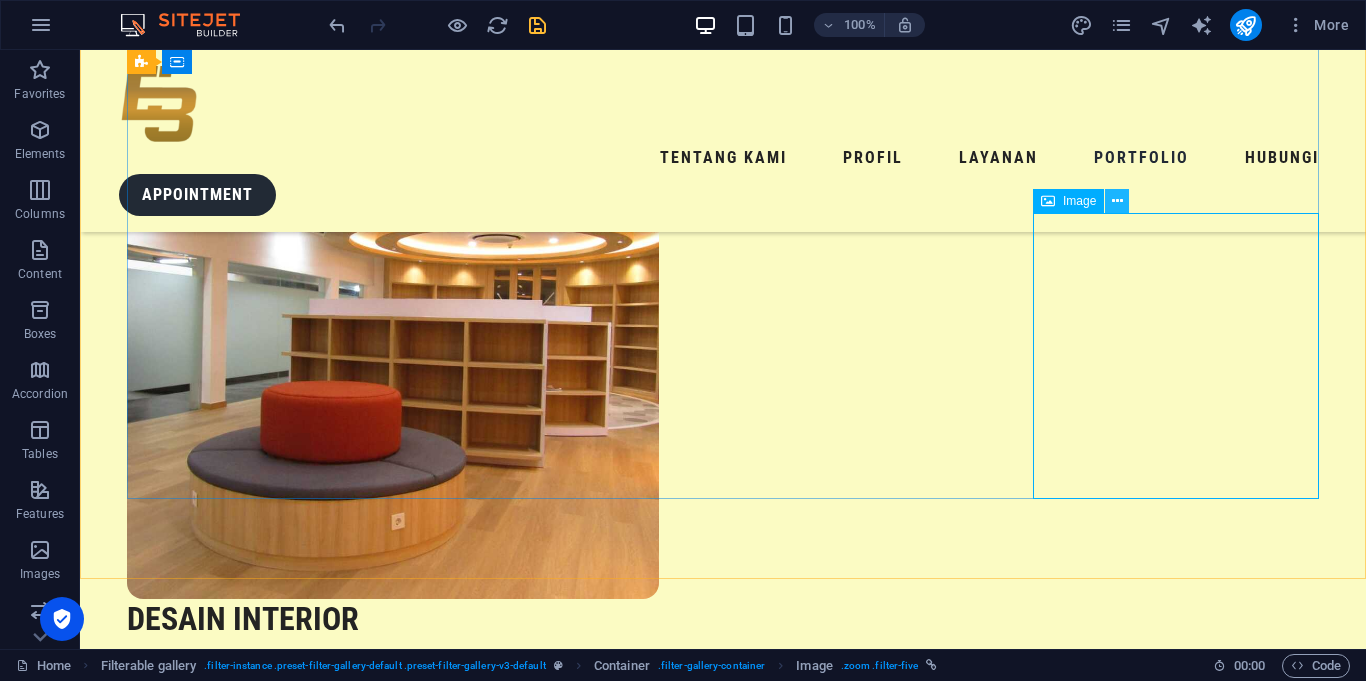 click at bounding box center (1117, 201) 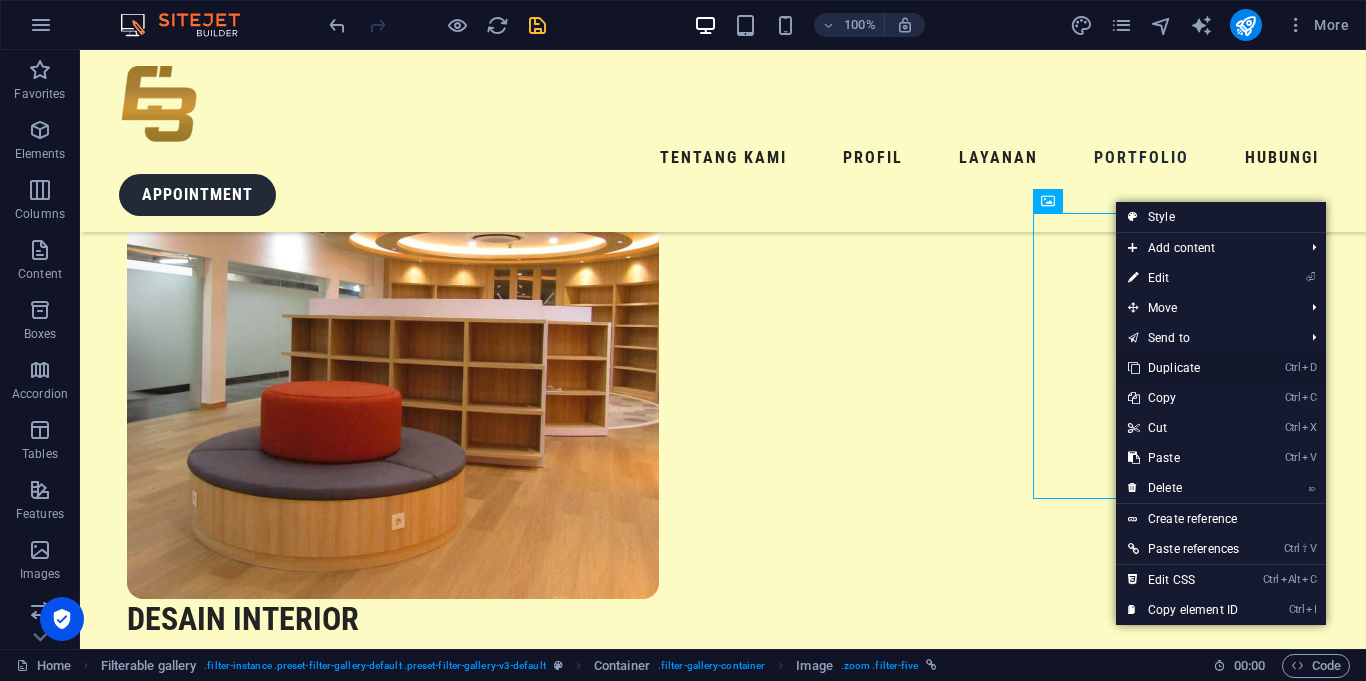click on "Ctrl D  Duplicate" at bounding box center [1183, 368] 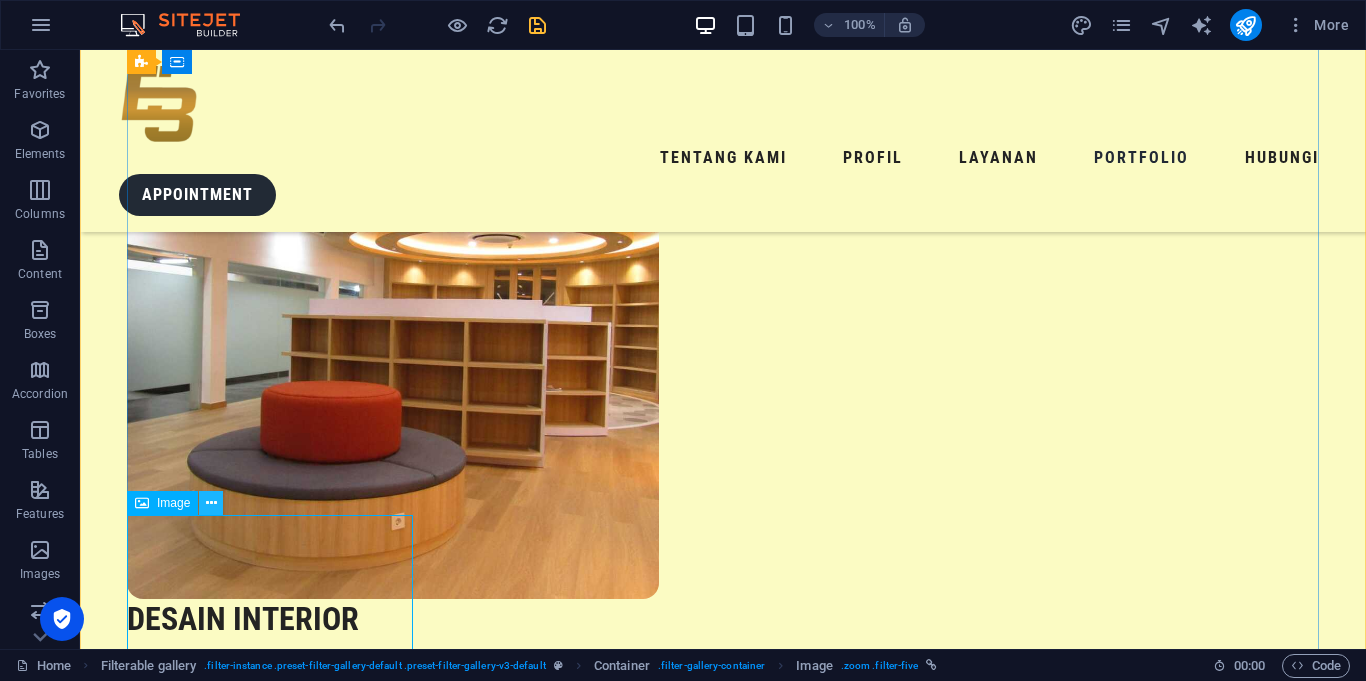 click at bounding box center (211, 503) 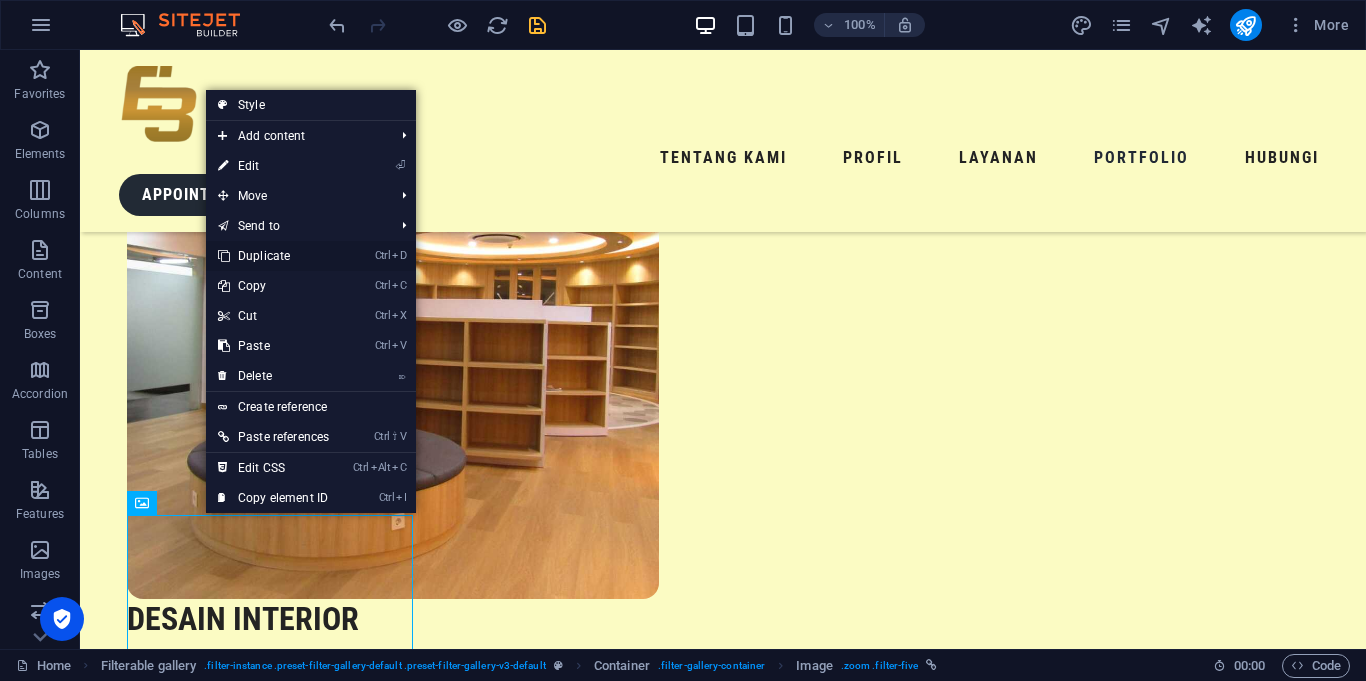 click on "Ctrl D  Duplicate" at bounding box center (273, 256) 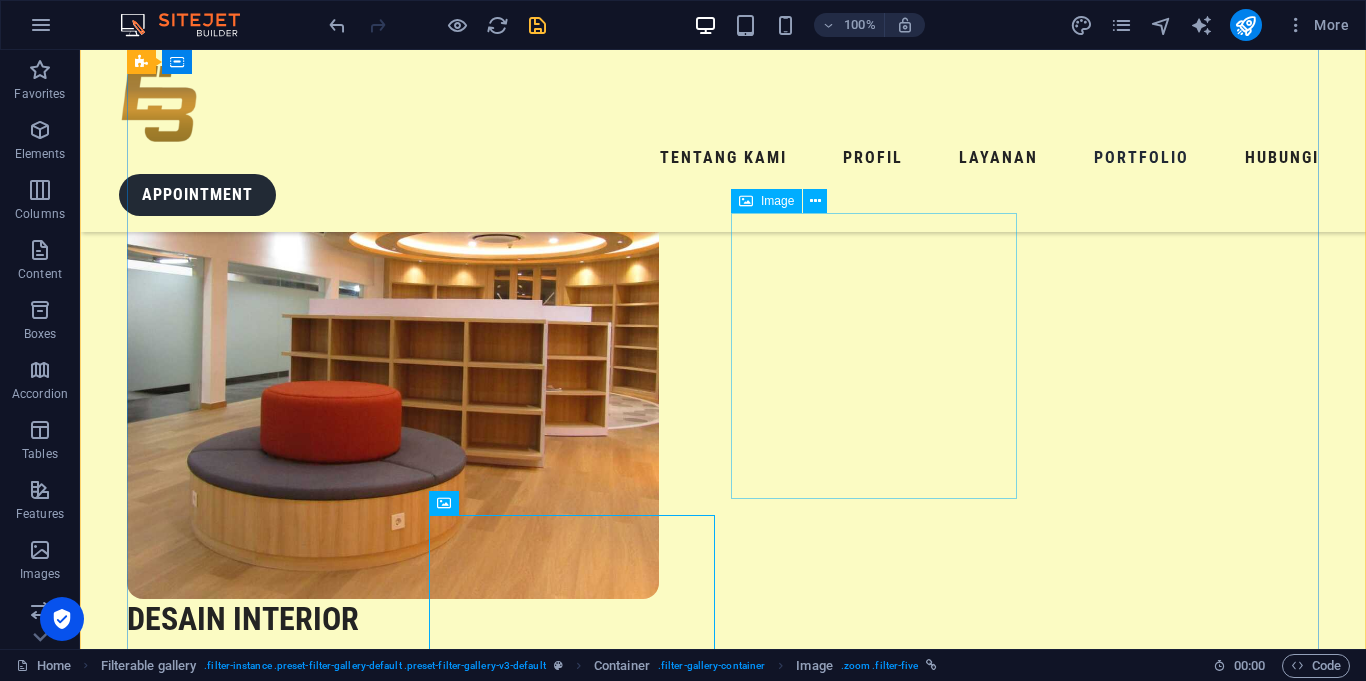 click at bounding box center (270, 8800) 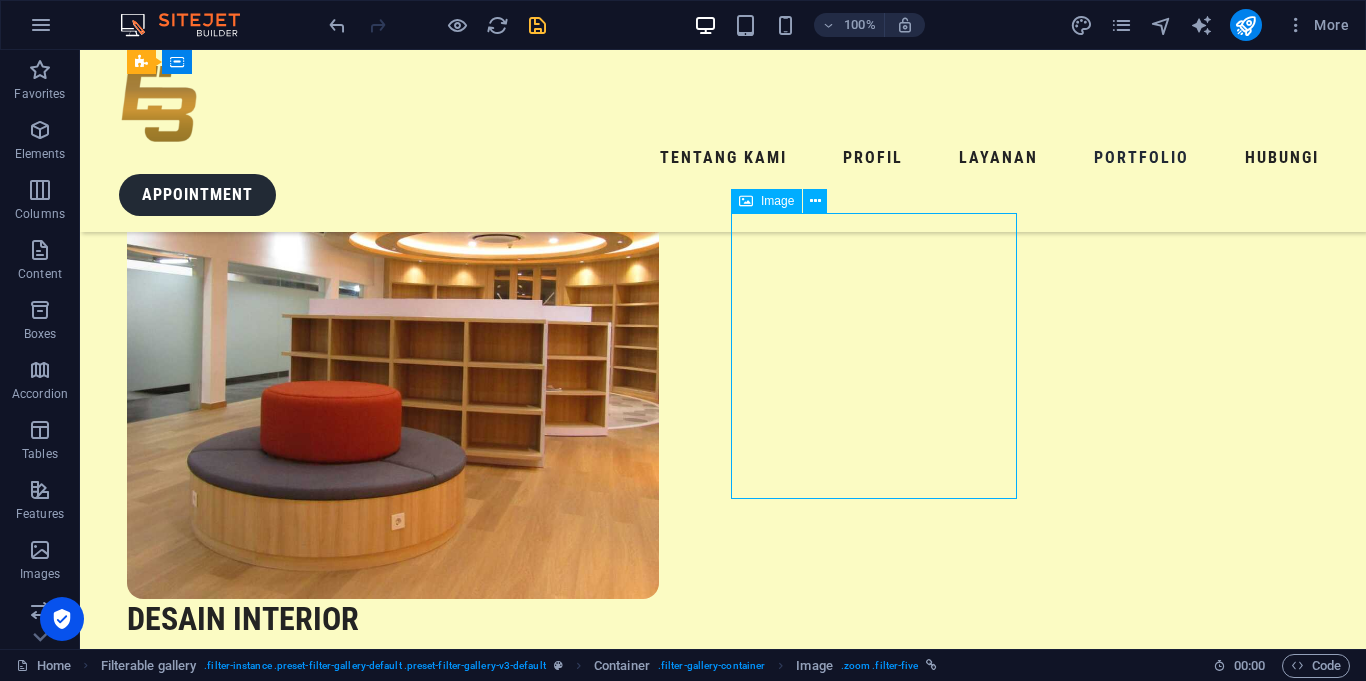 click at bounding box center (270, 8800) 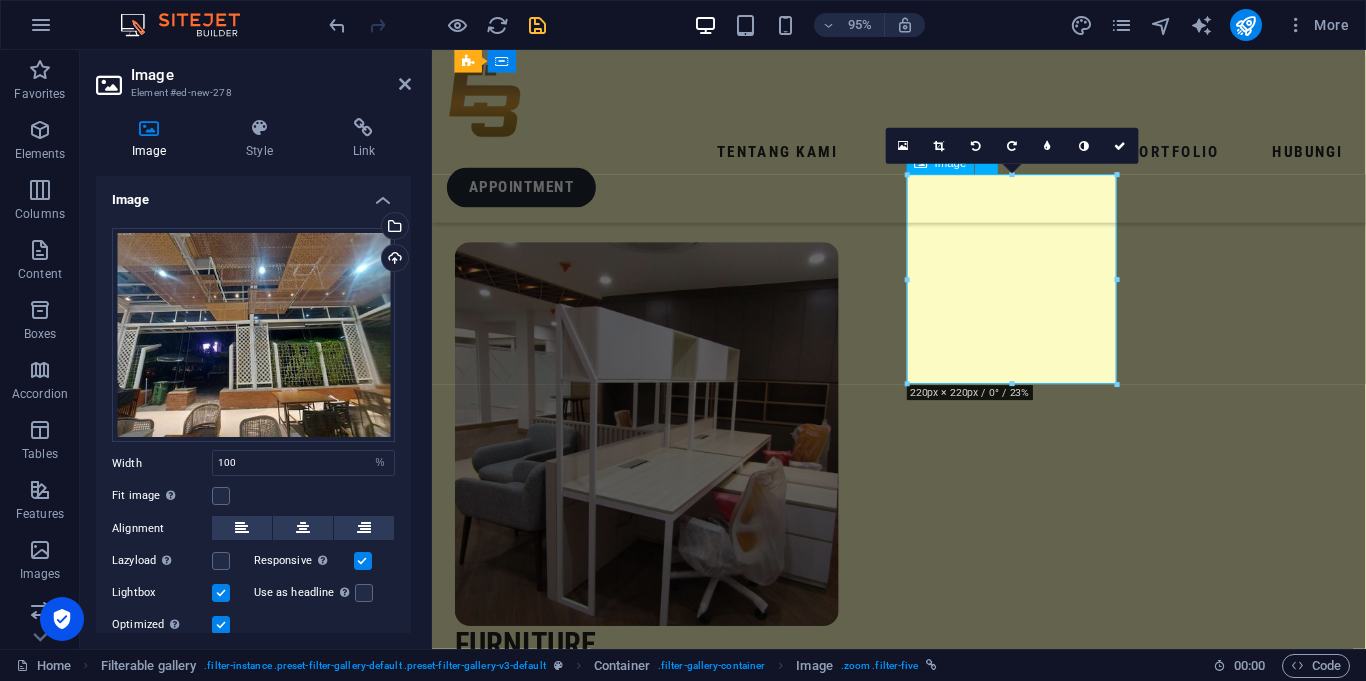 scroll, scrollTop: 4380, scrollLeft: 0, axis: vertical 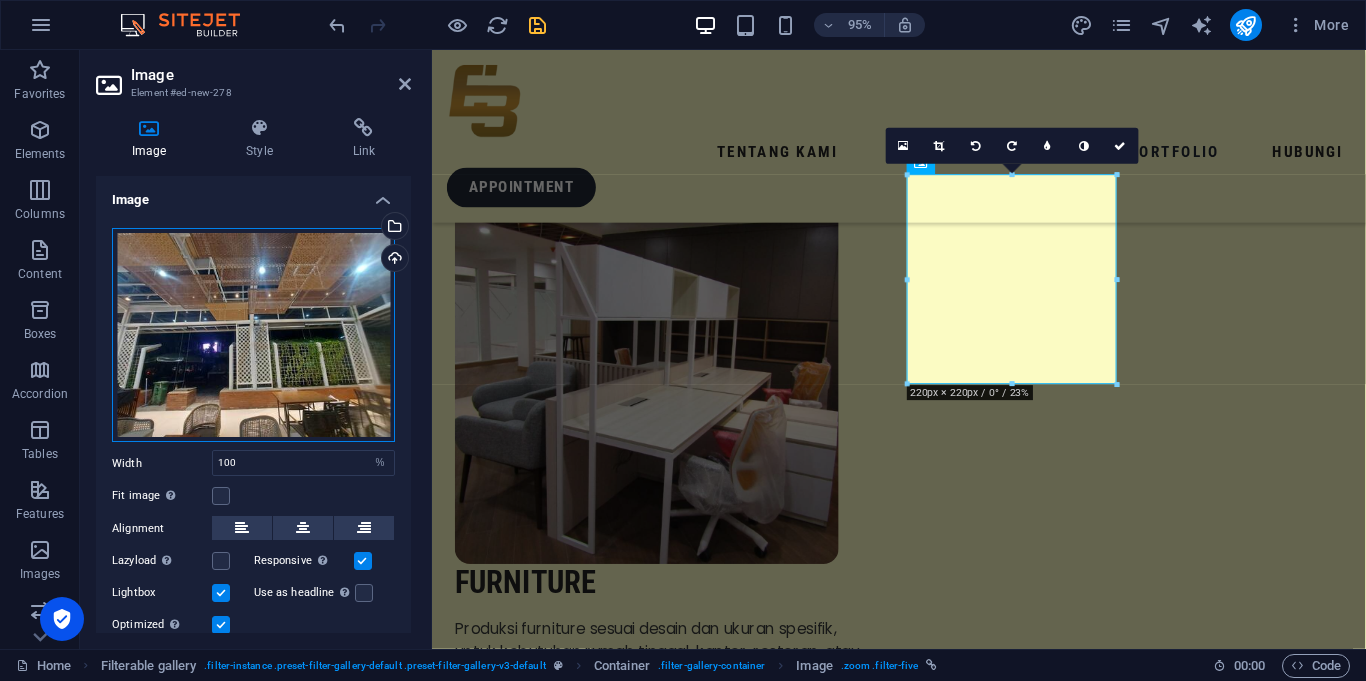click on "Drag files here, click to choose files or select files from Files or our free stock photos & videos" at bounding box center (253, 335) 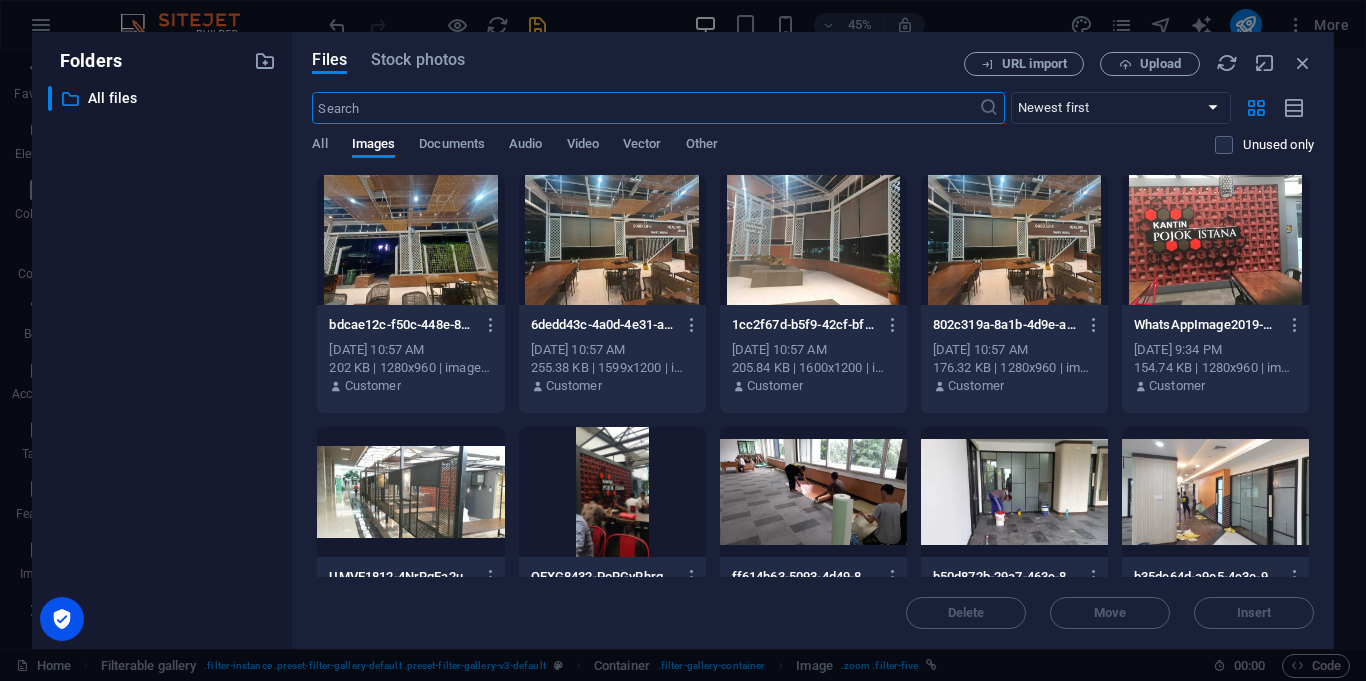 scroll, scrollTop: 4384, scrollLeft: 0, axis: vertical 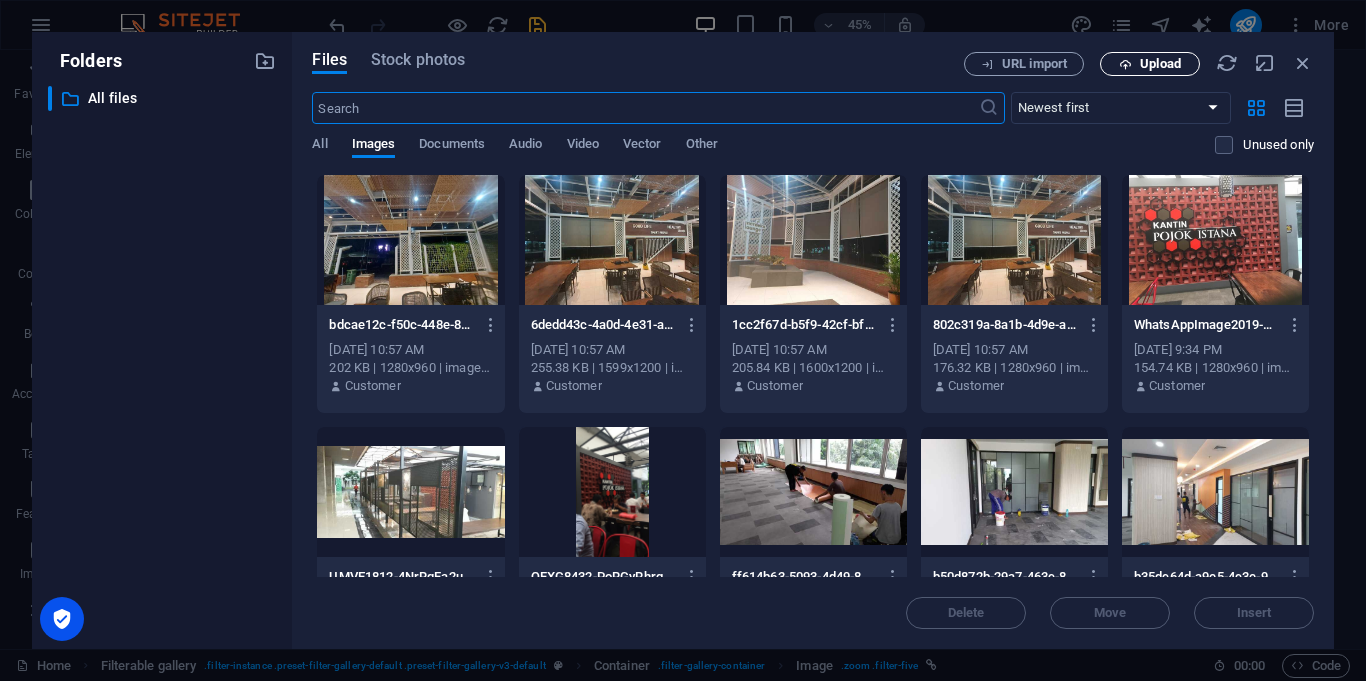 click on "Upload" at bounding box center (1150, 64) 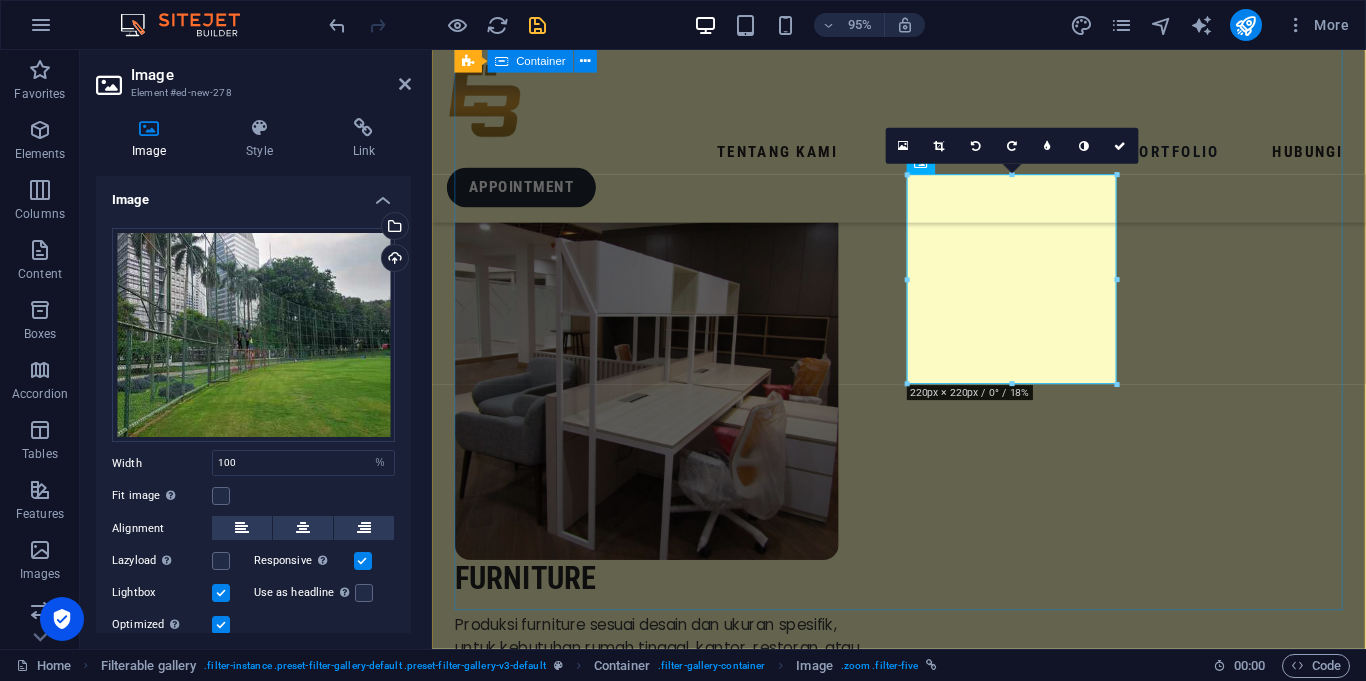 scroll, scrollTop: 4380, scrollLeft: 0, axis: vertical 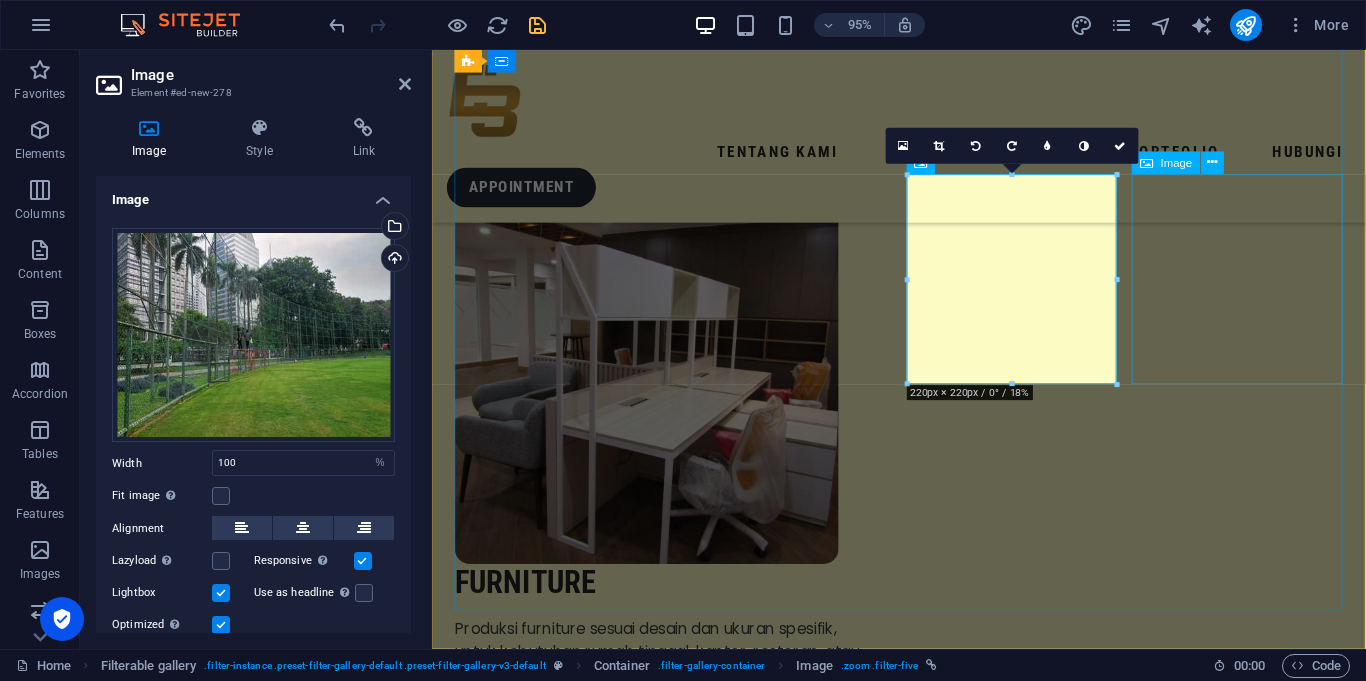 click at bounding box center (567, 6963) 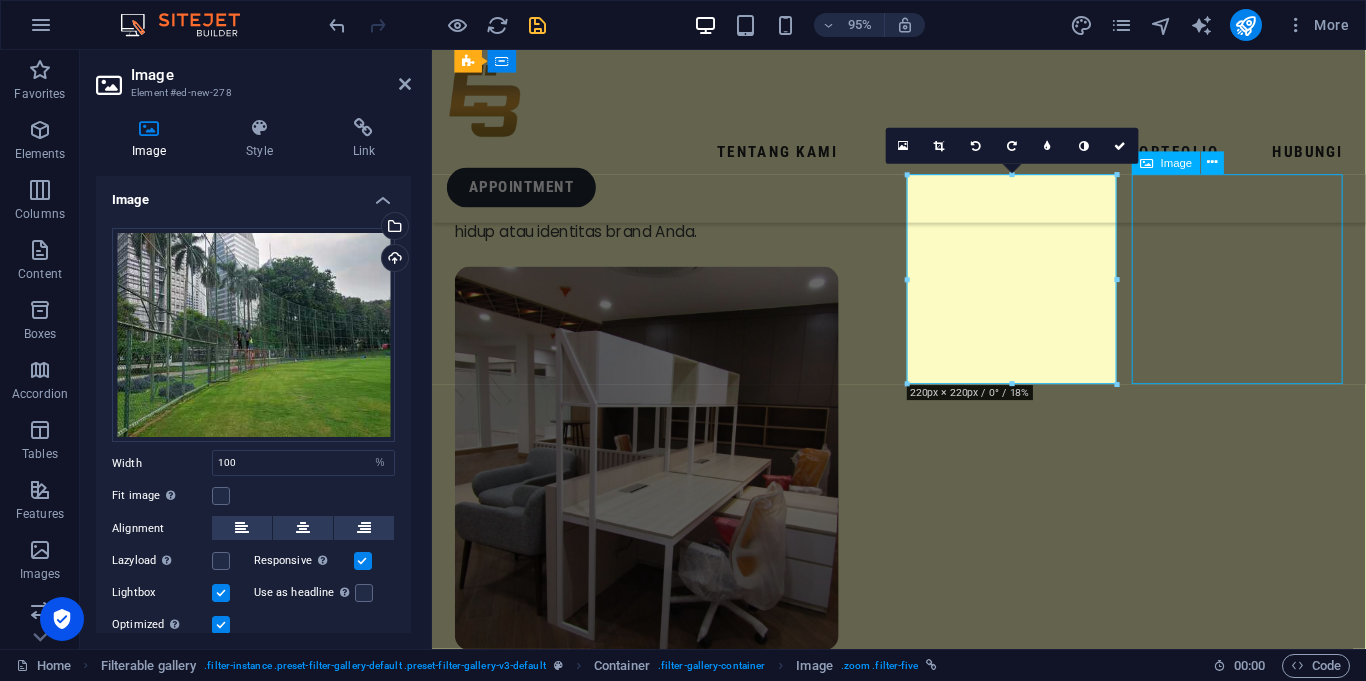 scroll, scrollTop: 4315, scrollLeft: 0, axis: vertical 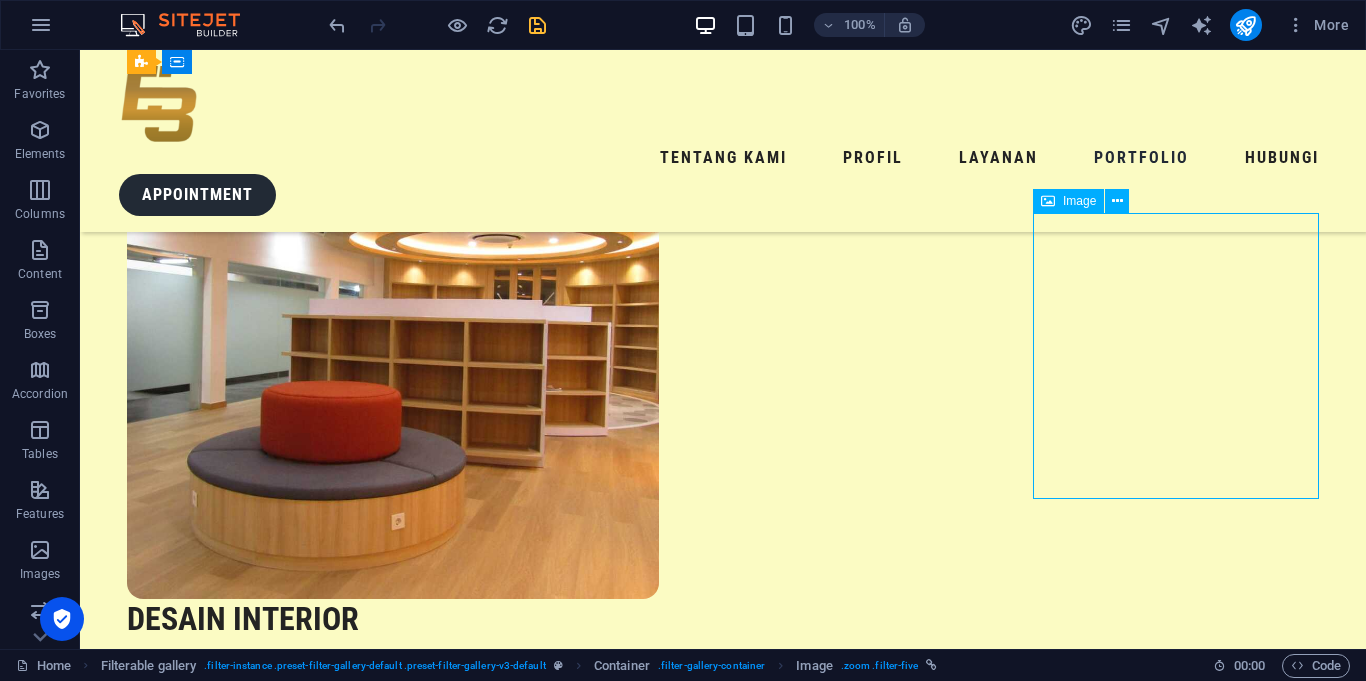 click at bounding box center (270, 9094) 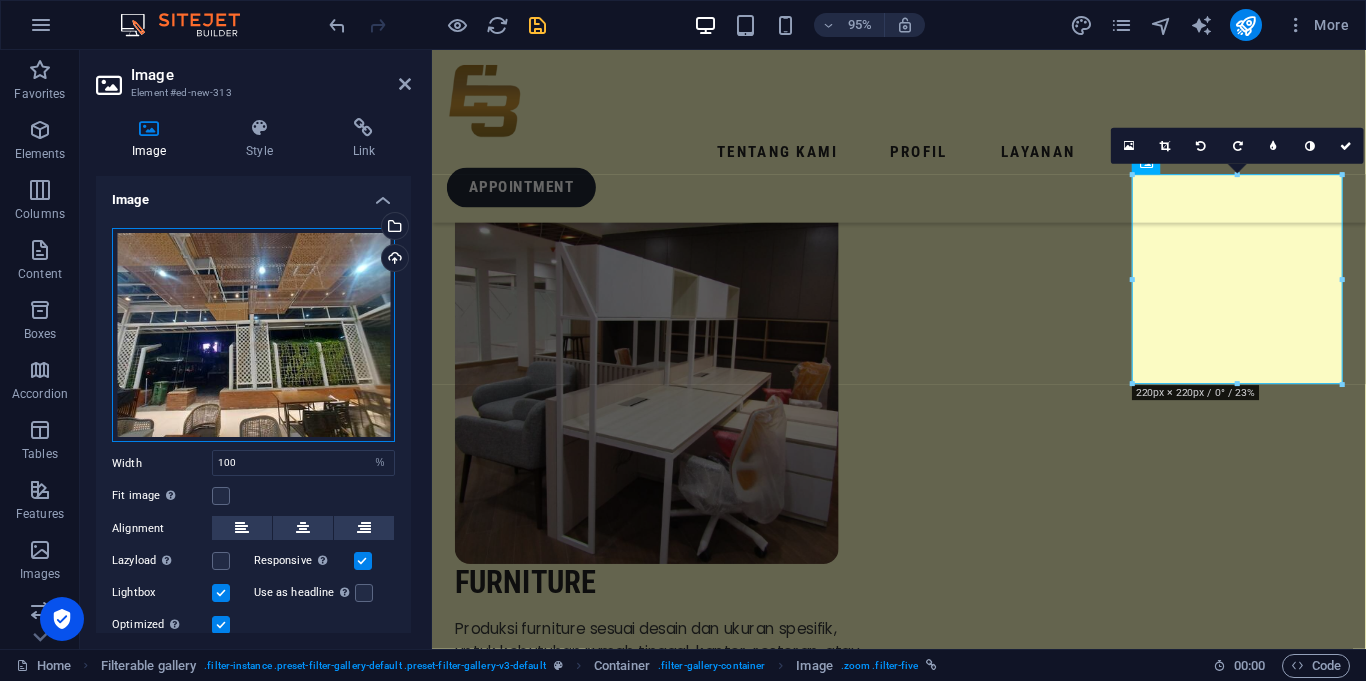 click on "Drag files here, click to choose files or select files from Files or our free stock photos & videos" at bounding box center (253, 335) 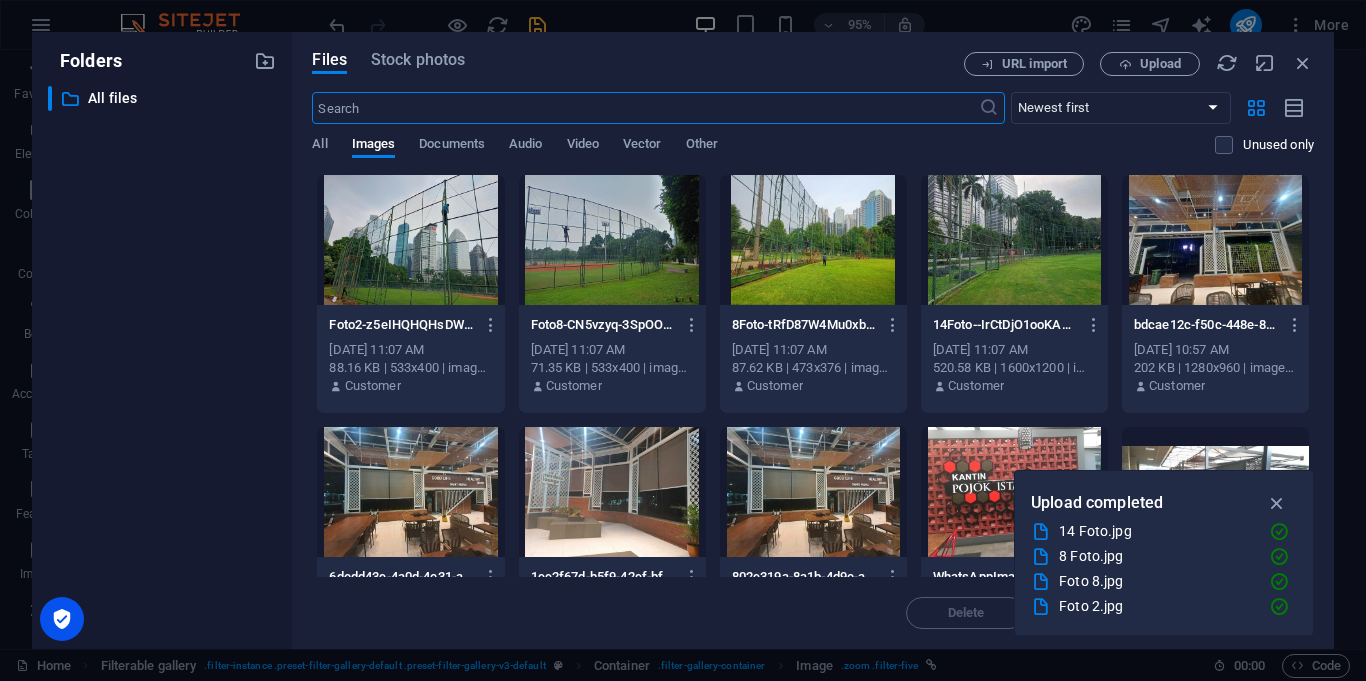 scroll, scrollTop: 4384, scrollLeft: 0, axis: vertical 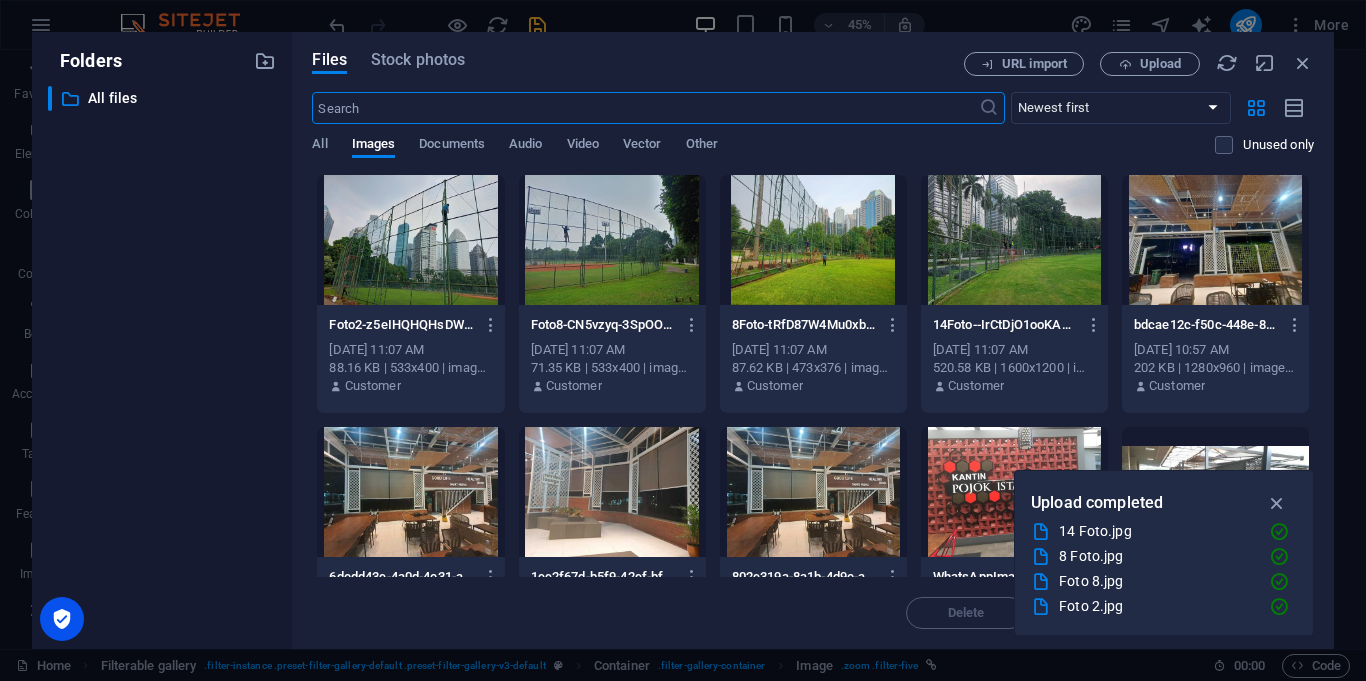 click at bounding box center [813, 240] 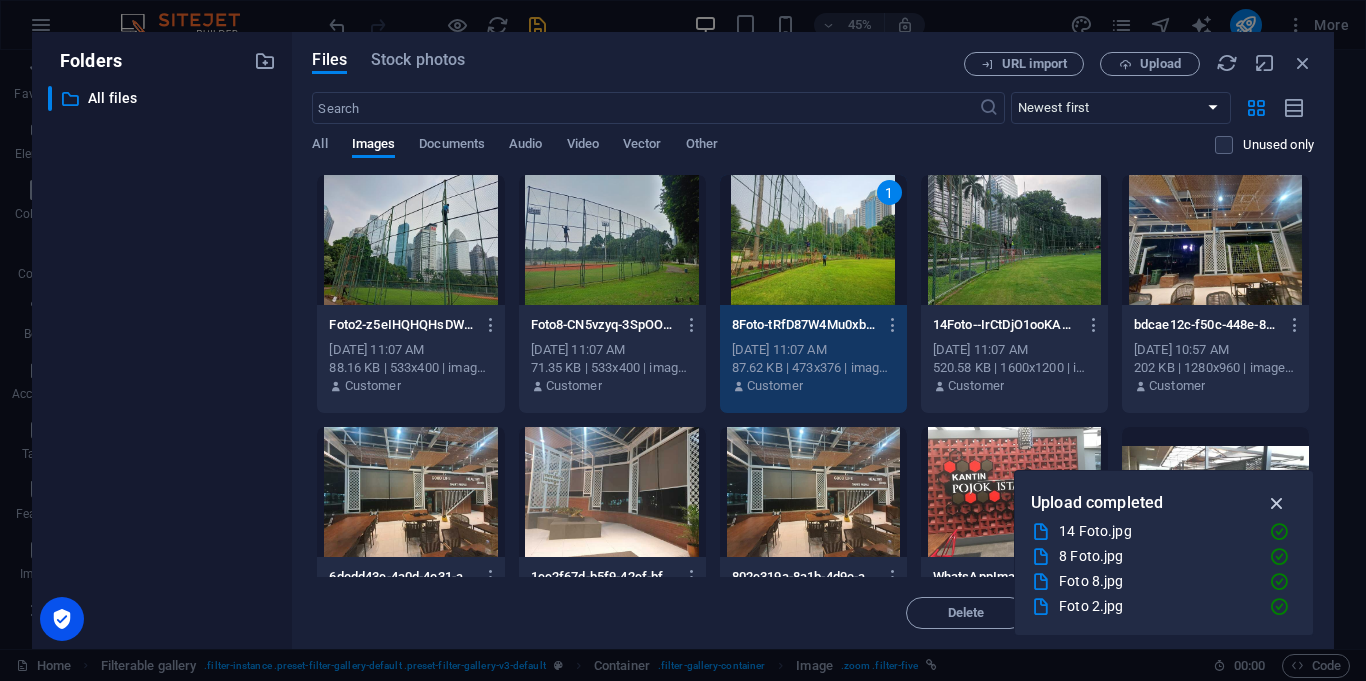 click at bounding box center [1277, 503] 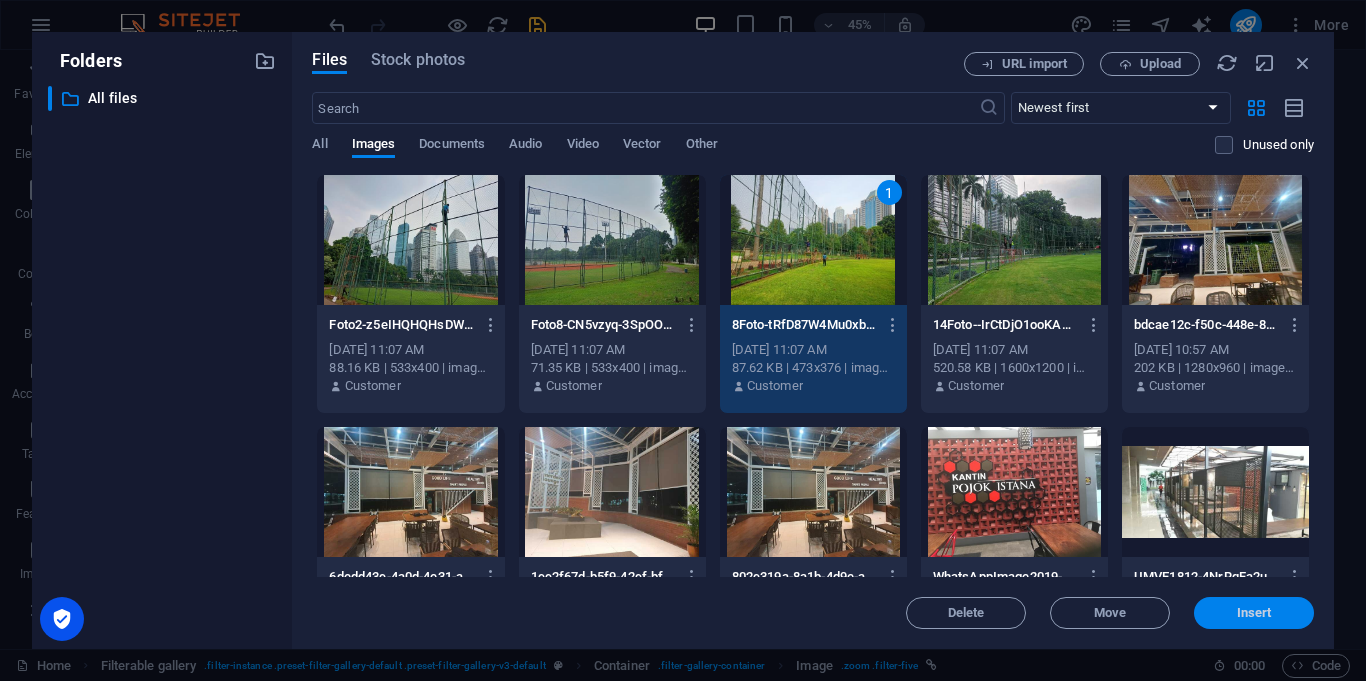 click on "Insert" at bounding box center (1254, 613) 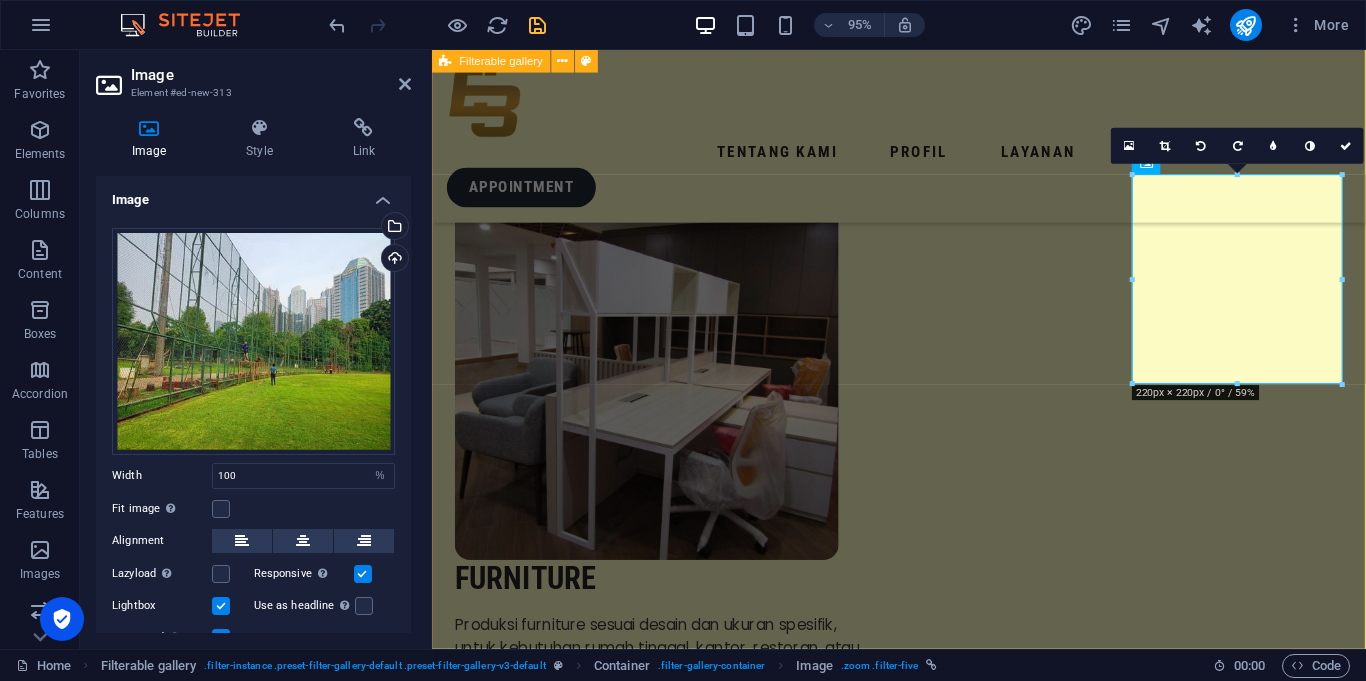 scroll, scrollTop: 4380, scrollLeft: 0, axis: vertical 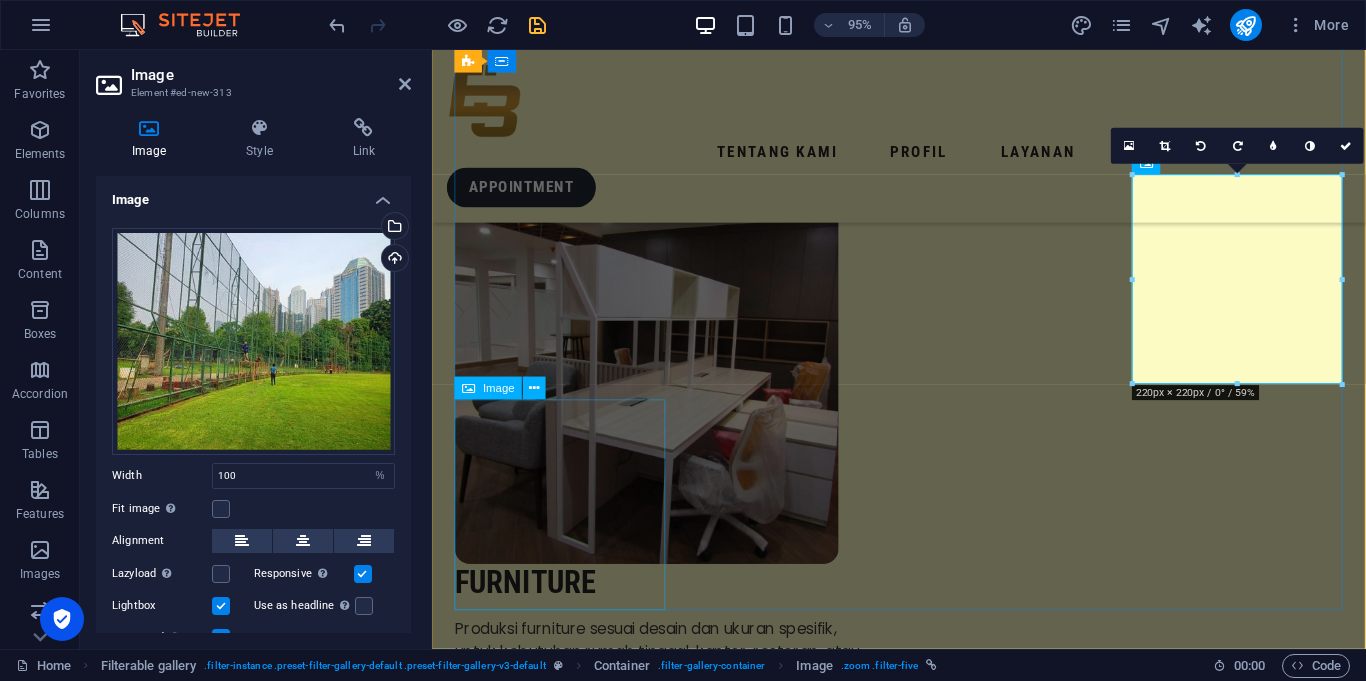 click at bounding box center (567, 7192) 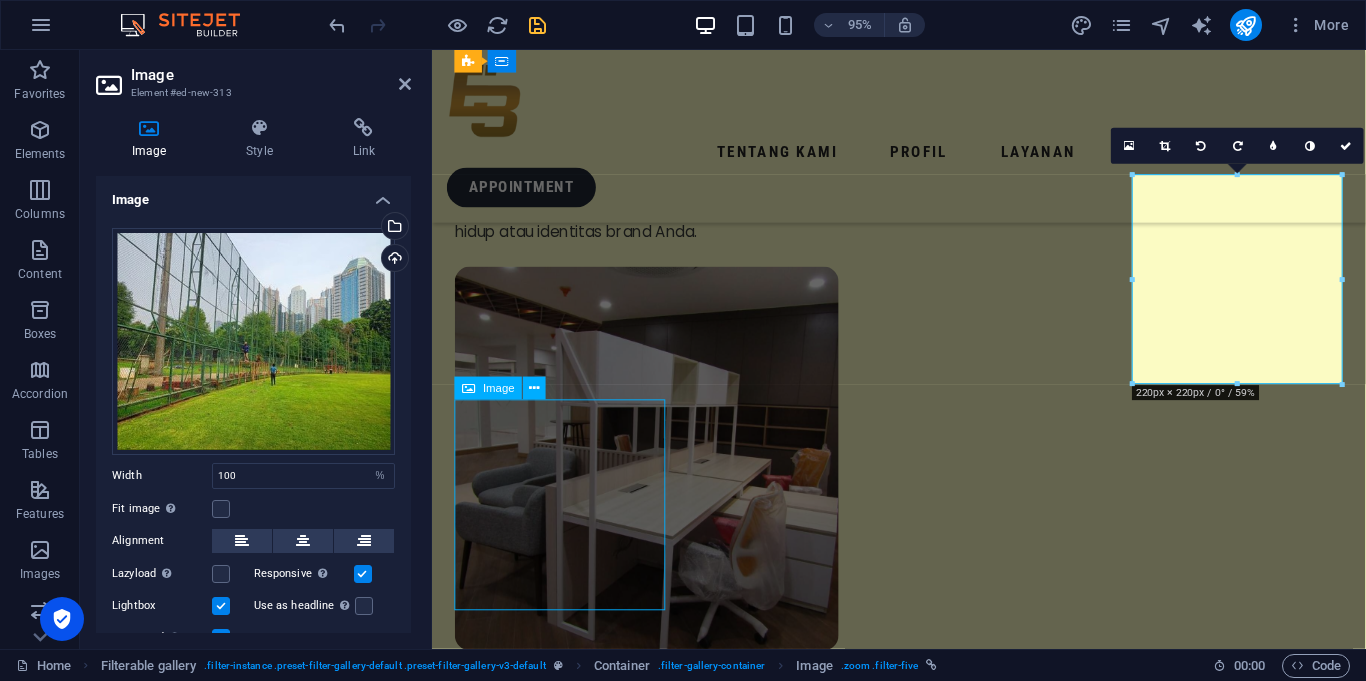 scroll, scrollTop: 4315, scrollLeft: 0, axis: vertical 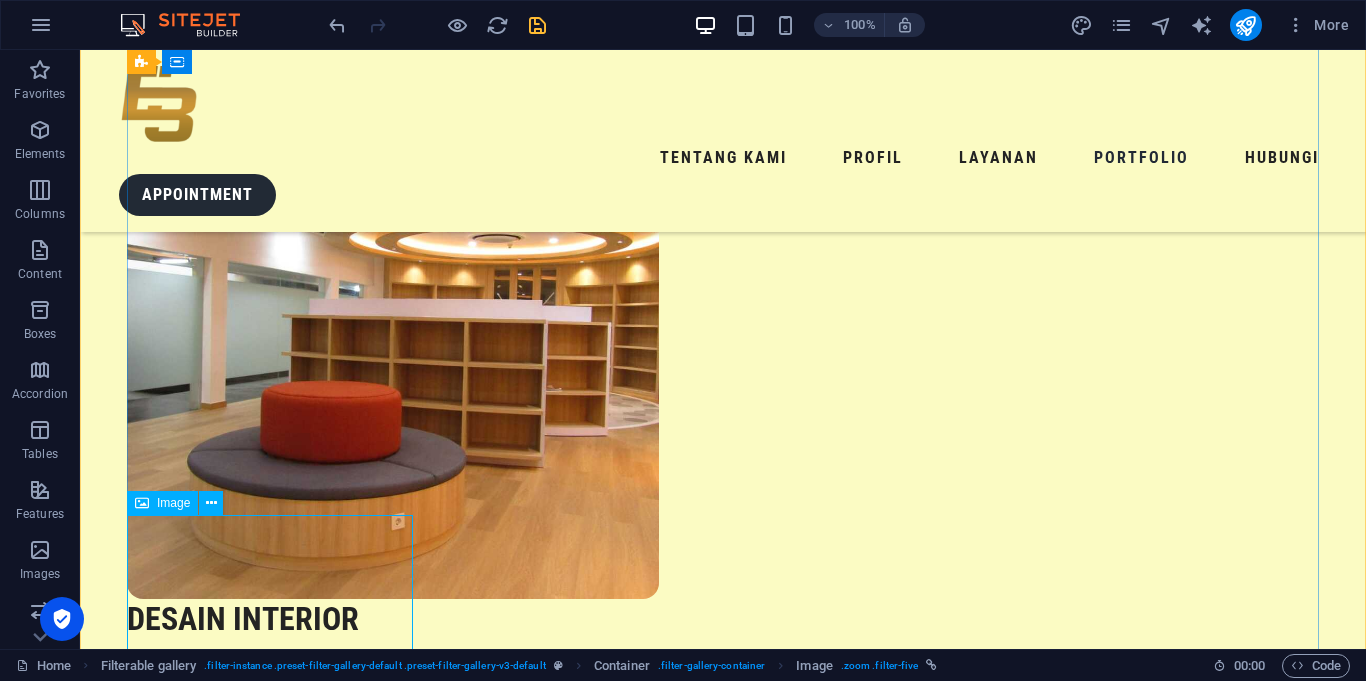 click at bounding box center [270, 9388] 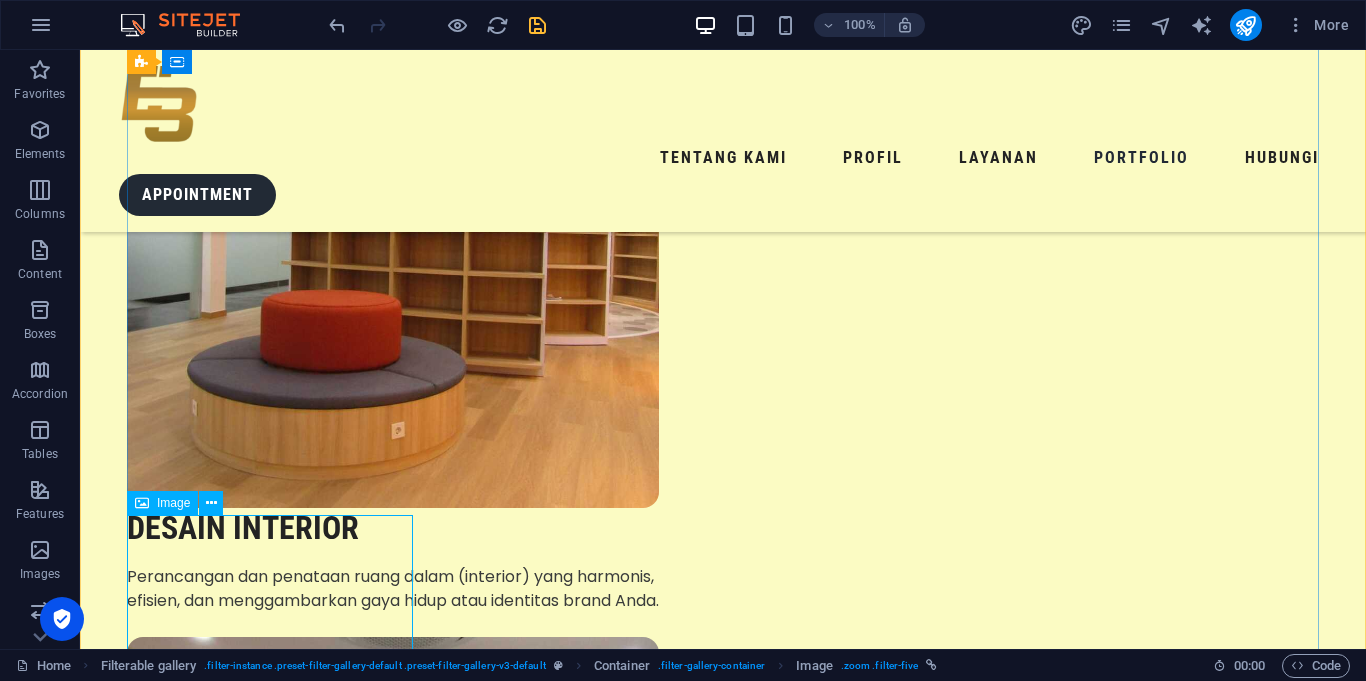 select on "%" 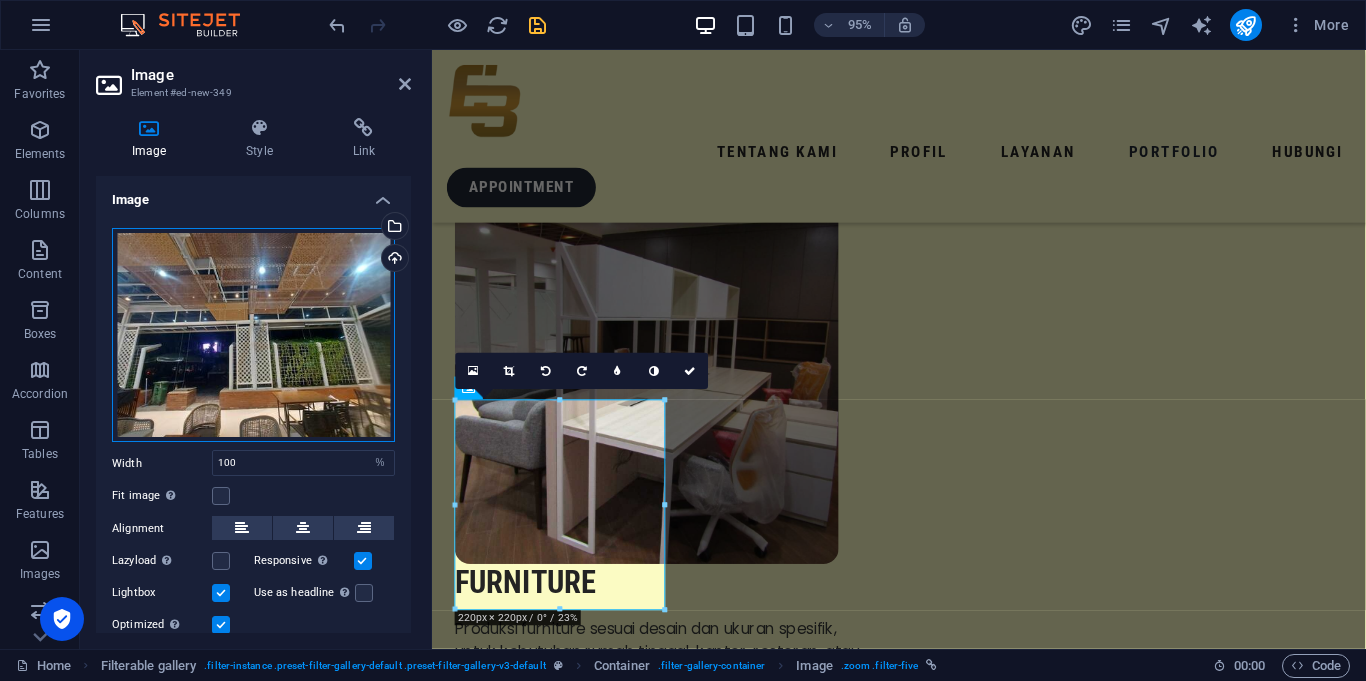 click on "Drag files here, click to choose files or select files from Files or our free stock photos & videos" at bounding box center (253, 335) 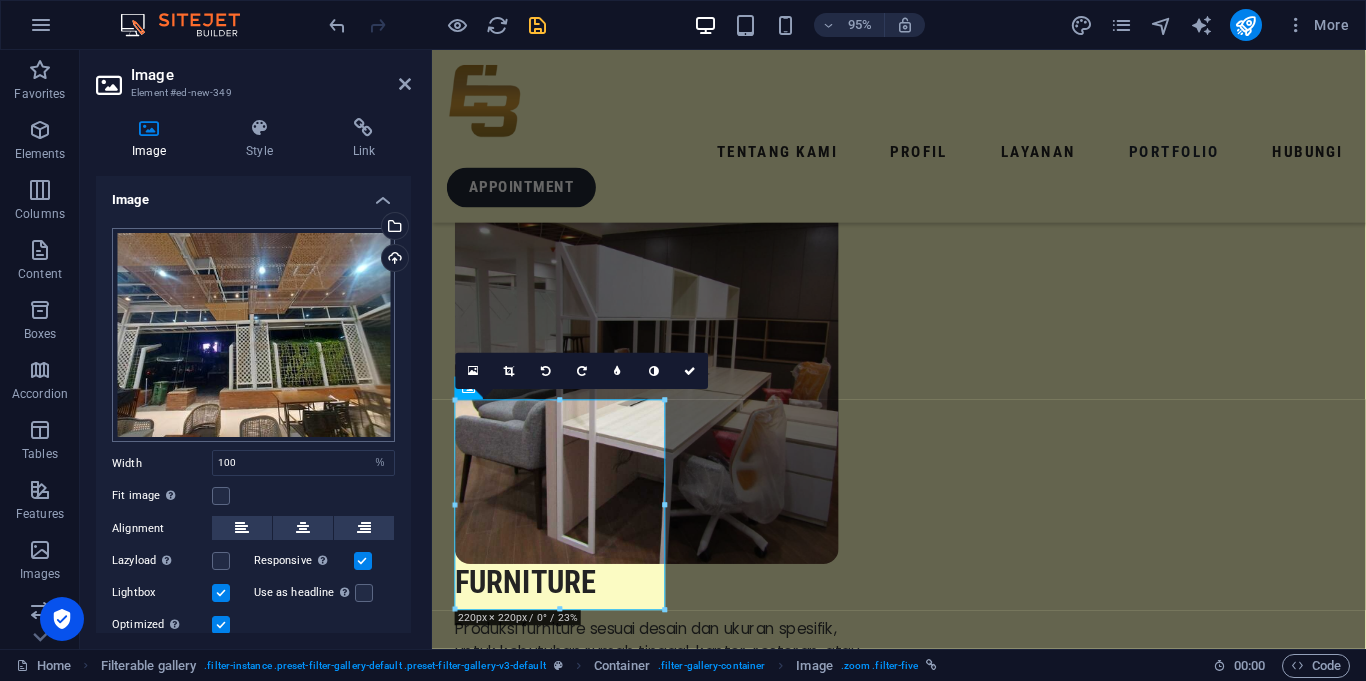 scroll, scrollTop: 4384, scrollLeft: 0, axis: vertical 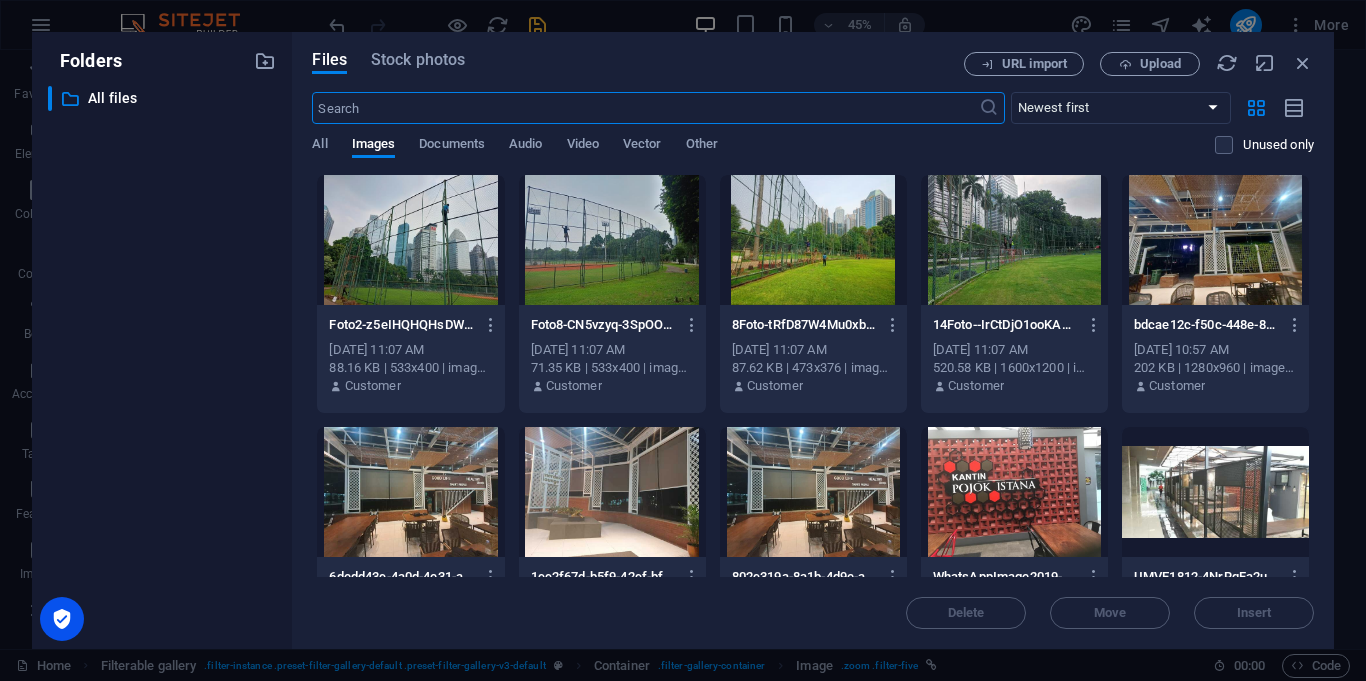 click at bounding box center [612, 240] 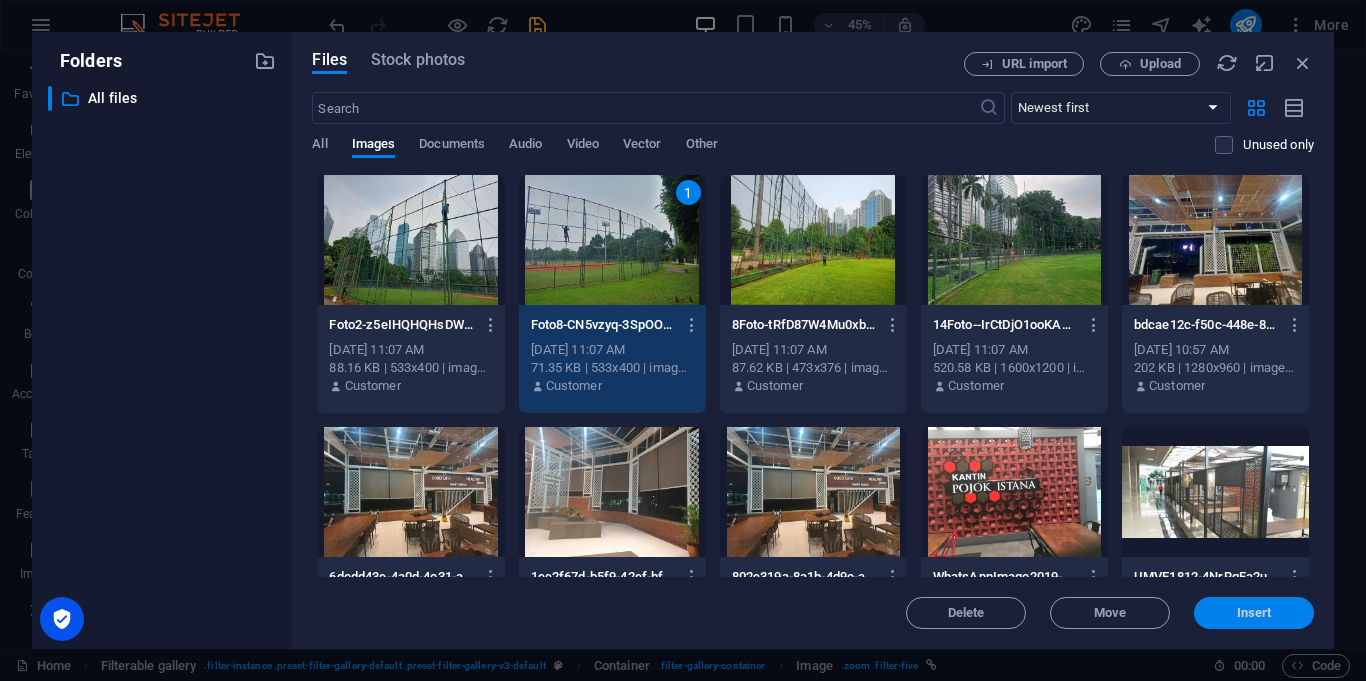 click on "Insert" at bounding box center [1254, 613] 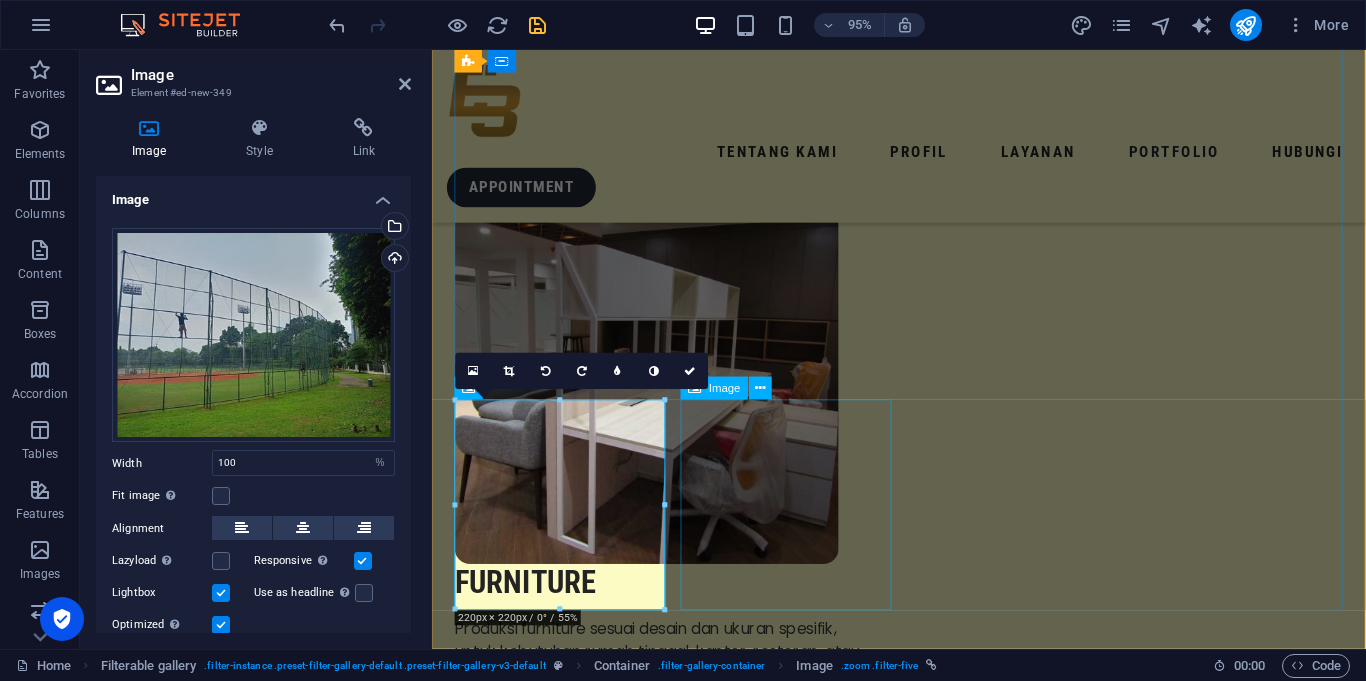 click at bounding box center [567, 7422] 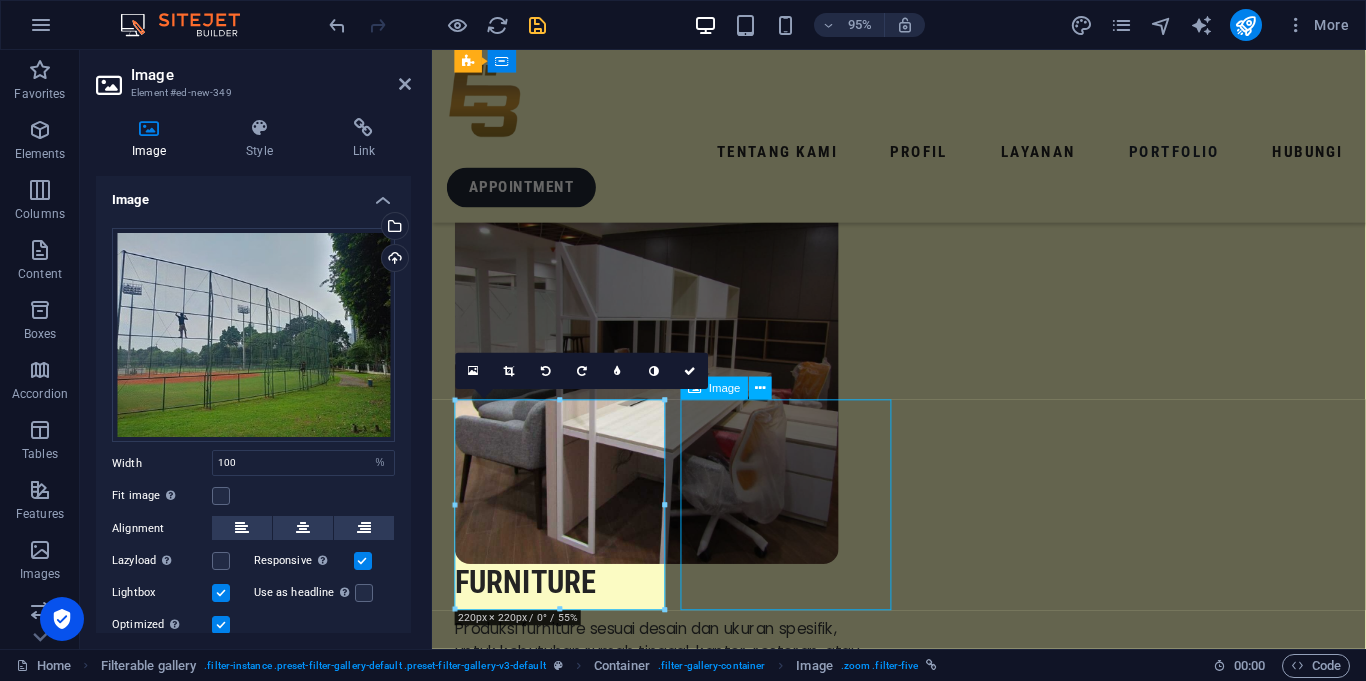 click at bounding box center (567, 7422) 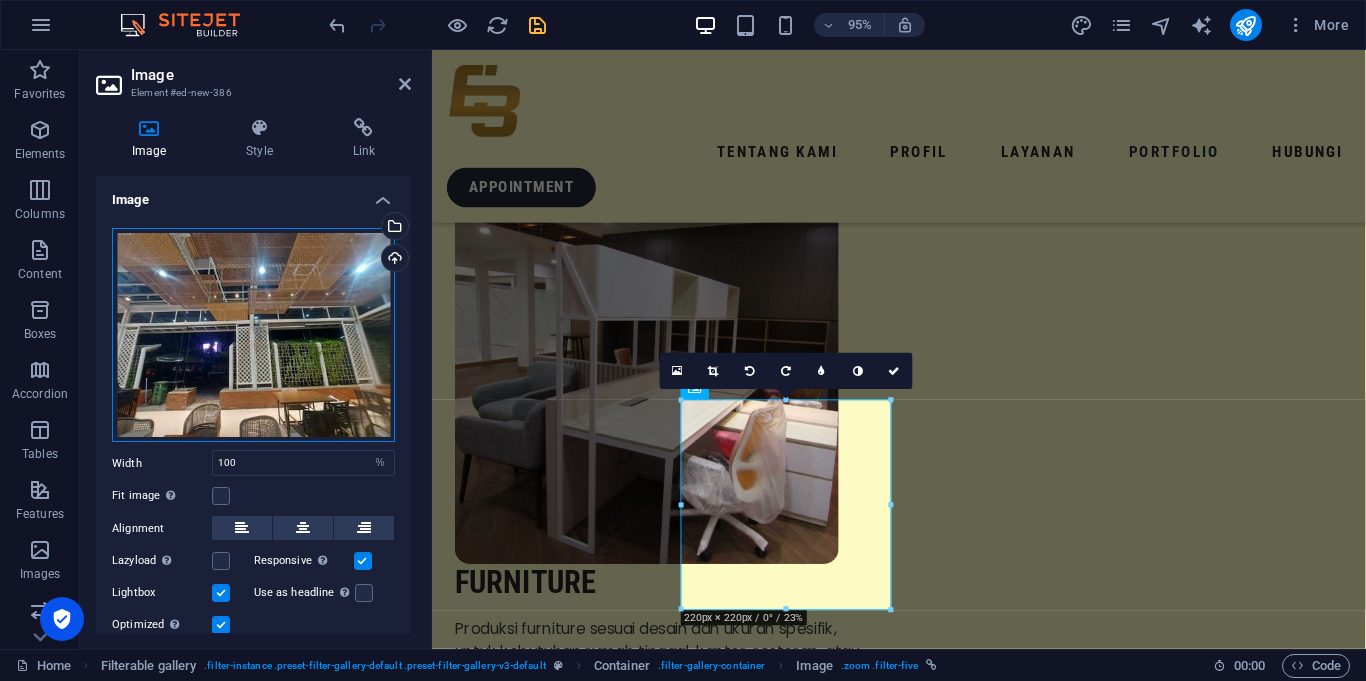 click on "Drag files here, click to choose files or select files from Files or our free stock photos & videos" at bounding box center (253, 335) 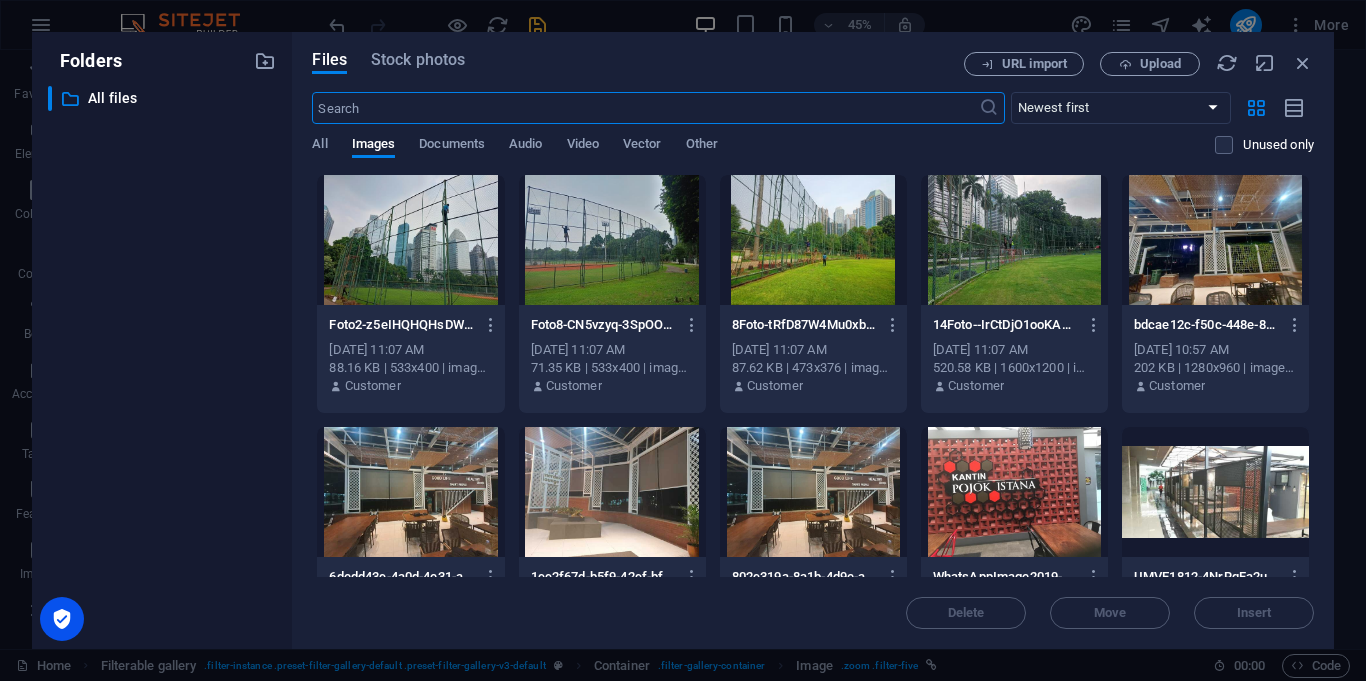 scroll, scrollTop: 4384, scrollLeft: 0, axis: vertical 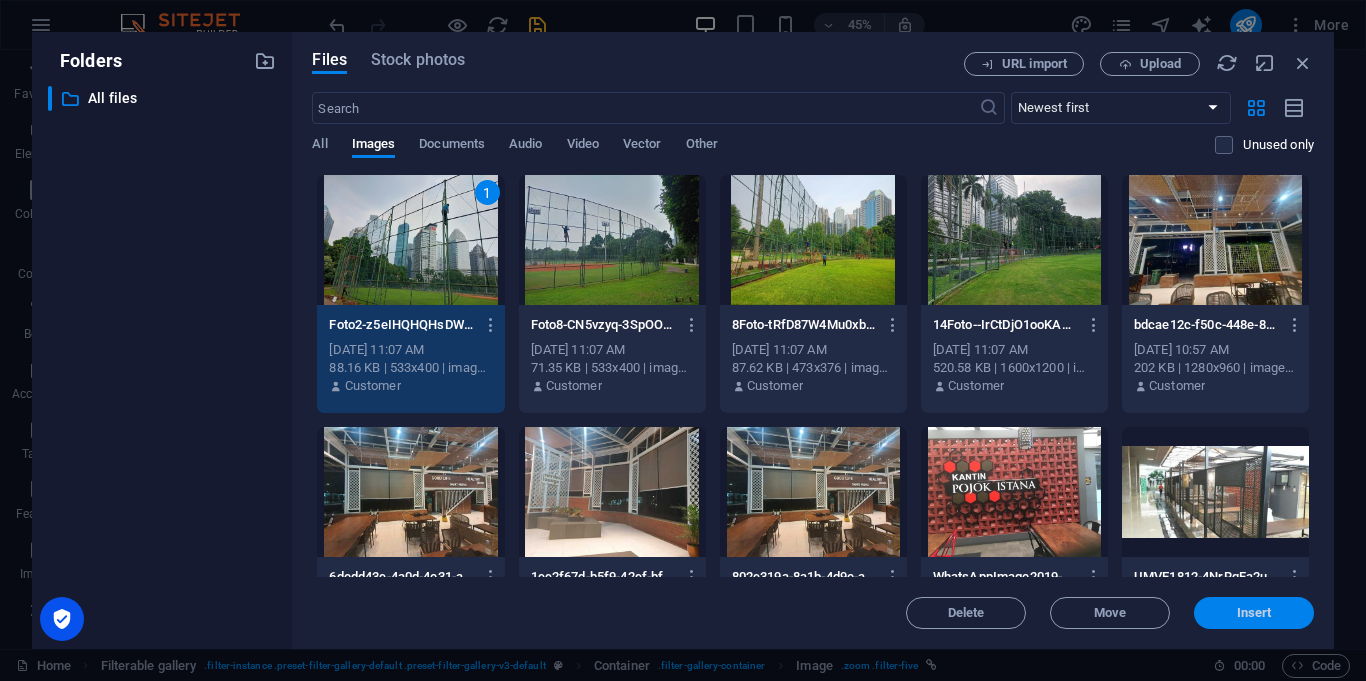 click on "Insert" at bounding box center (1254, 613) 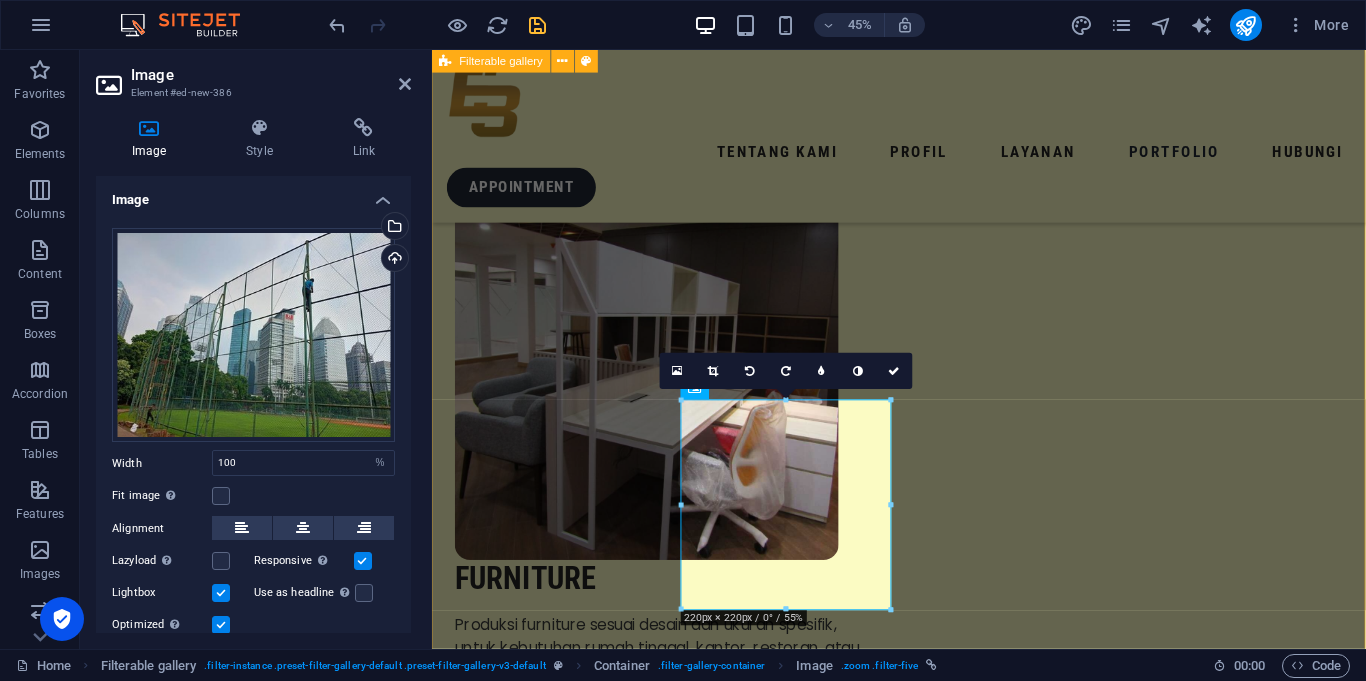 scroll, scrollTop: 4380, scrollLeft: 0, axis: vertical 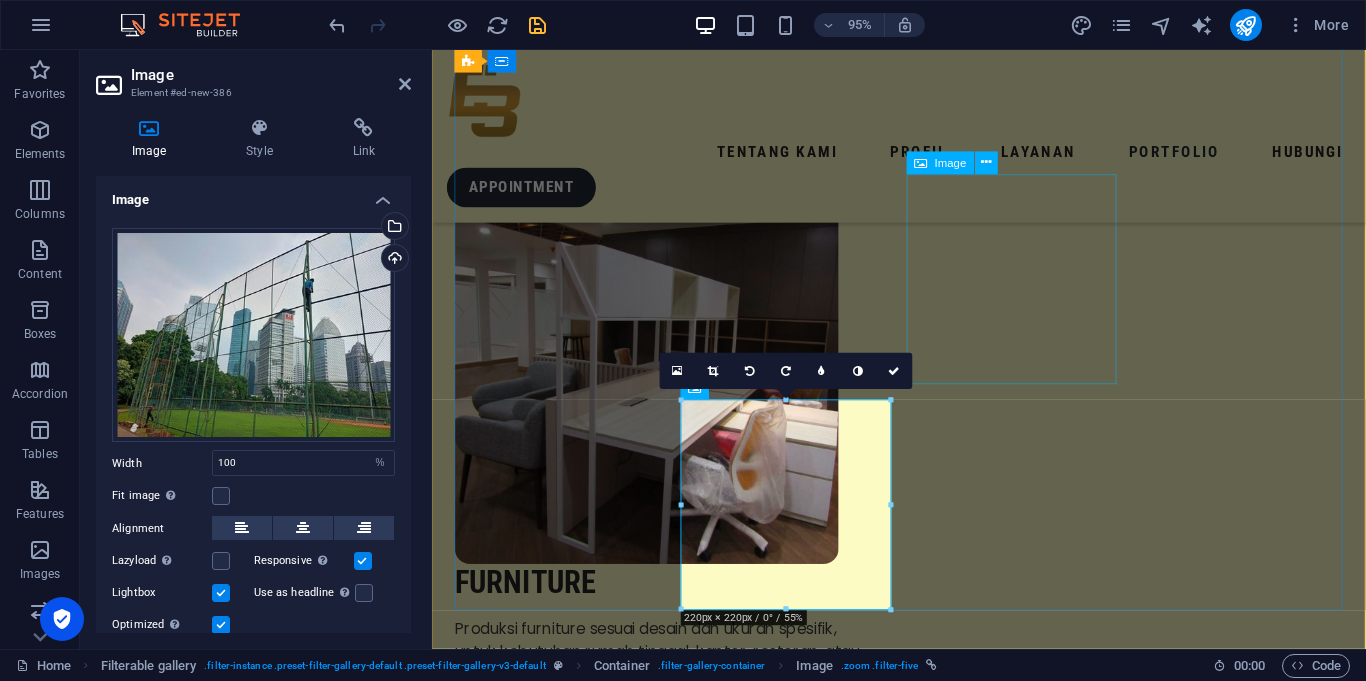 click at bounding box center (567, 6733) 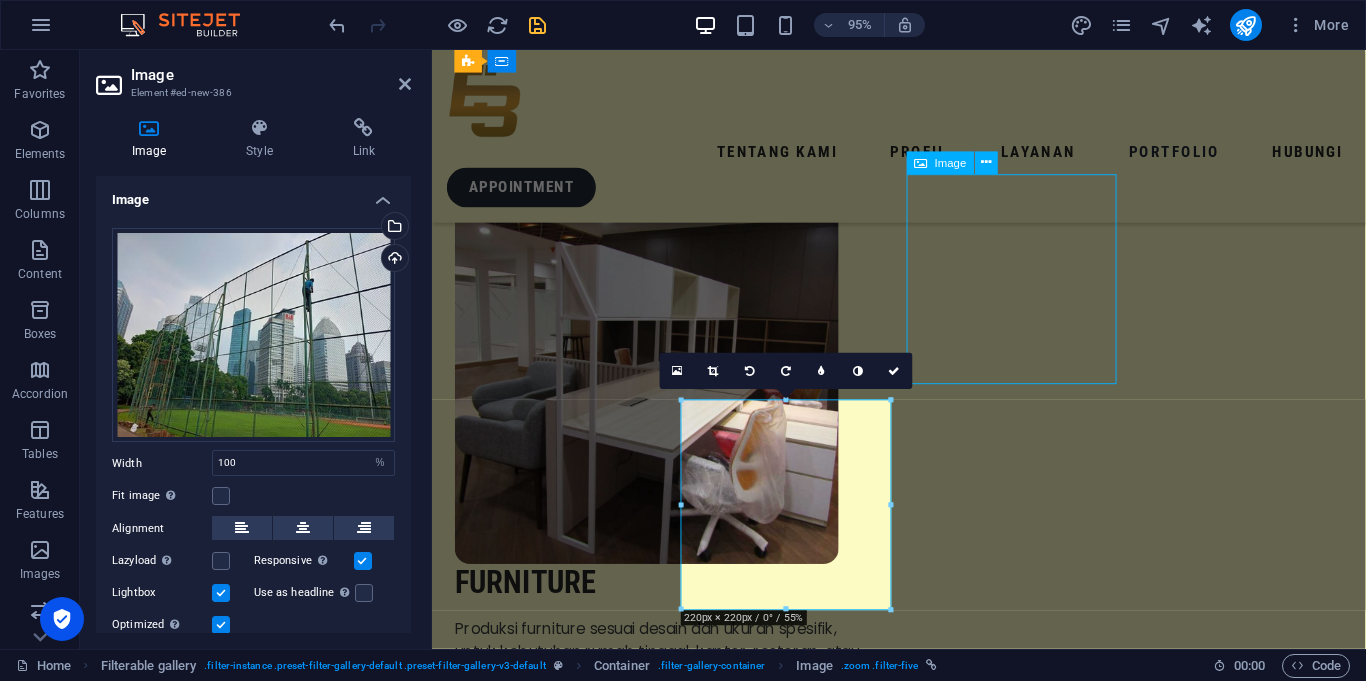 click at bounding box center [567, 6733] 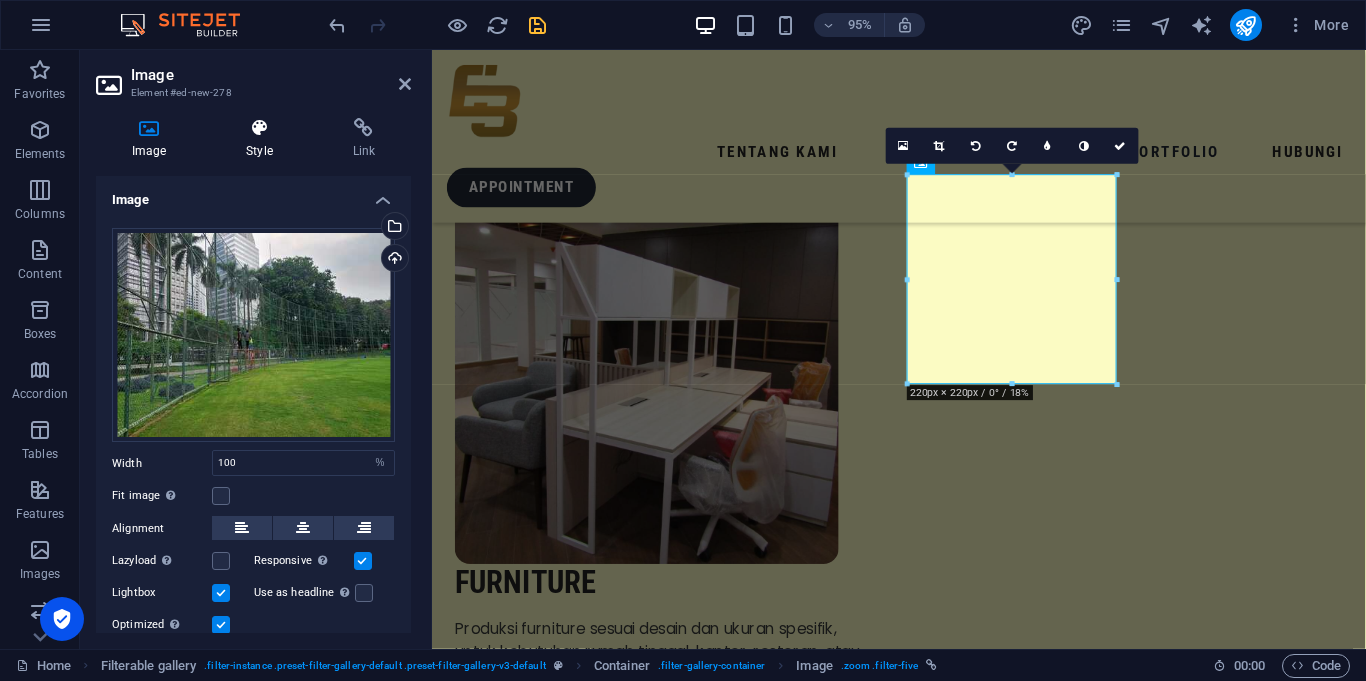 click at bounding box center (259, 128) 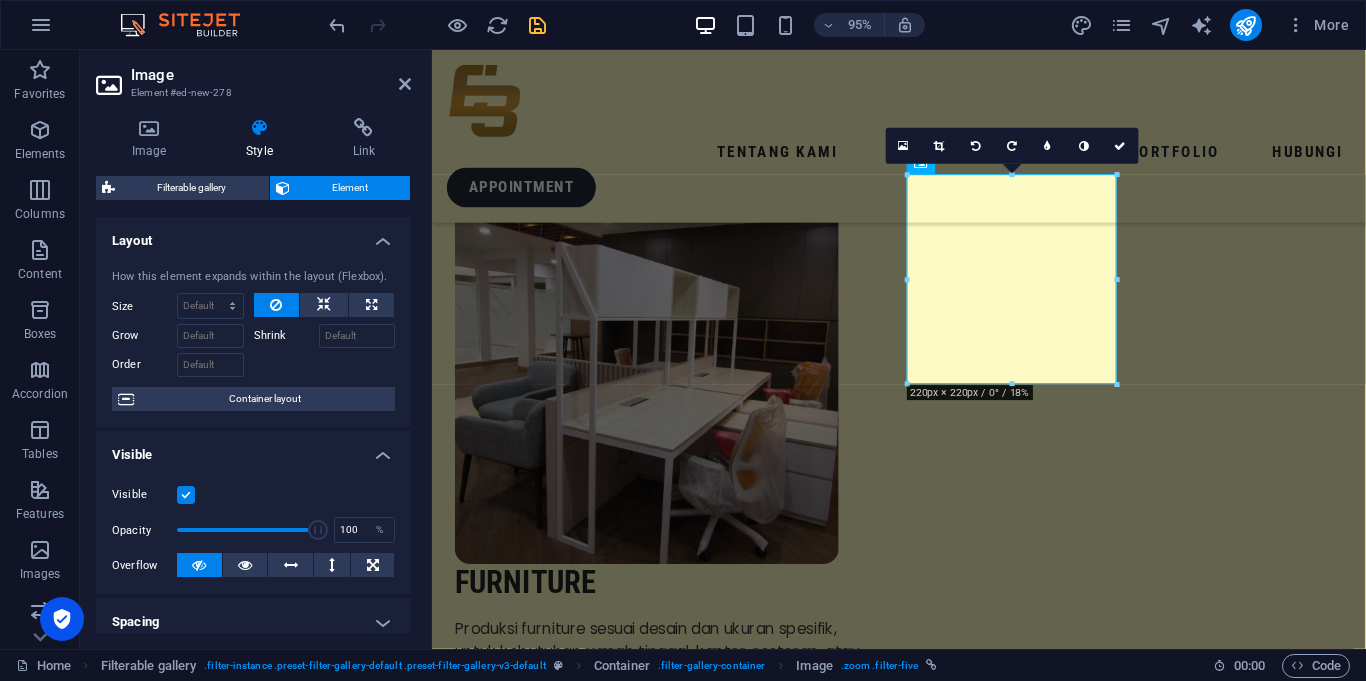 scroll, scrollTop: 429, scrollLeft: 0, axis: vertical 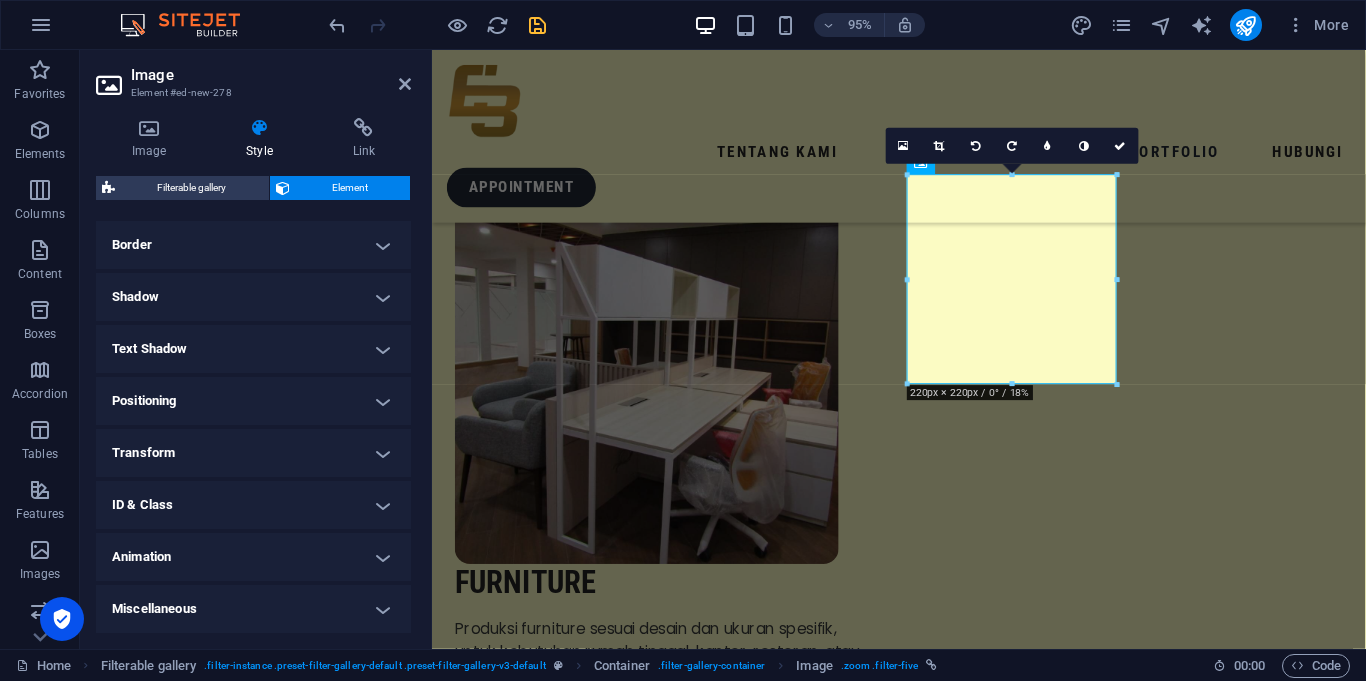 click on "ID & Class" at bounding box center [253, 505] 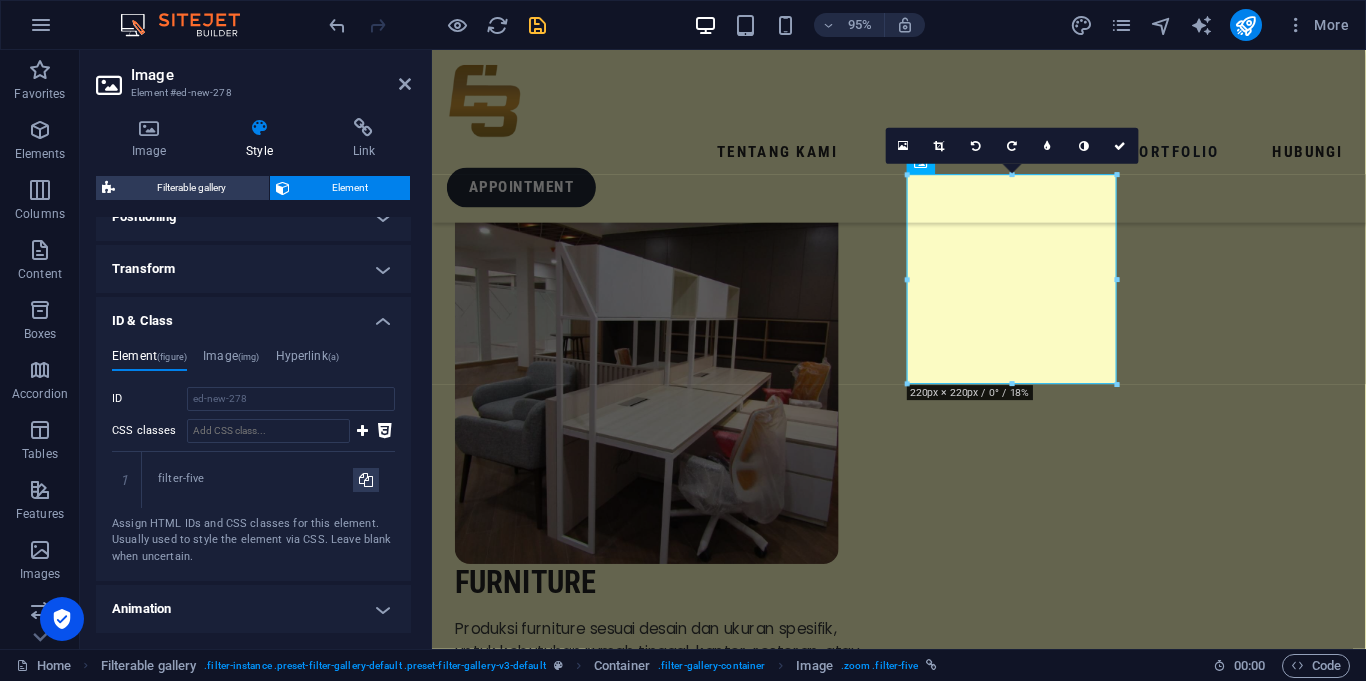 scroll, scrollTop: 616, scrollLeft: 0, axis: vertical 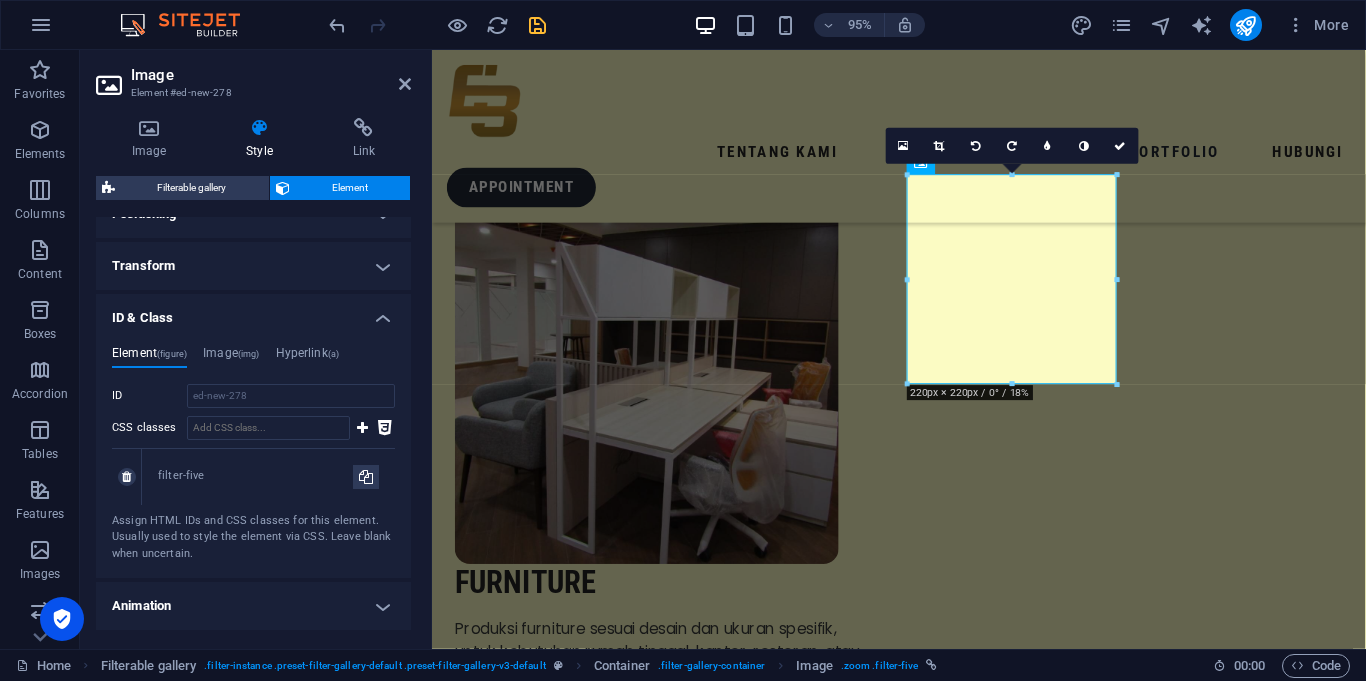 click on "filter-five" at bounding box center (255, 476) 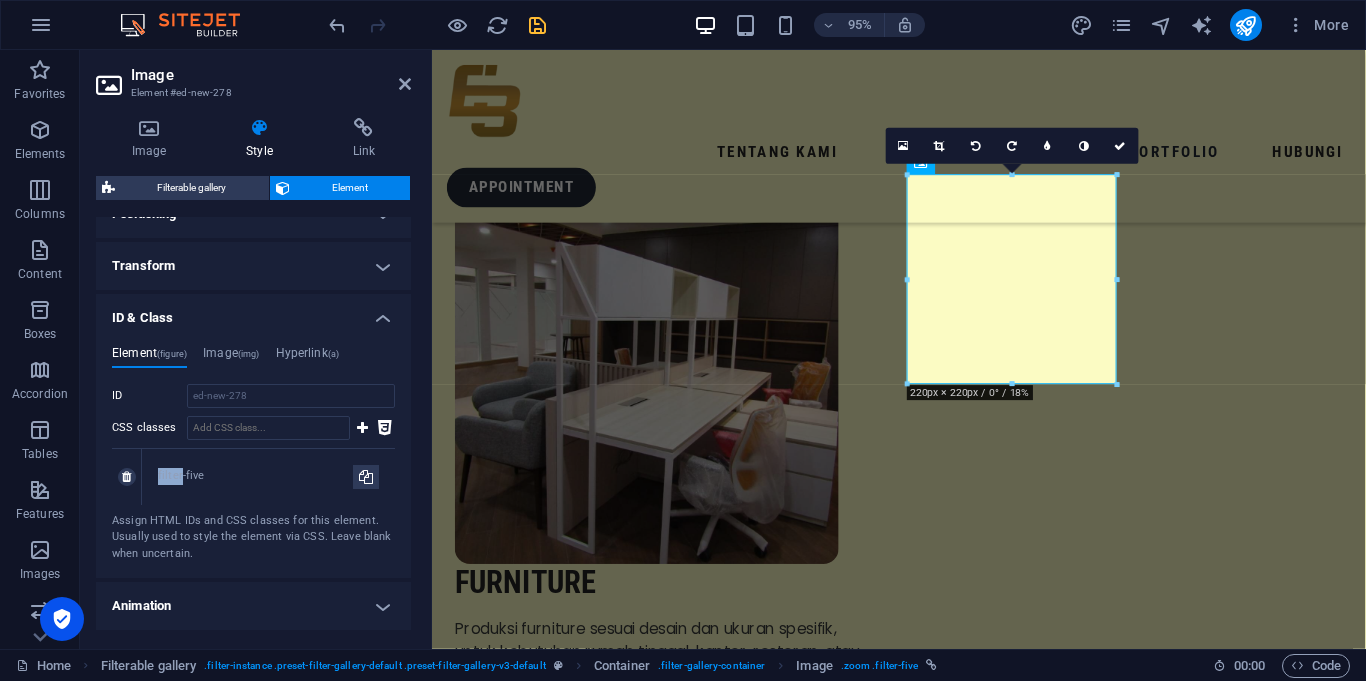 click on "filter-five" at bounding box center [255, 476] 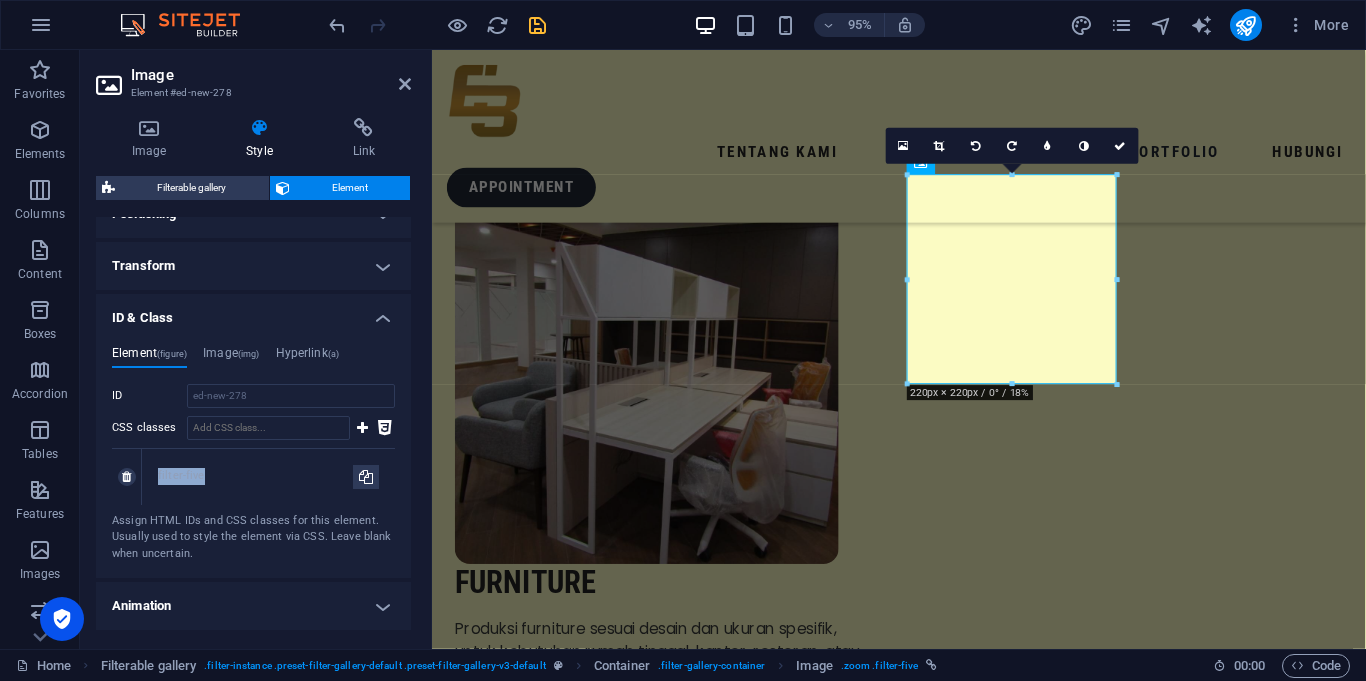copy on "filter-five" 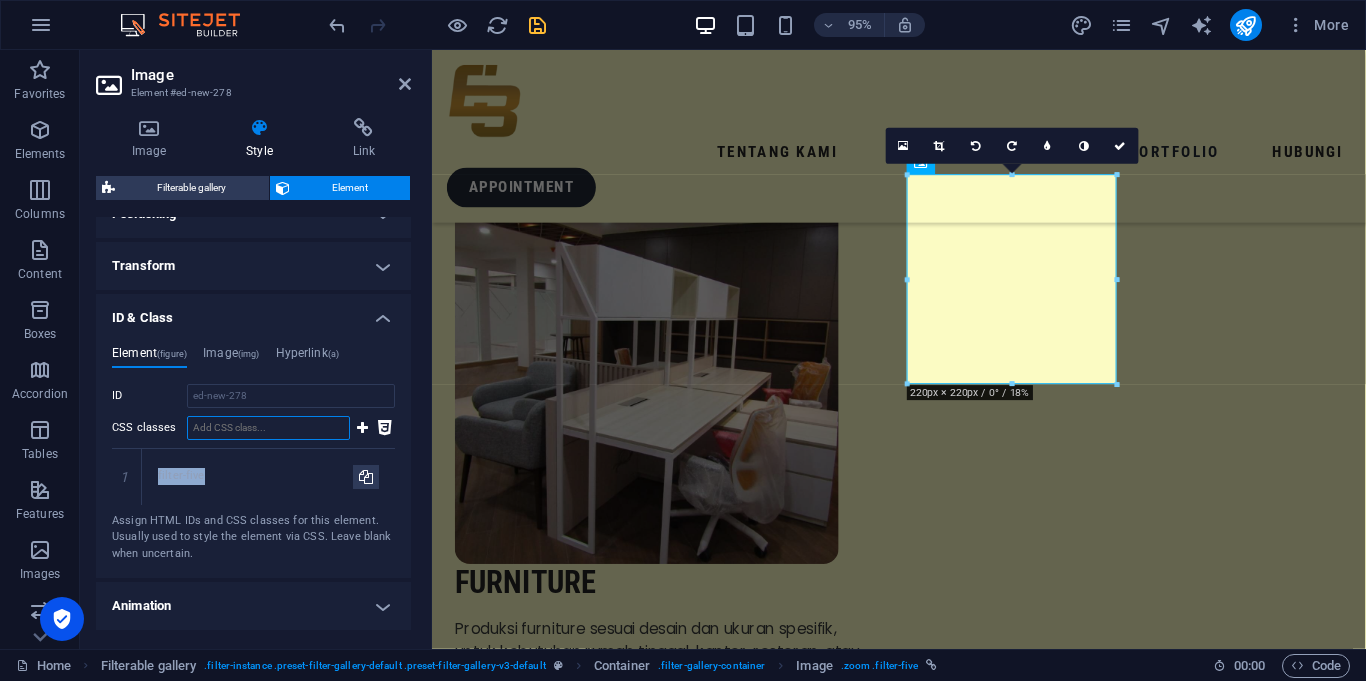 click on "CSS classes" at bounding box center (268, 428) 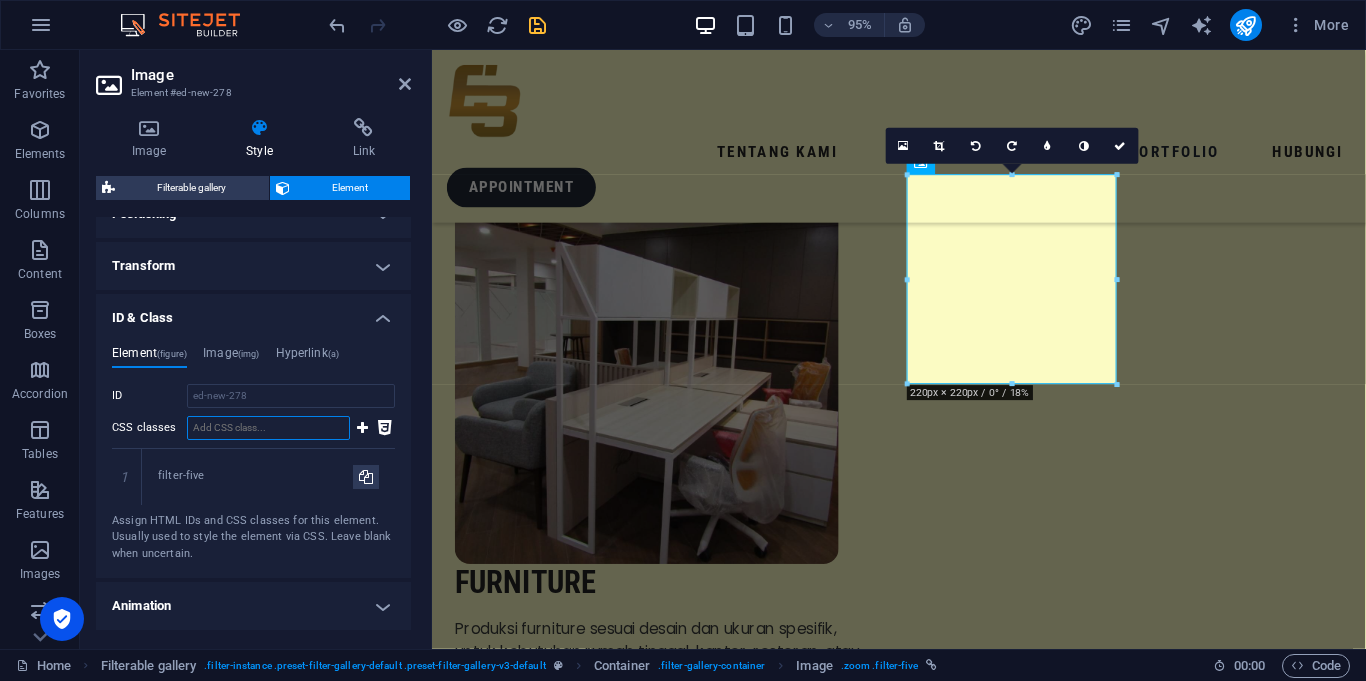 paste on "filter-five" 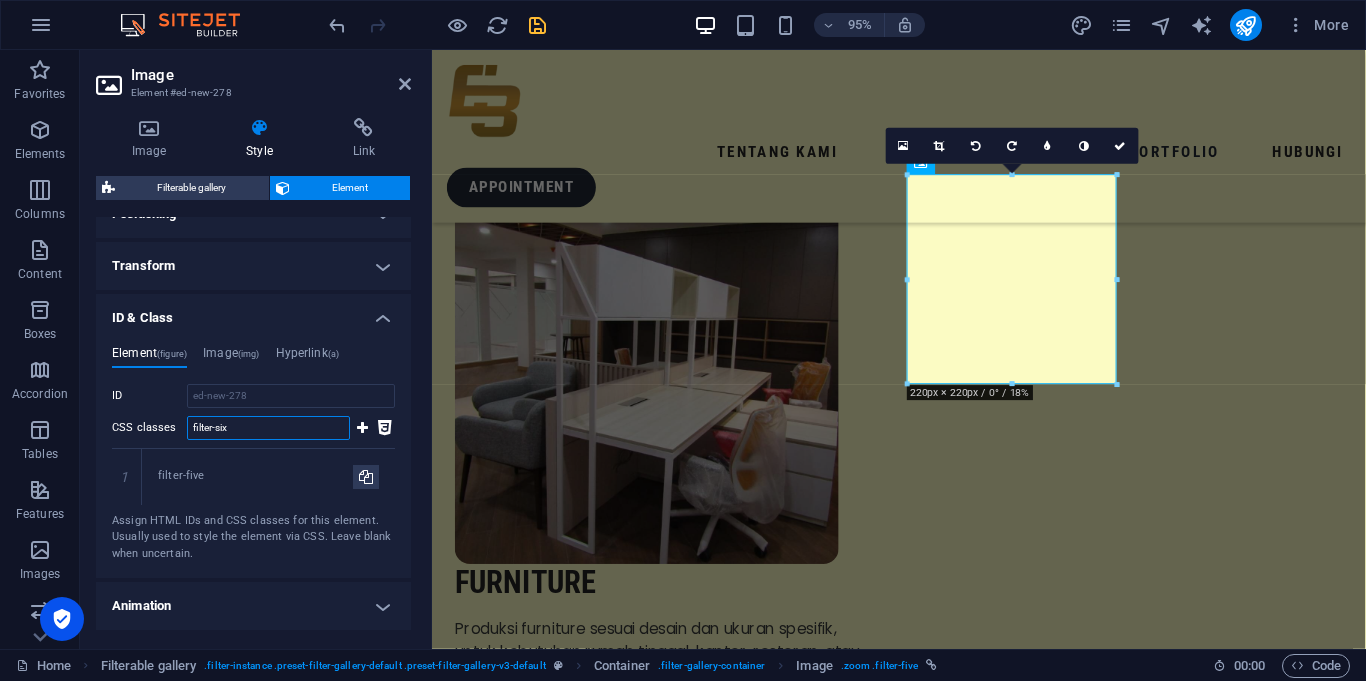 click on "filter-six" at bounding box center (268, 428) 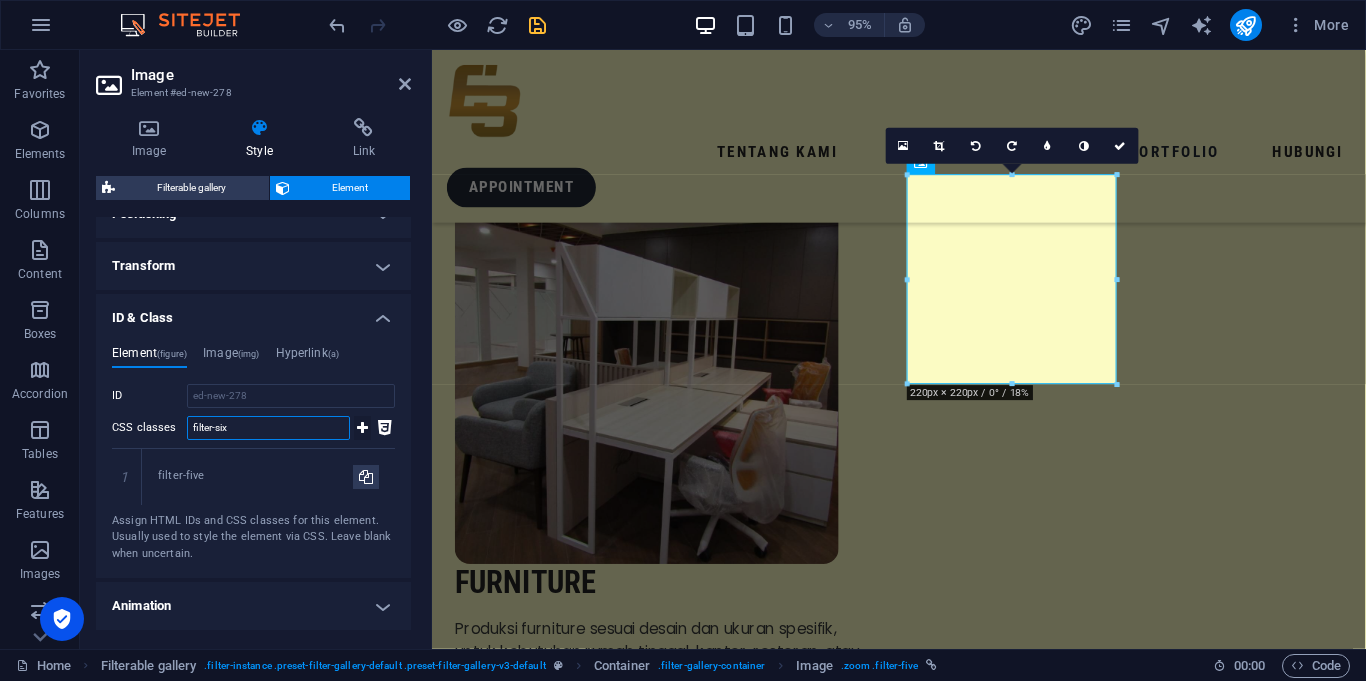 type on "filter-six" 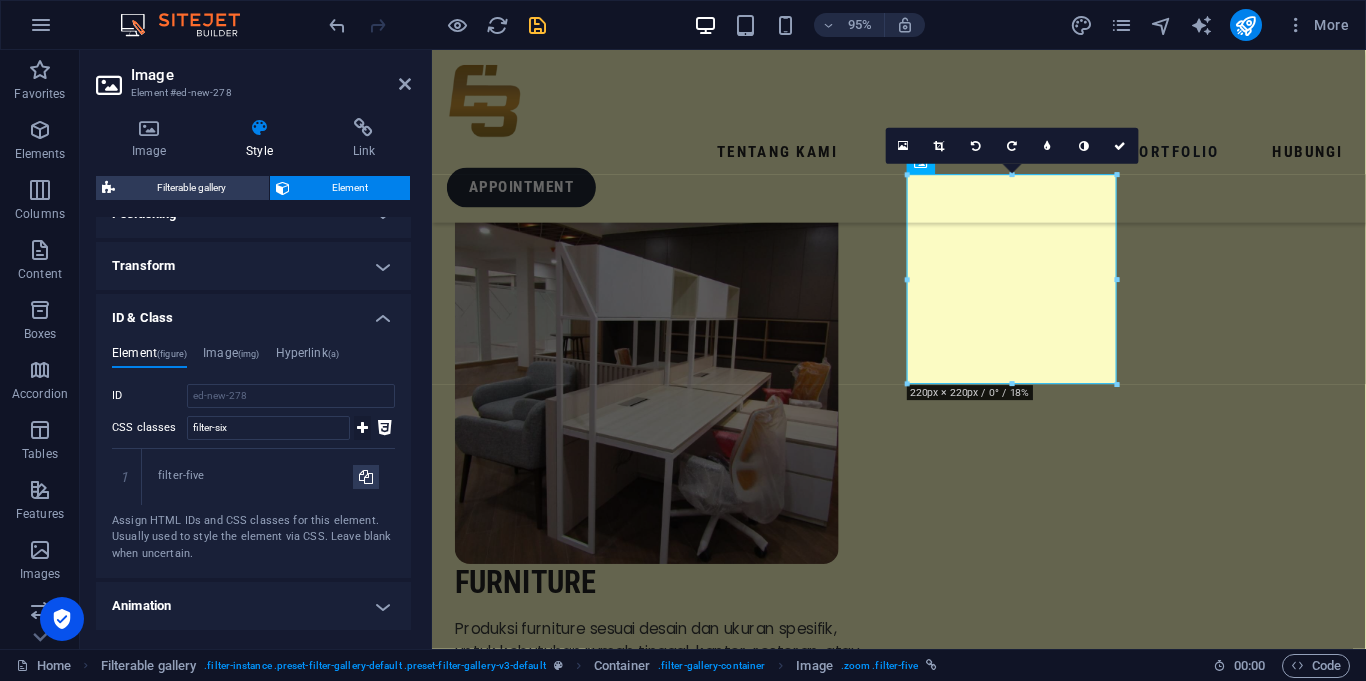 click at bounding box center (362, 428) 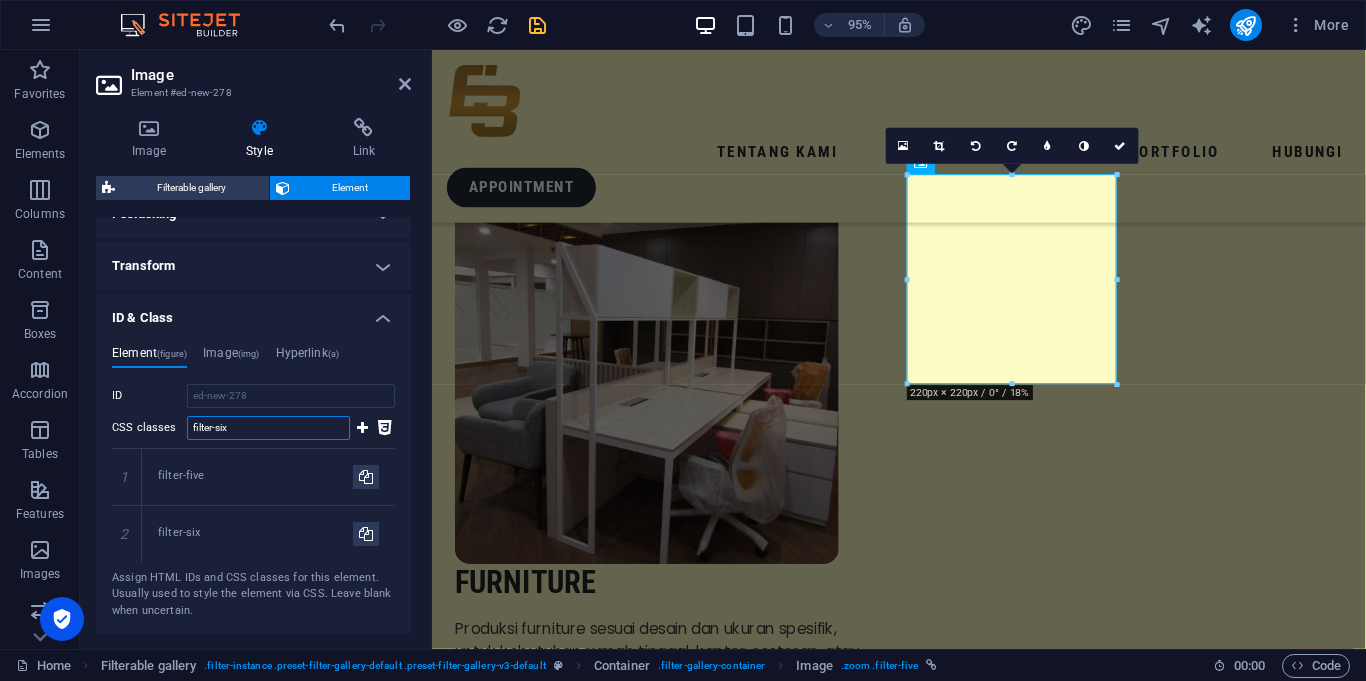 type 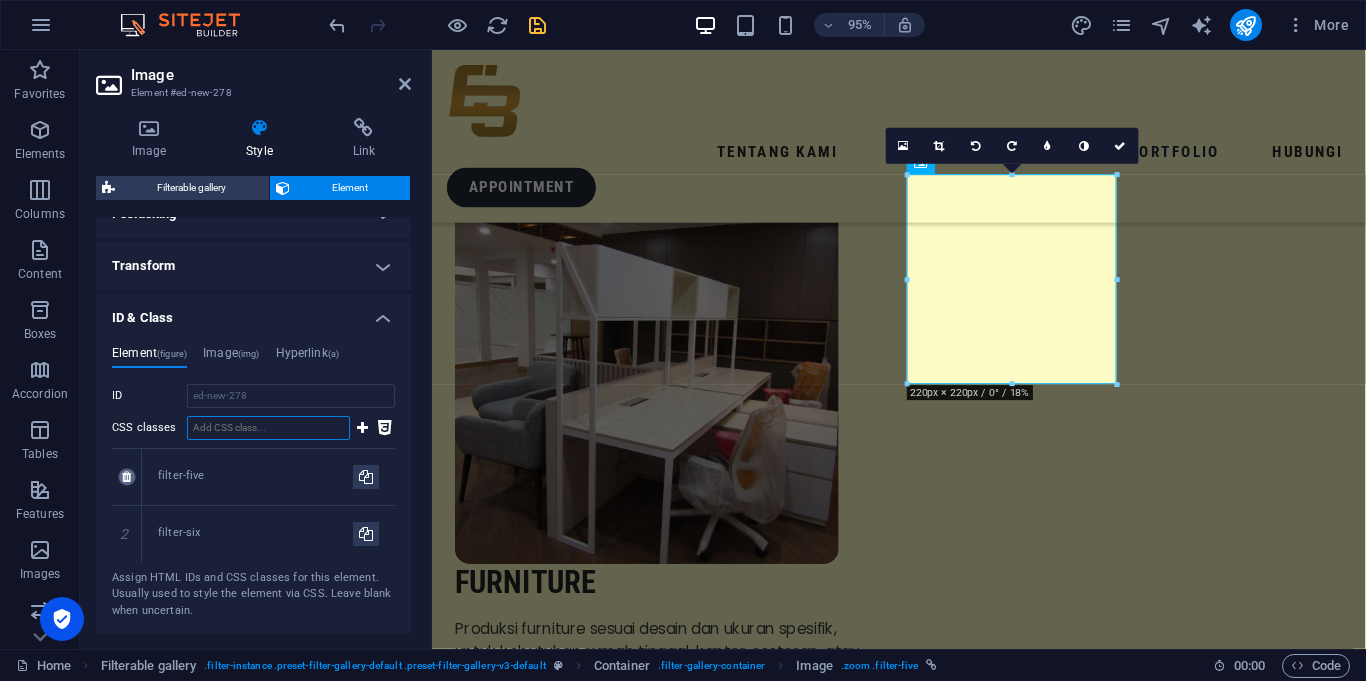 click at bounding box center (127, 477) 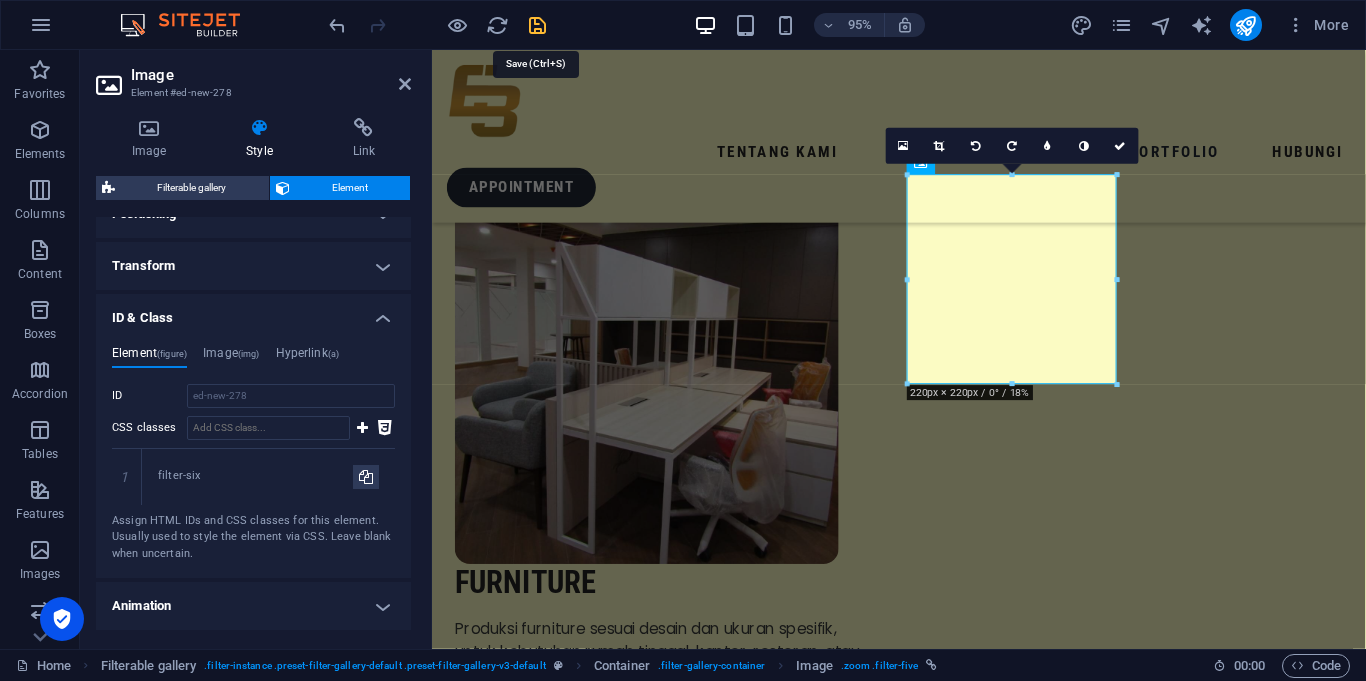 click at bounding box center [537, 25] 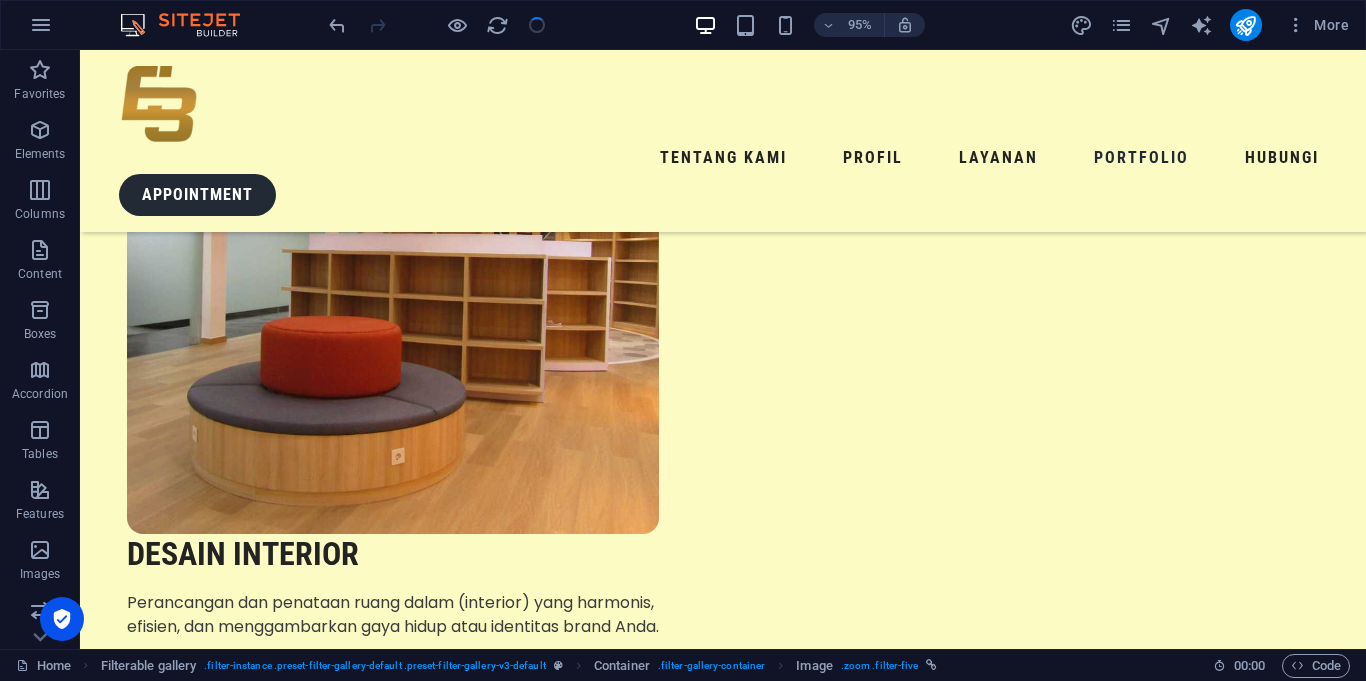 scroll, scrollTop: 4315, scrollLeft: 0, axis: vertical 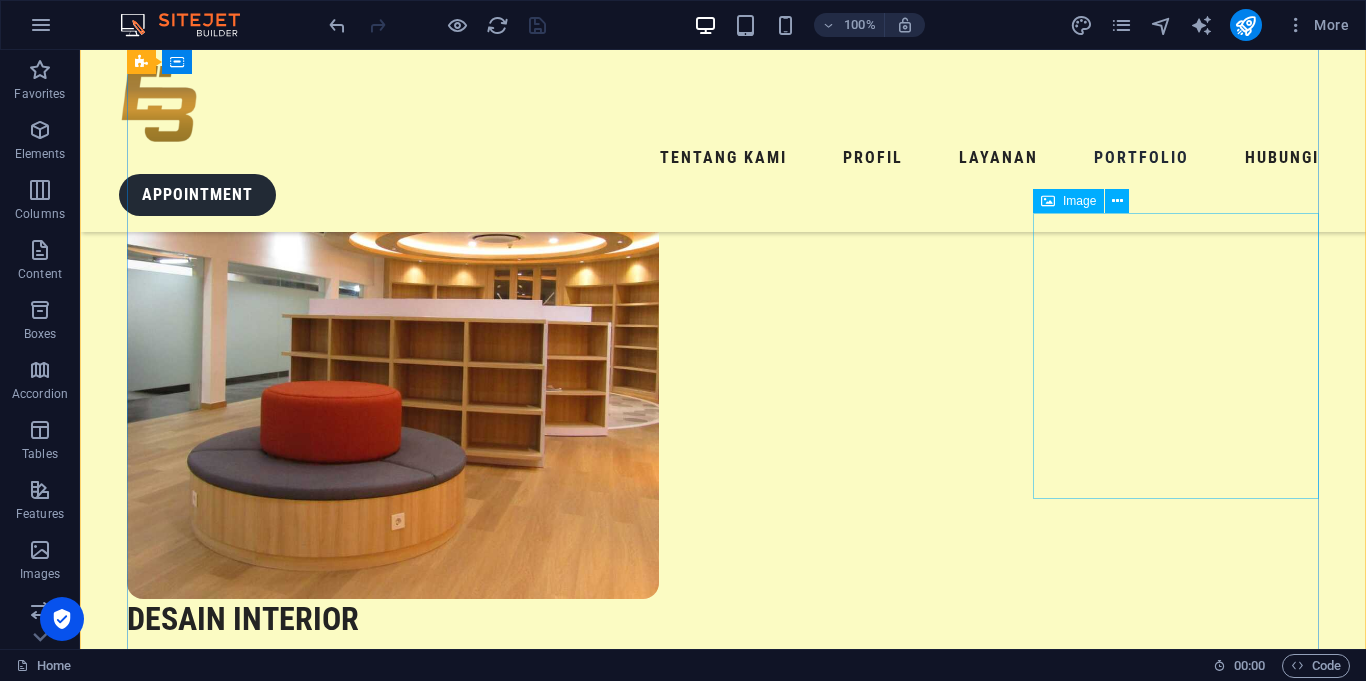 click at bounding box center (270, 9094) 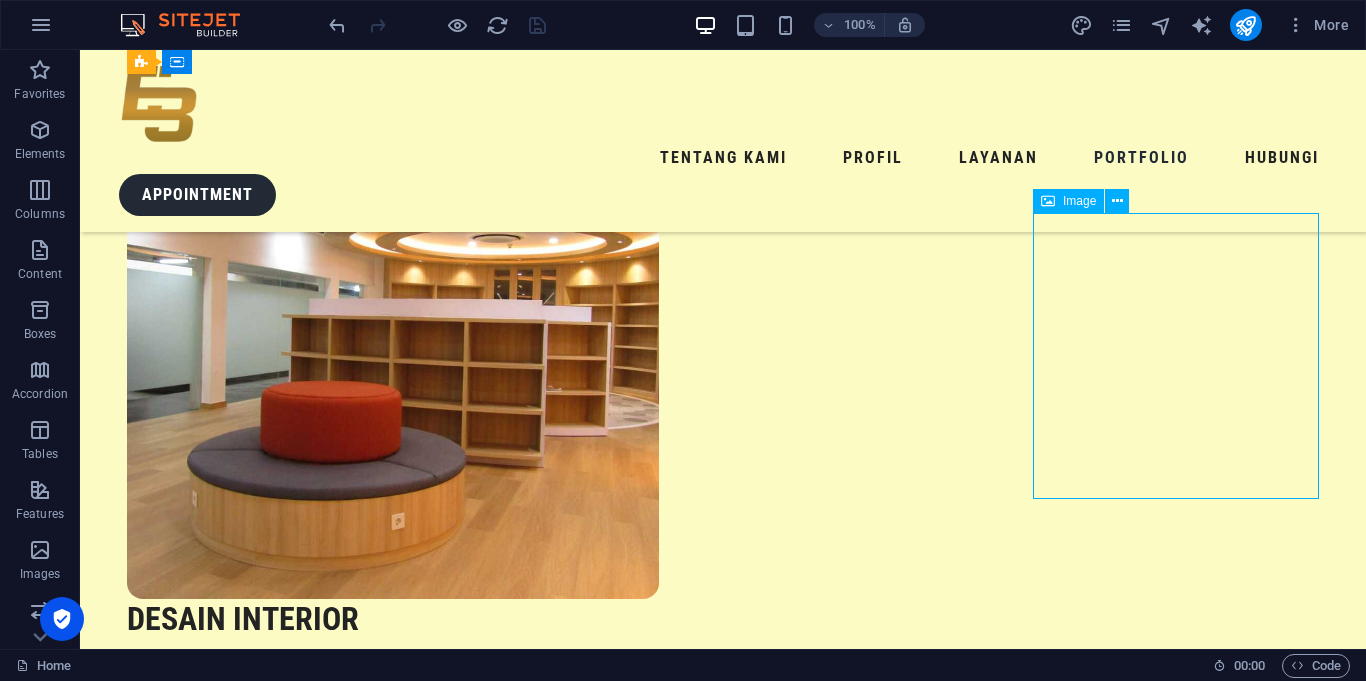 click at bounding box center (270, 9094) 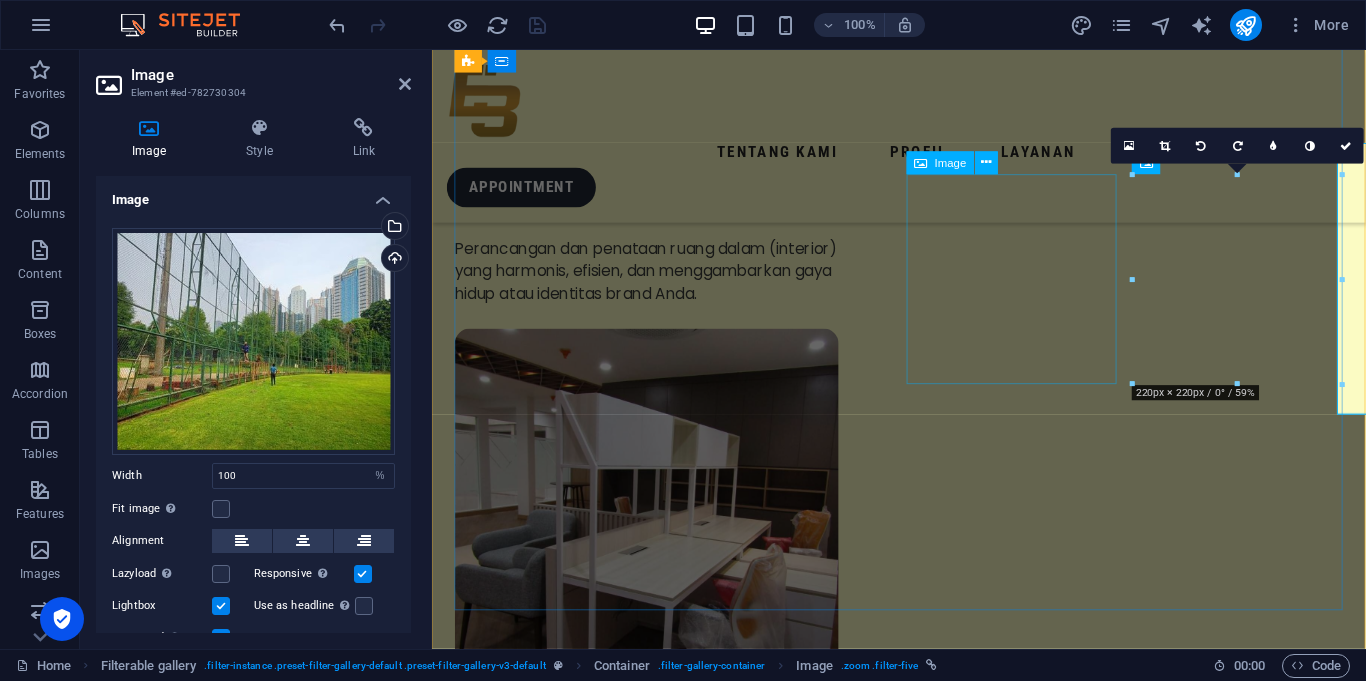 scroll, scrollTop: 4380, scrollLeft: 0, axis: vertical 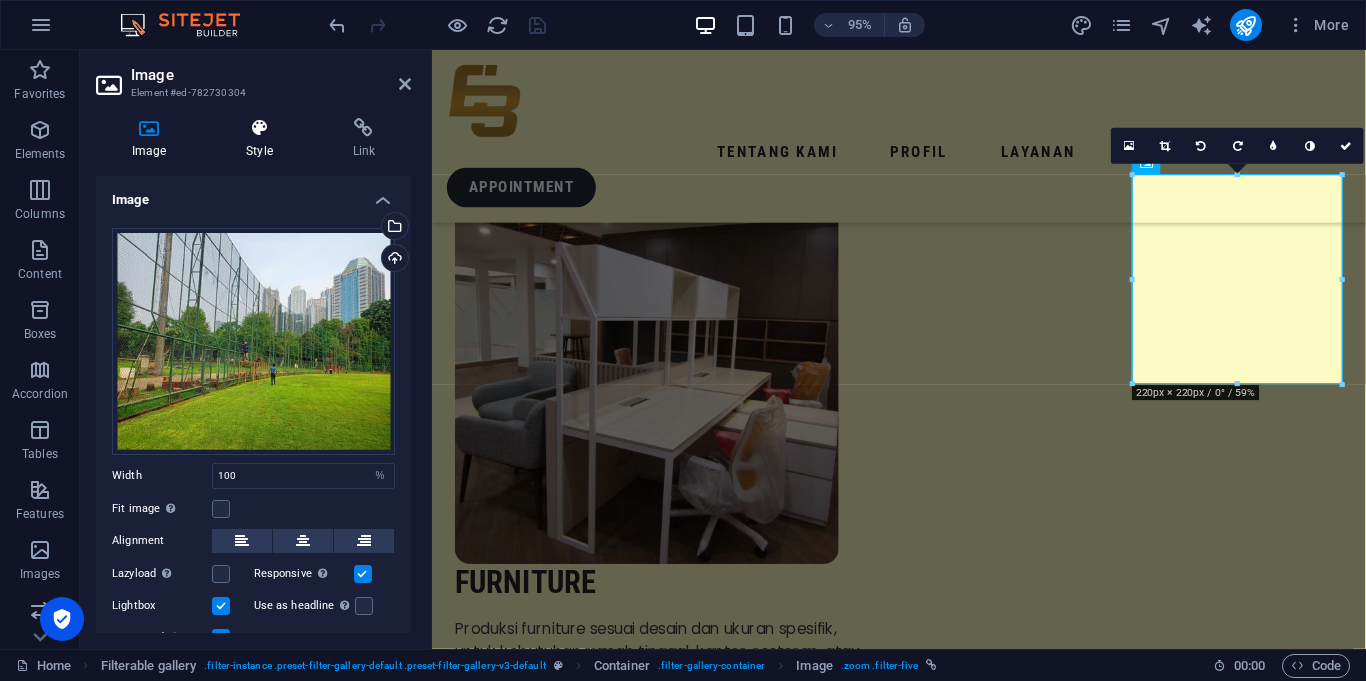 click at bounding box center (259, 128) 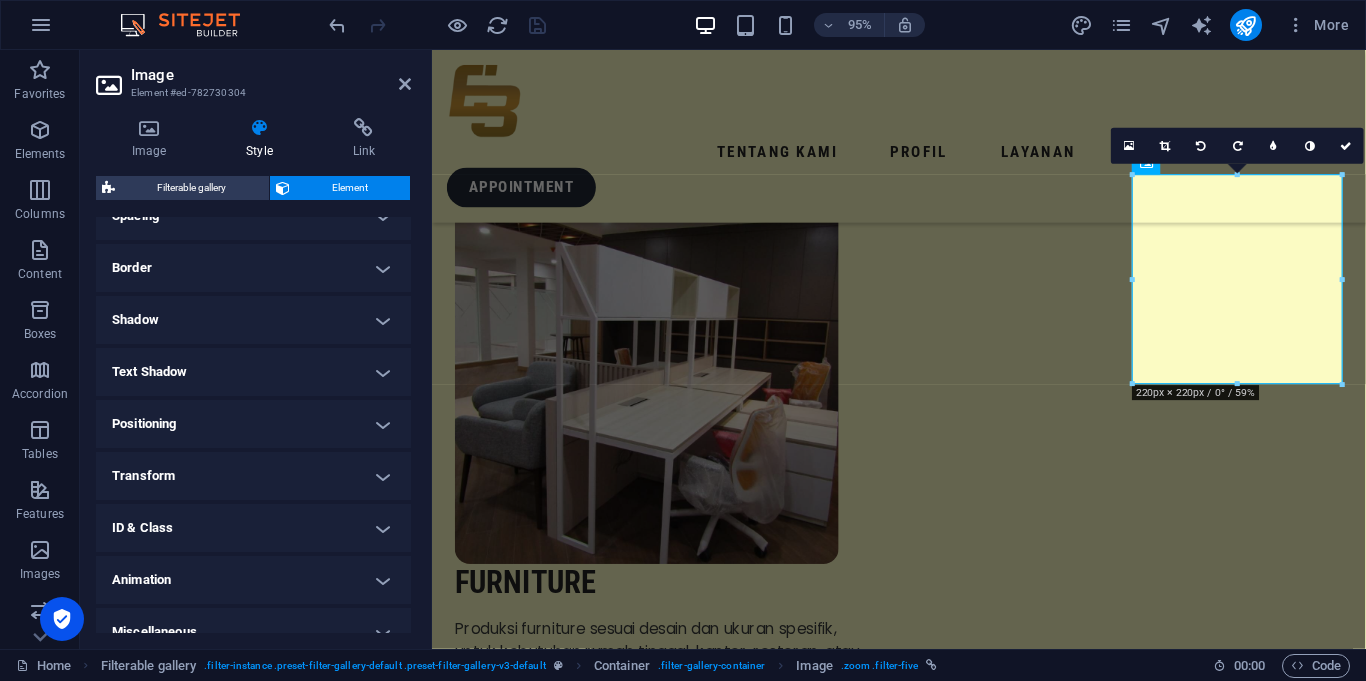 scroll, scrollTop: 429, scrollLeft: 0, axis: vertical 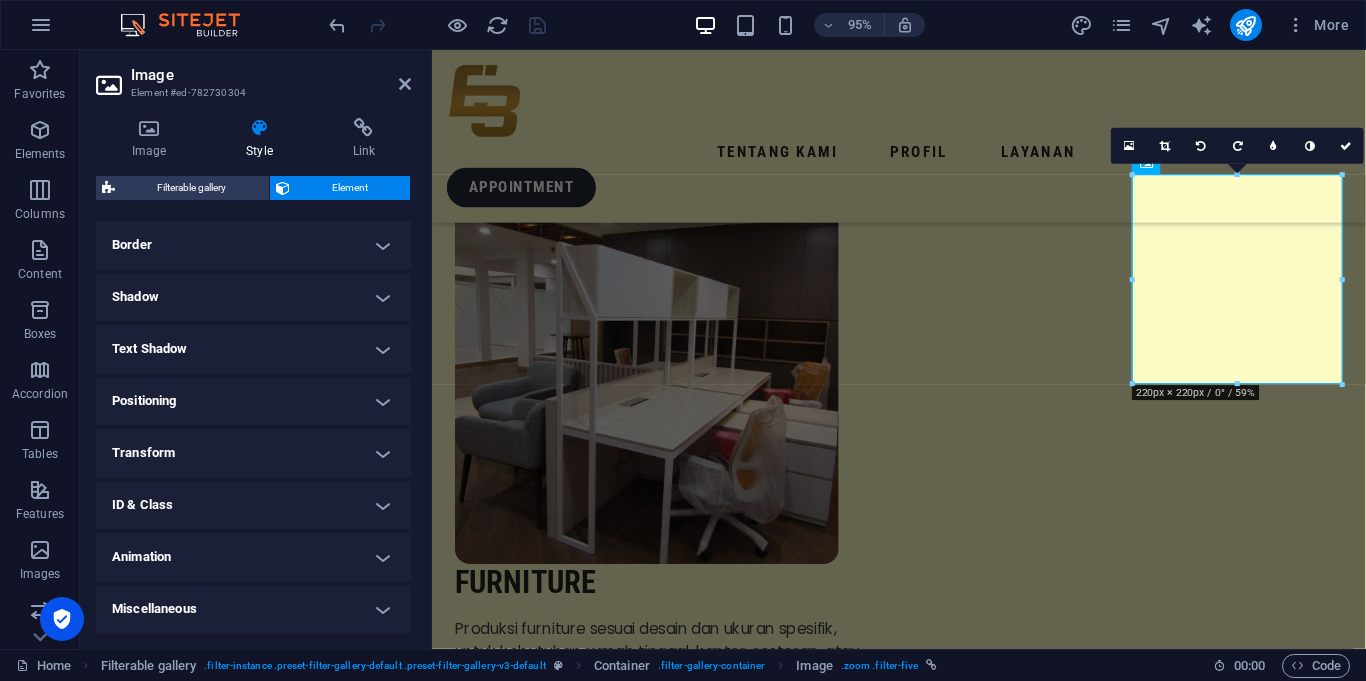 click on "ID & Class" at bounding box center [253, 505] 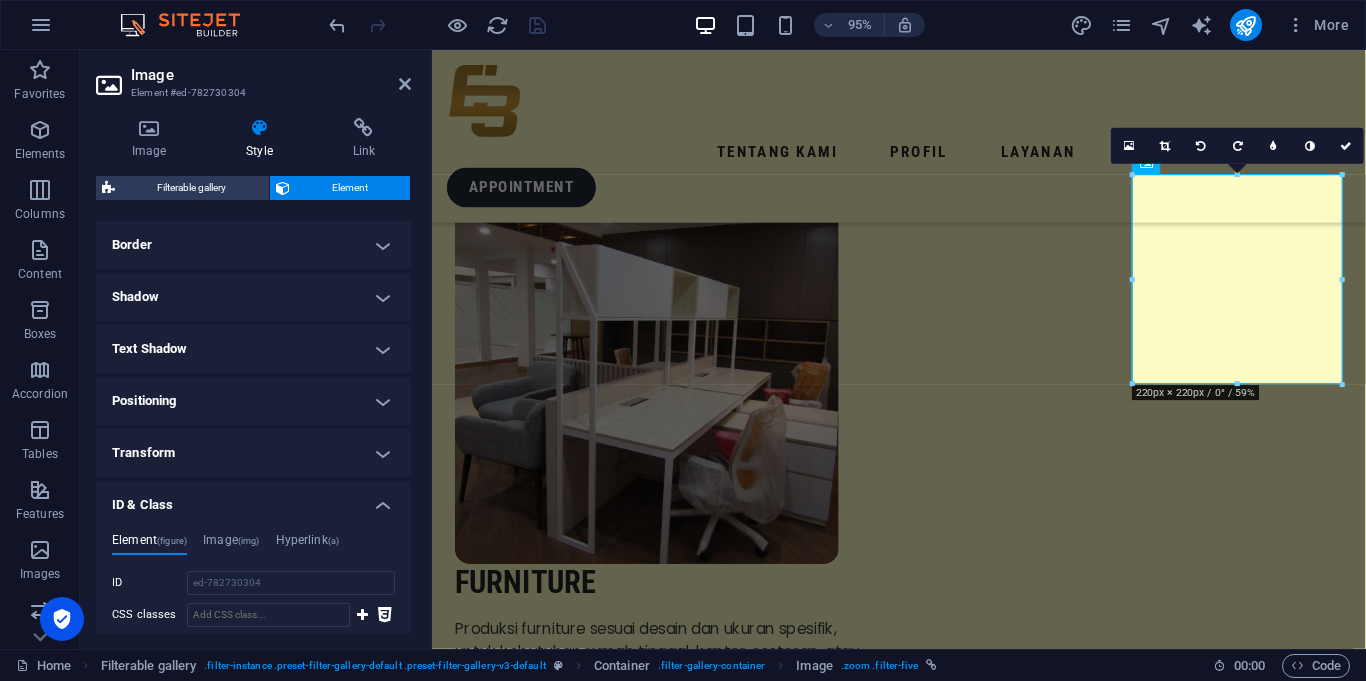 scroll, scrollTop: 665, scrollLeft: 0, axis: vertical 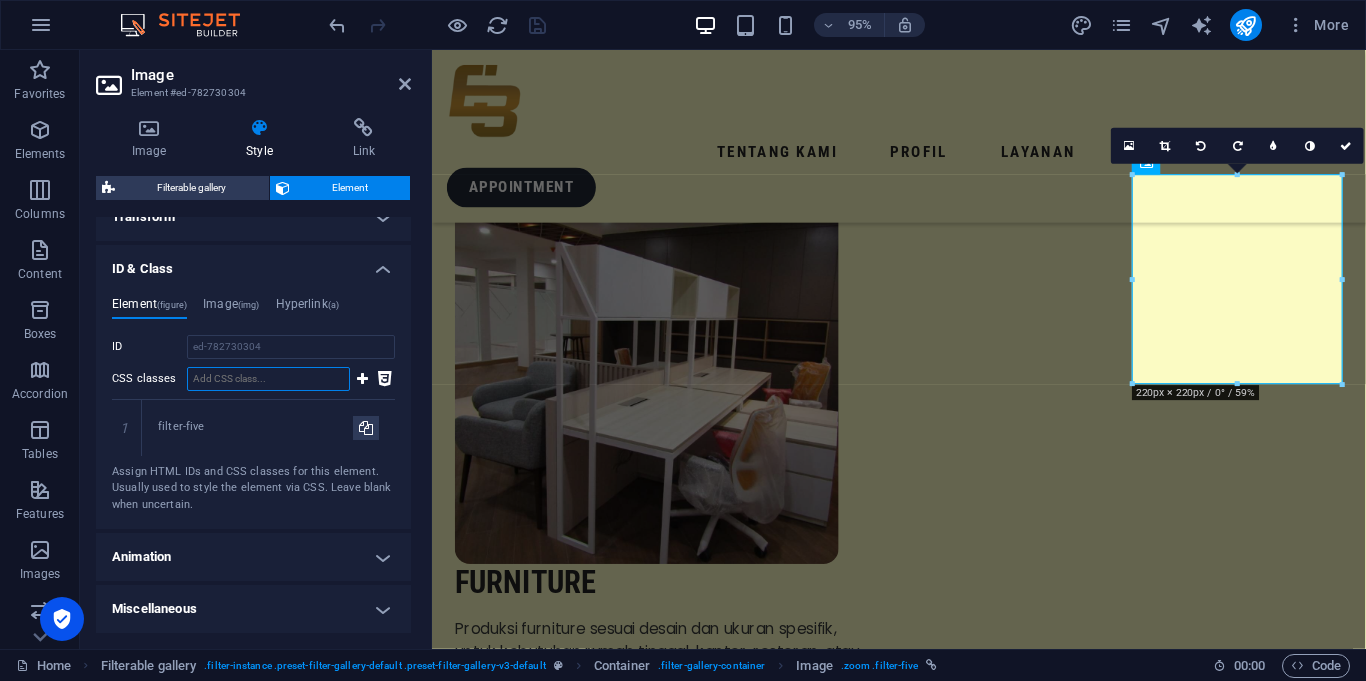 click on "CSS classes" at bounding box center (268, 379) 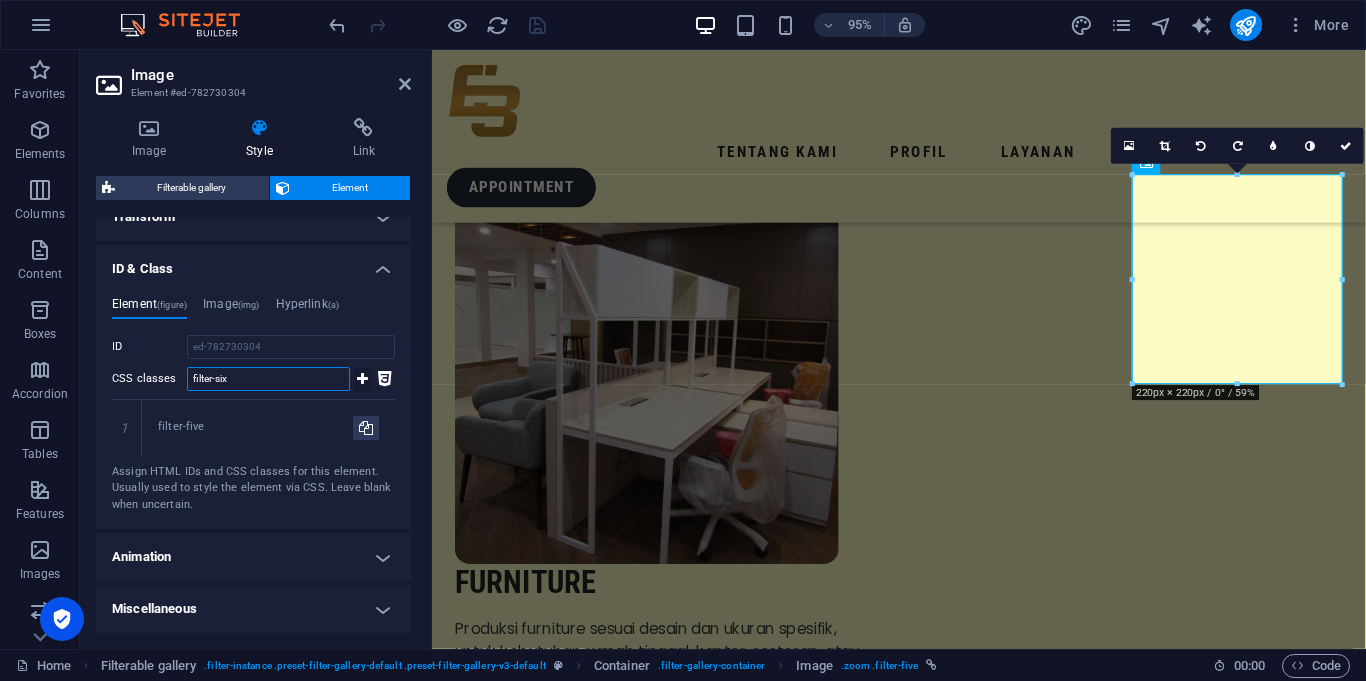 type on "filter-six" 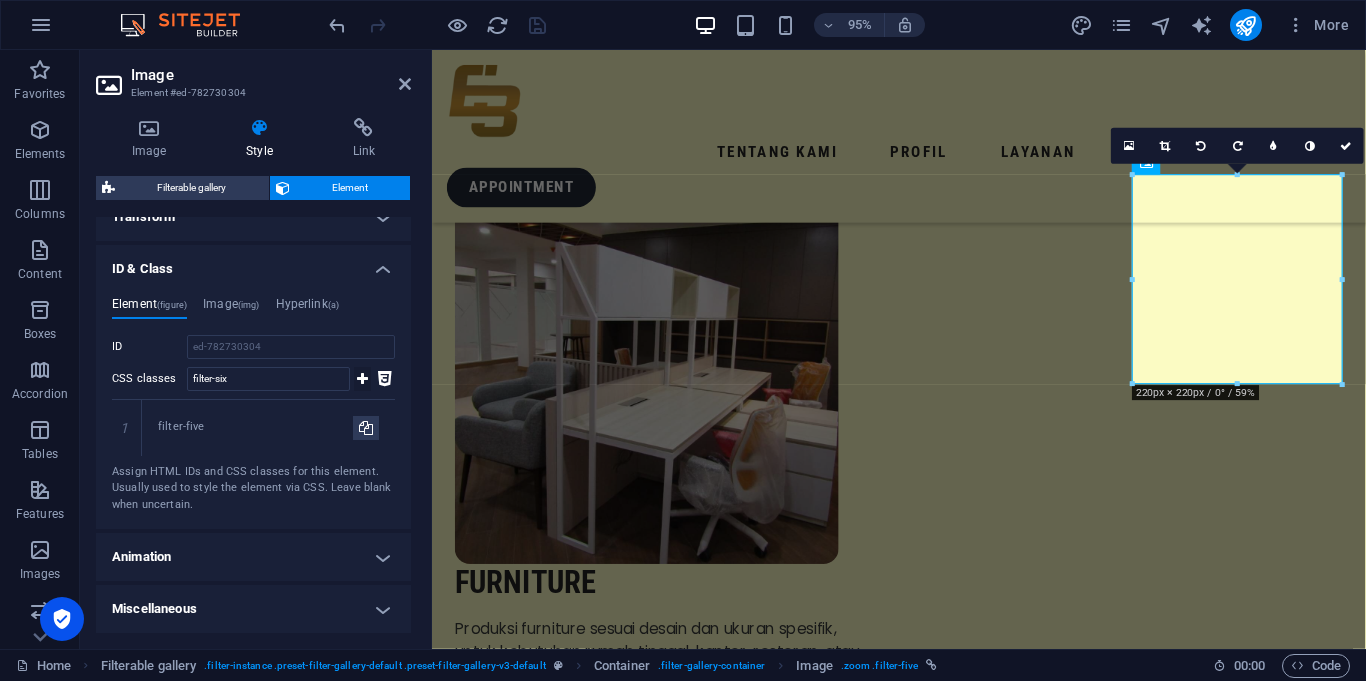 click at bounding box center (362, 379) 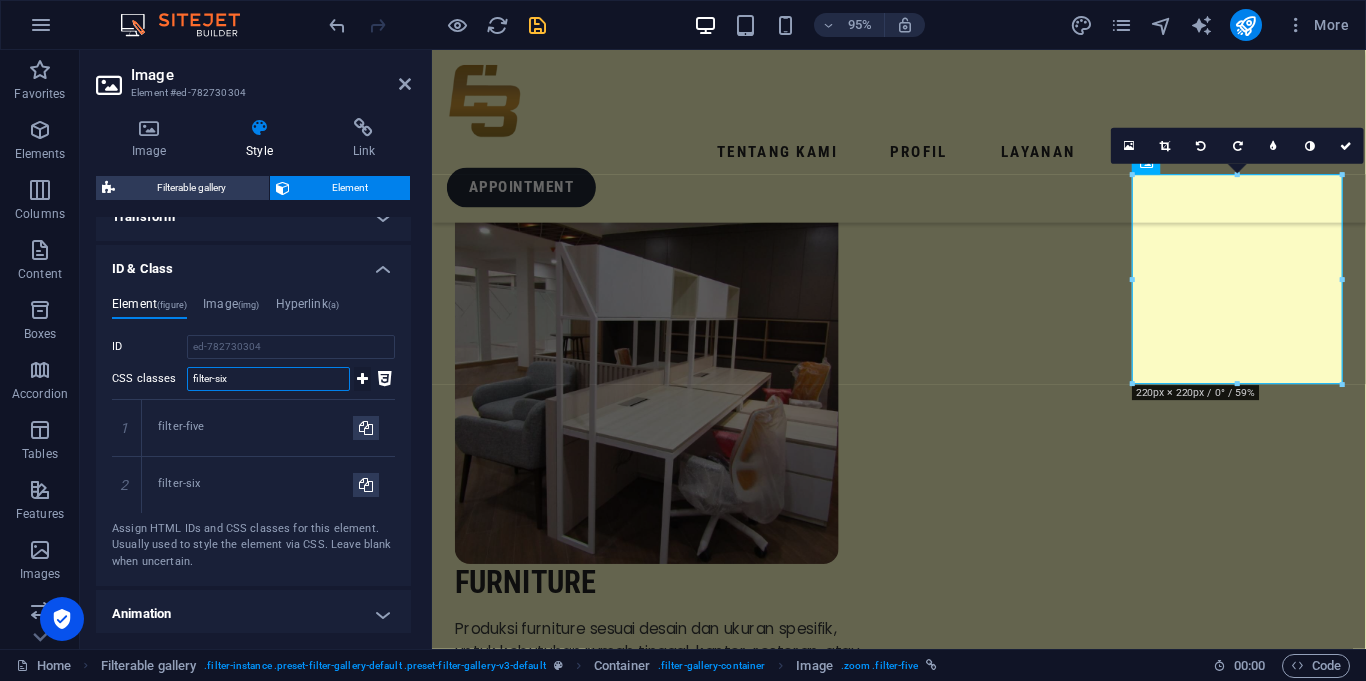 type 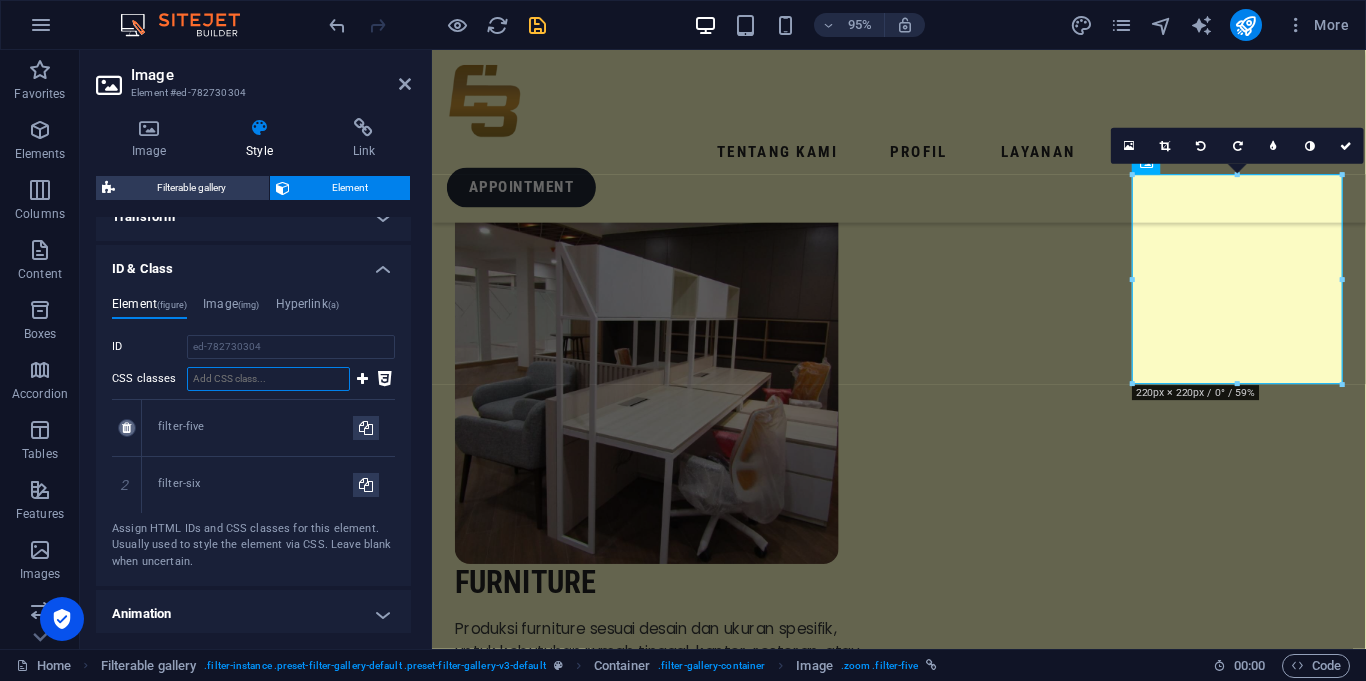 click at bounding box center [126, 428] 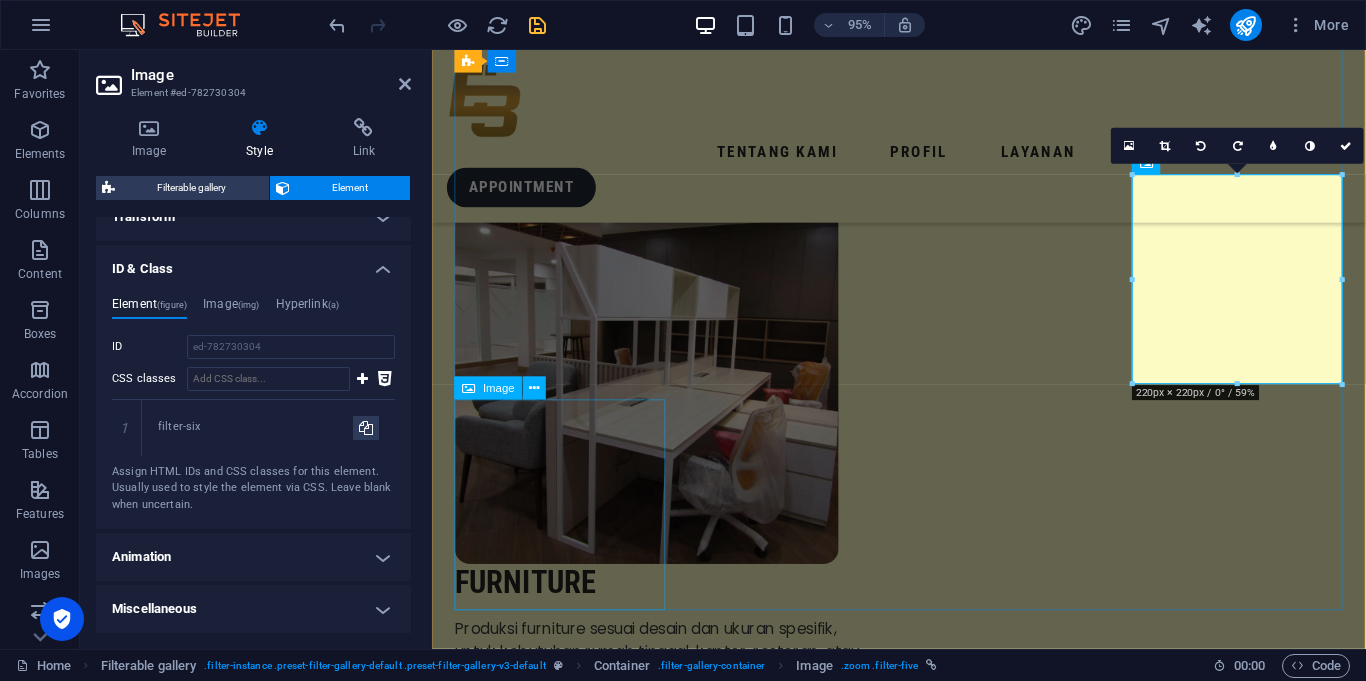 click at bounding box center [567, 7192] 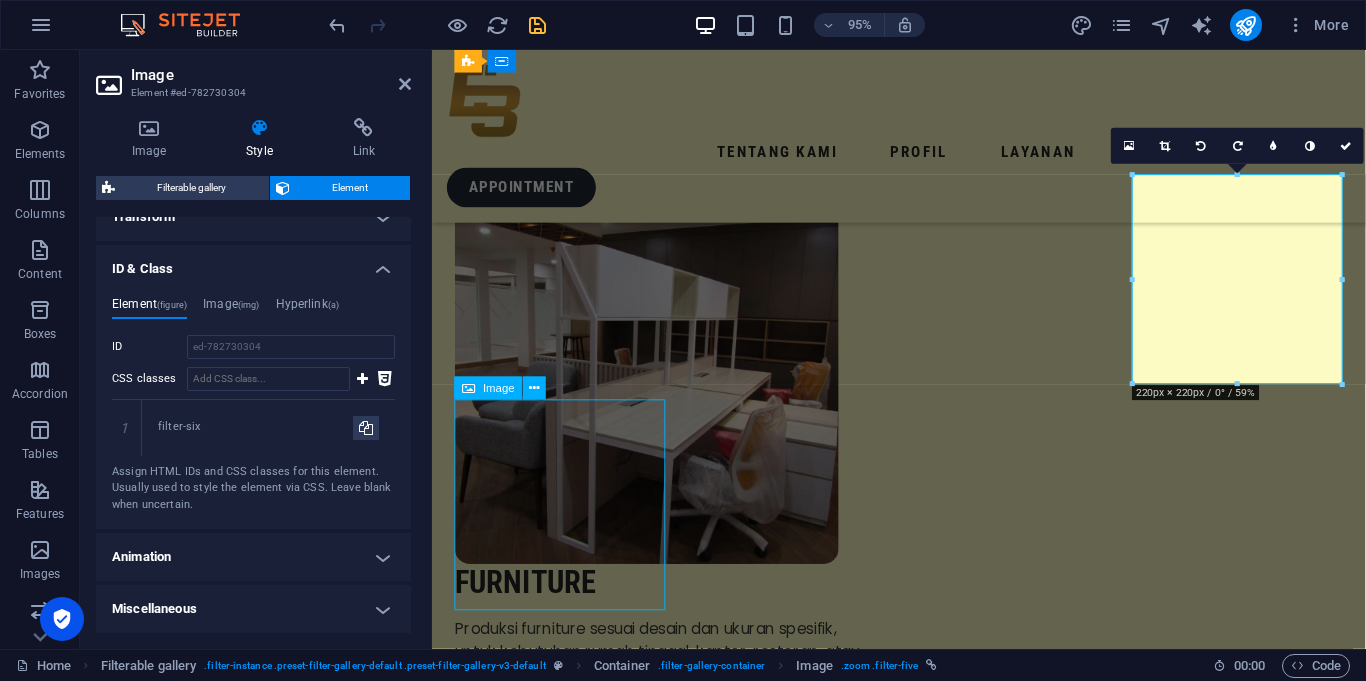 click at bounding box center [567, 7192] 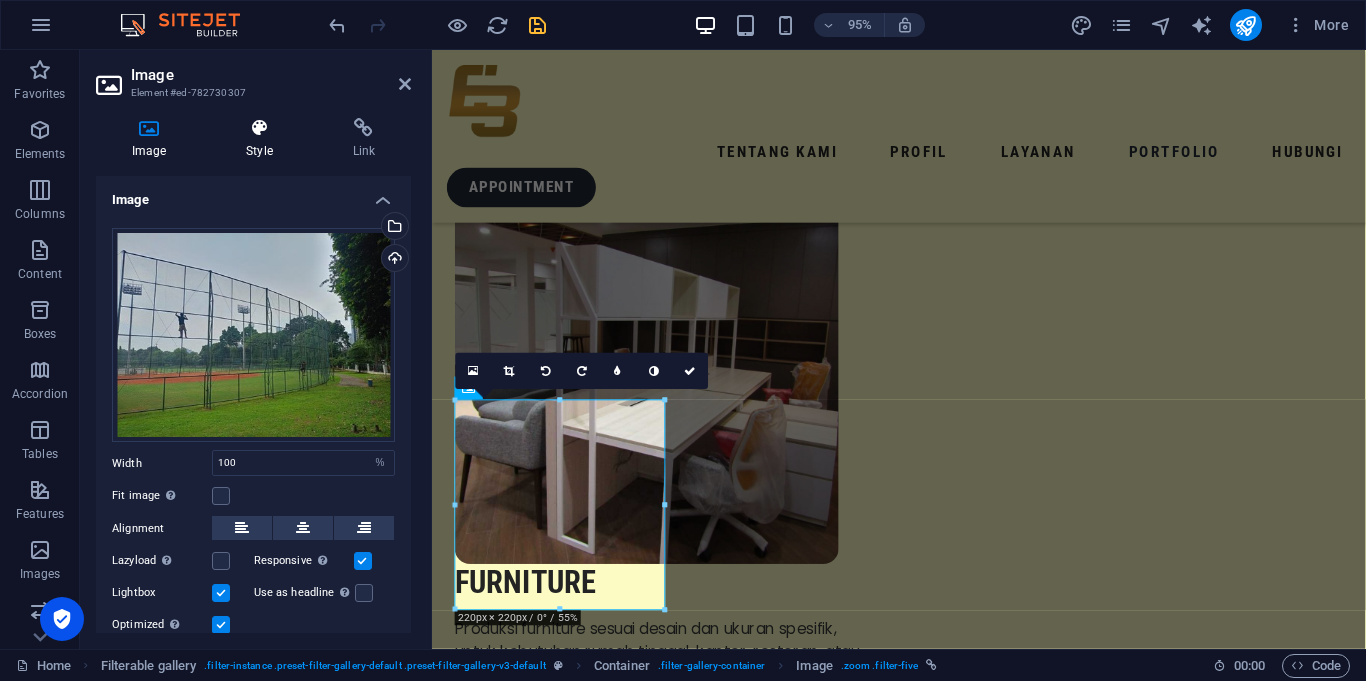 click at bounding box center (259, 128) 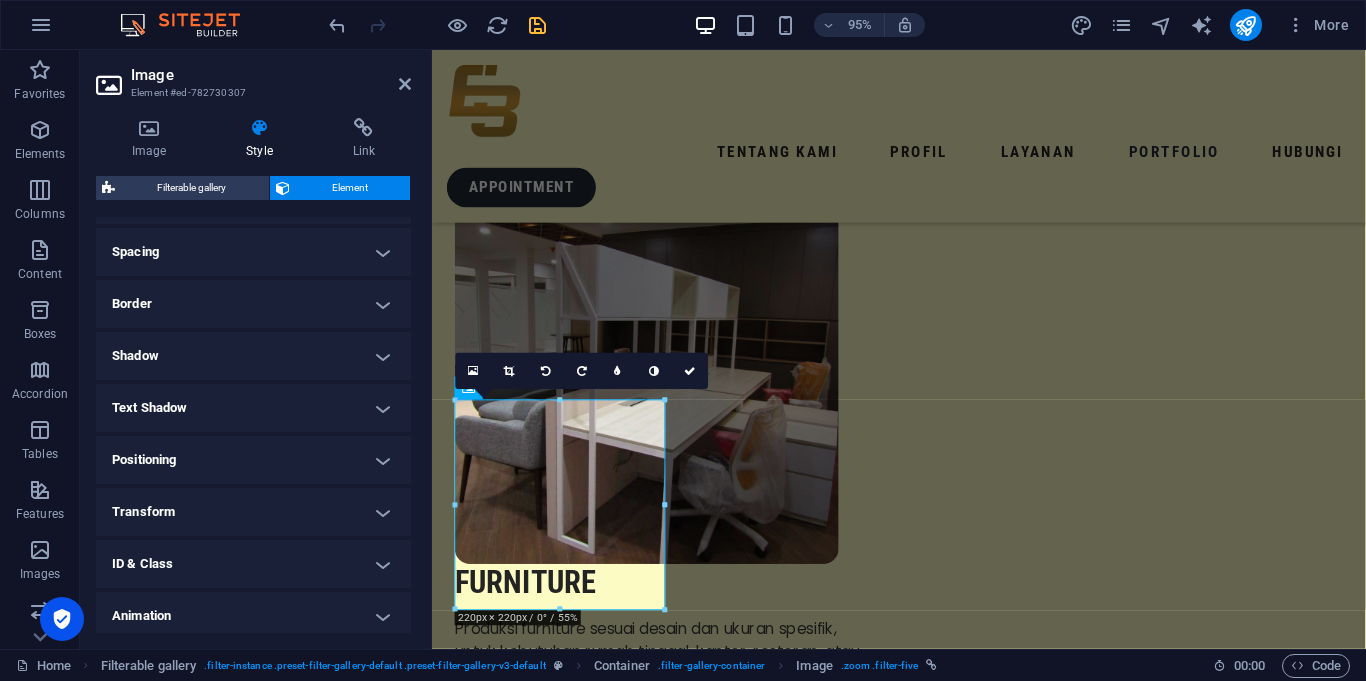 scroll, scrollTop: 372, scrollLeft: 0, axis: vertical 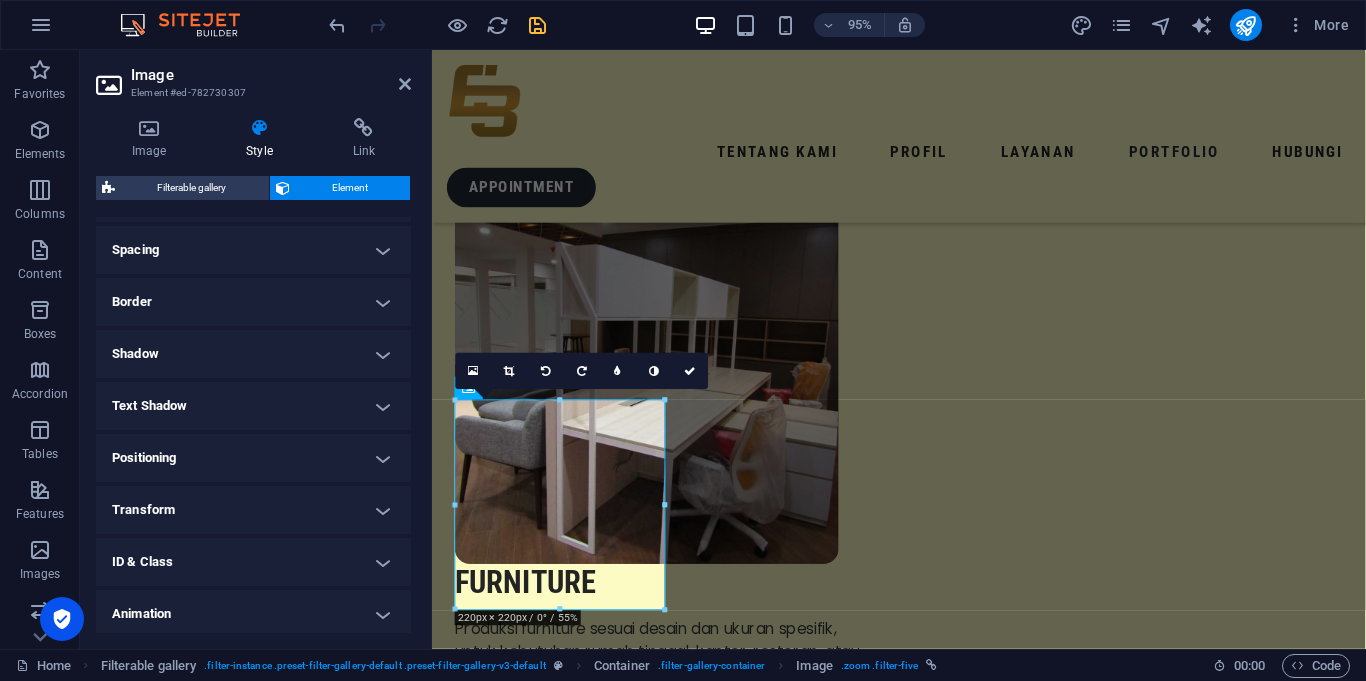 click on "ID & Class" at bounding box center (253, 562) 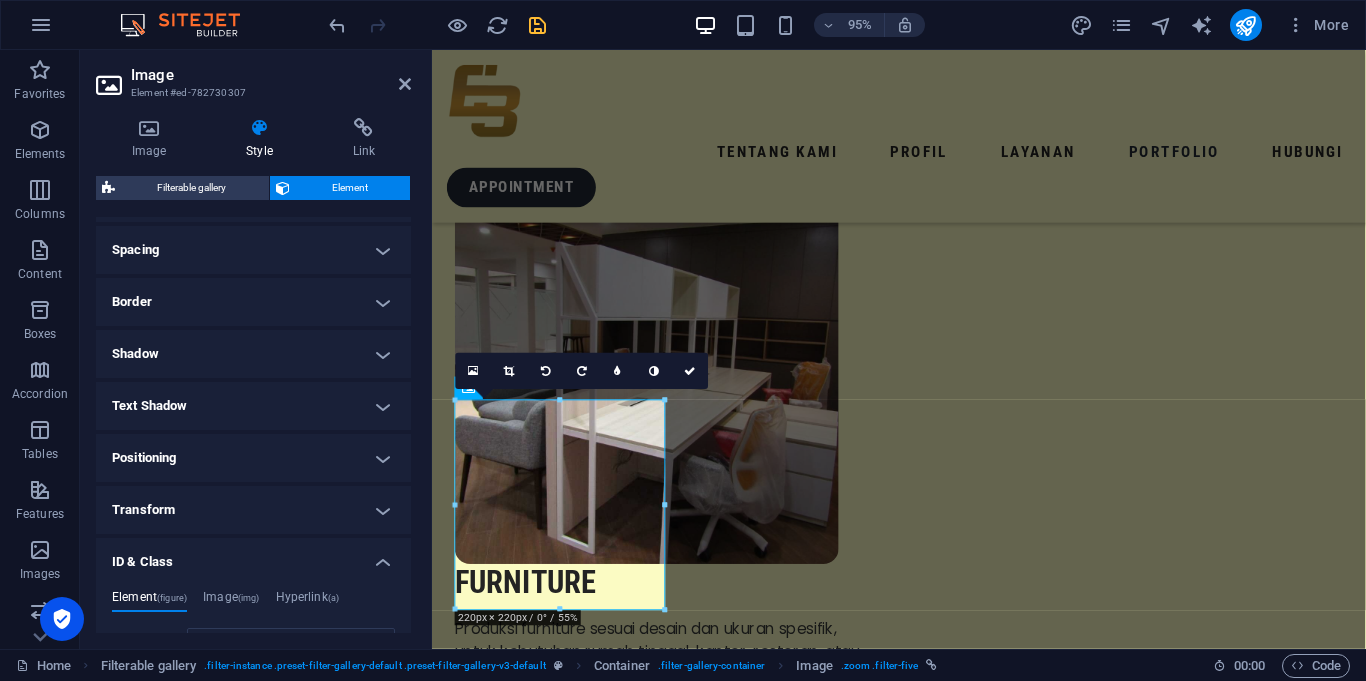 scroll, scrollTop: 665, scrollLeft: 0, axis: vertical 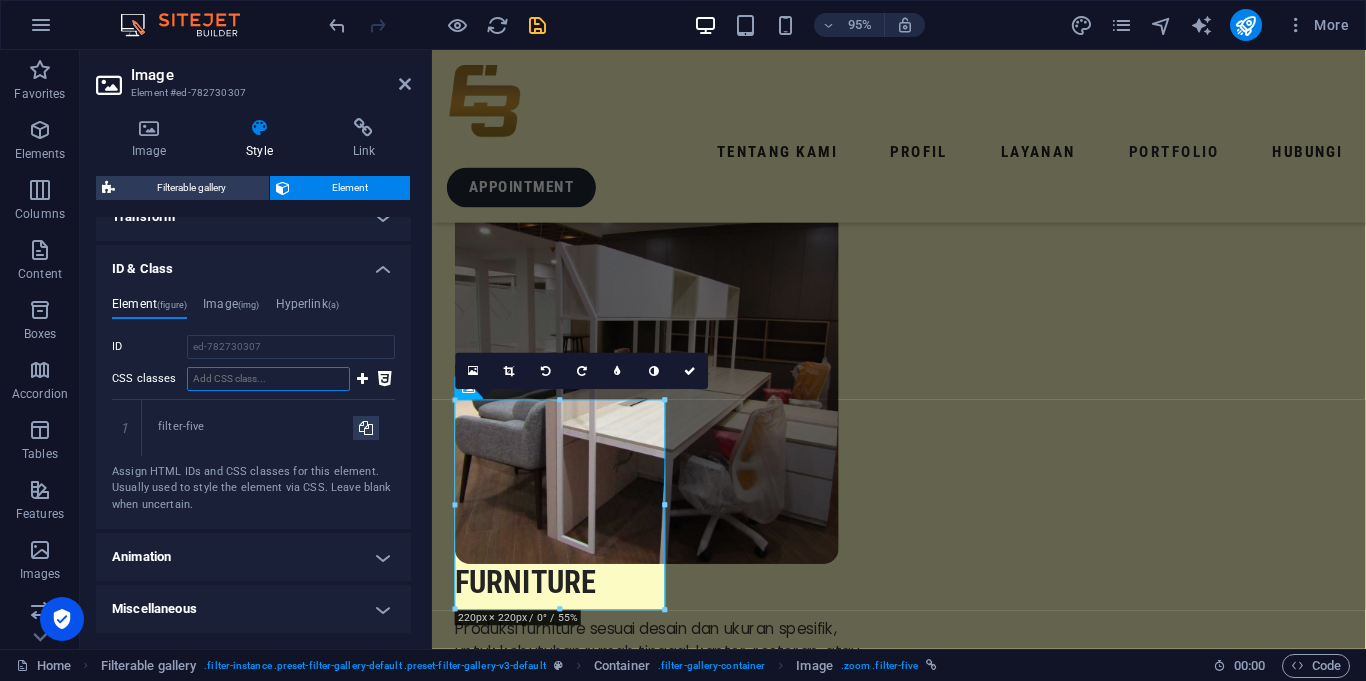 click on "CSS classes" at bounding box center [268, 379] 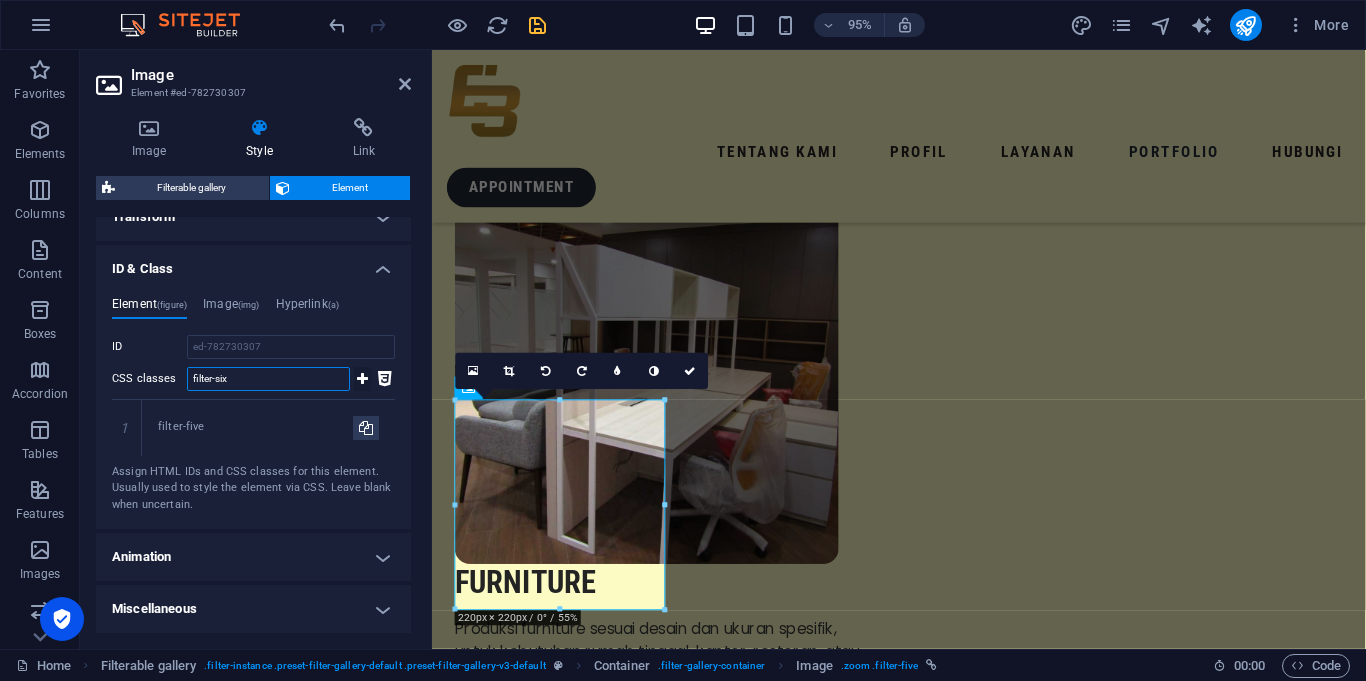 type on "filter-six" 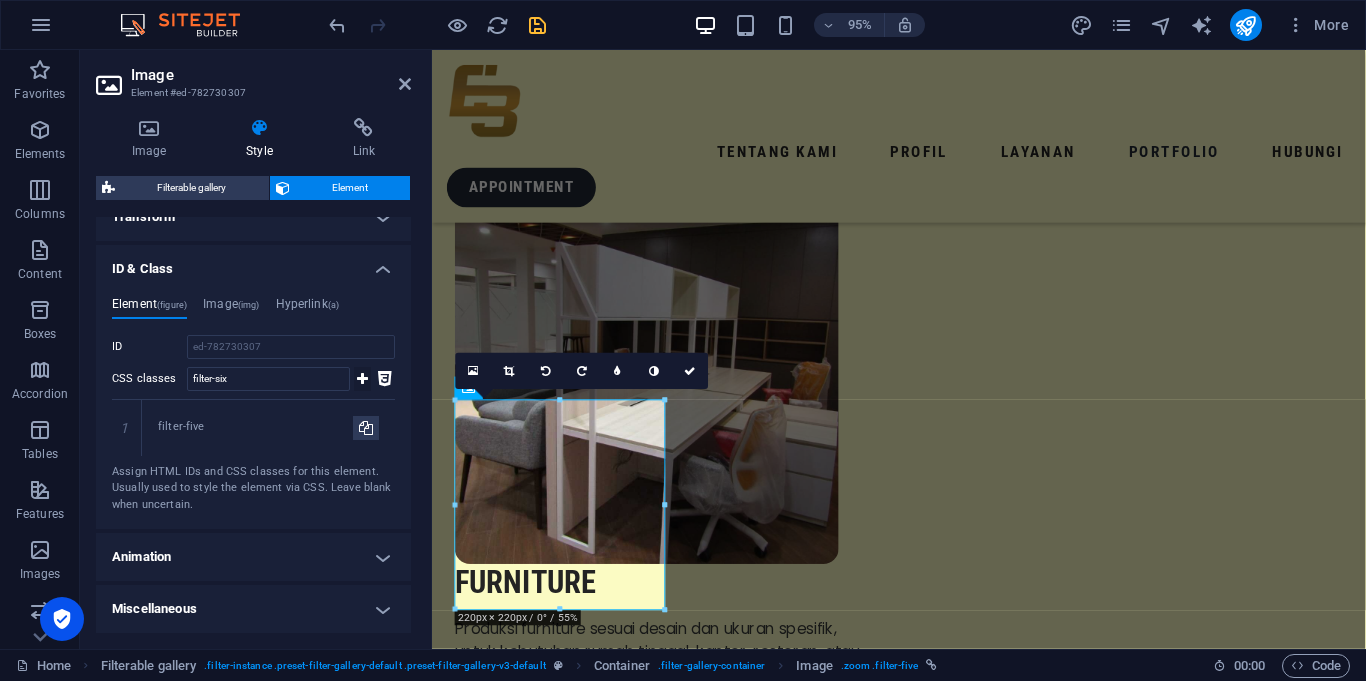 click at bounding box center [362, 379] 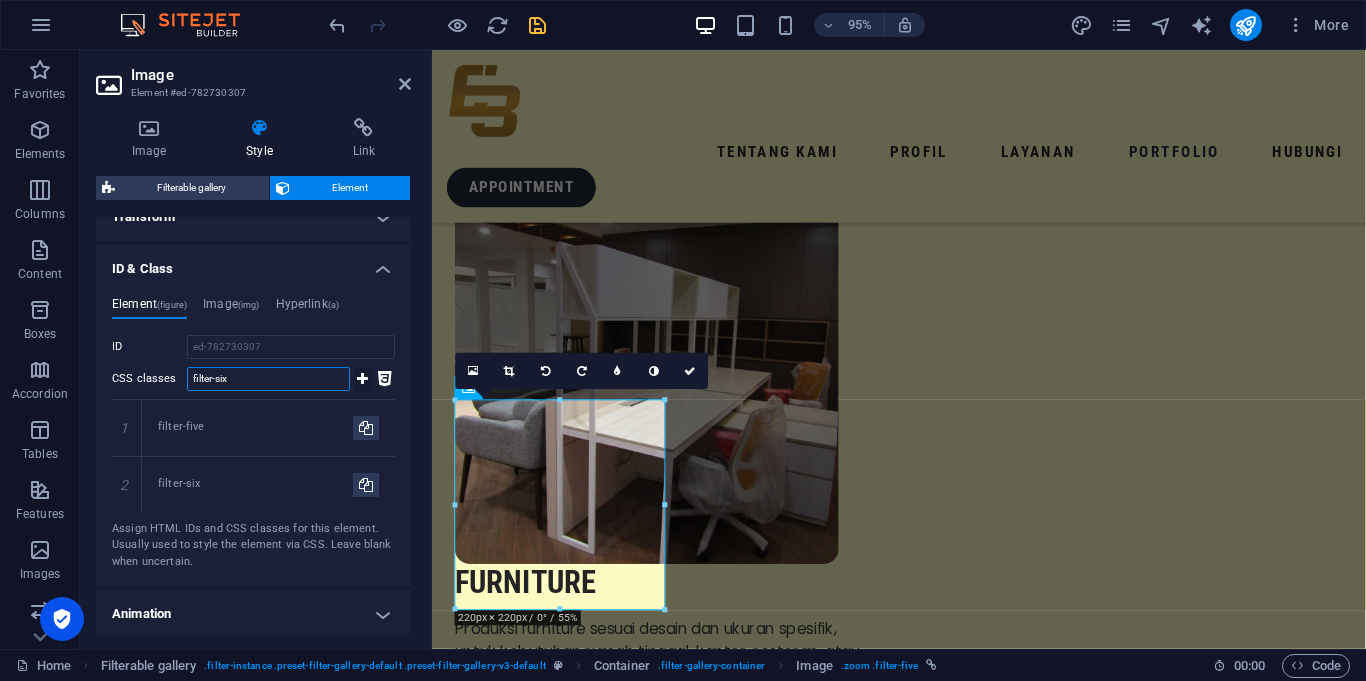 type 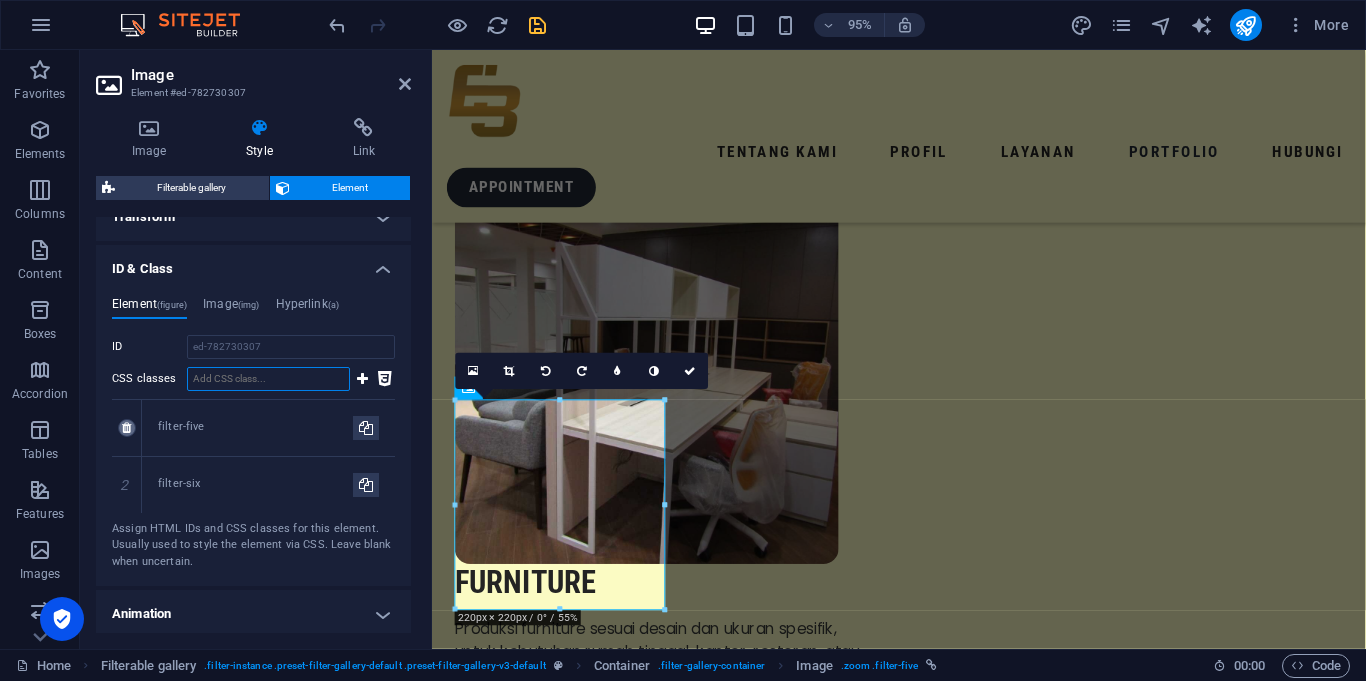 click at bounding box center (127, 428) 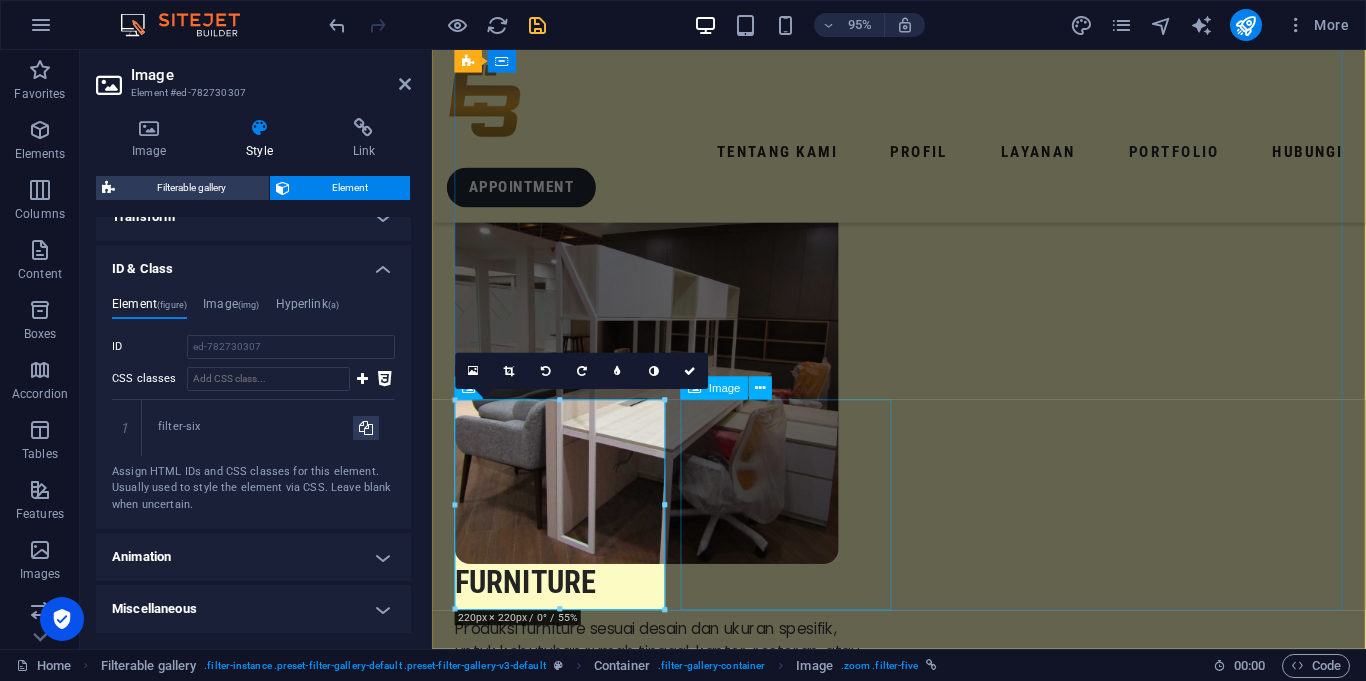 click at bounding box center (567, 7422) 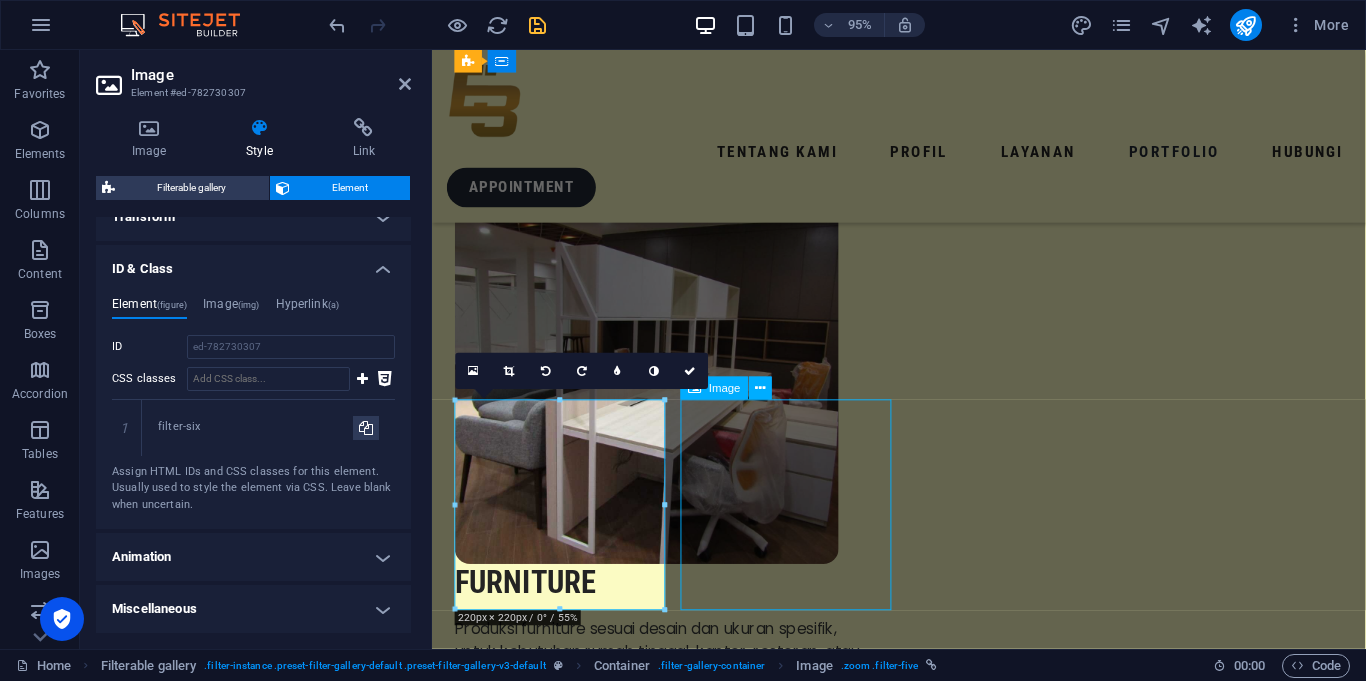 click at bounding box center (567, 7422) 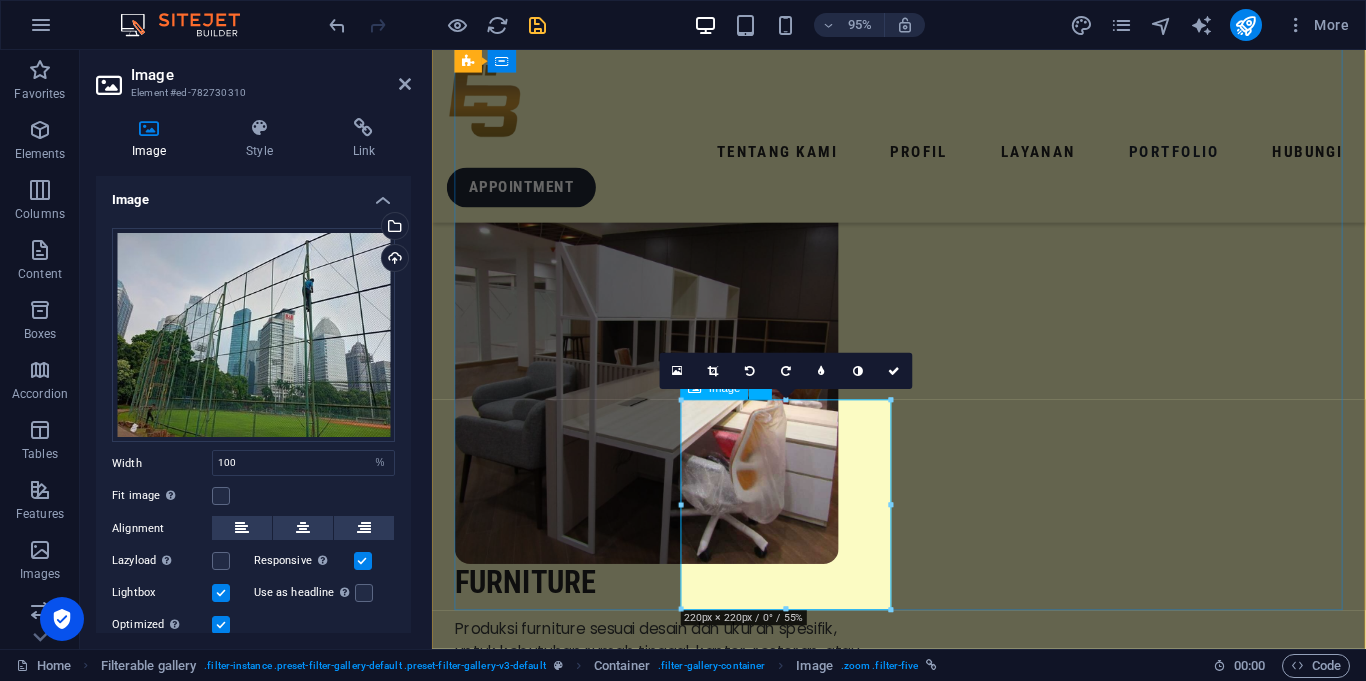 click at bounding box center (567, 7422) 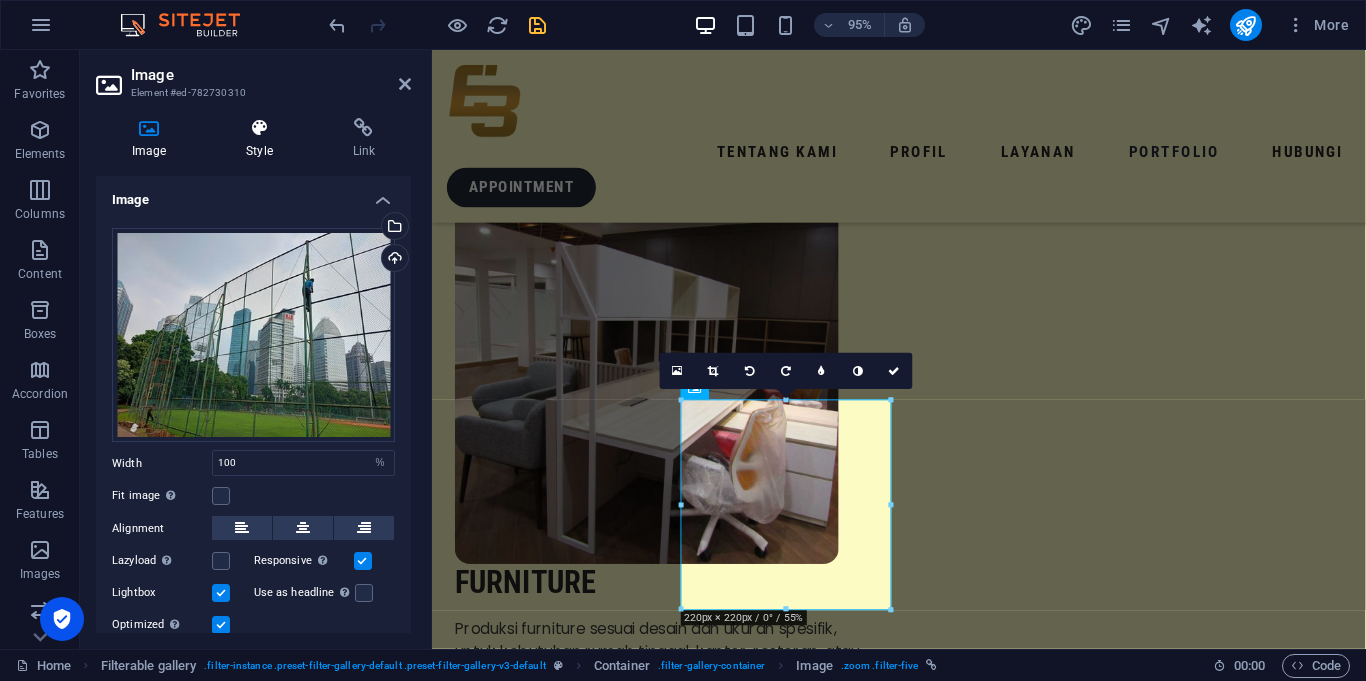 click on "Style" at bounding box center [263, 139] 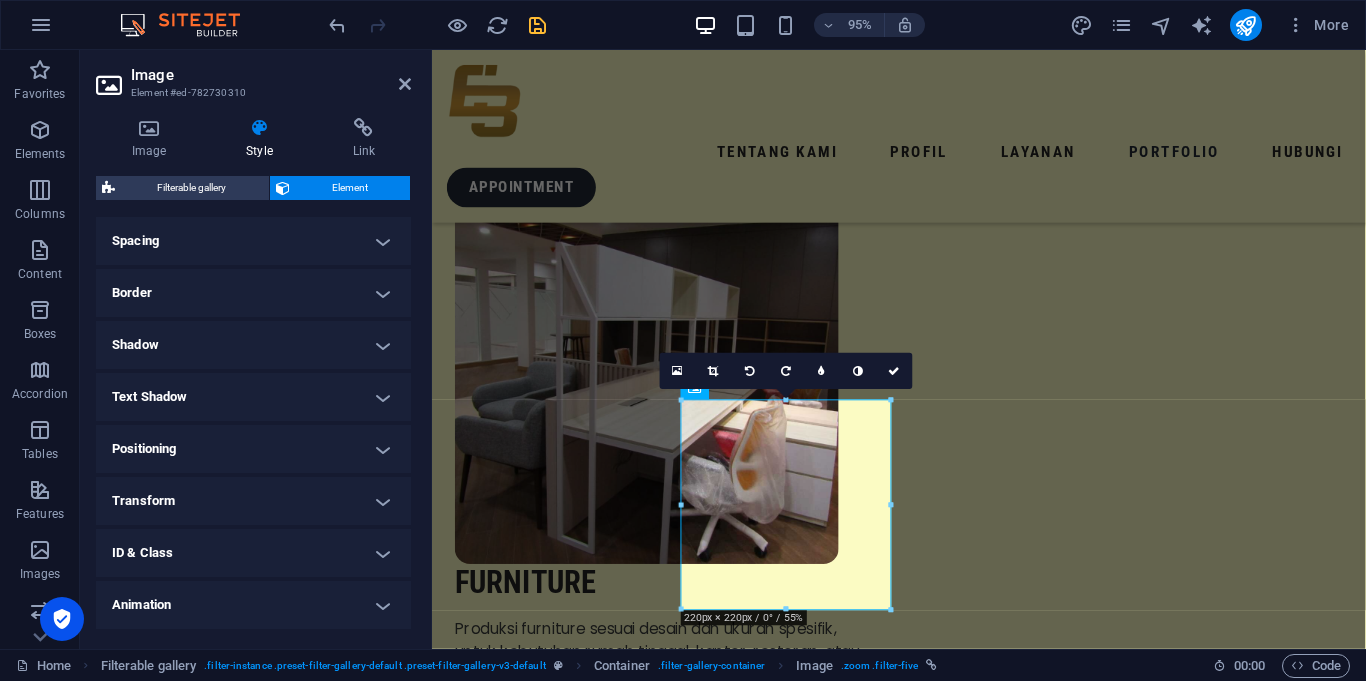 scroll, scrollTop: 429, scrollLeft: 0, axis: vertical 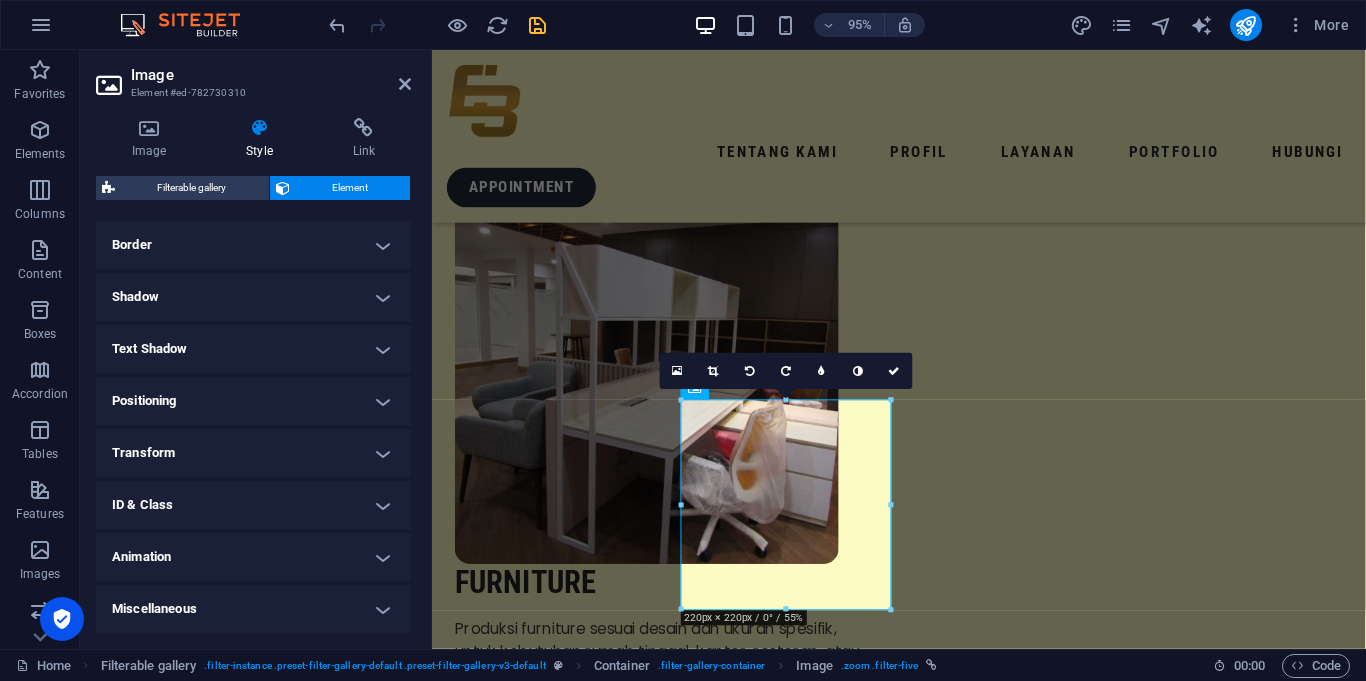click on "ID & Class" at bounding box center (253, 505) 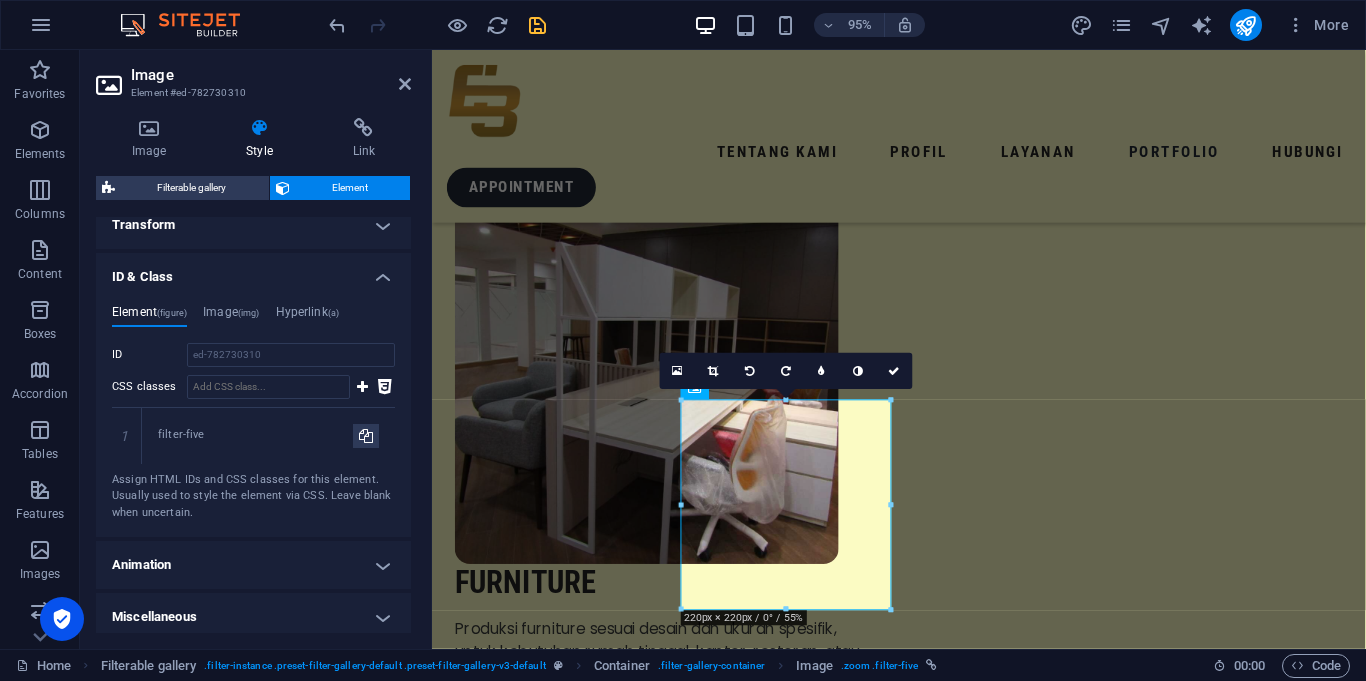 scroll, scrollTop: 665, scrollLeft: 0, axis: vertical 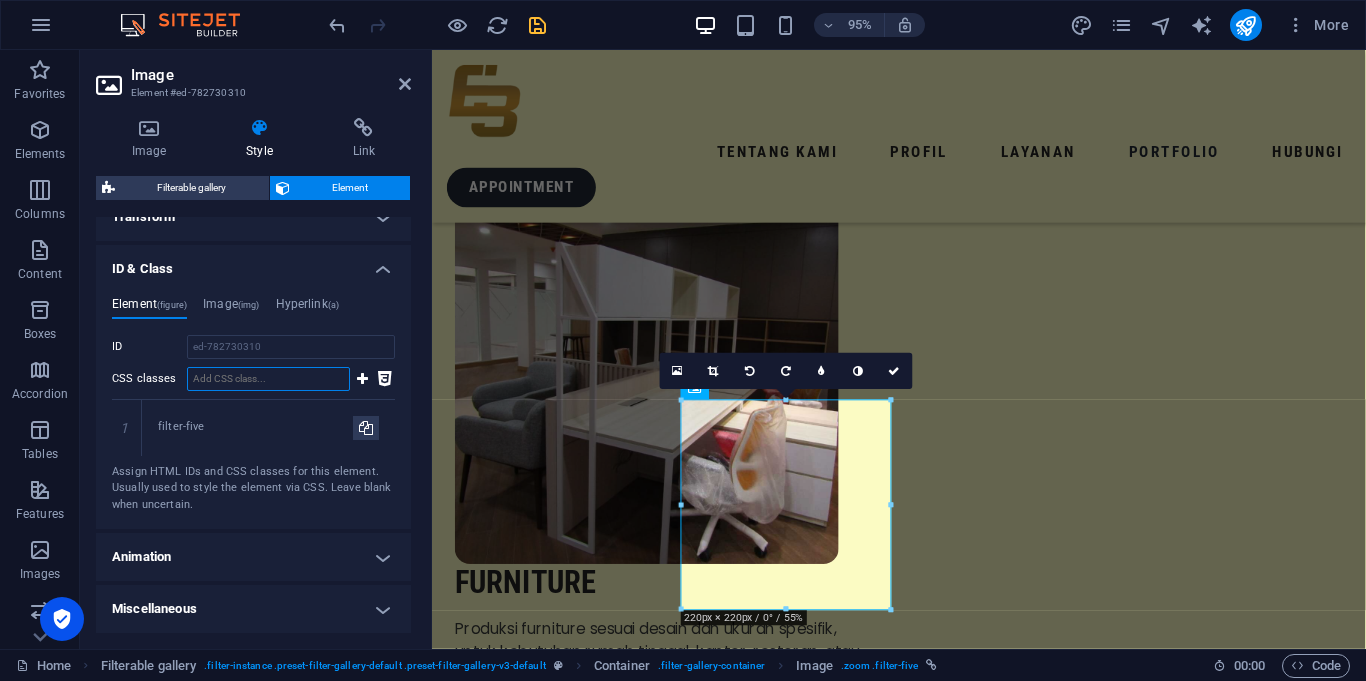 click on "CSS classes" at bounding box center [268, 379] 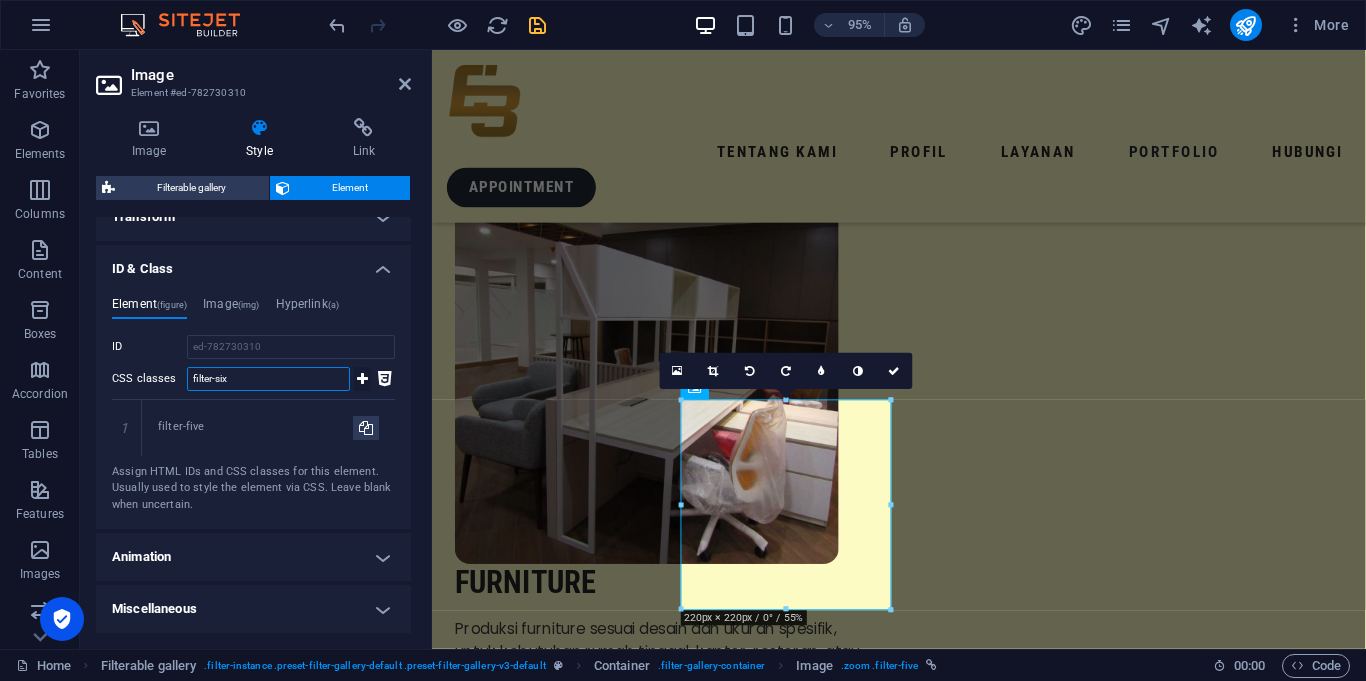 type on "filter-six" 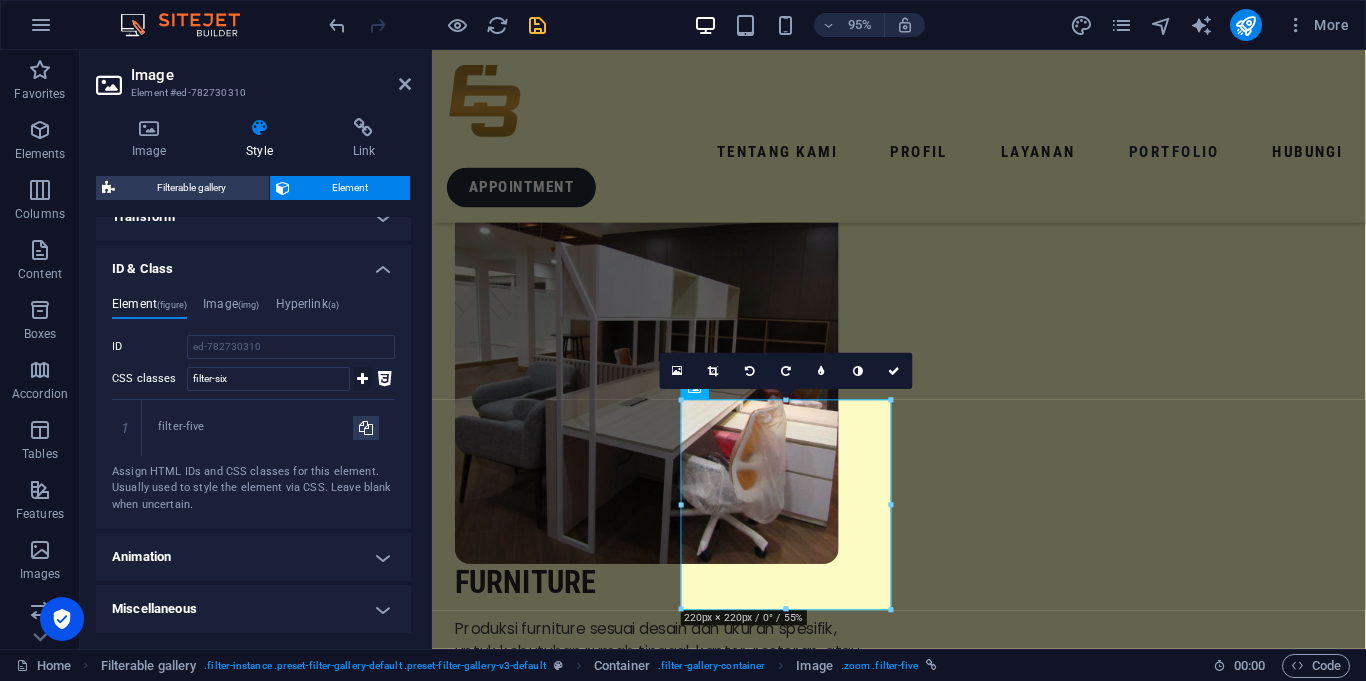 click at bounding box center [362, 379] 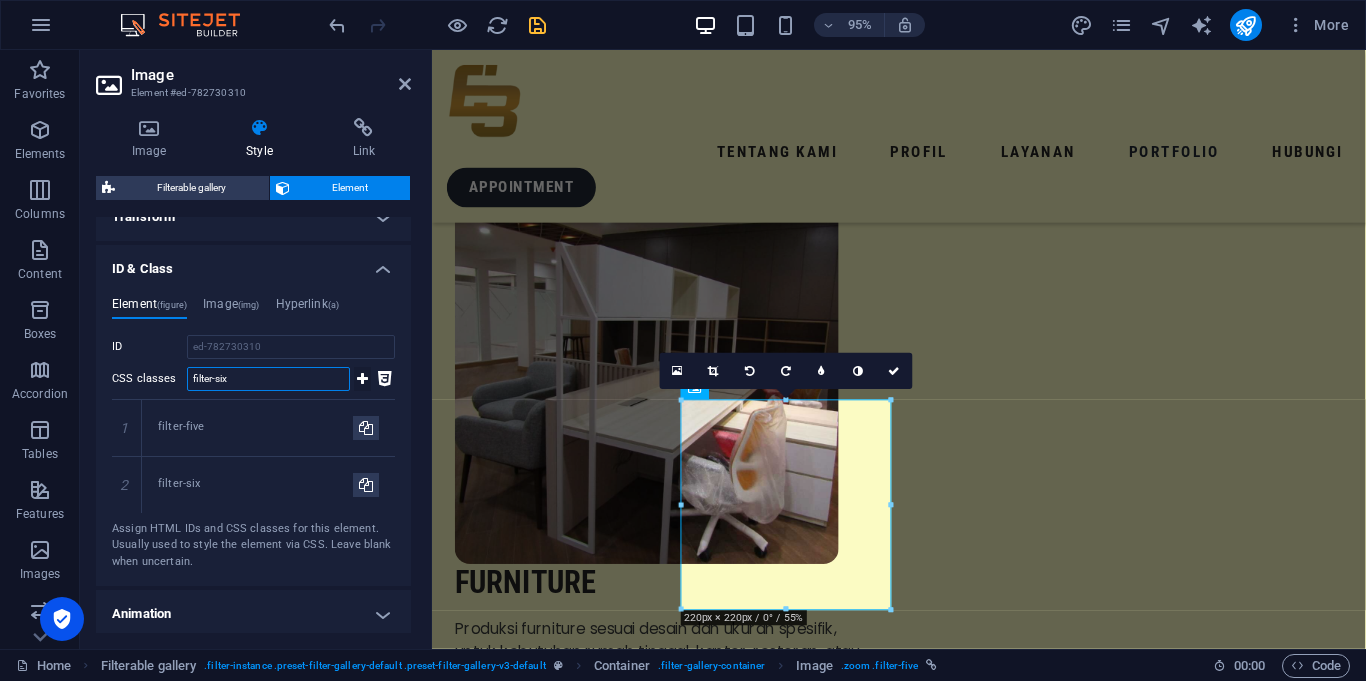 type 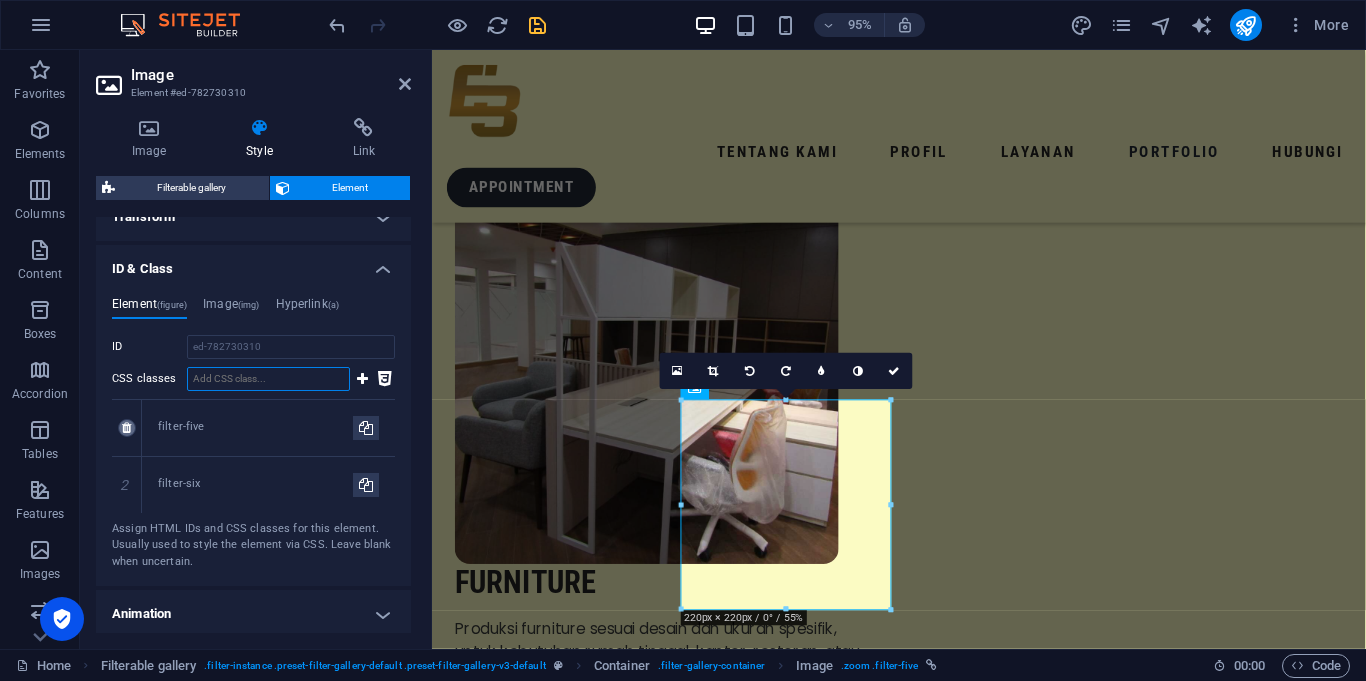 click at bounding box center [126, 428] 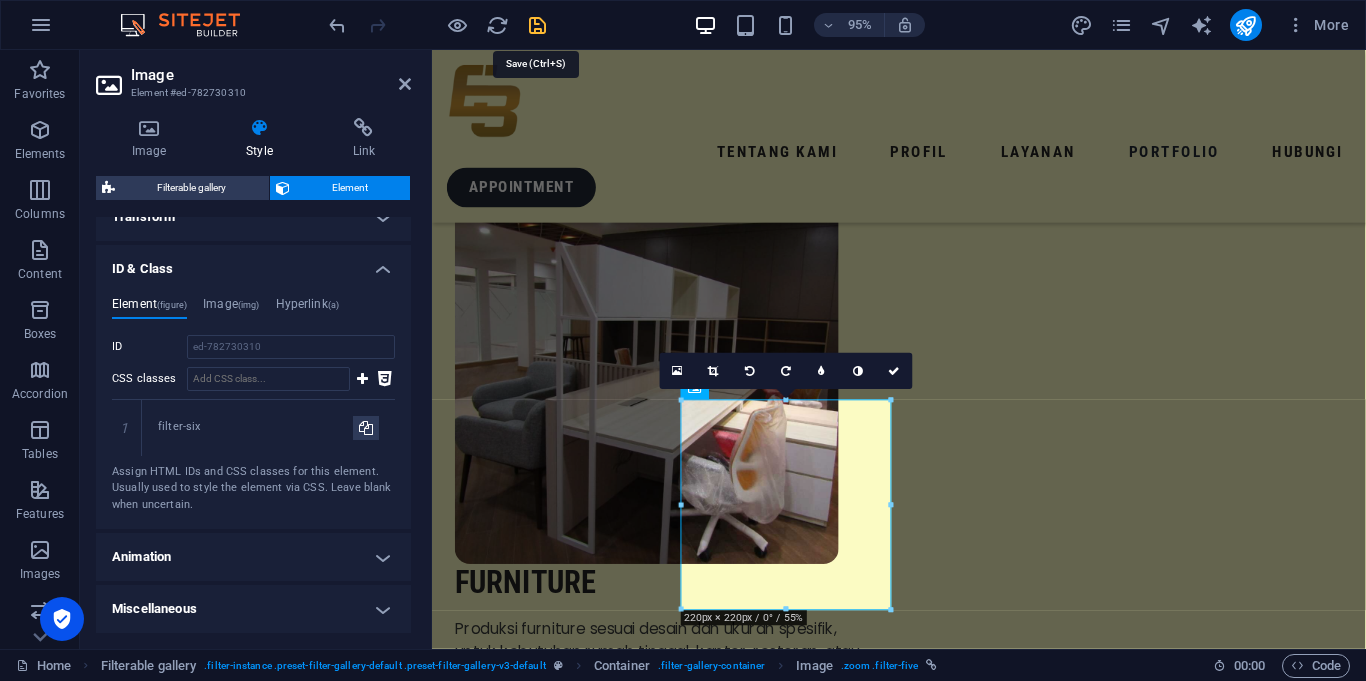 click at bounding box center [537, 25] 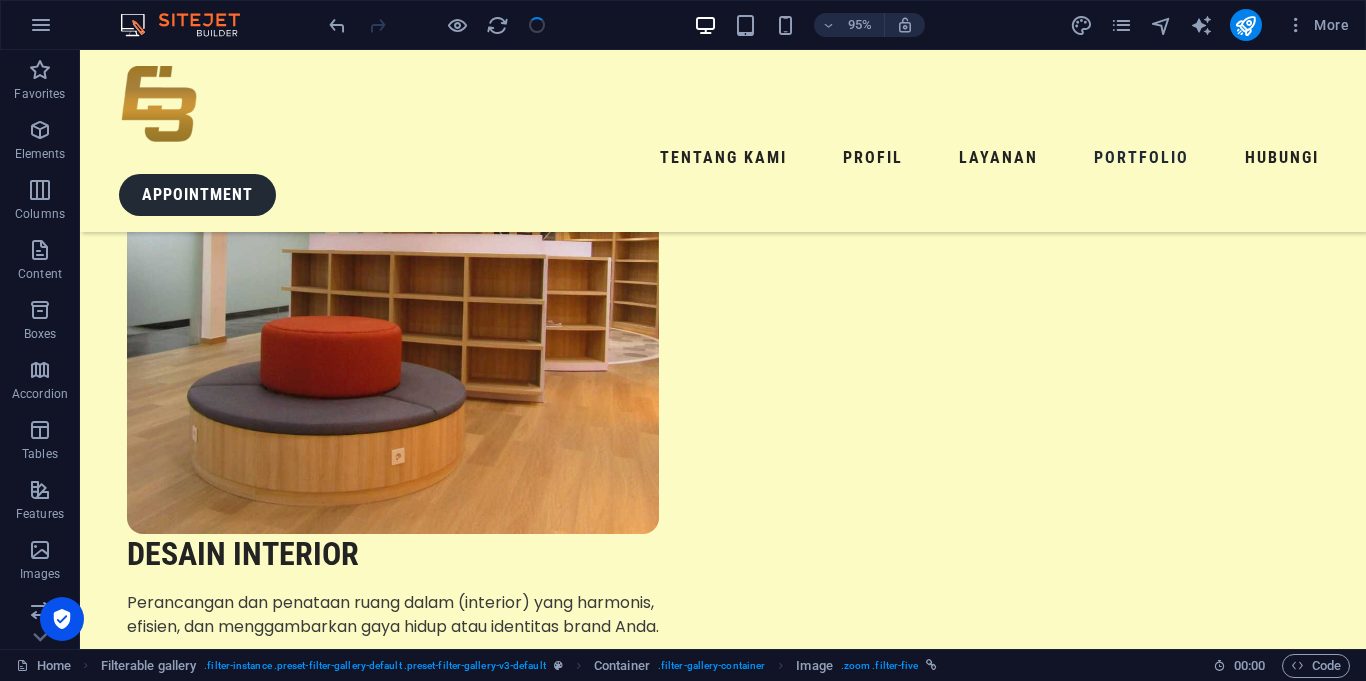 scroll, scrollTop: 4315, scrollLeft: 0, axis: vertical 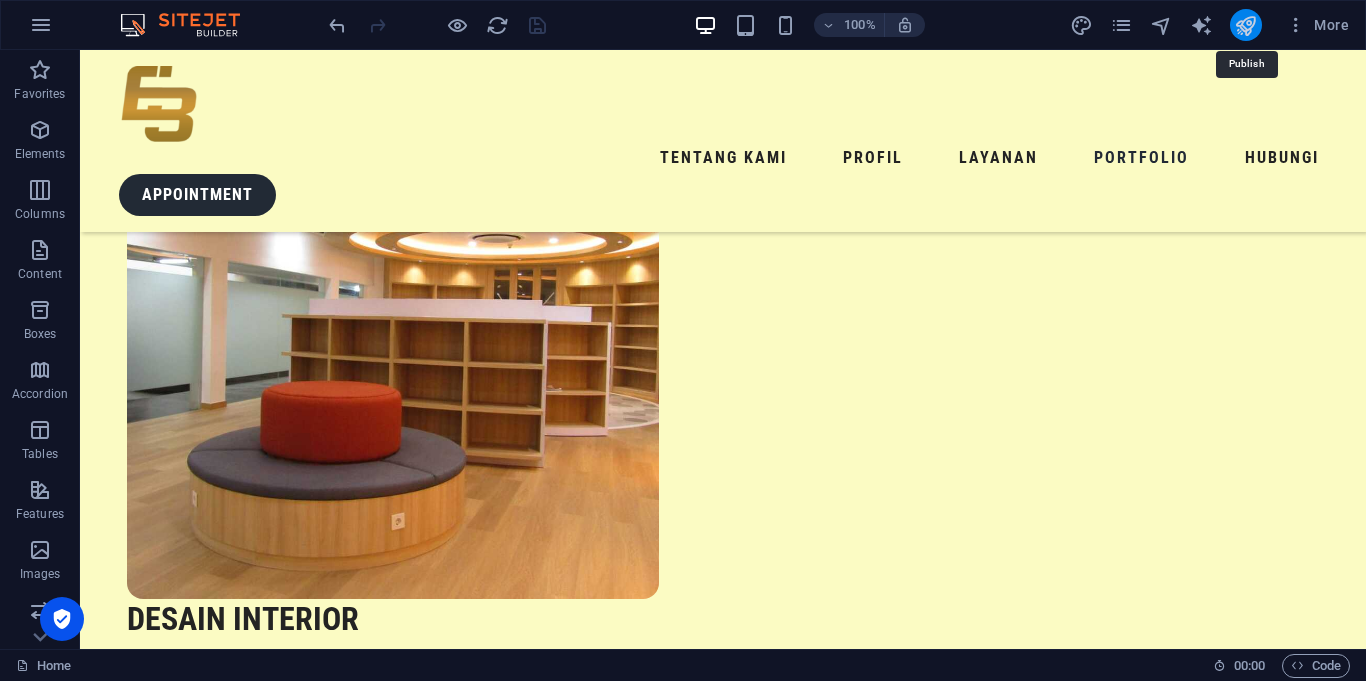 click at bounding box center (1245, 25) 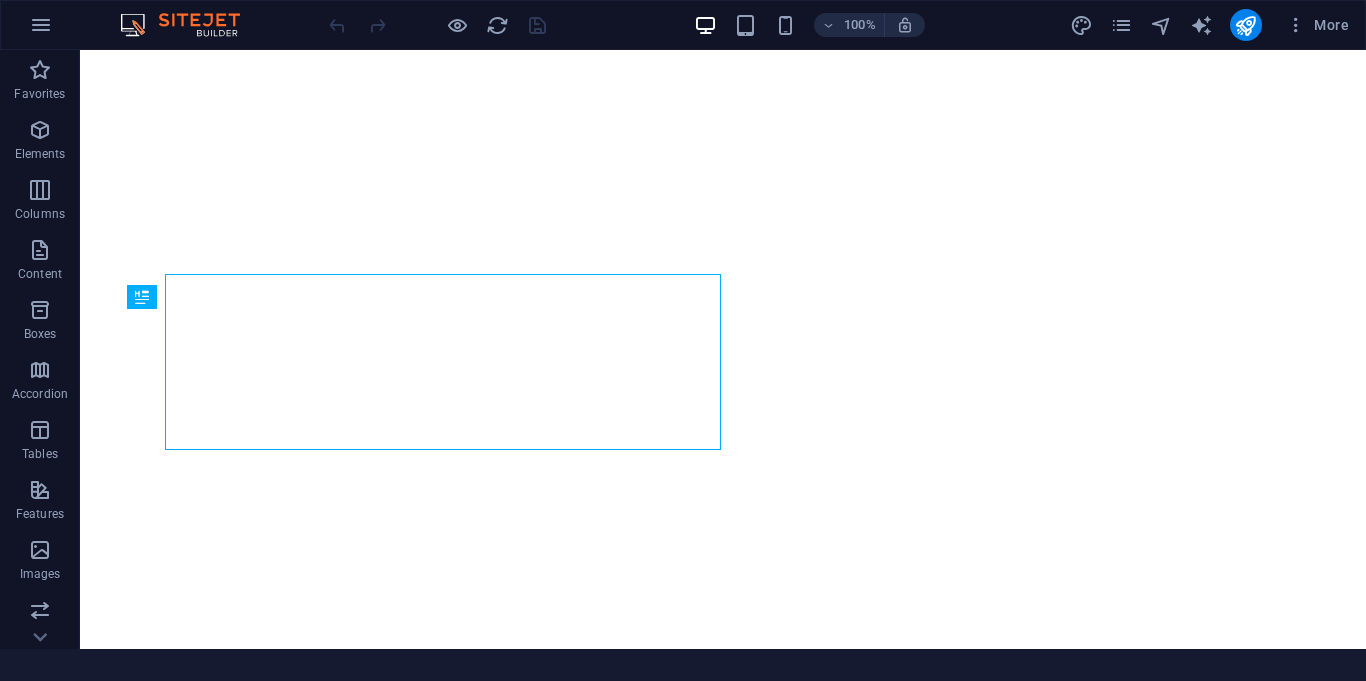 scroll, scrollTop: 0, scrollLeft: 0, axis: both 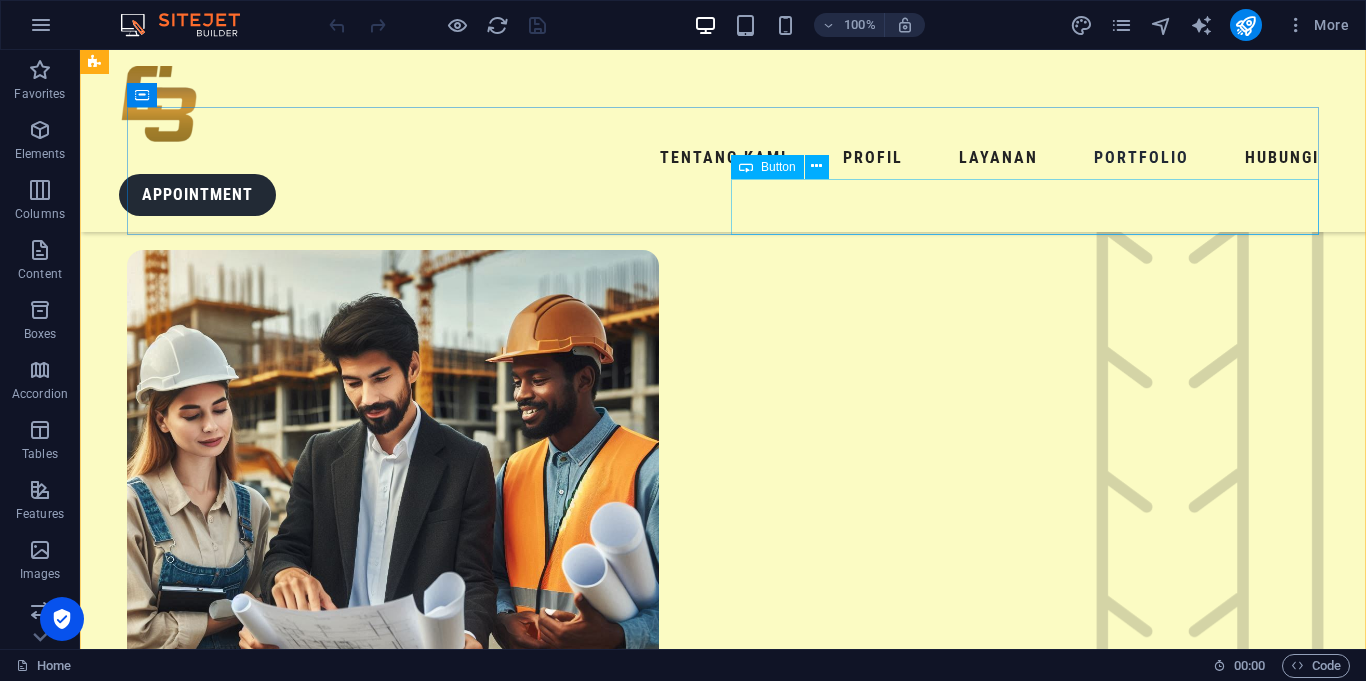 click on "LAPANGAN SOFTBALL" at bounding box center (723, 3692) 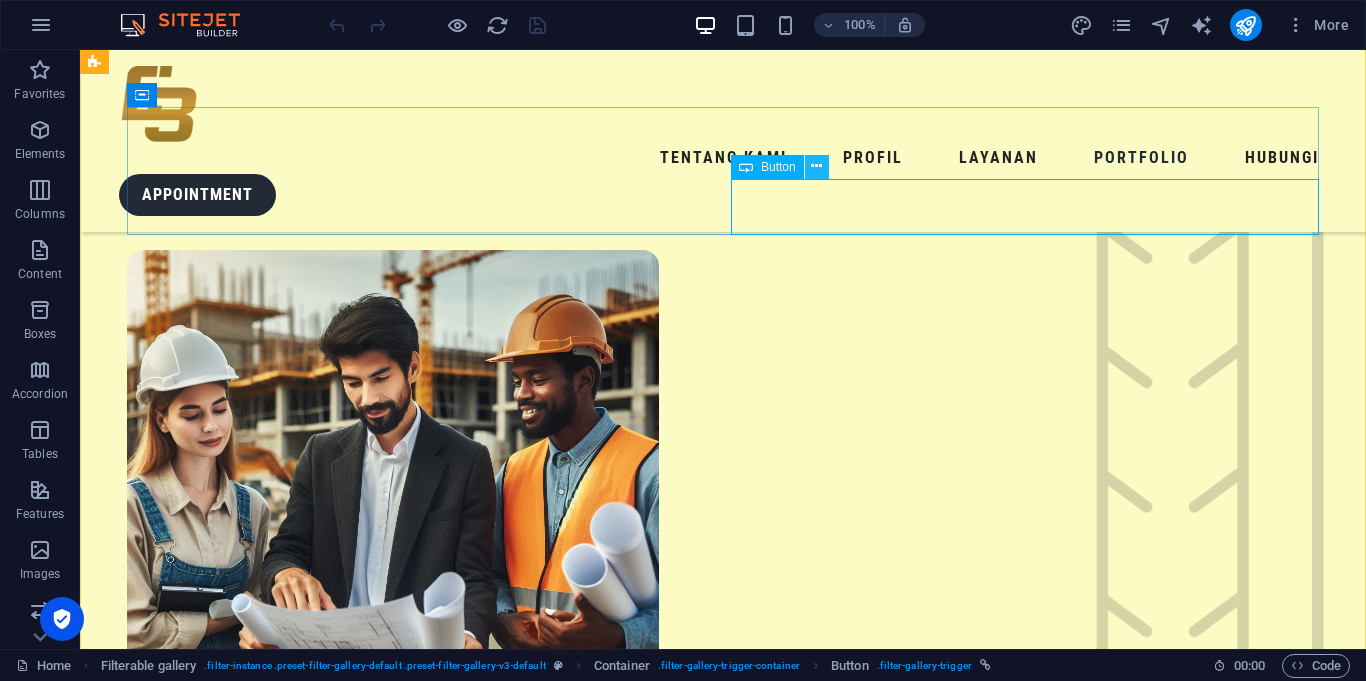 click at bounding box center (817, 167) 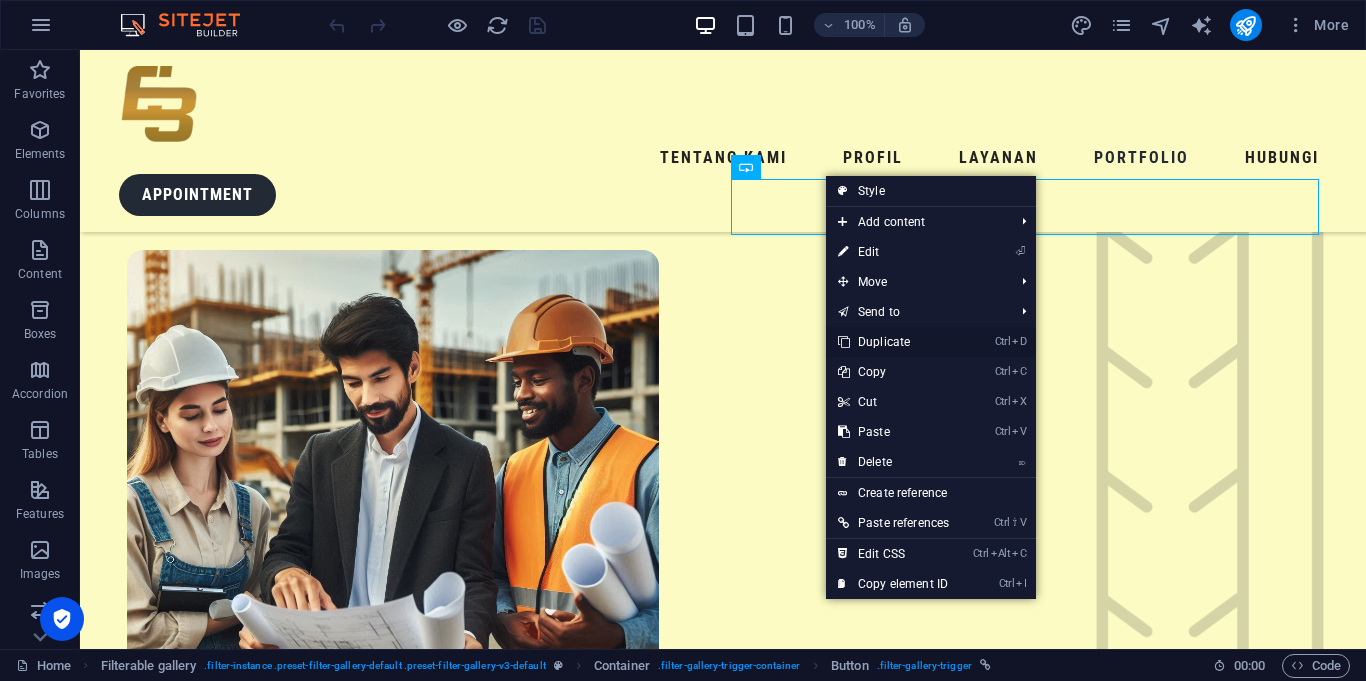 click on "Ctrl D  Duplicate" at bounding box center (893, 342) 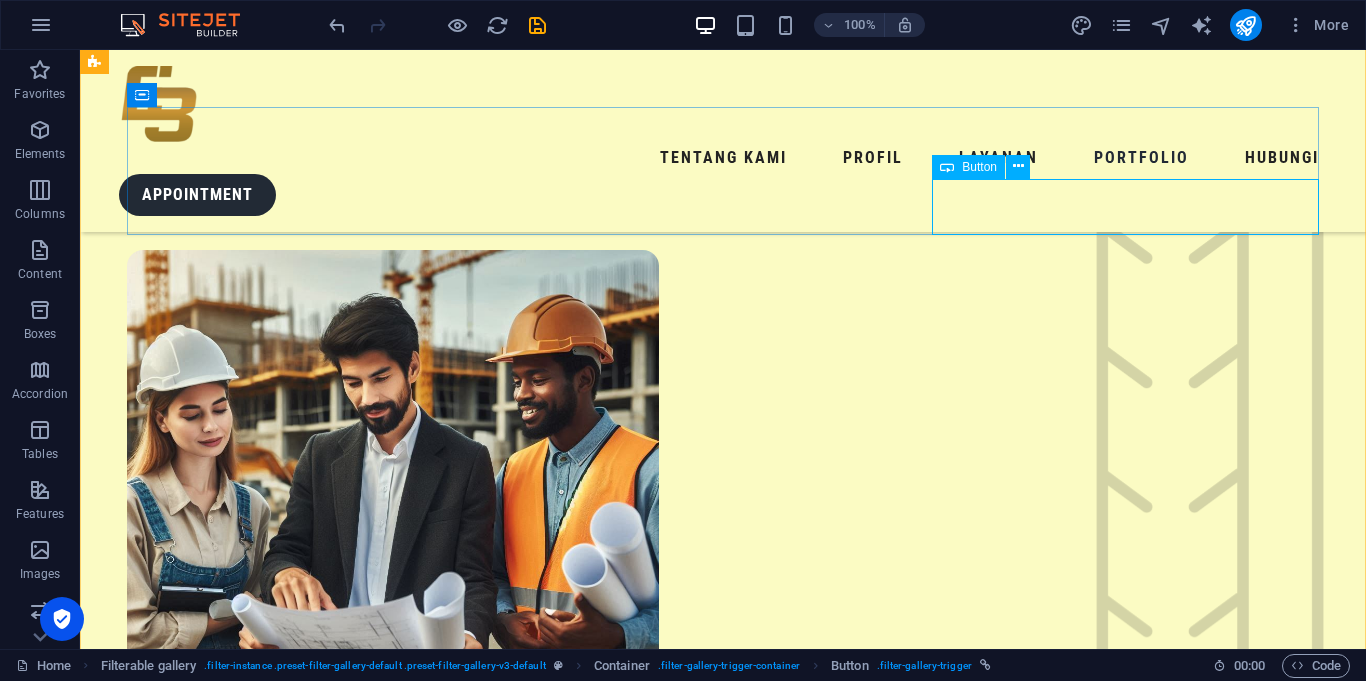 click on "LAPANGAN SOFTBALL" at bounding box center (723, 3756) 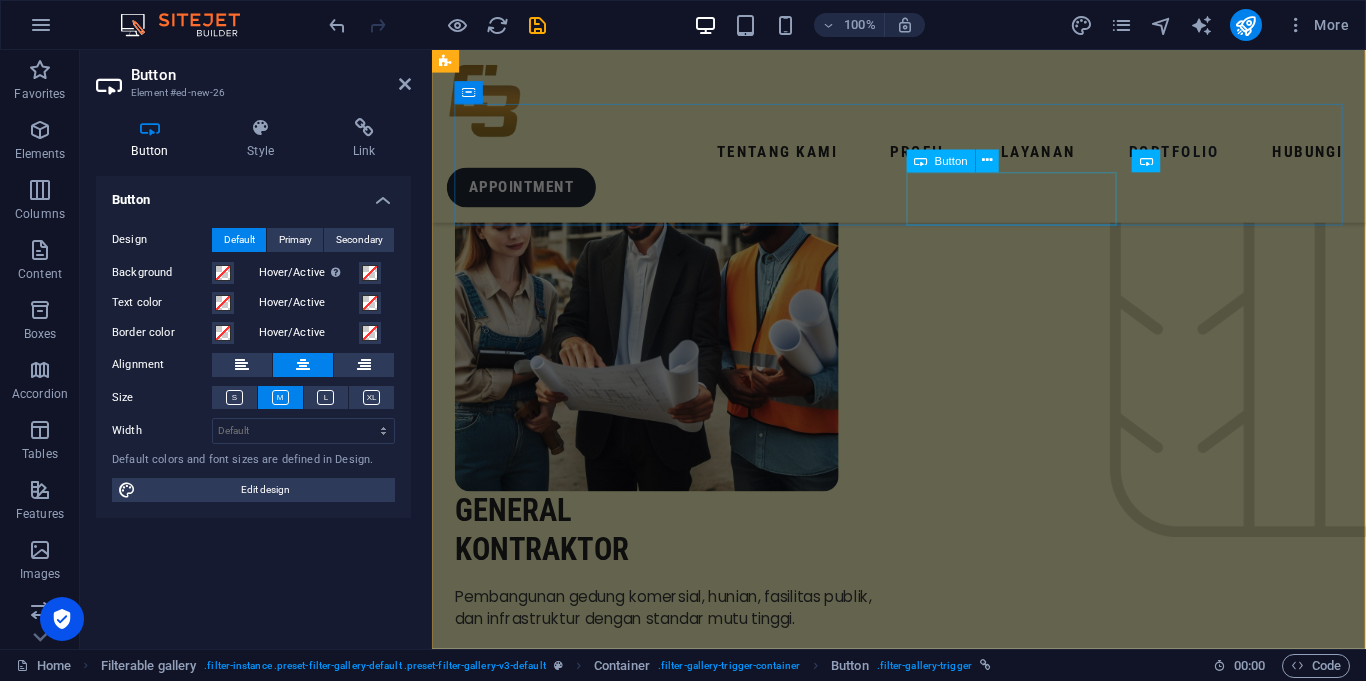 scroll, scrollTop: 3121, scrollLeft: 0, axis: vertical 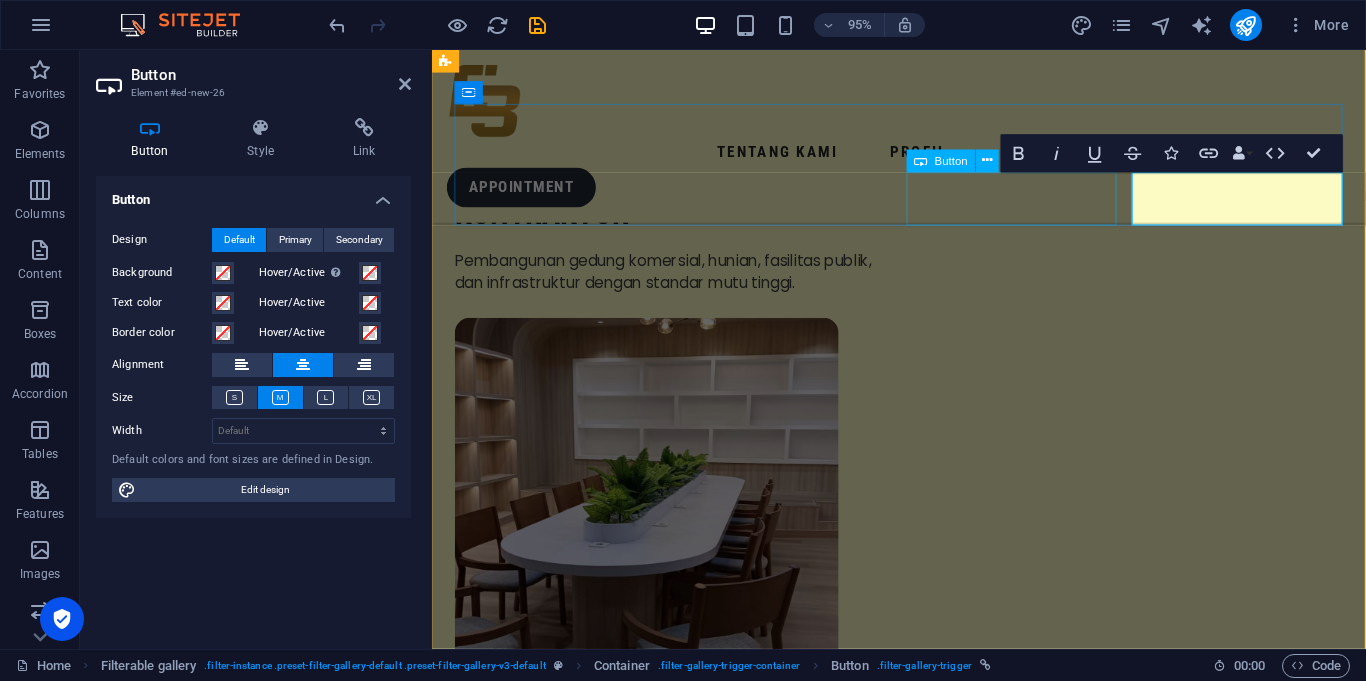 type 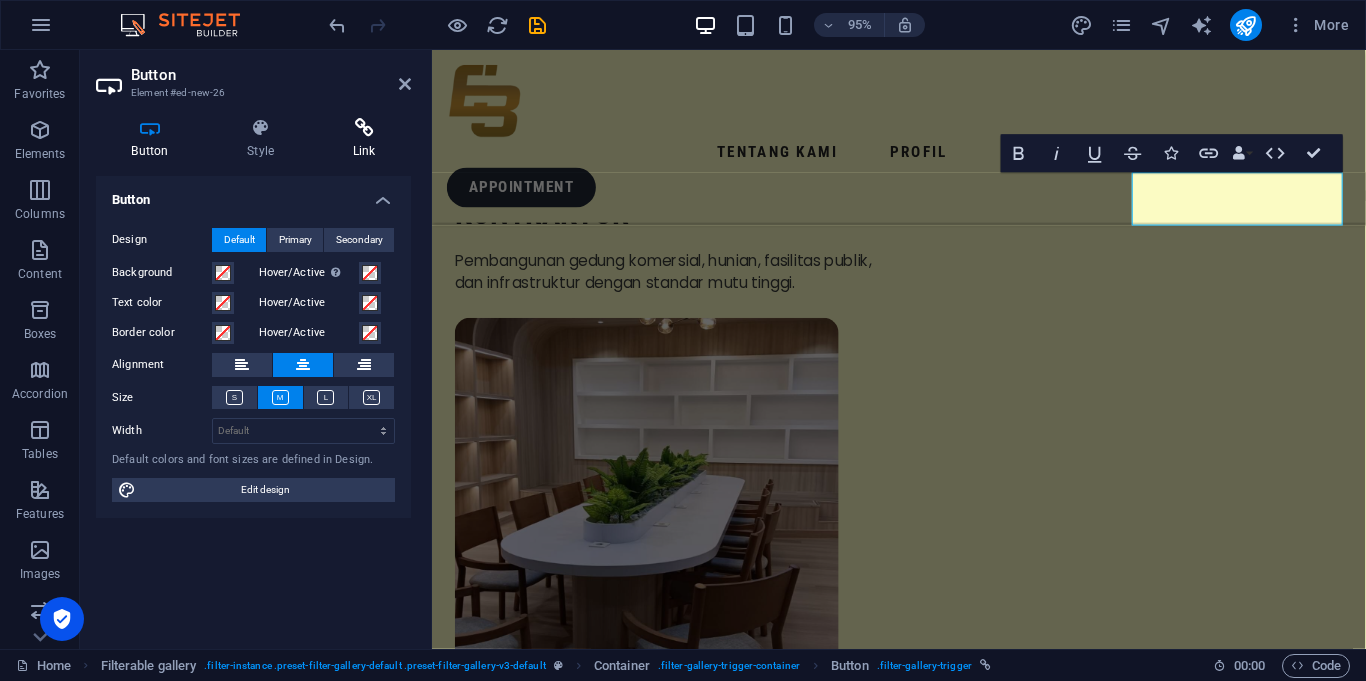 click on "Link" at bounding box center [364, 139] 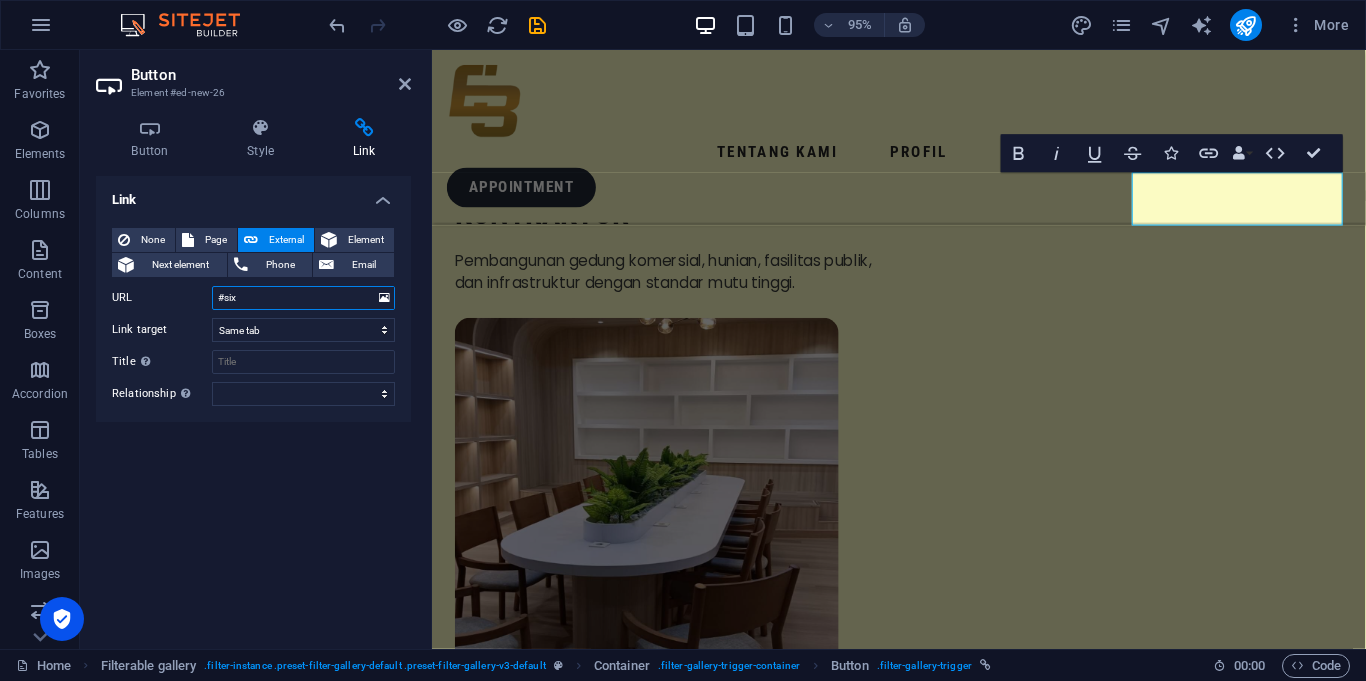 click on "#six" at bounding box center [303, 298] 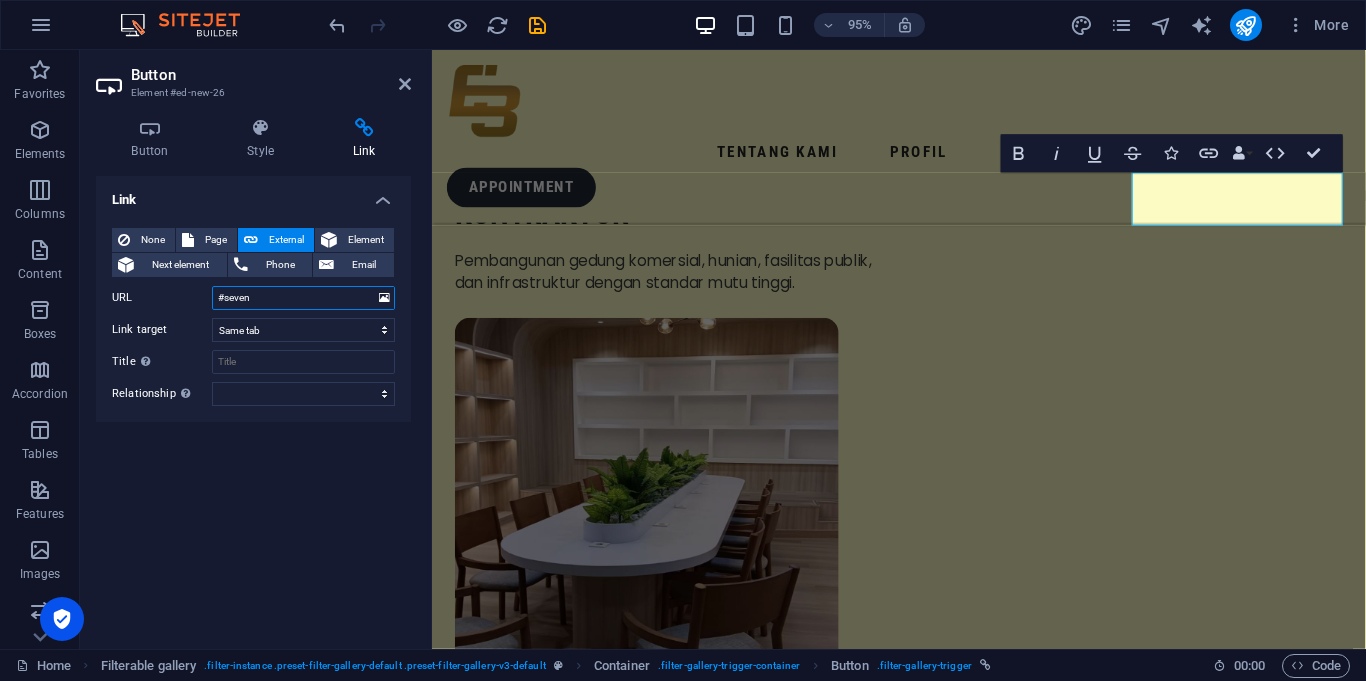 type on "#seven" 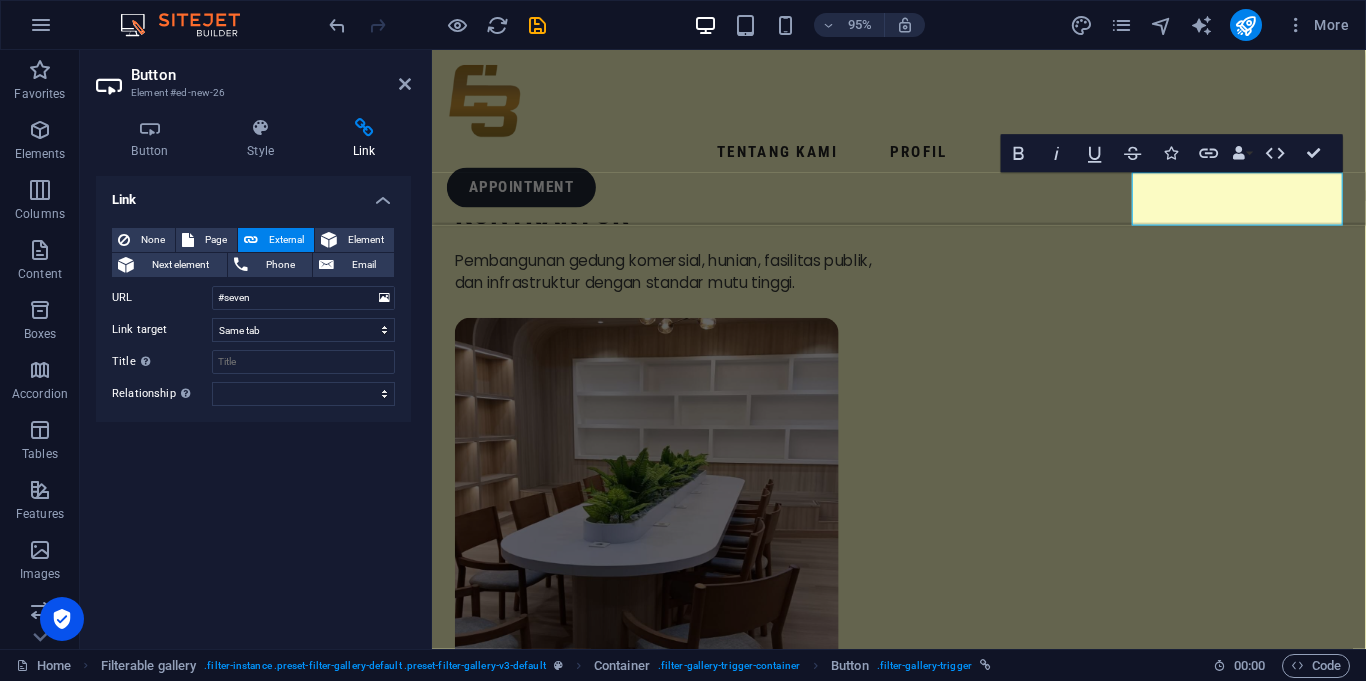 click on "Link None Page External Element Next element Phone Email Page Home Legal Notice Privacy Subpage Element
URL #seven Phone Email Link target New tab Same tab Overlay Title Additional link description, should not be the same as the link text. The title is most often shown as a tooltip text when the mouse moves over the element. Leave empty if uncertain. Relationship Sets the  relationship of this link to the link target . For example, the value "nofollow" instructs search engines not to follow the link. Can be left empty. alternate author bookmark external help license next nofollow noreferrer noopener prev search tag" at bounding box center (253, 404) 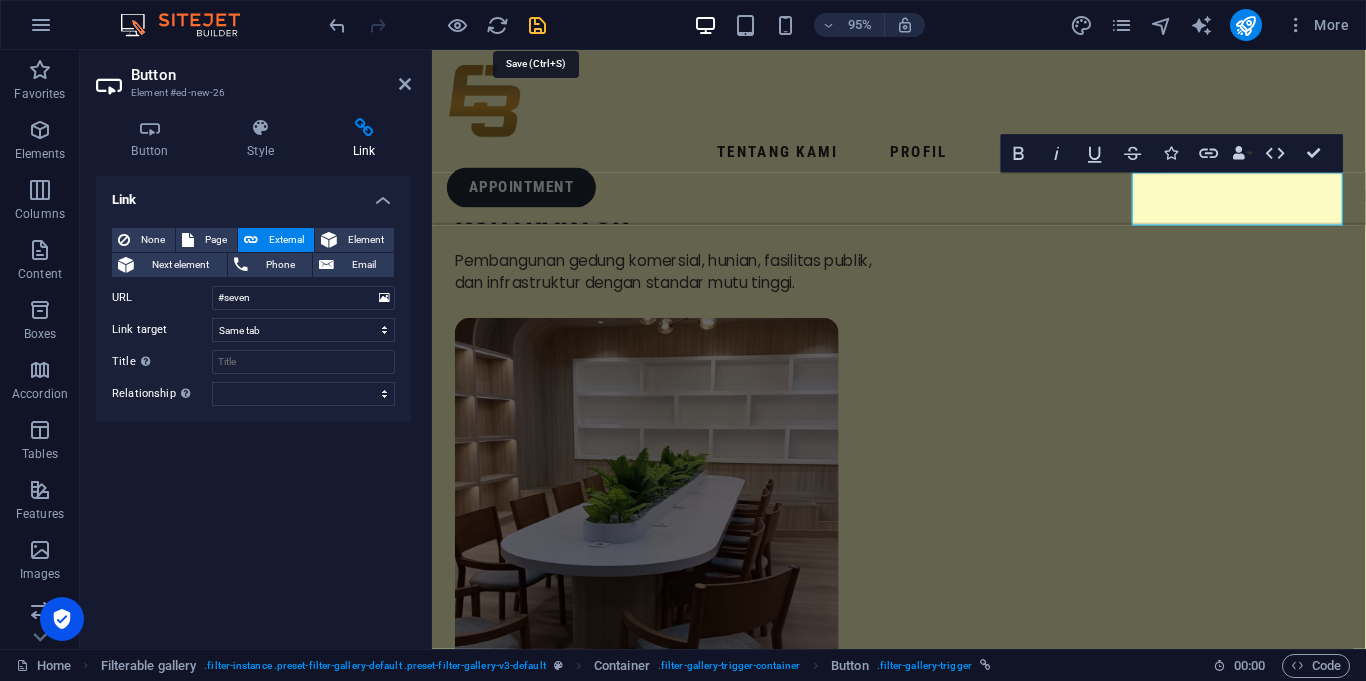 click at bounding box center (537, 25) 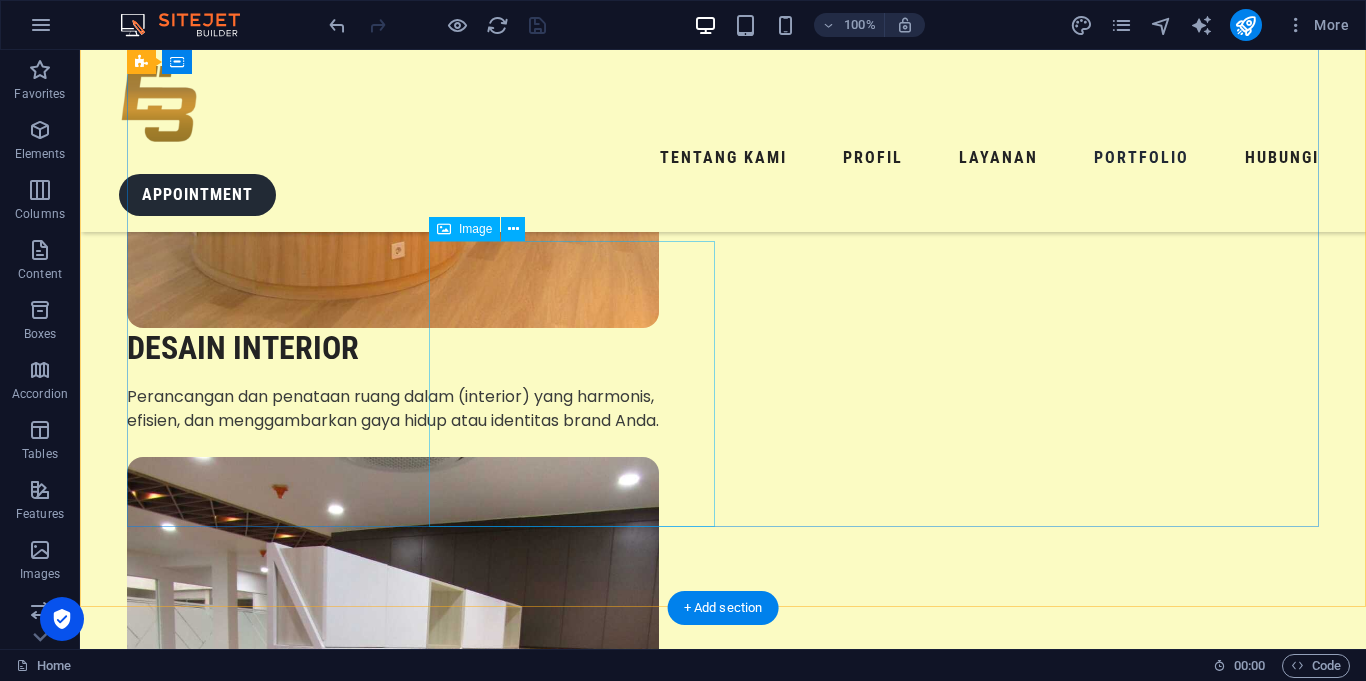 scroll, scrollTop: 4593, scrollLeft: 0, axis: vertical 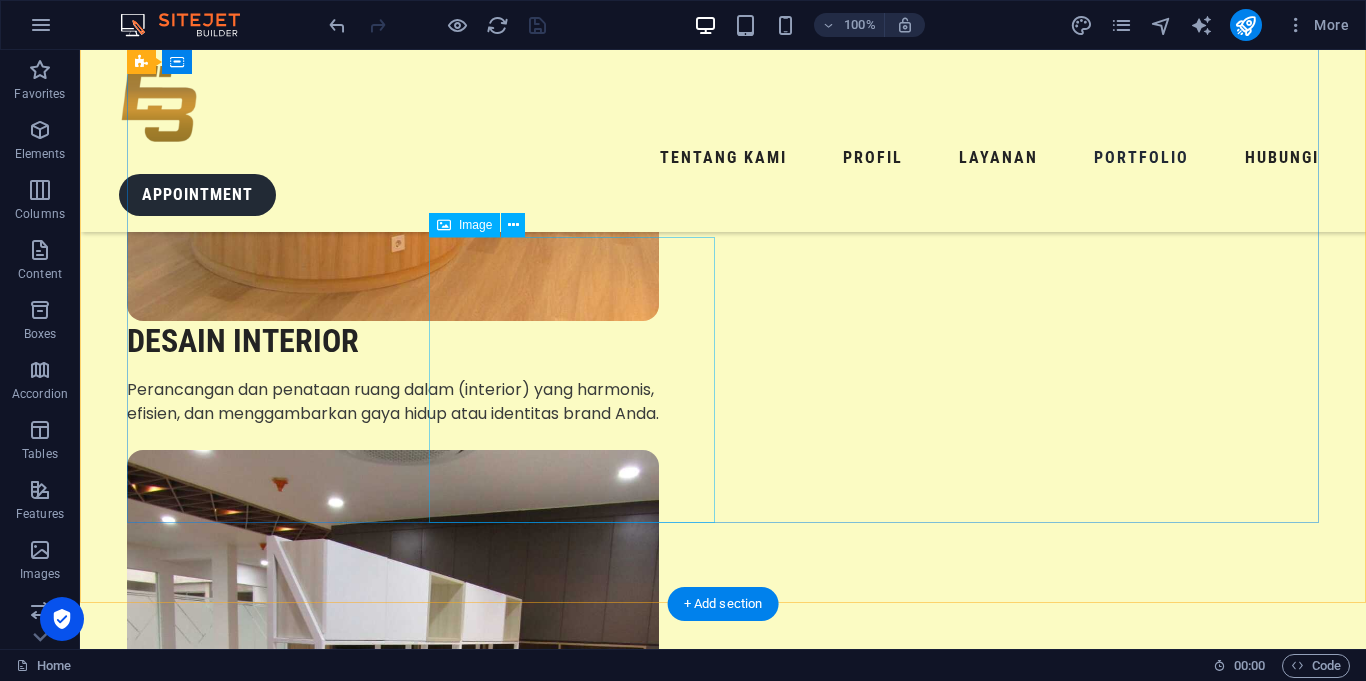 click at bounding box center (270, 9468) 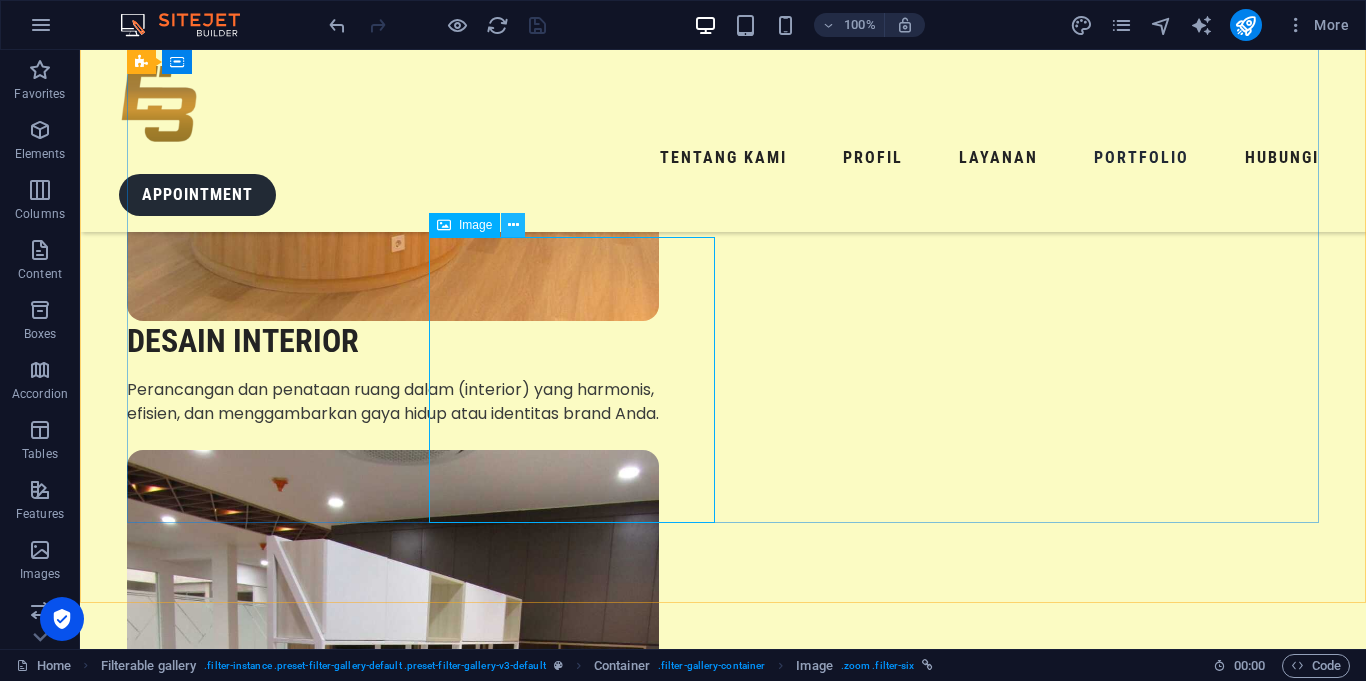 click at bounding box center [513, 225] 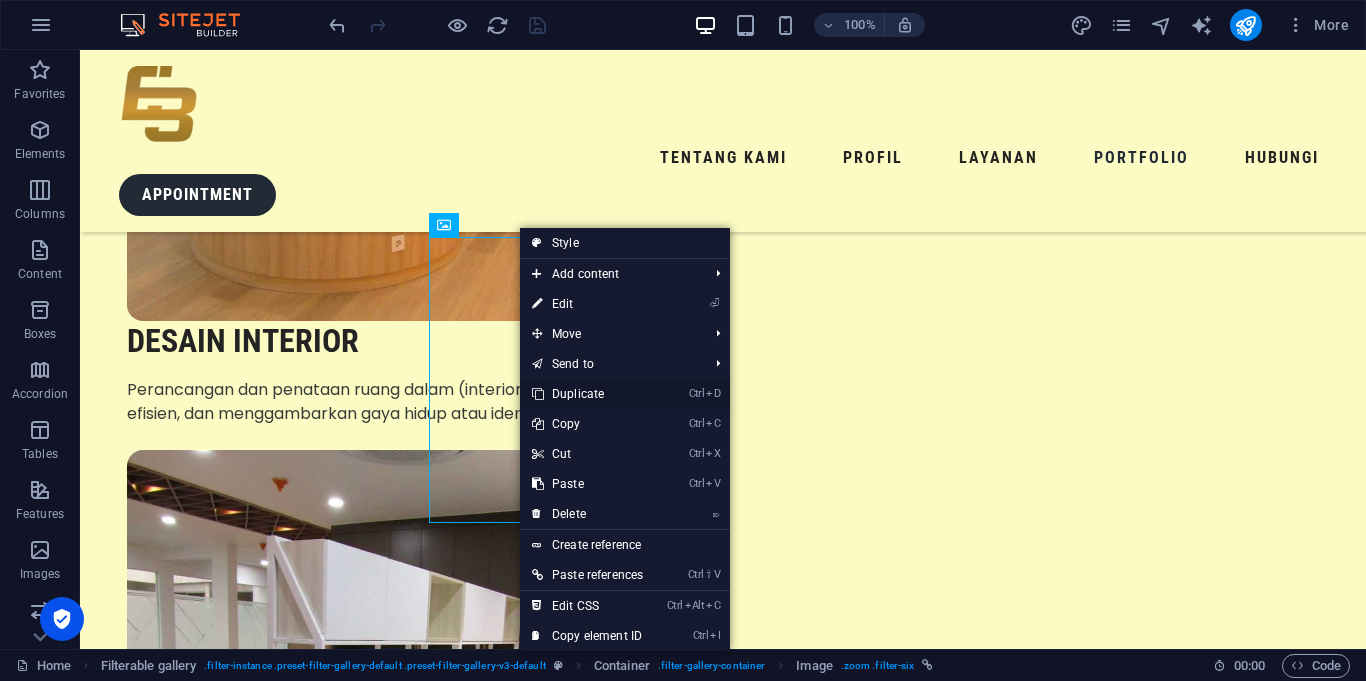 click on "Ctrl D  Duplicate" at bounding box center (625, 394) 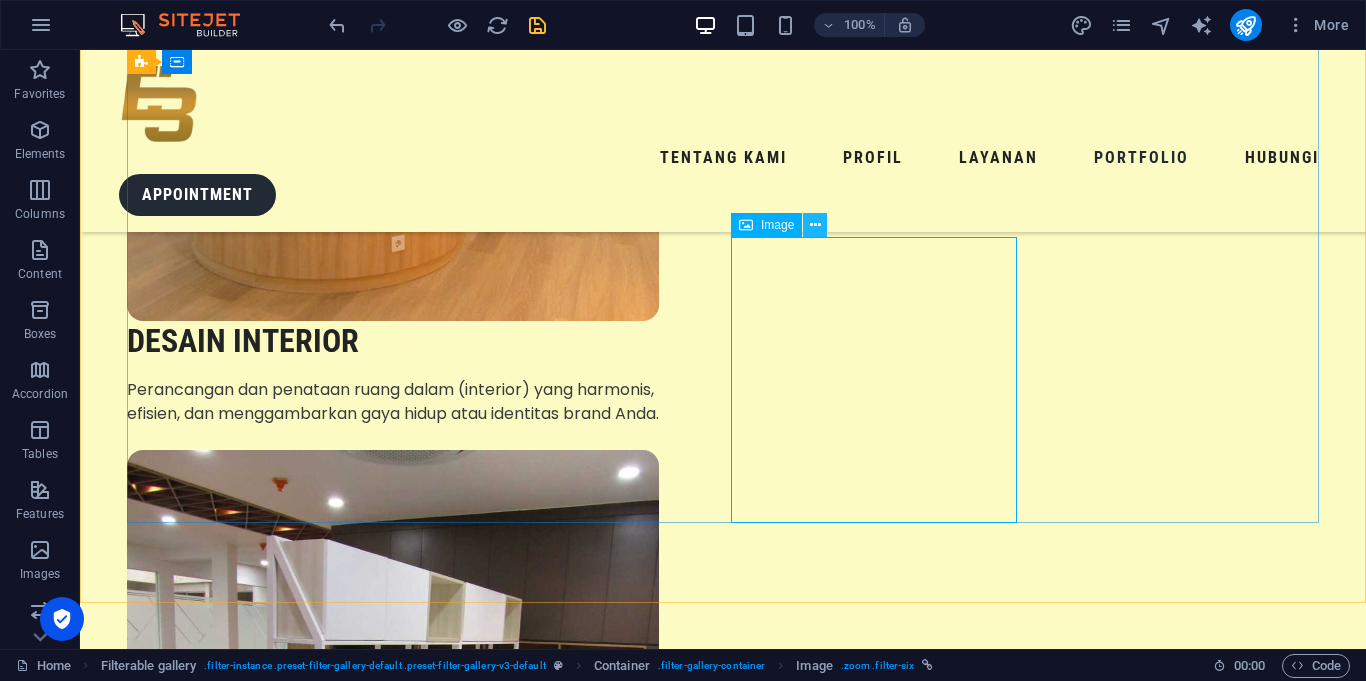 click at bounding box center (815, 225) 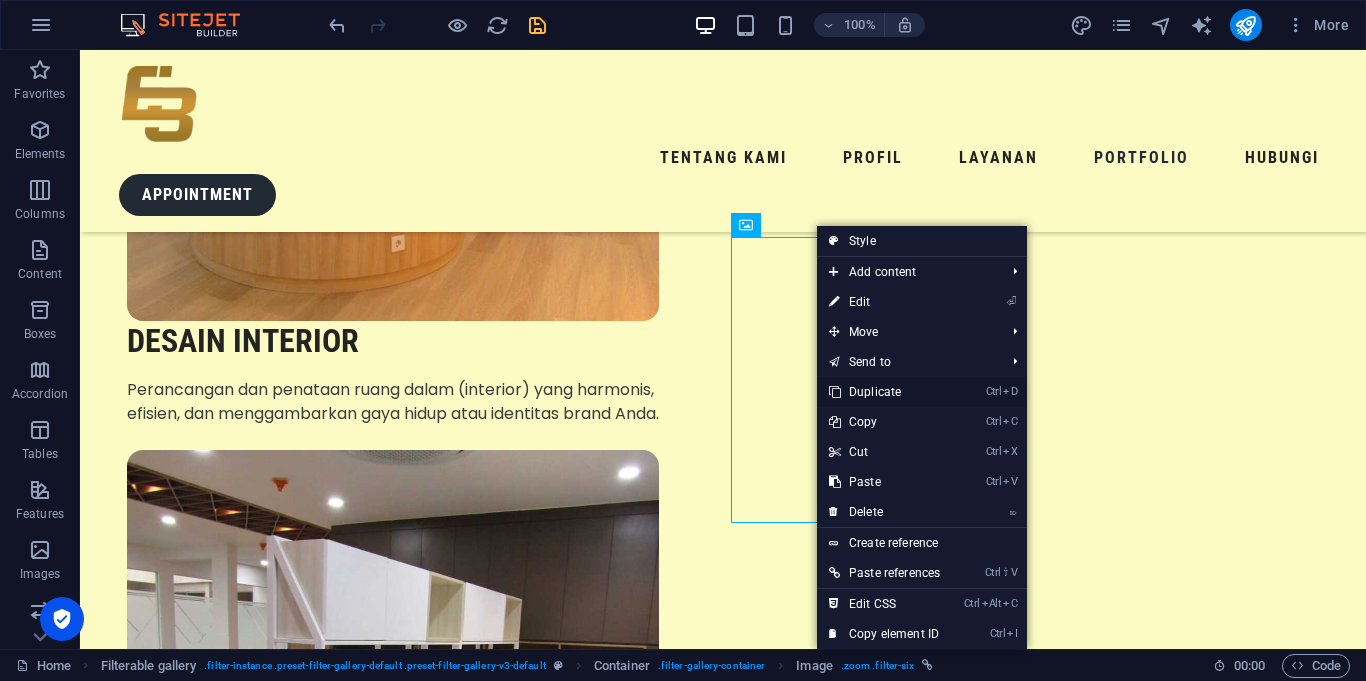 click on "Ctrl D  Duplicate" at bounding box center (884, 392) 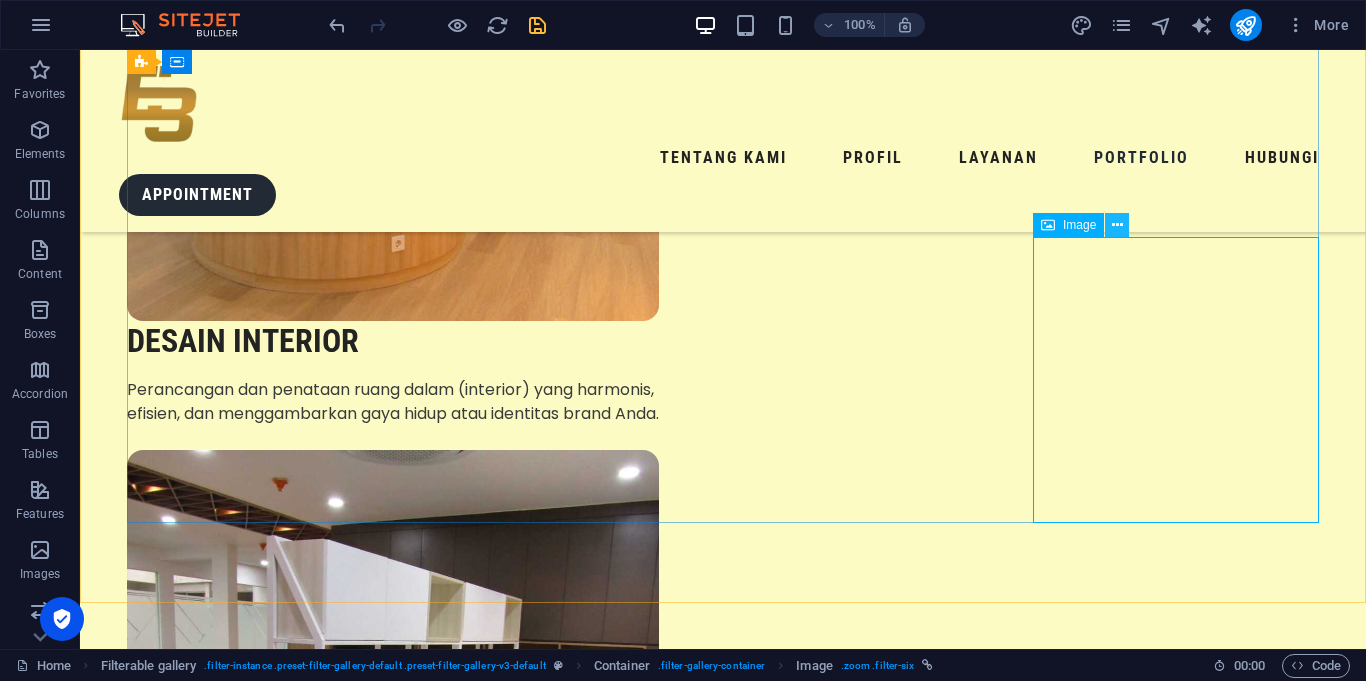 click at bounding box center (1117, 225) 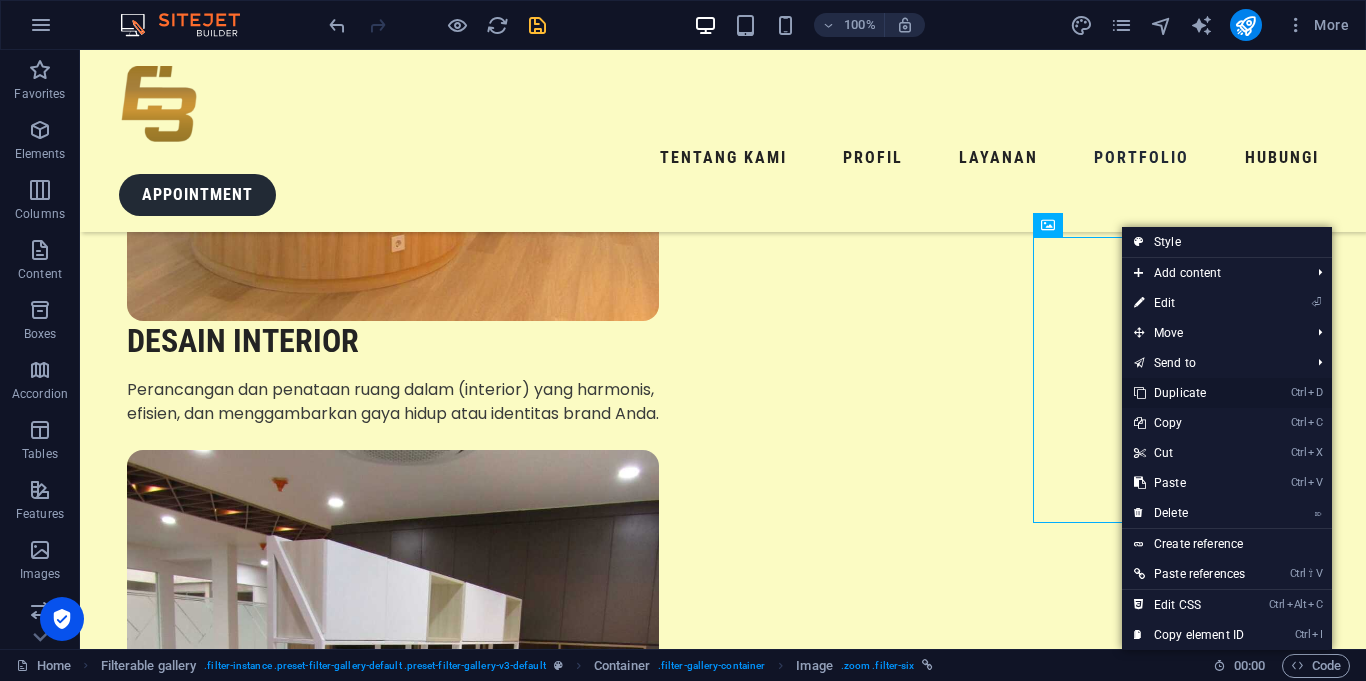 click on "Ctrl D  Duplicate" at bounding box center [1189, 393] 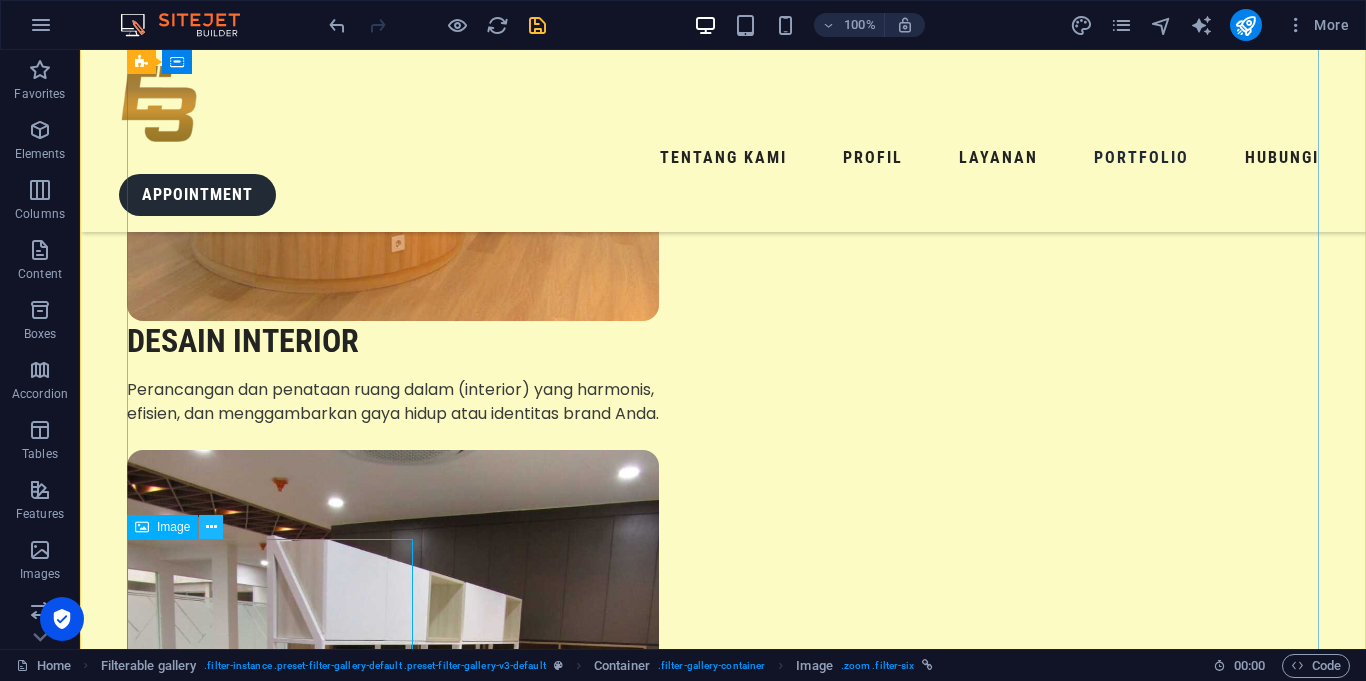 click at bounding box center [211, 527] 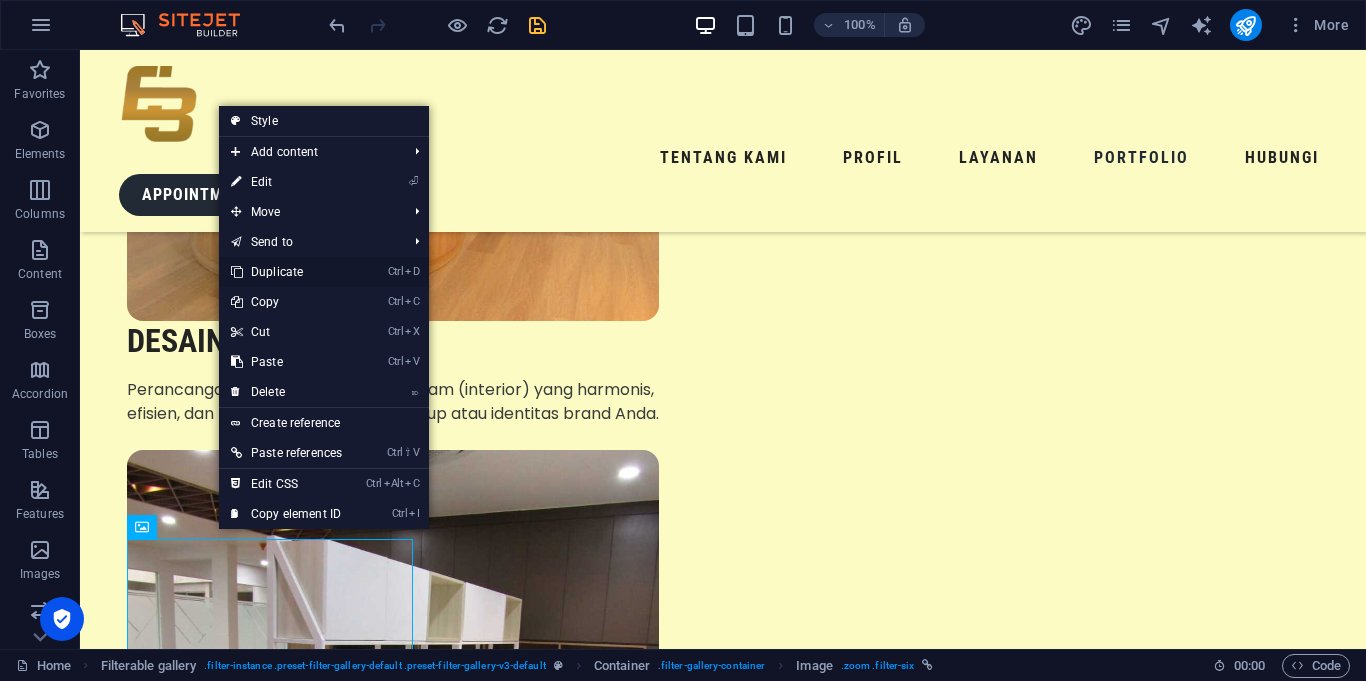 click on "Ctrl D  Duplicate" at bounding box center (286, 272) 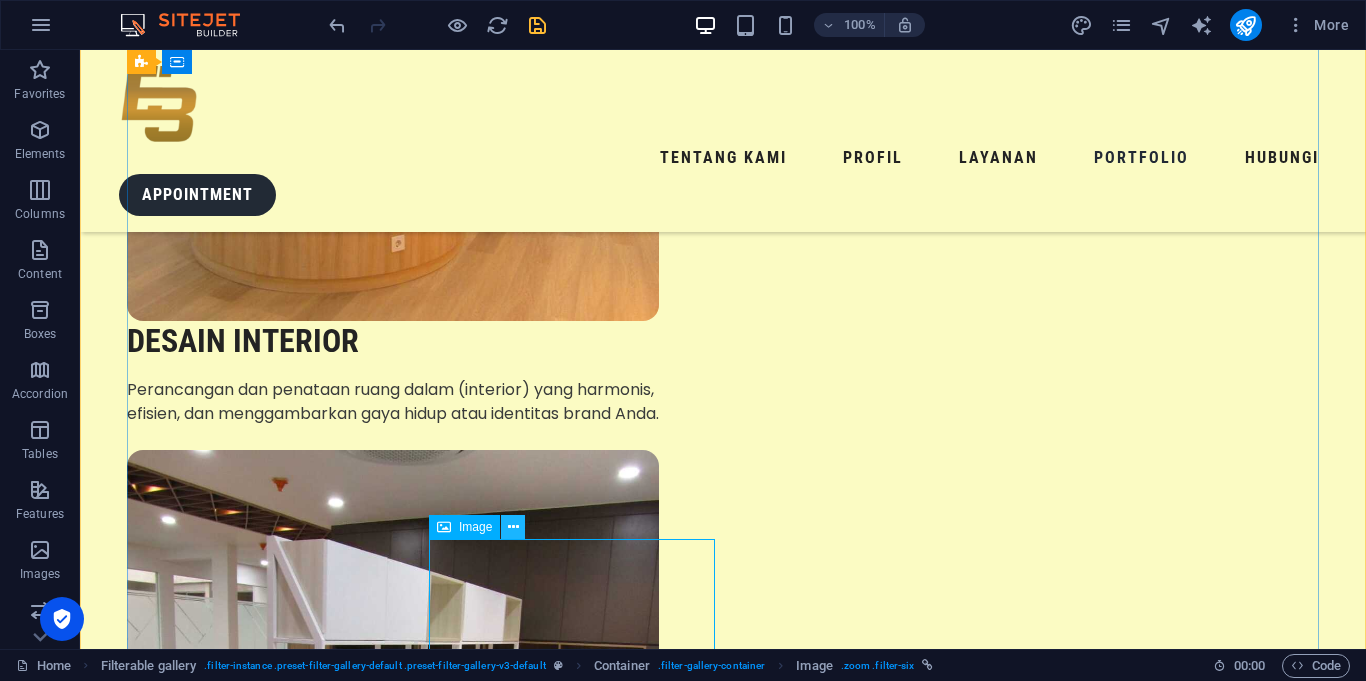 click at bounding box center [513, 527] 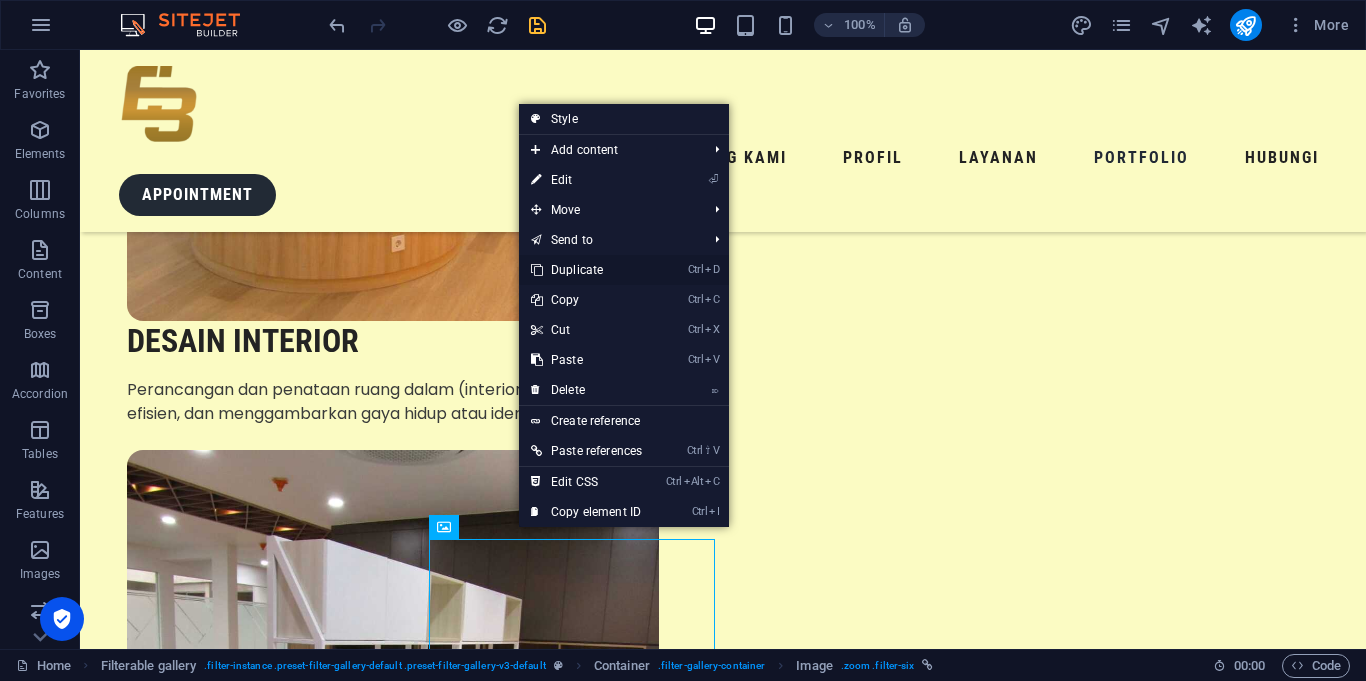 click on "Ctrl D  Duplicate" at bounding box center [586, 270] 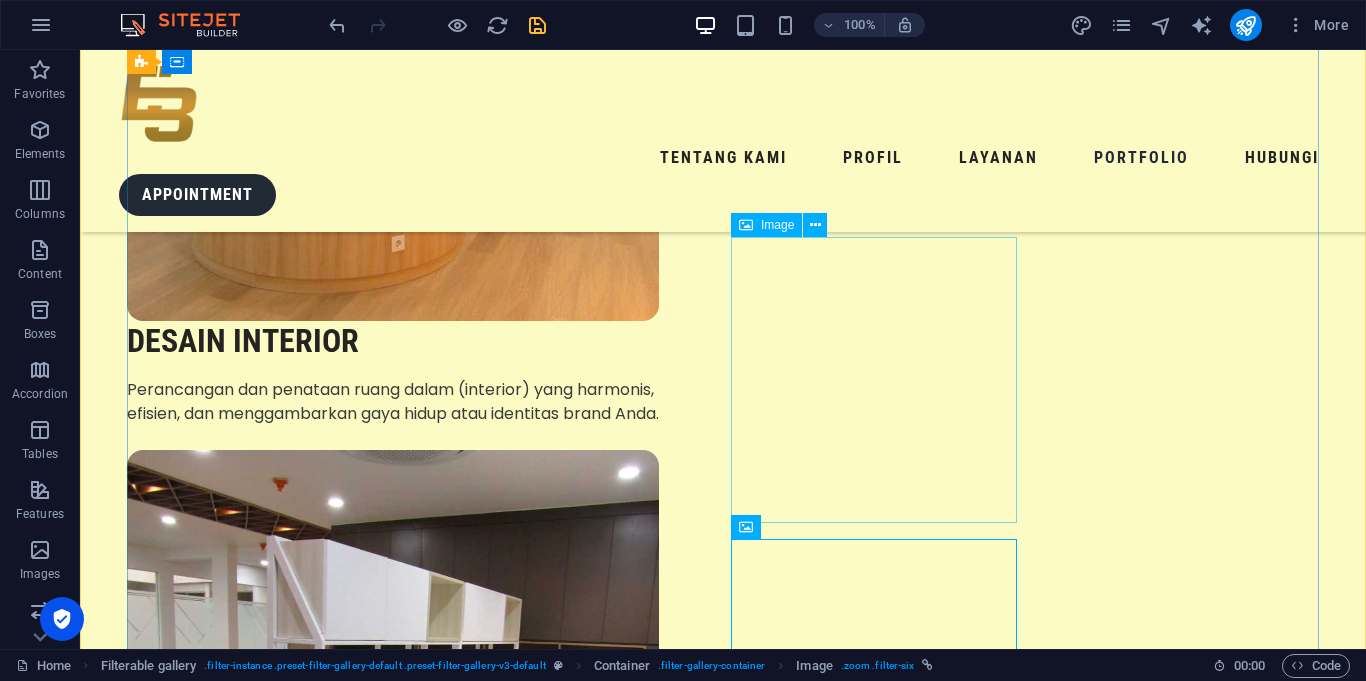 click at bounding box center (270, 9762) 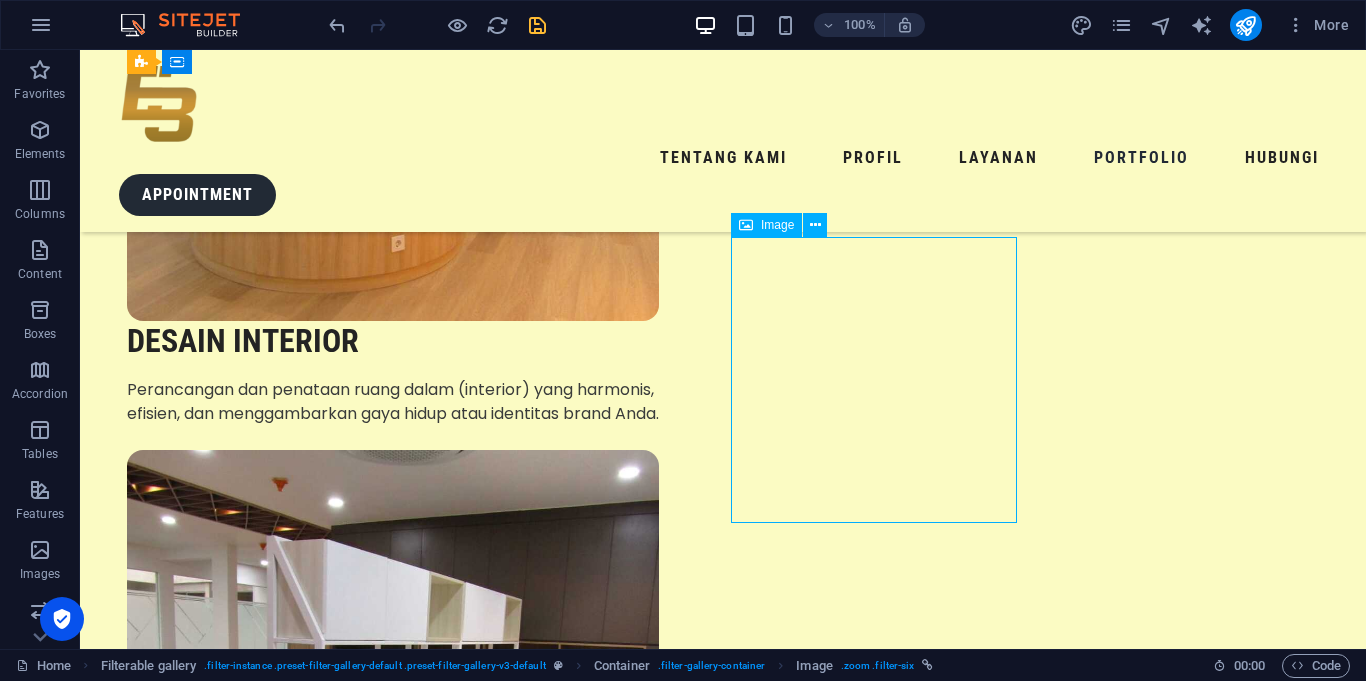 click at bounding box center (270, 9762) 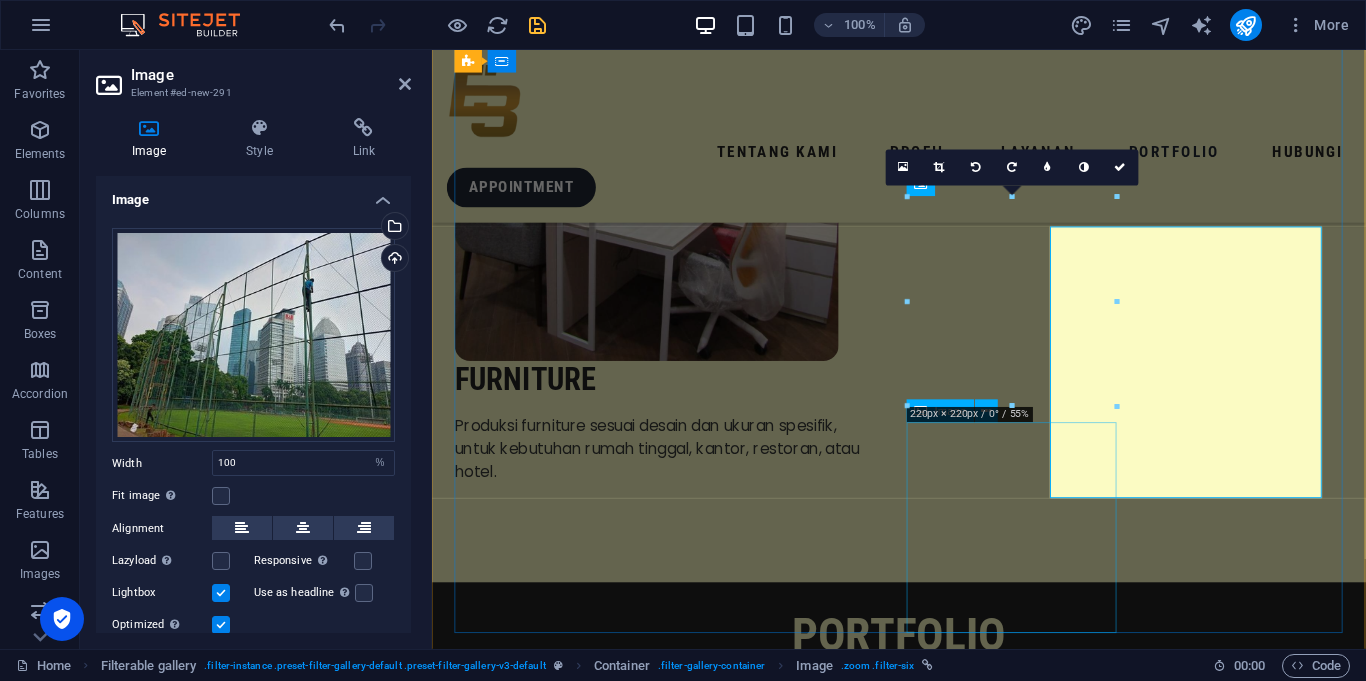 scroll, scrollTop: 4594, scrollLeft: 0, axis: vertical 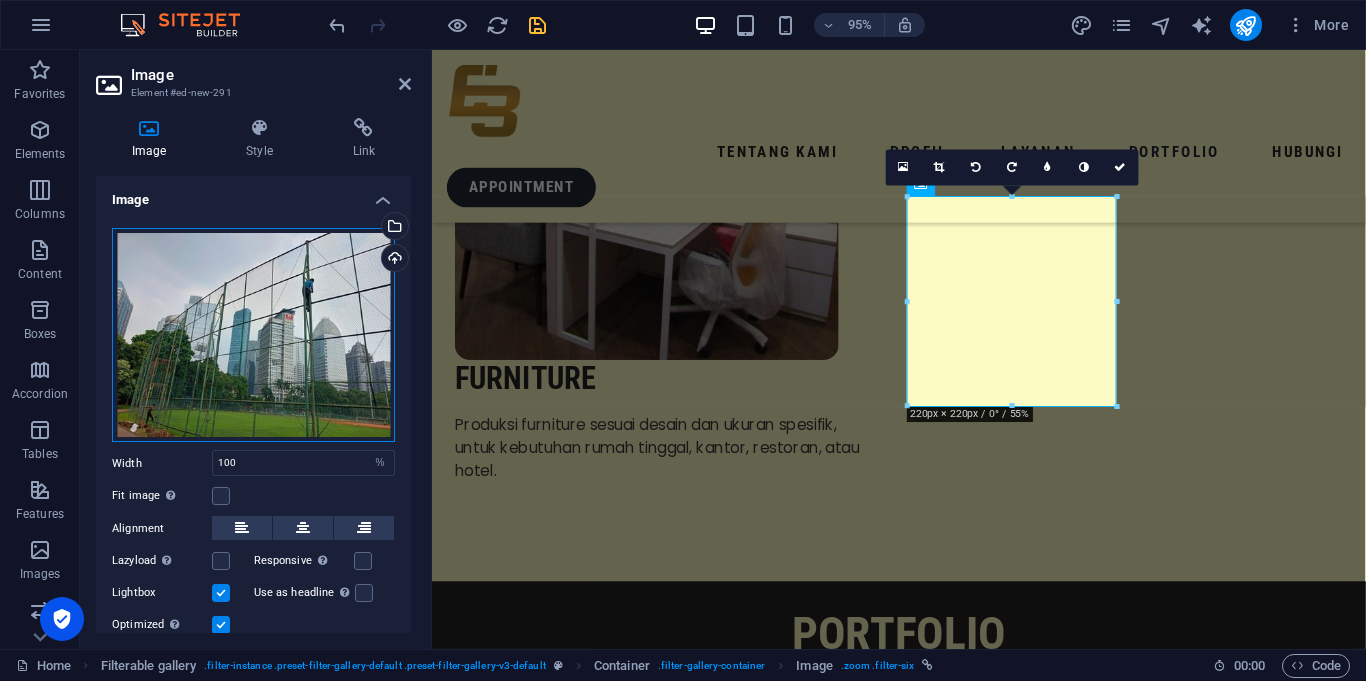 click on "Drag files here, click to choose files or select files from Files or our free stock photos & videos" at bounding box center (253, 335) 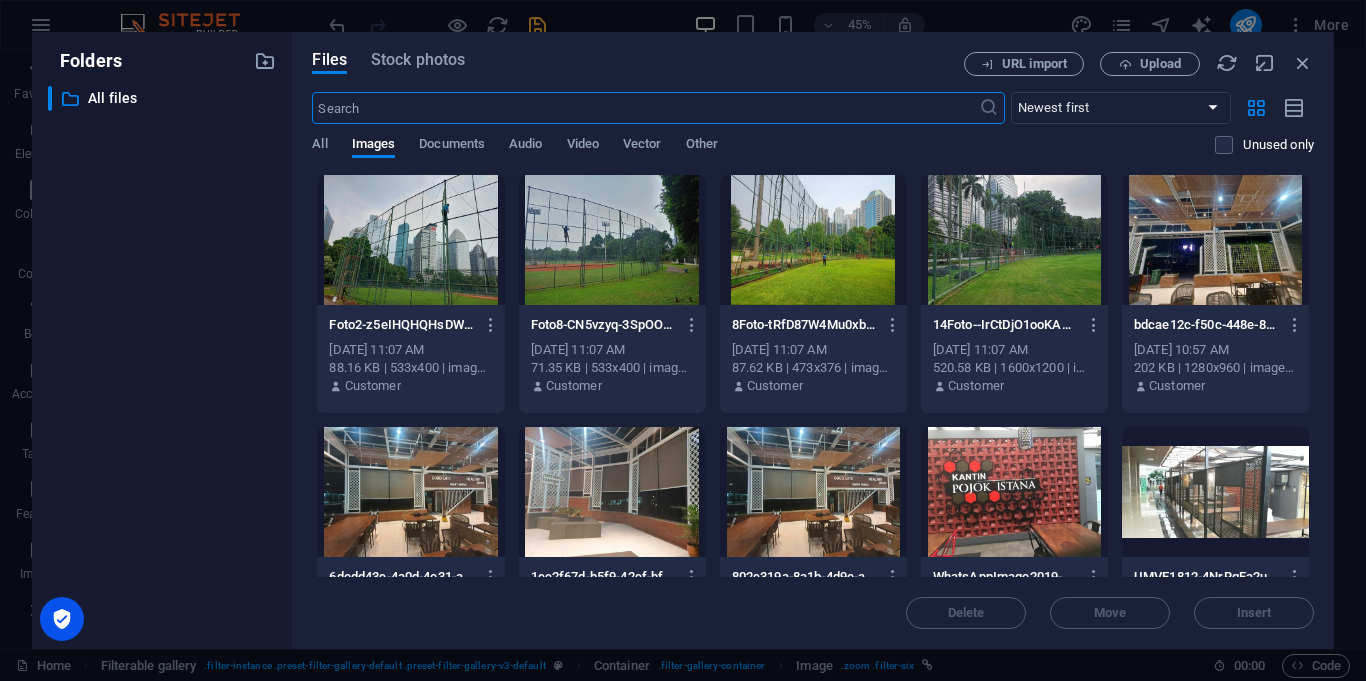 scroll, scrollTop: 4599, scrollLeft: 0, axis: vertical 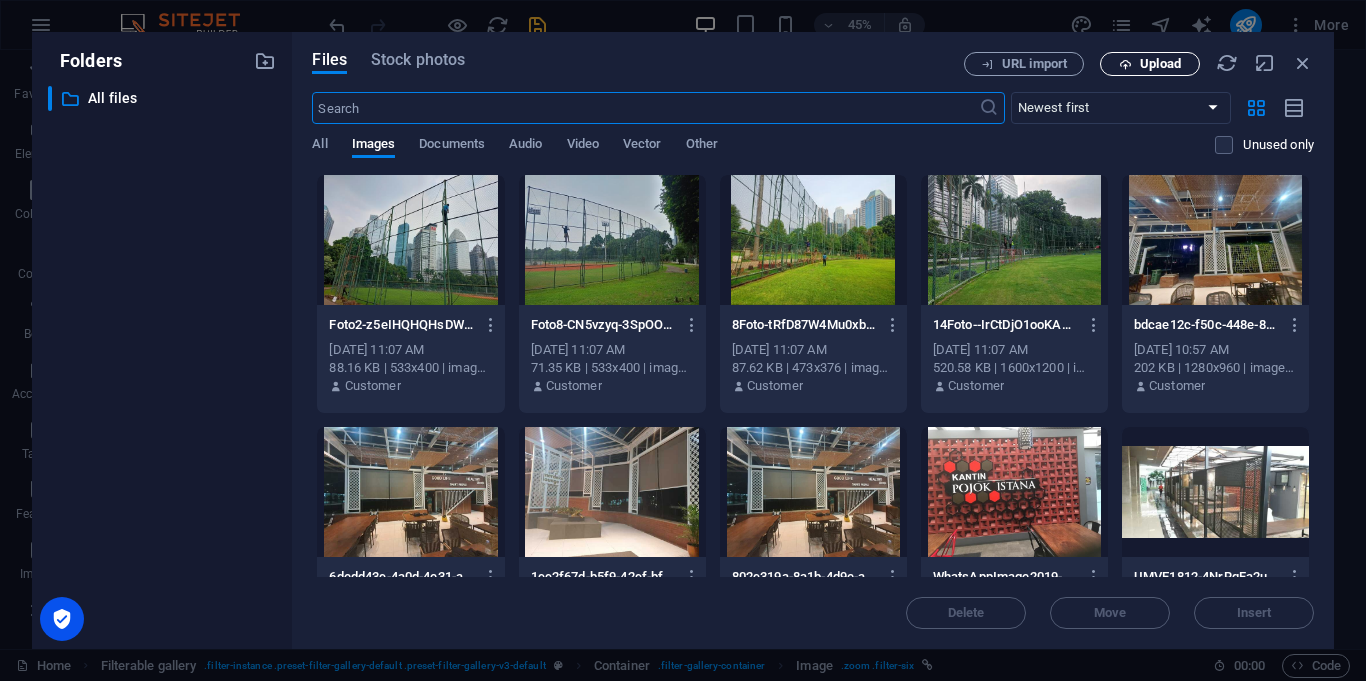 click on "Upload" at bounding box center (1160, 64) 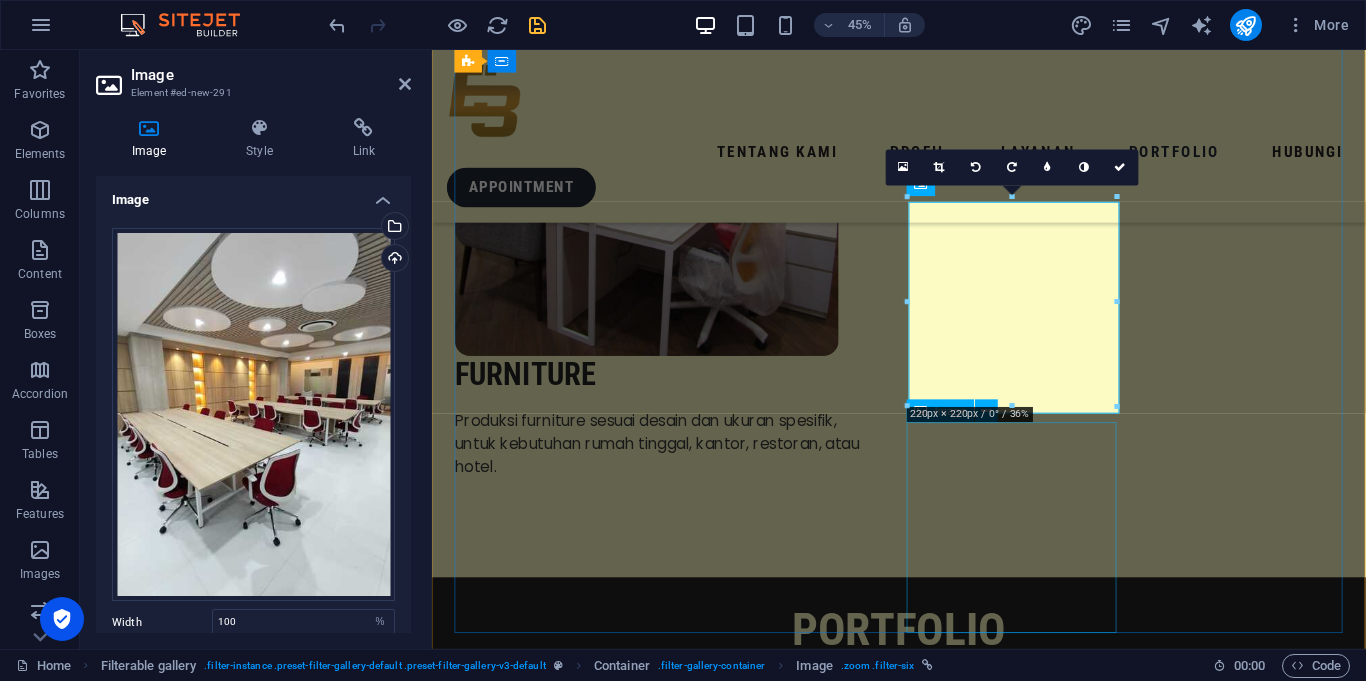 scroll, scrollTop: 4594, scrollLeft: 0, axis: vertical 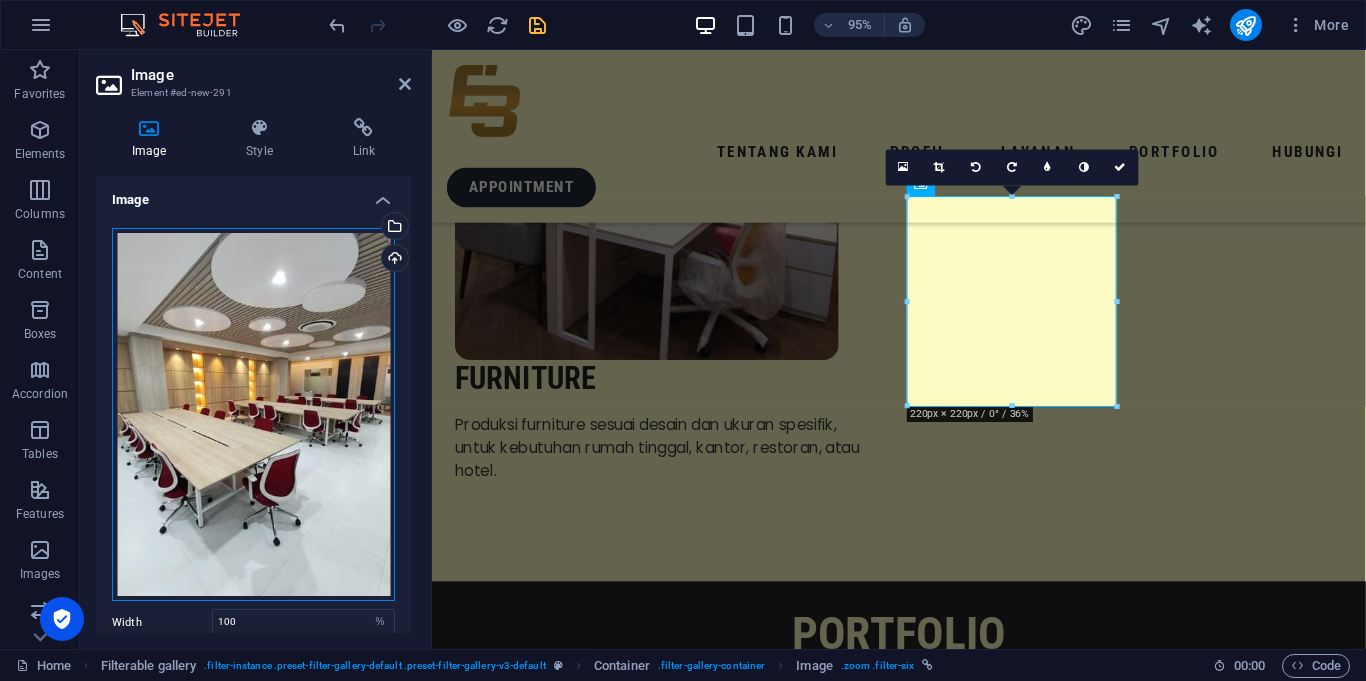 click on "Drag files here, click to choose files or select files from Files or our free stock photos & videos" at bounding box center (253, 415) 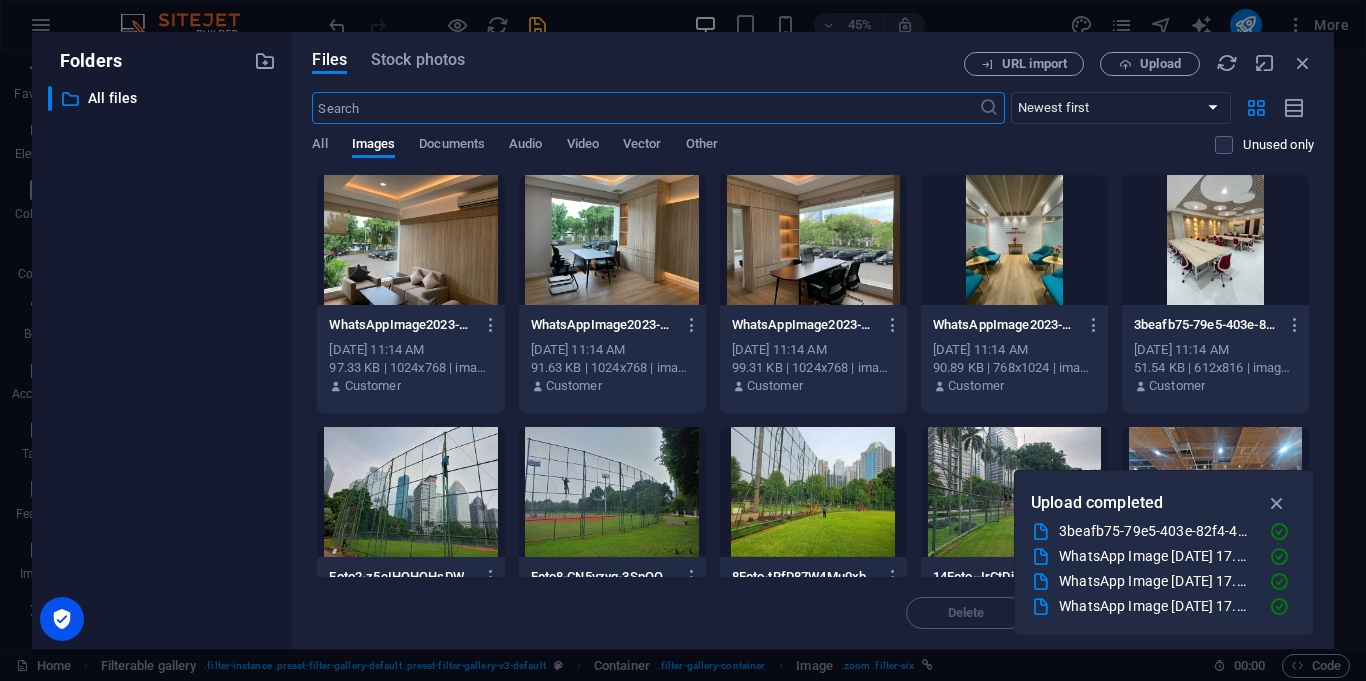 scroll, scrollTop: 4599, scrollLeft: 0, axis: vertical 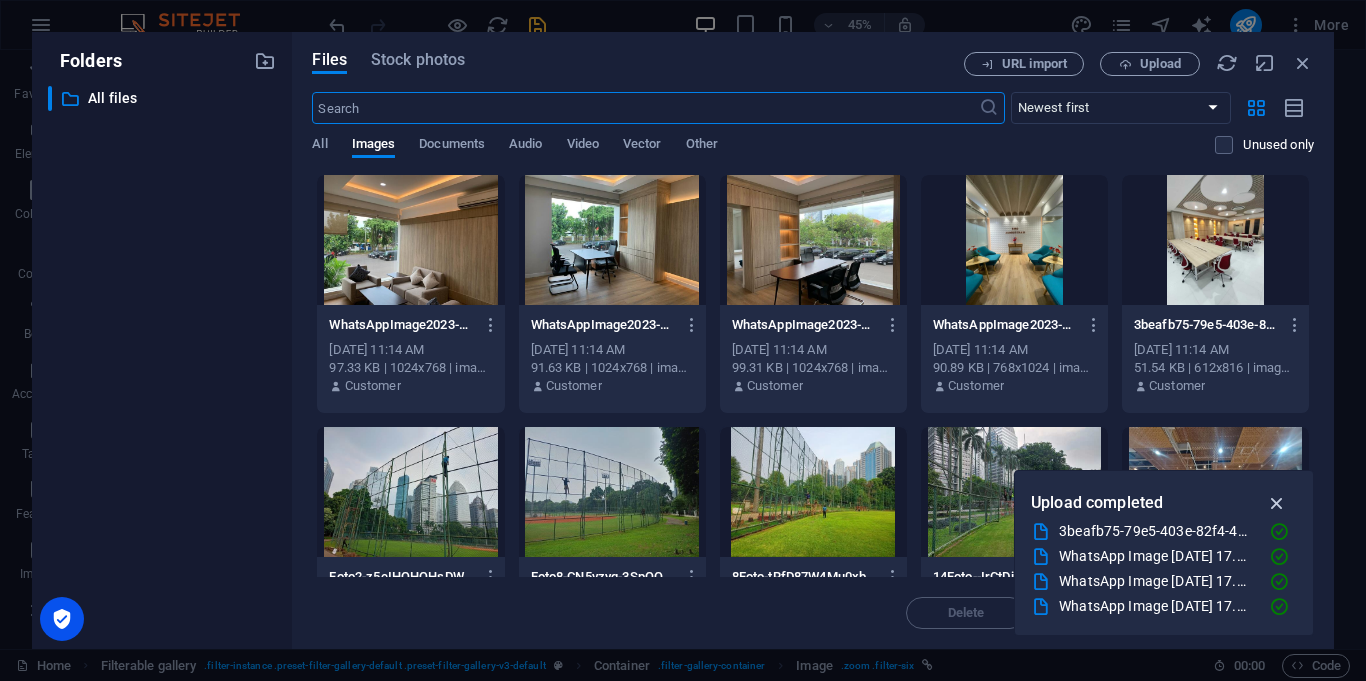 click at bounding box center (1277, 503) 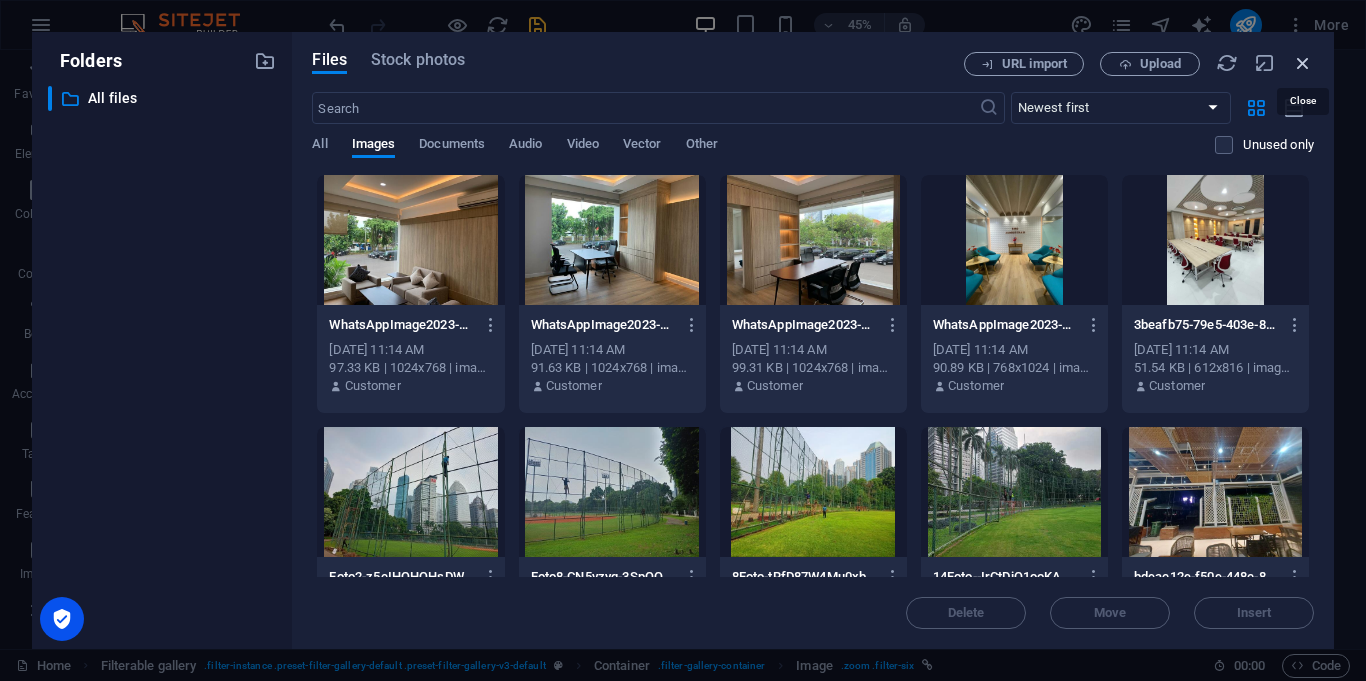 click at bounding box center [1303, 63] 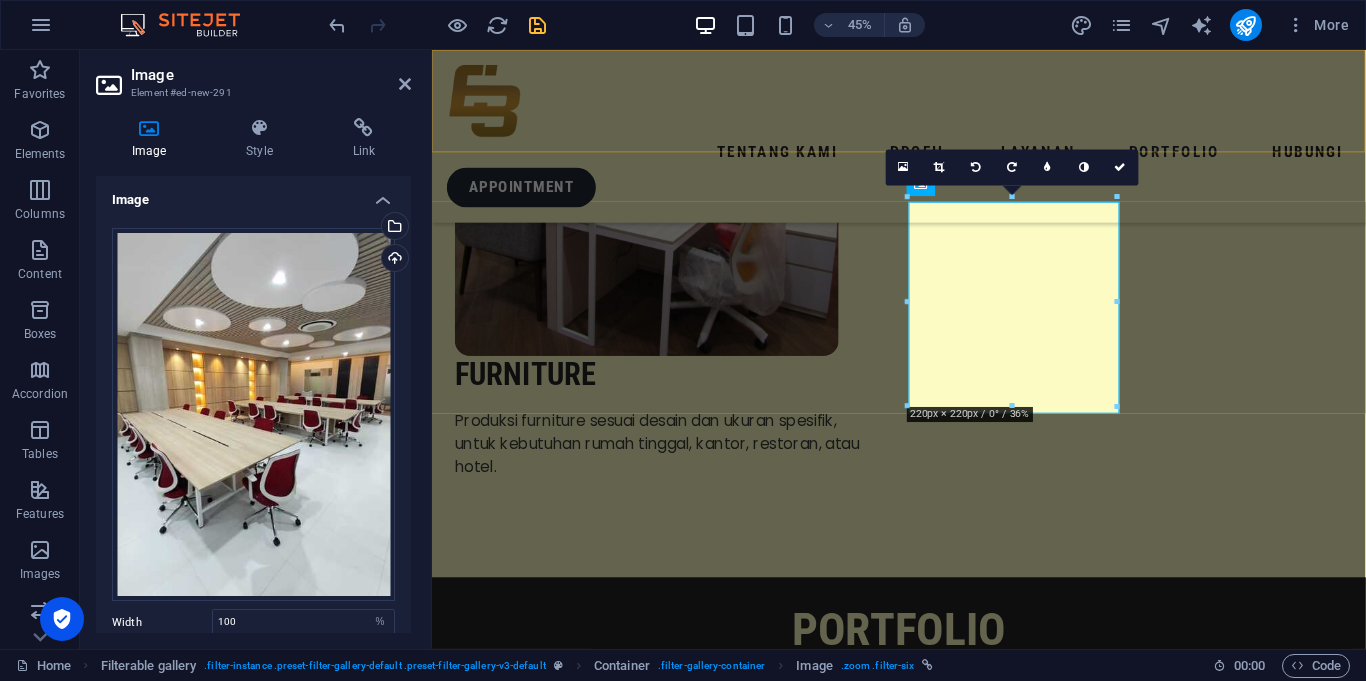 scroll, scrollTop: 4594, scrollLeft: 0, axis: vertical 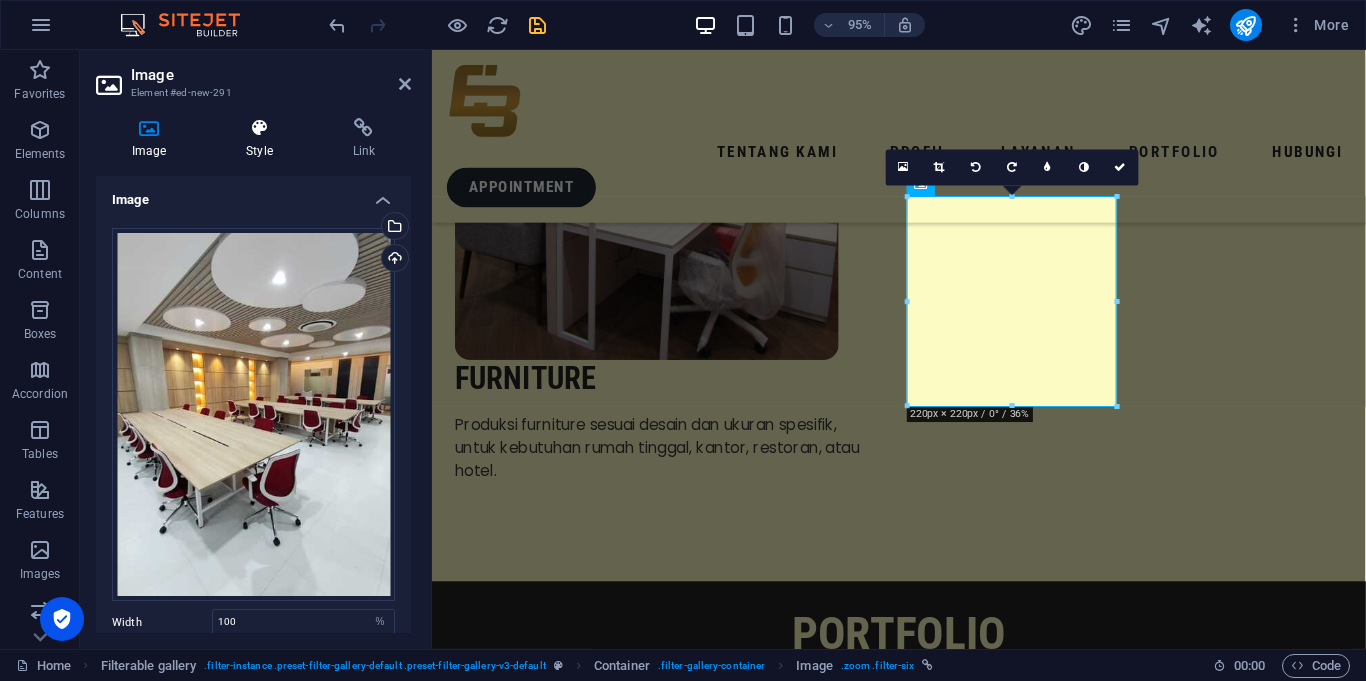 click at bounding box center (259, 128) 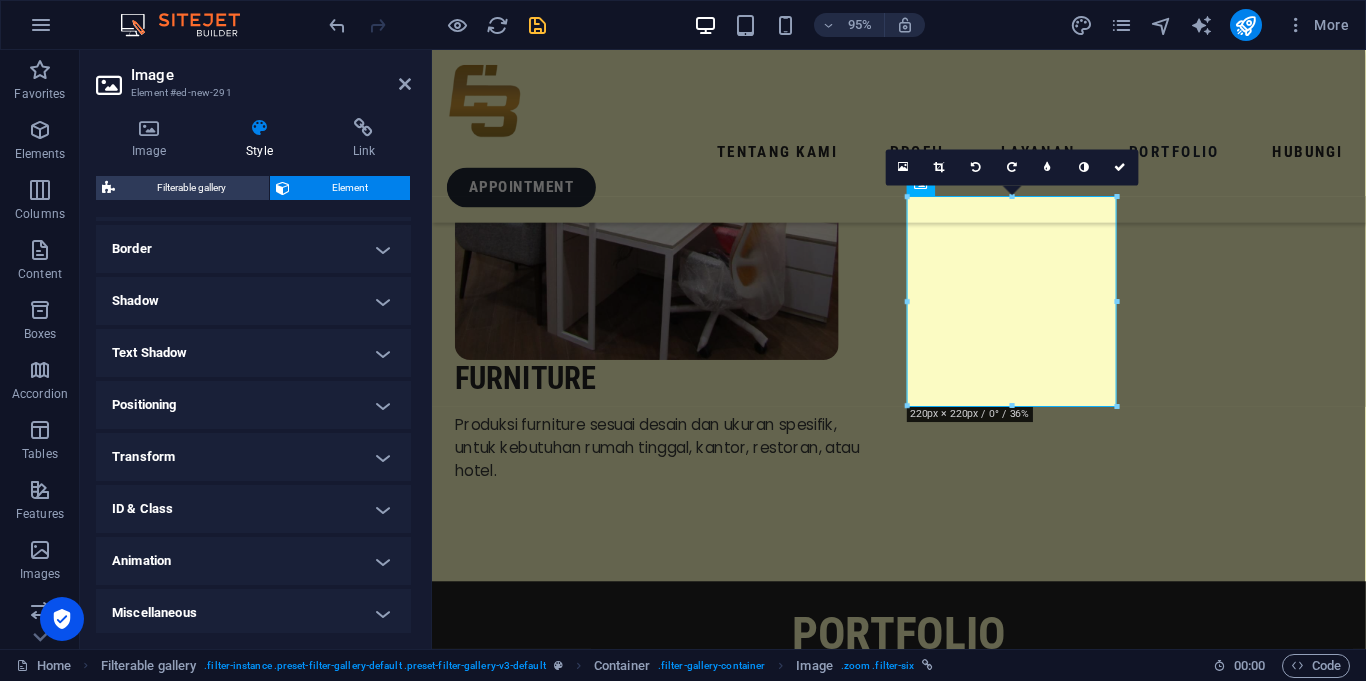 scroll, scrollTop: 429, scrollLeft: 0, axis: vertical 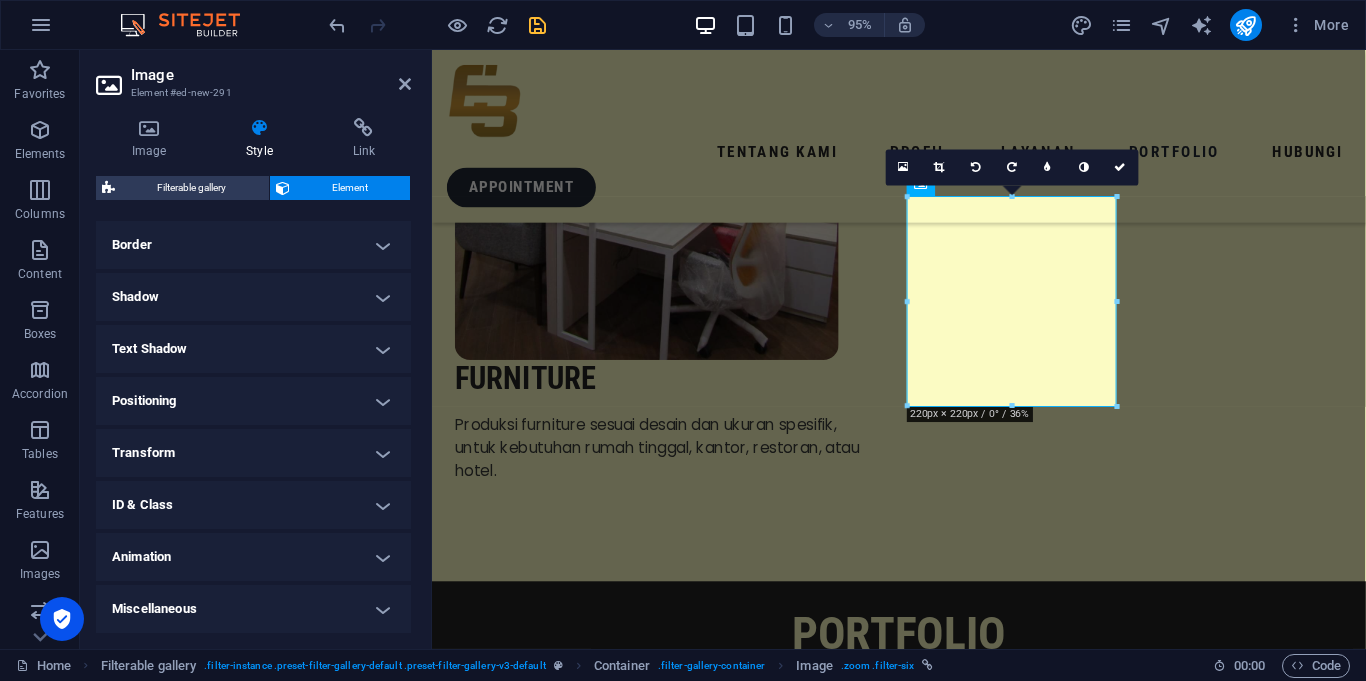 click on "ID & Class" at bounding box center [253, 505] 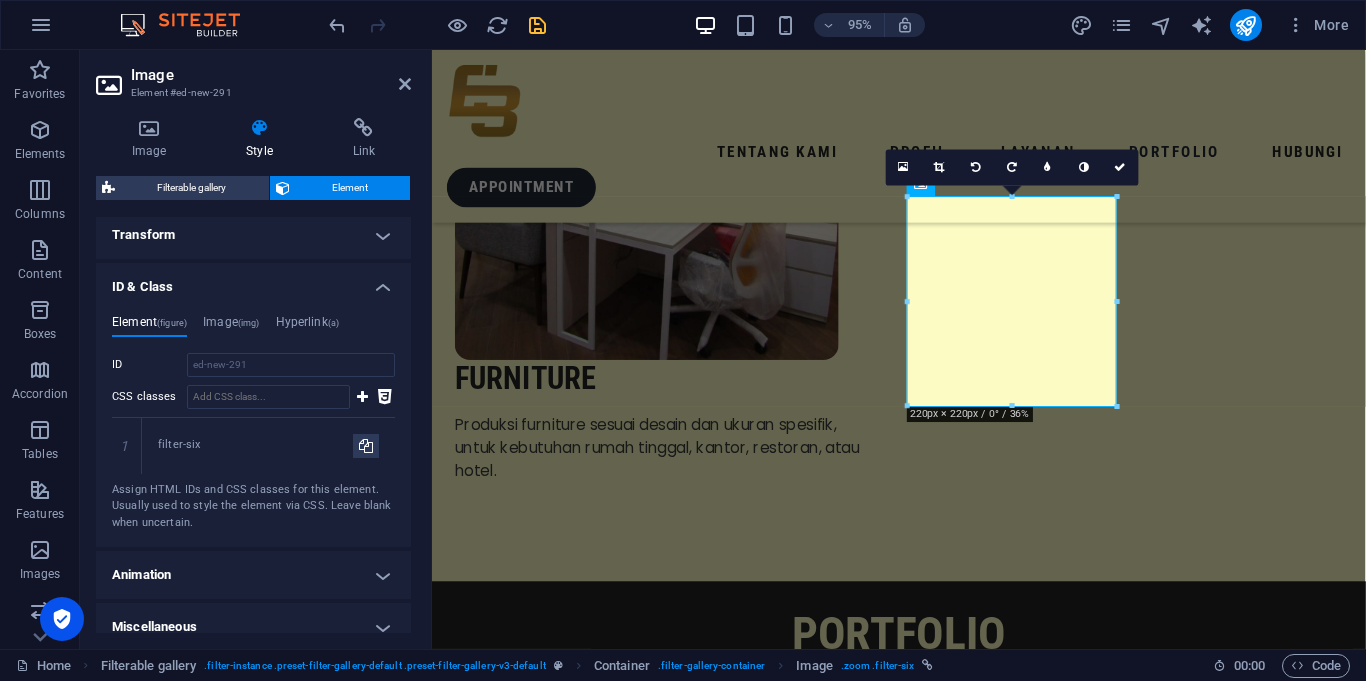 scroll, scrollTop: 665, scrollLeft: 0, axis: vertical 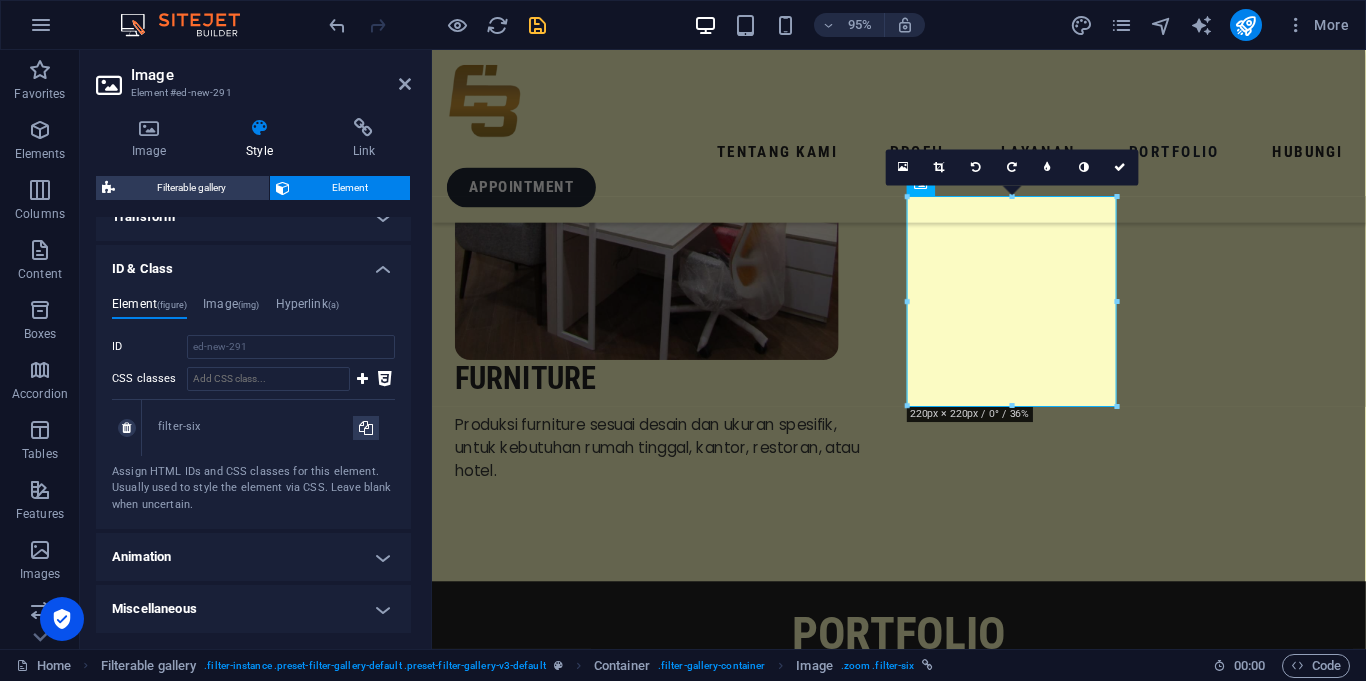 click on "filter-six" at bounding box center [255, 427] 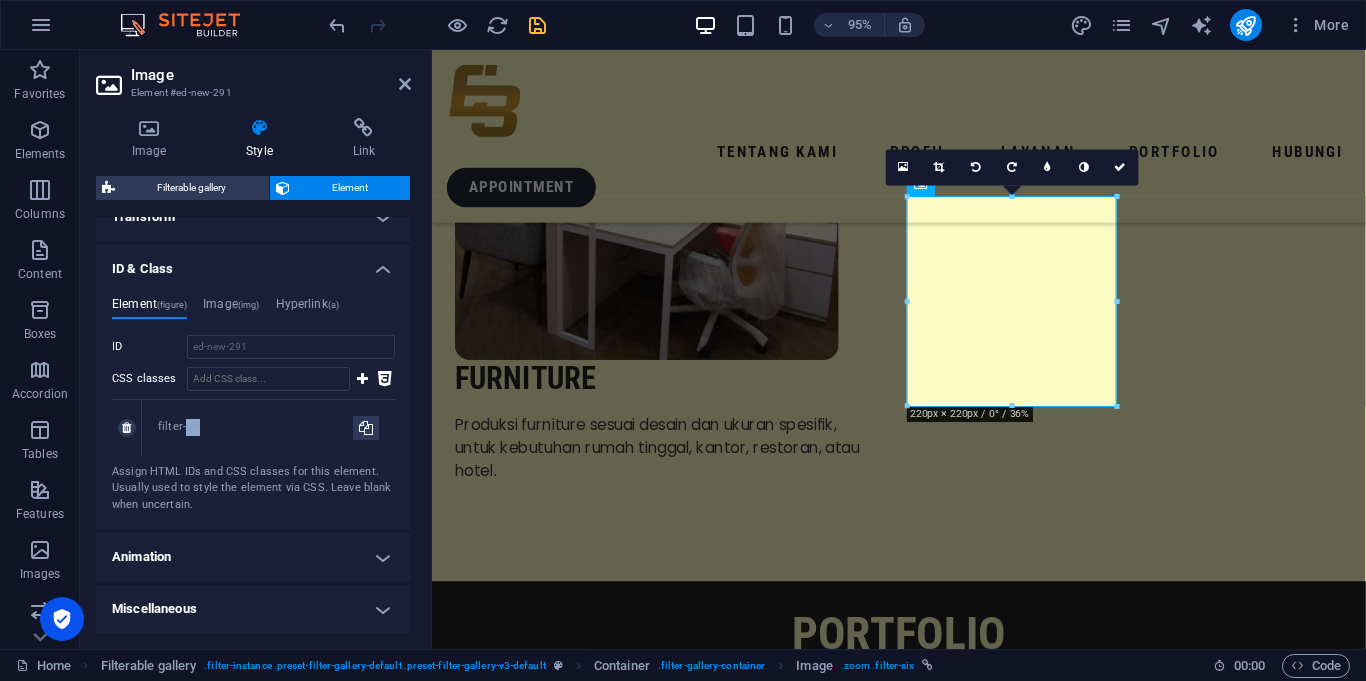 click on "filter-six" at bounding box center [255, 427] 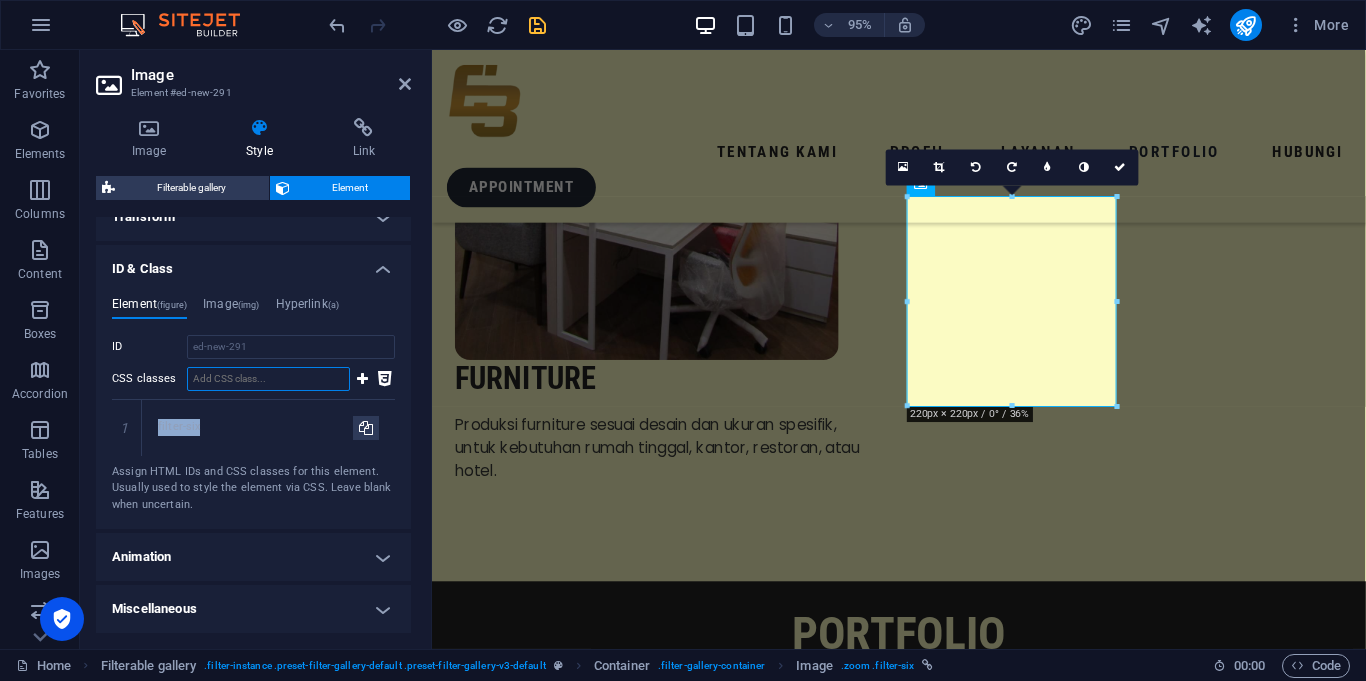 click on "CSS classes" at bounding box center (268, 379) 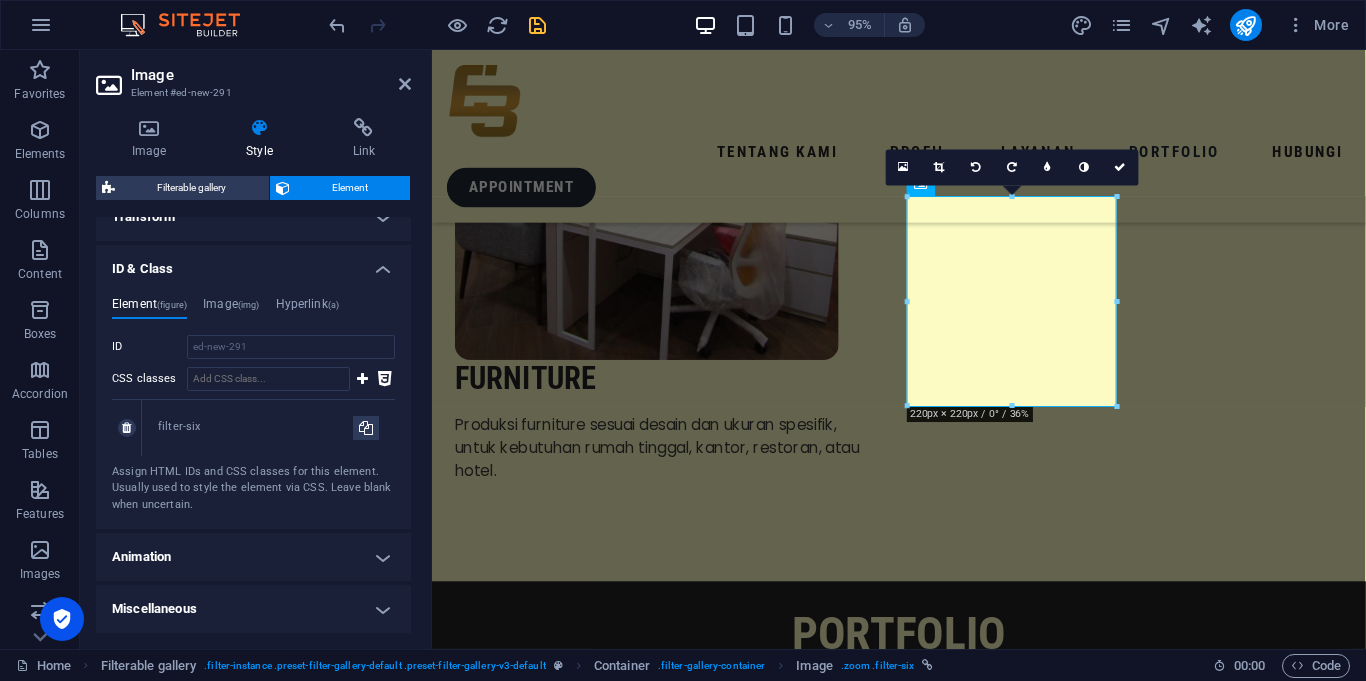 click on "filter-six" at bounding box center (255, 427) 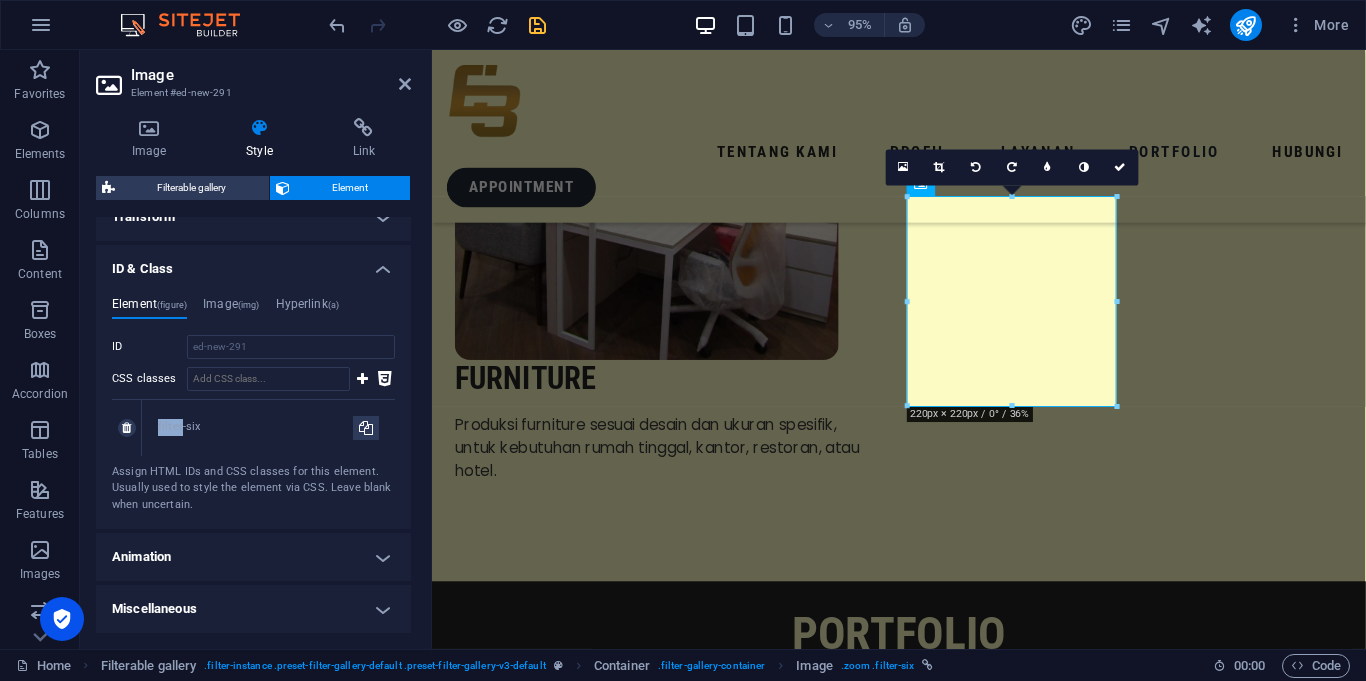 click on "filter-six" at bounding box center (255, 427) 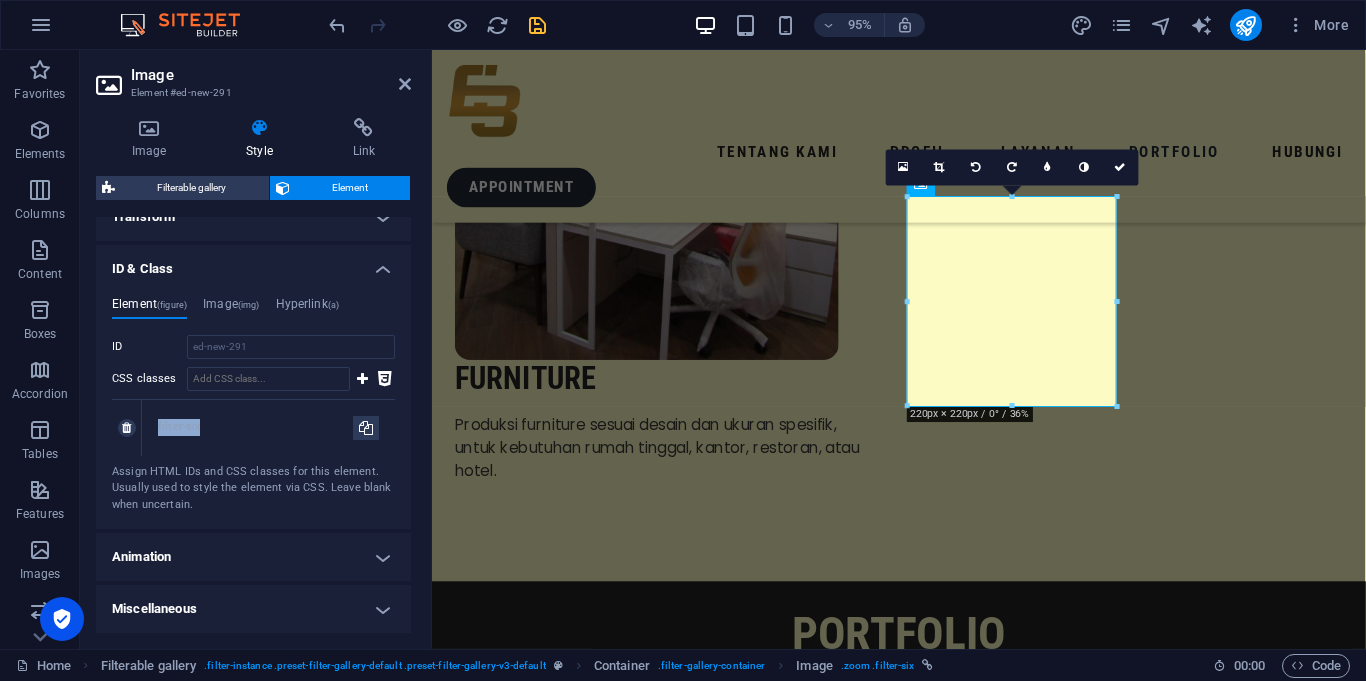 copy on "filter-six" 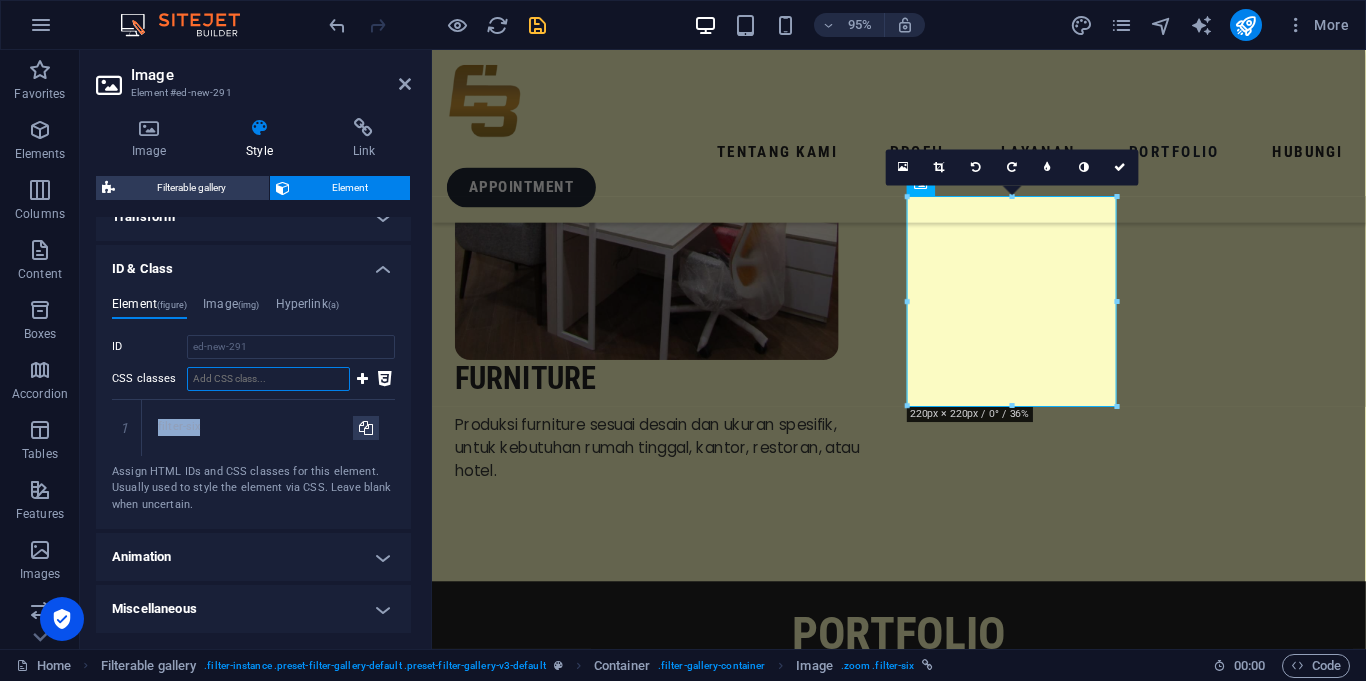 click on "CSS classes" at bounding box center [268, 379] 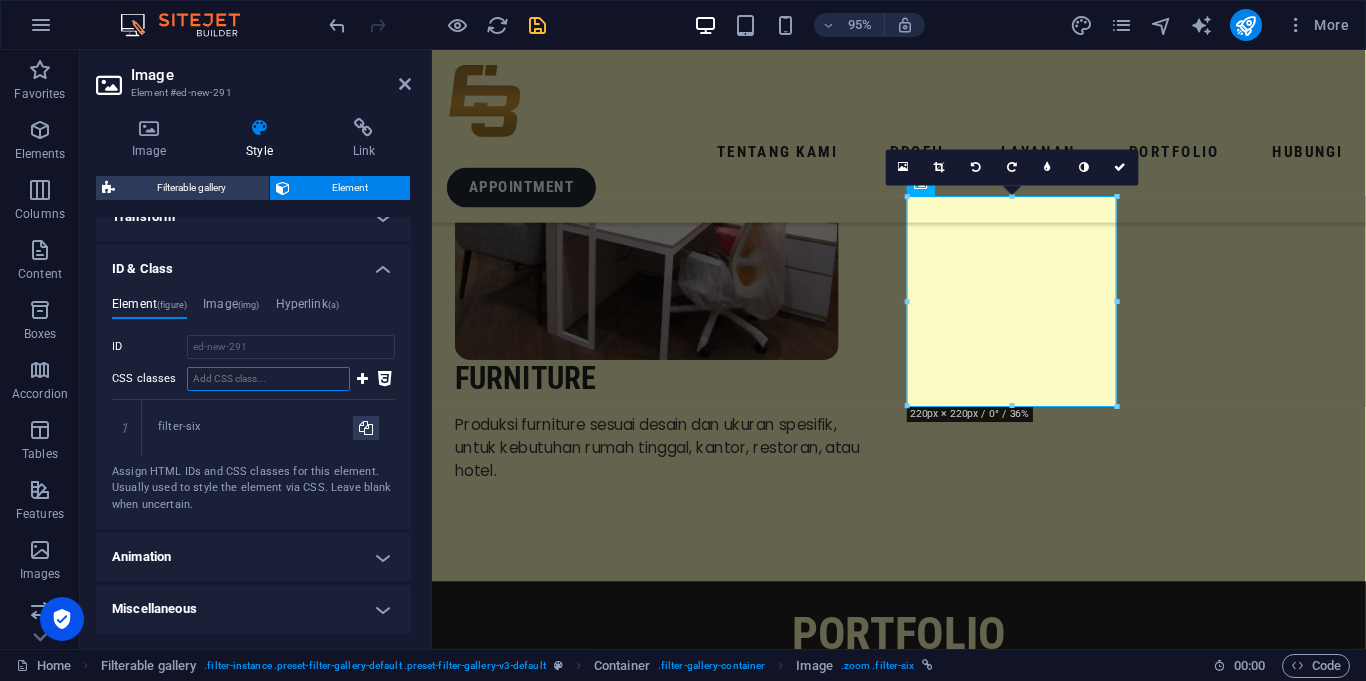 paste on "filter-six" 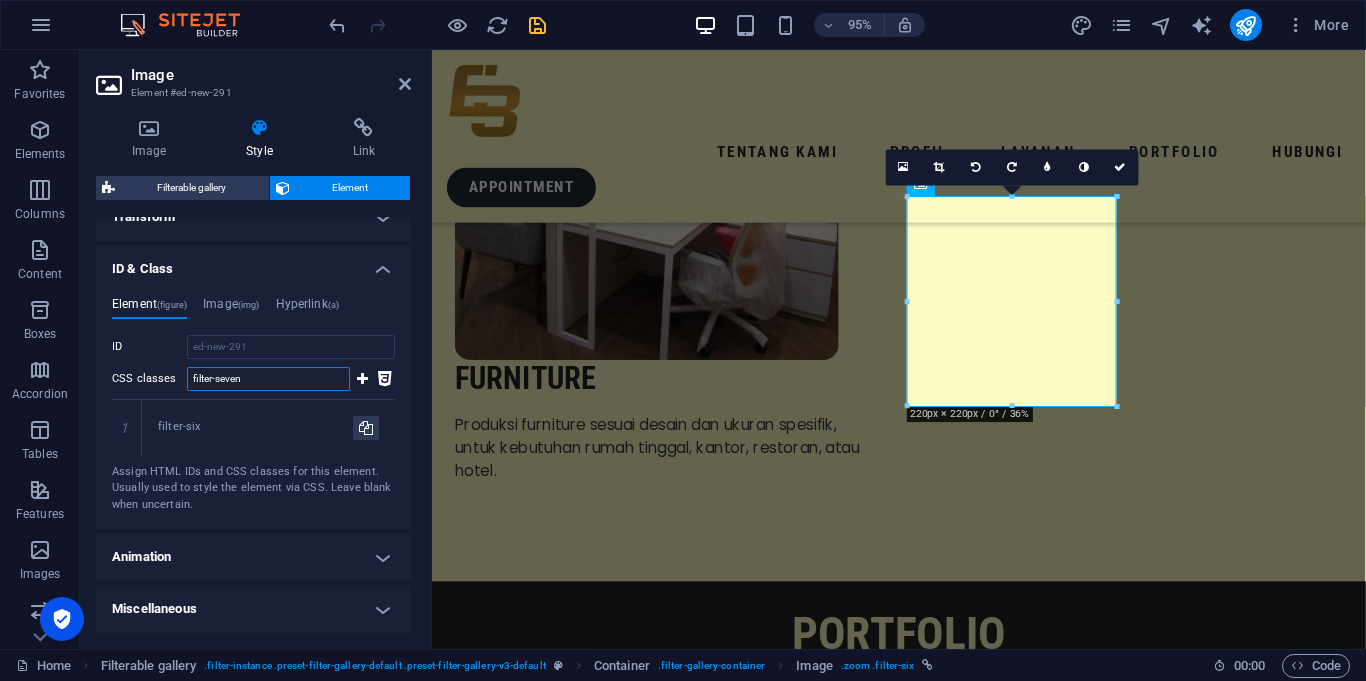 click on "filter-seven" at bounding box center [268, 379] 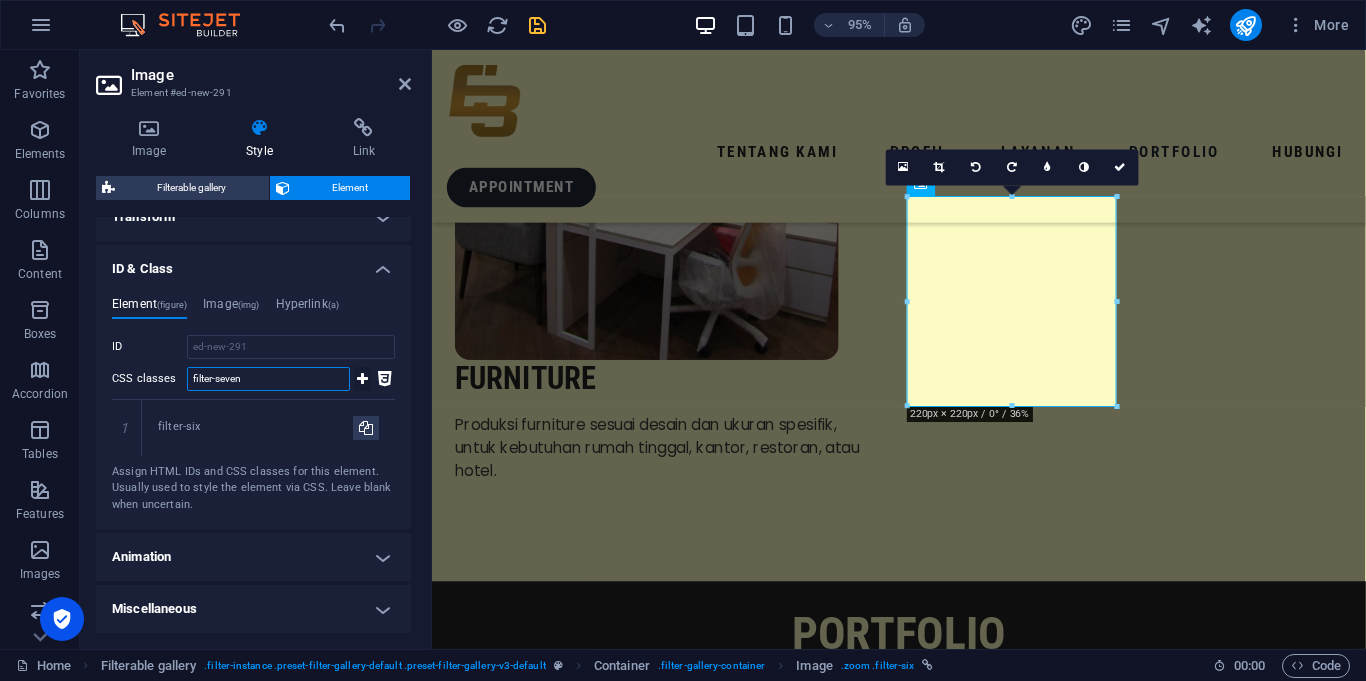type on "filter-seven" 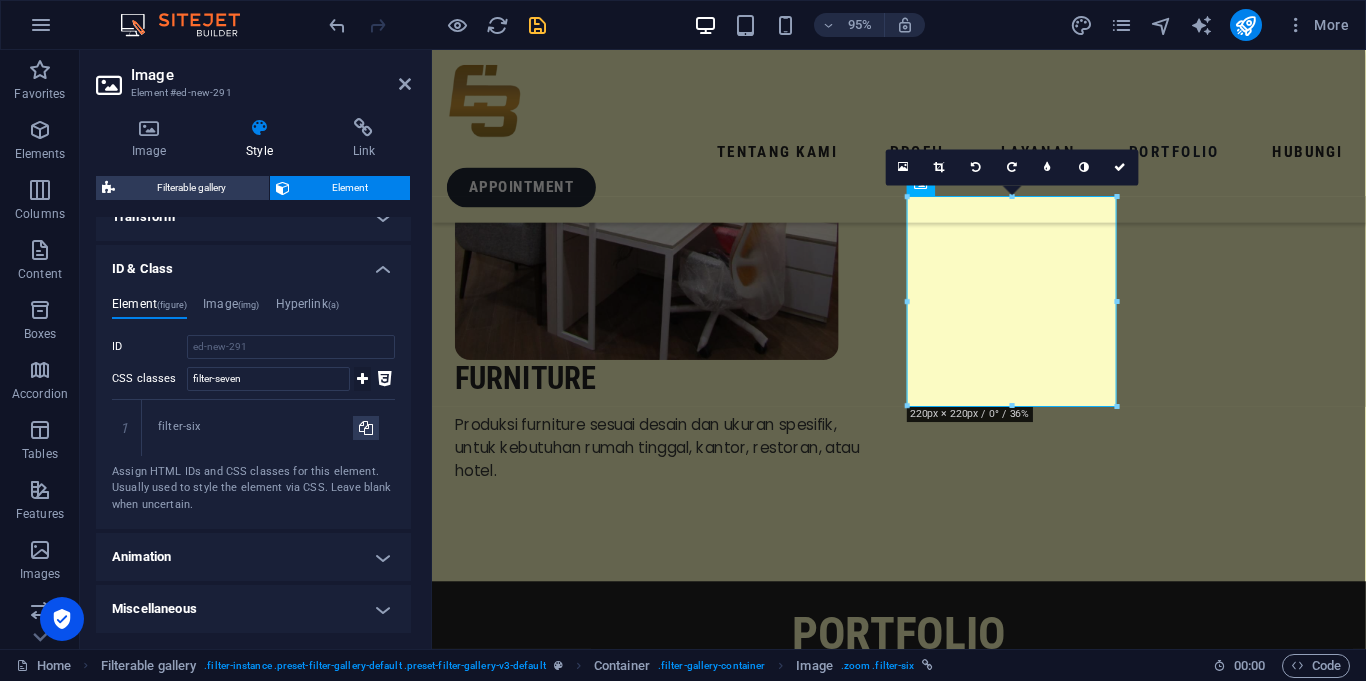 click at bounding box center (362, 379) 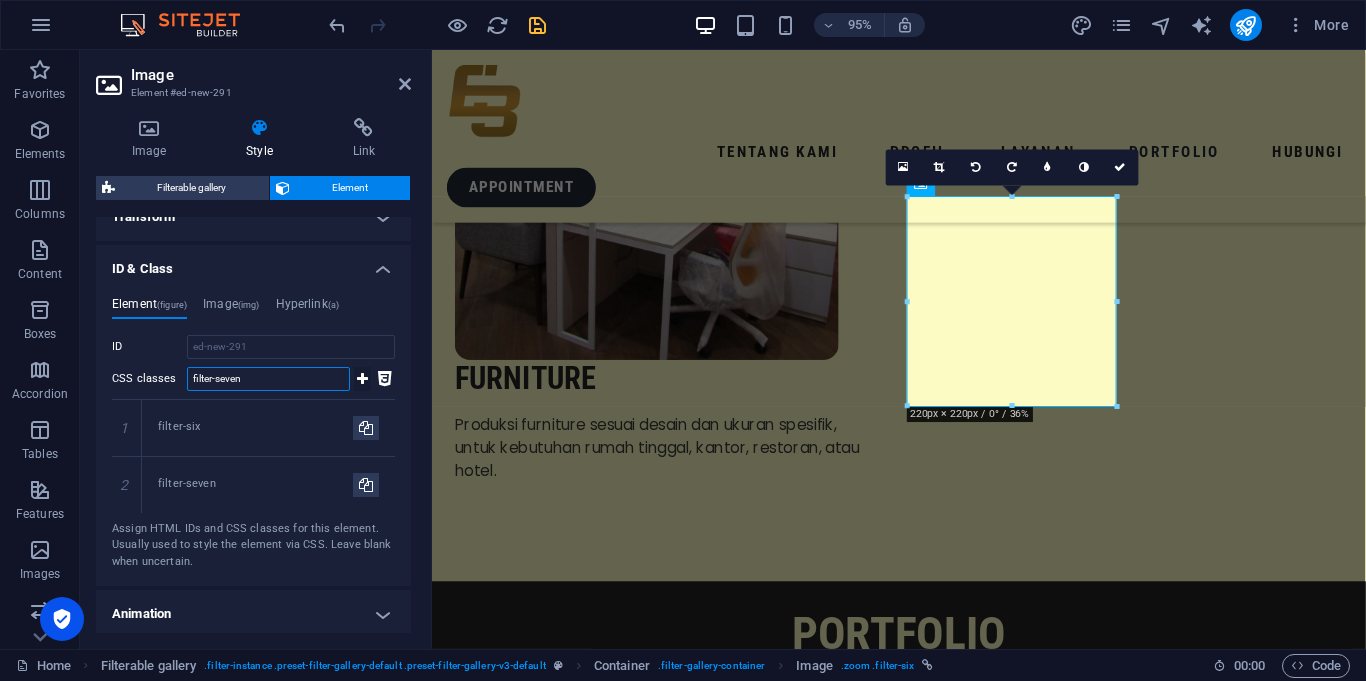 type 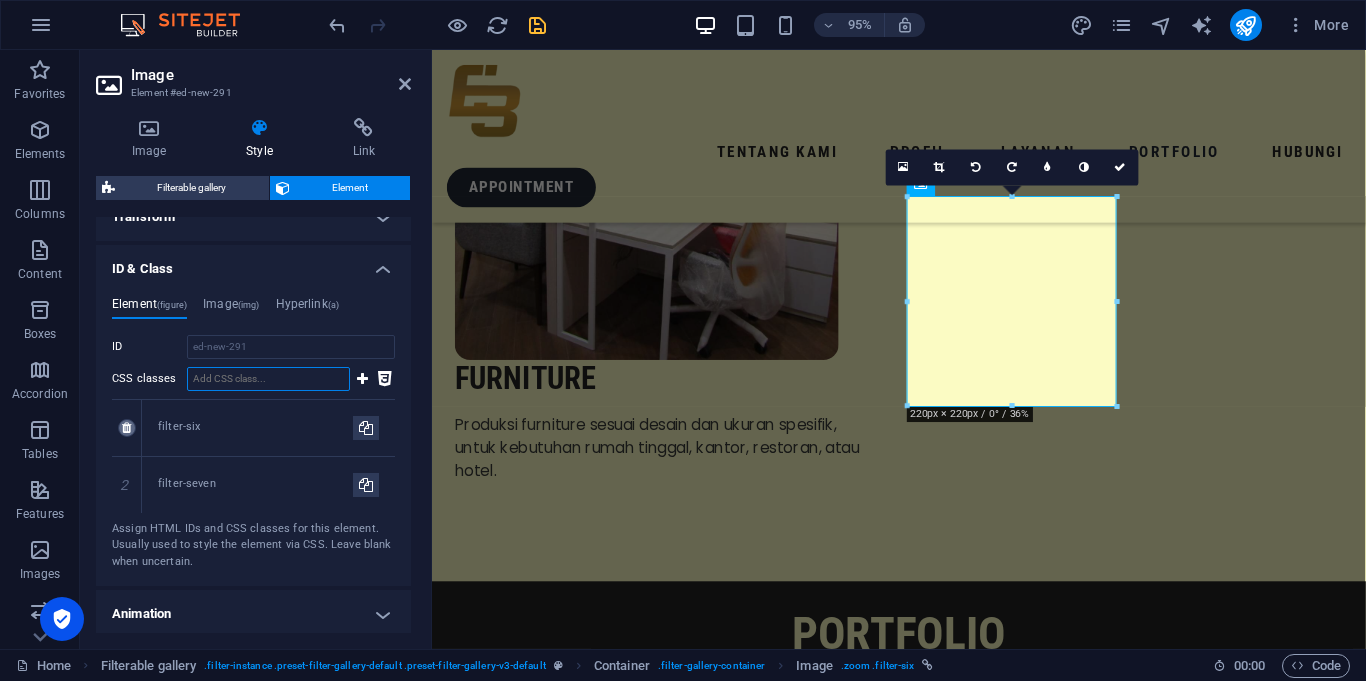 click at bounding box center (126, 428) 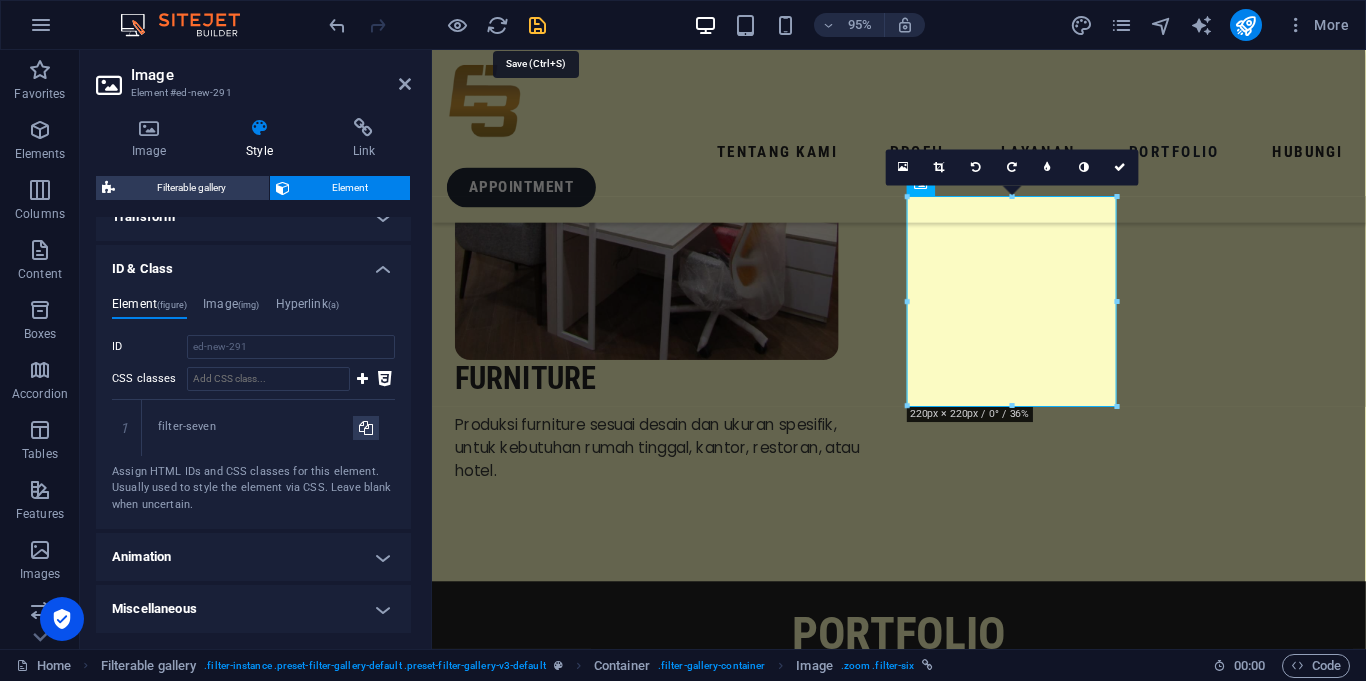 click at bounding box center [537, 25] 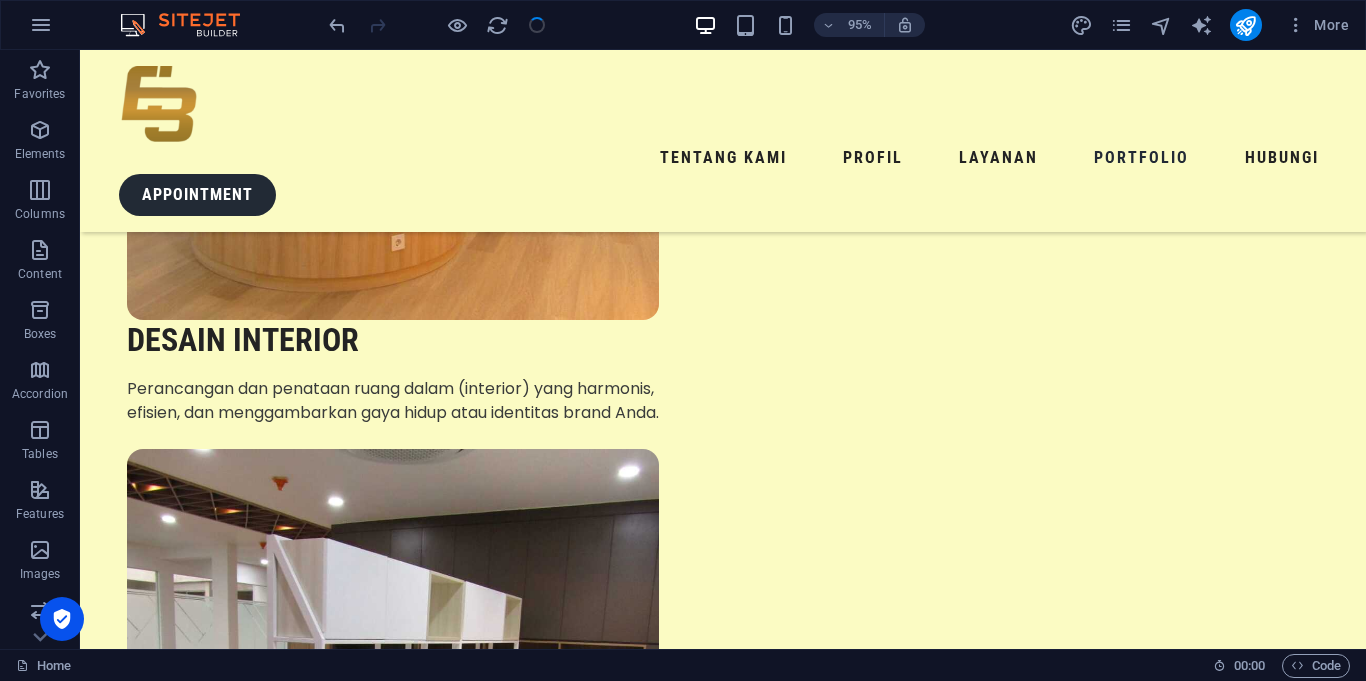 scroll, scrollTop: 4593, scrollLeft: 0, axis: vertical 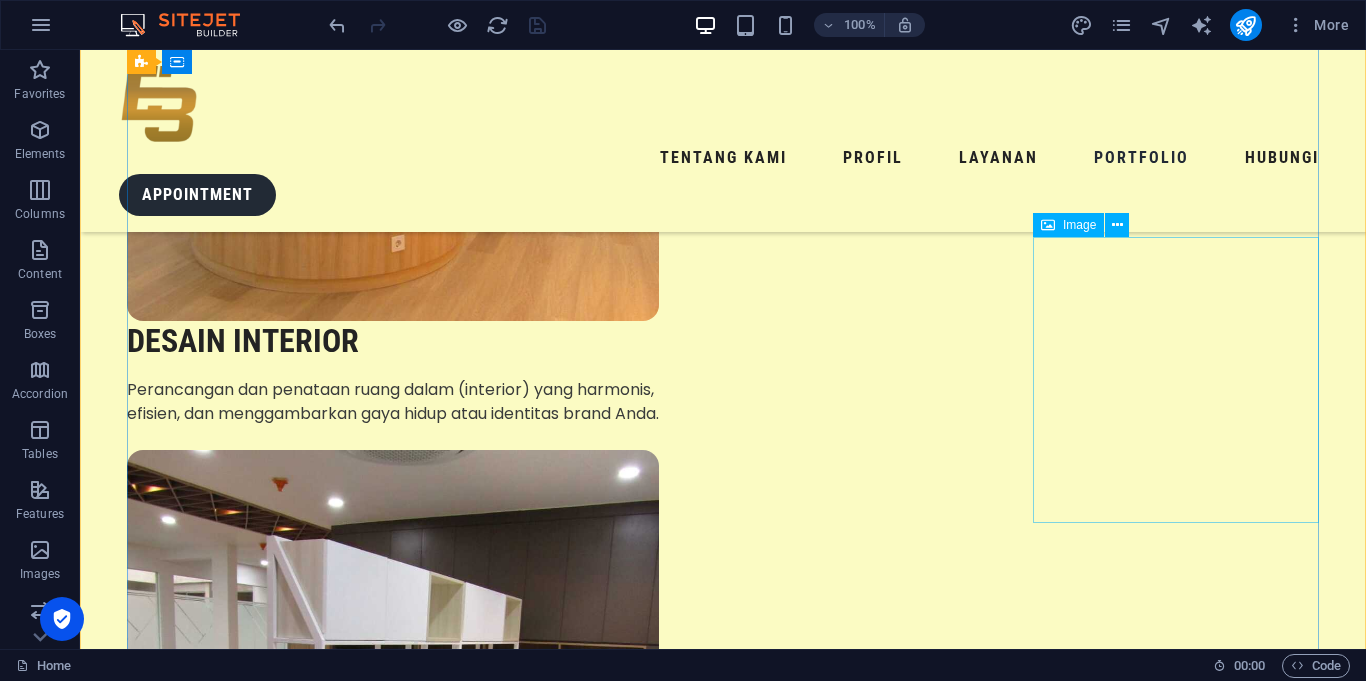 click at bounding box center [270, 10056] 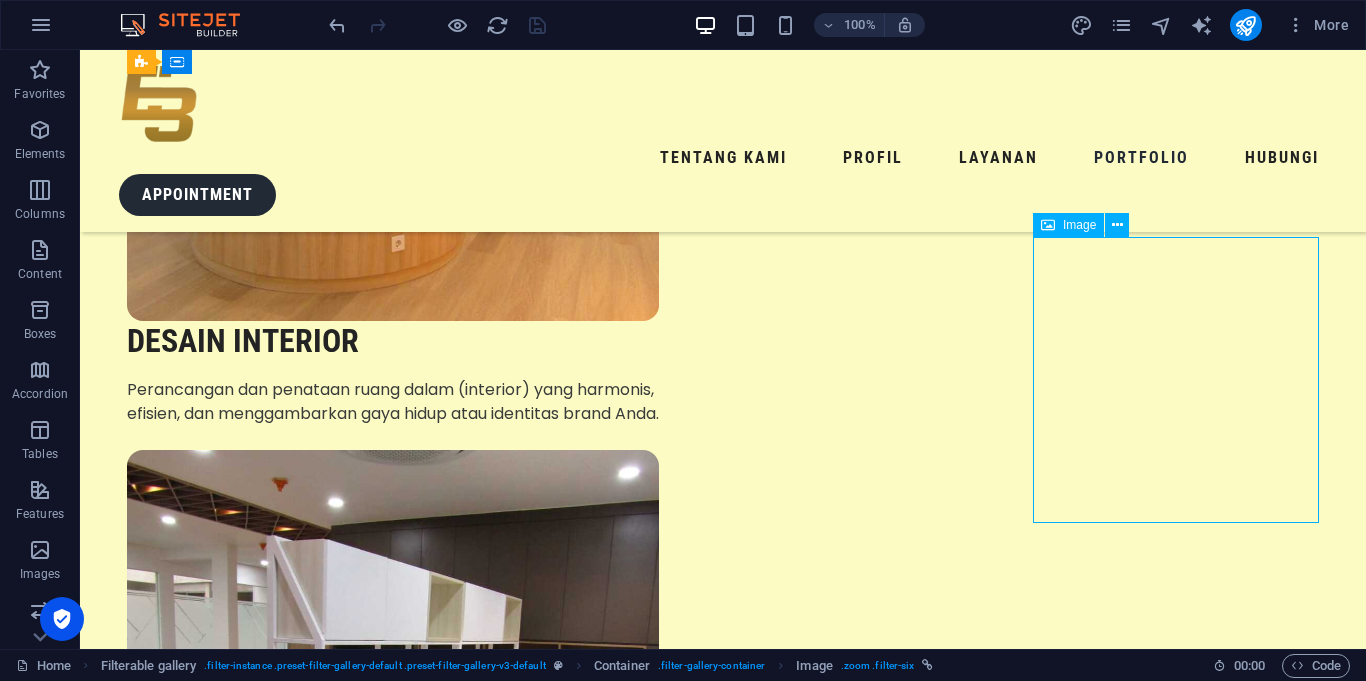 click at bounding box center [270, 10056] 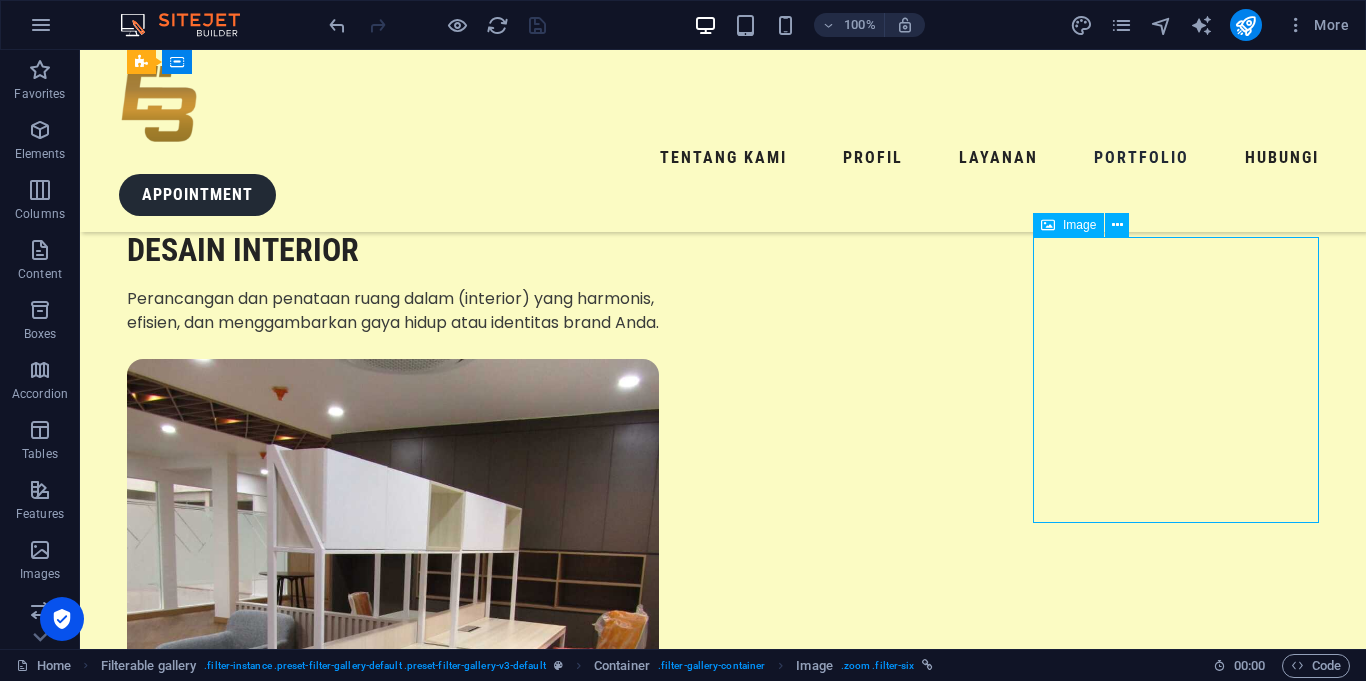 select on "%" 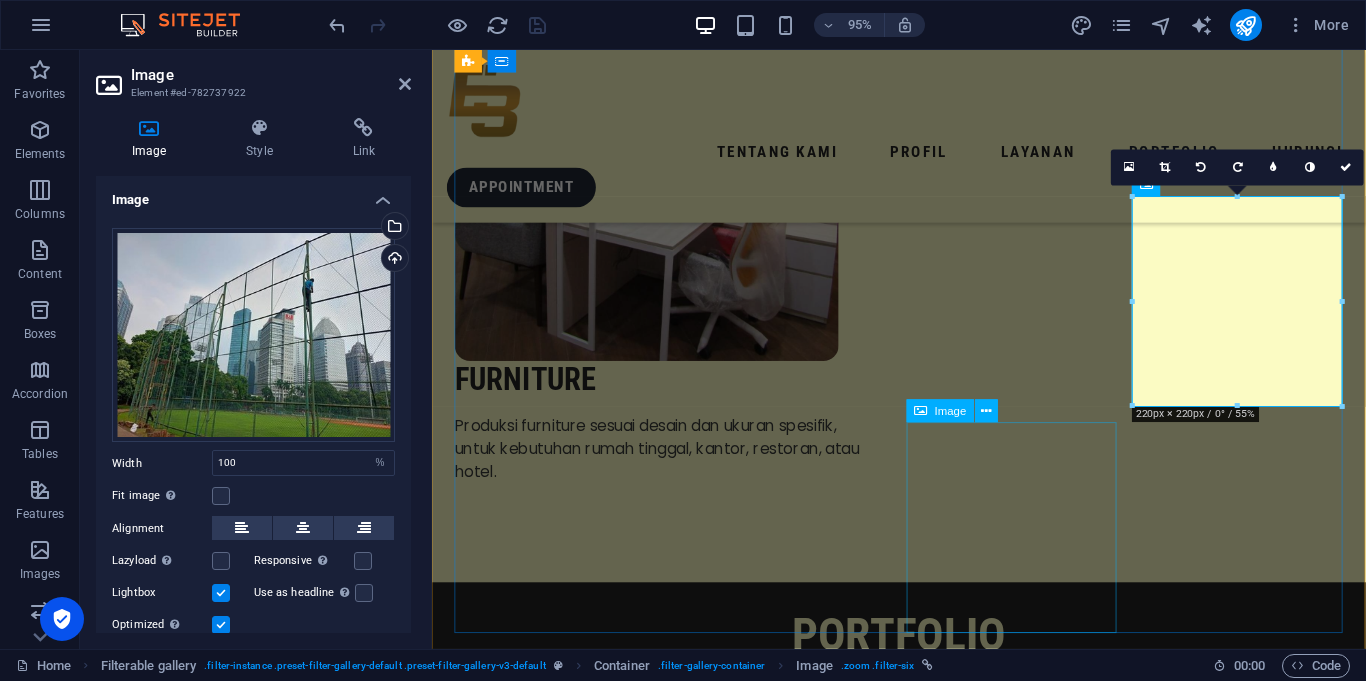 scroll, scrollTop: 4594, scrollLeft: 0, axis: vertical 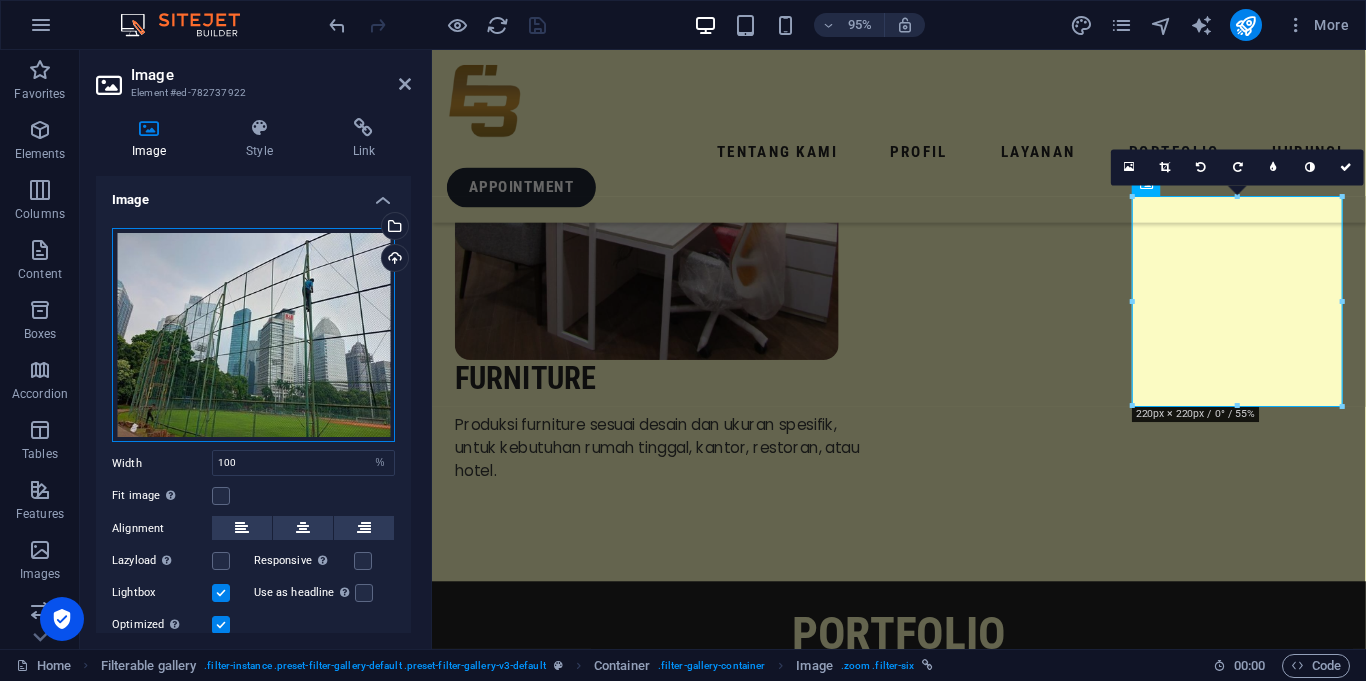 click on "Drag files here, click to choose files or select files from Files or our free stock photos & videos" at bounding box center (253, 335) 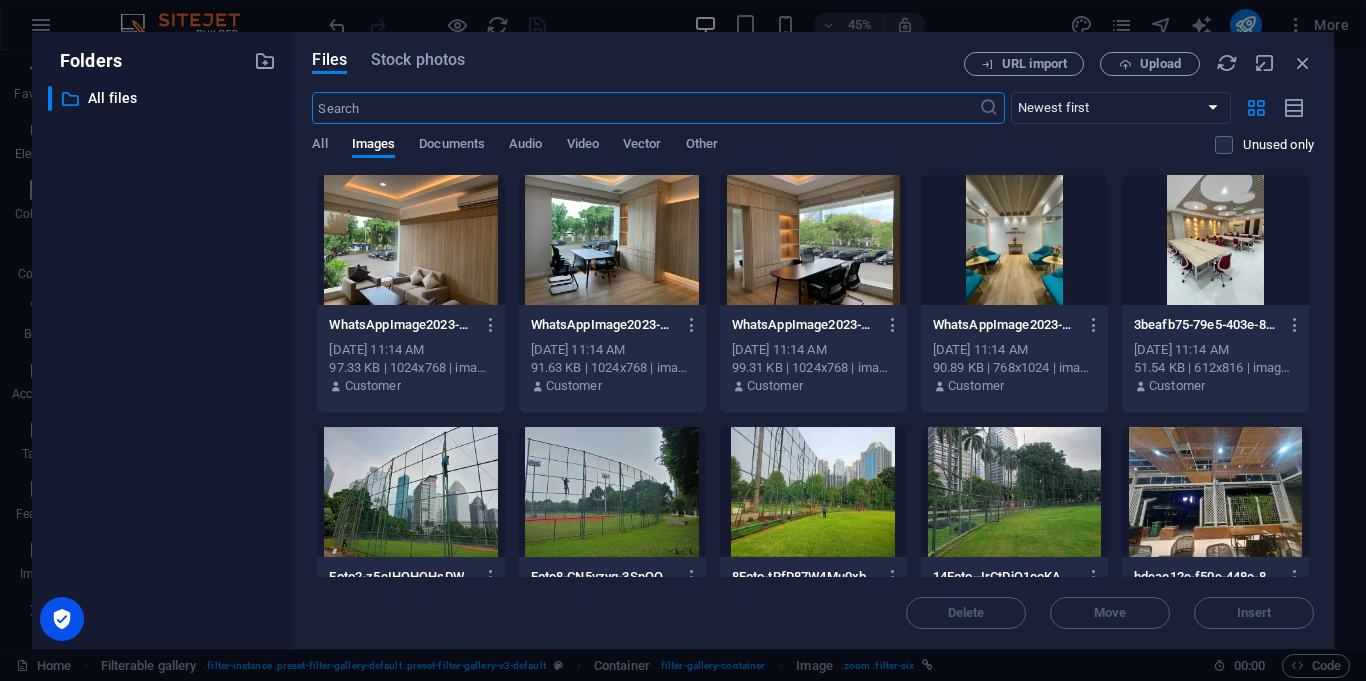 scroll, scrollTop: 4599, scrollLeft: 0, axis: vertical 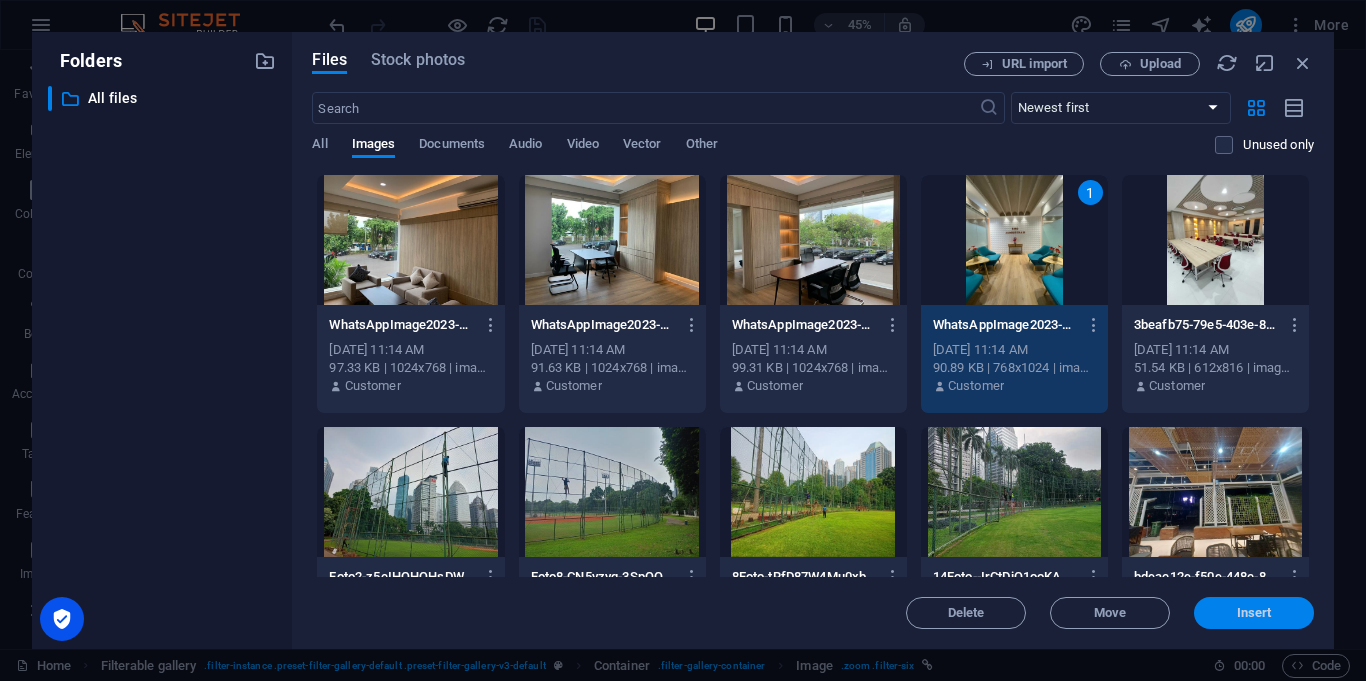 click on "Insert" at bounding box center [1254, 613] 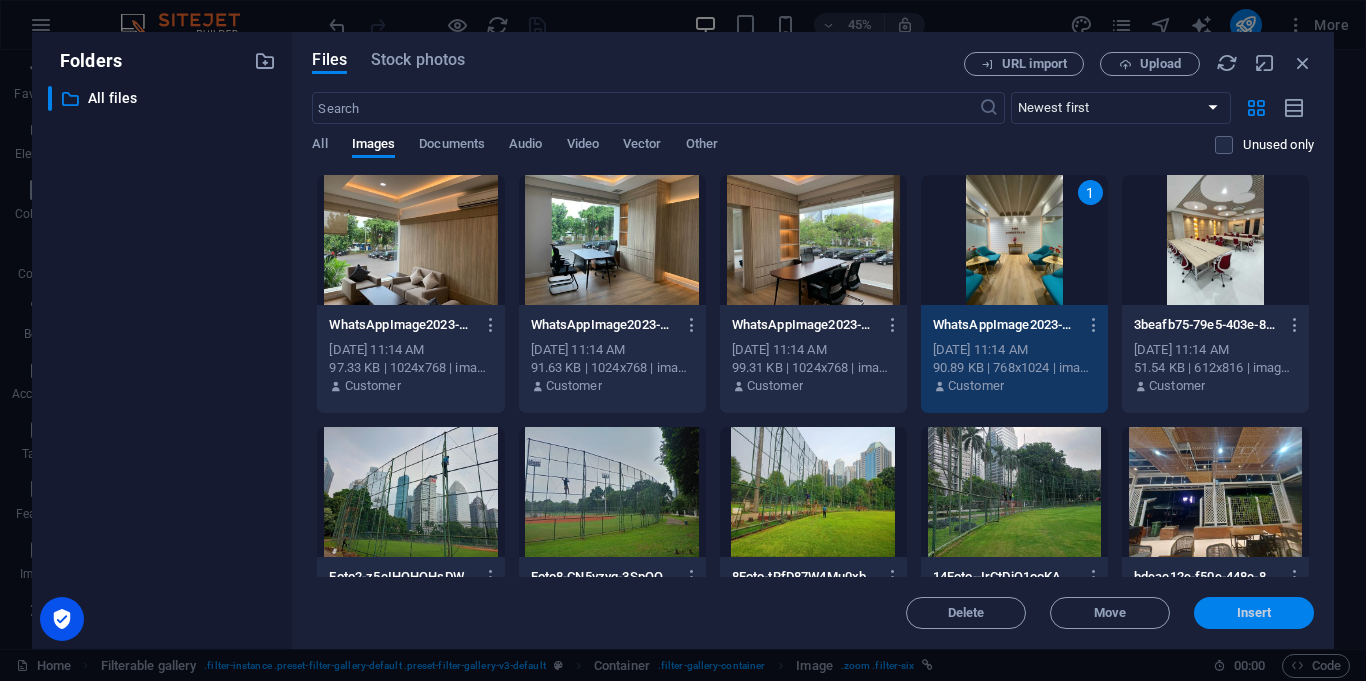 scroll, scrollTop: 4594, scrollLeft: 0, axis: vertical 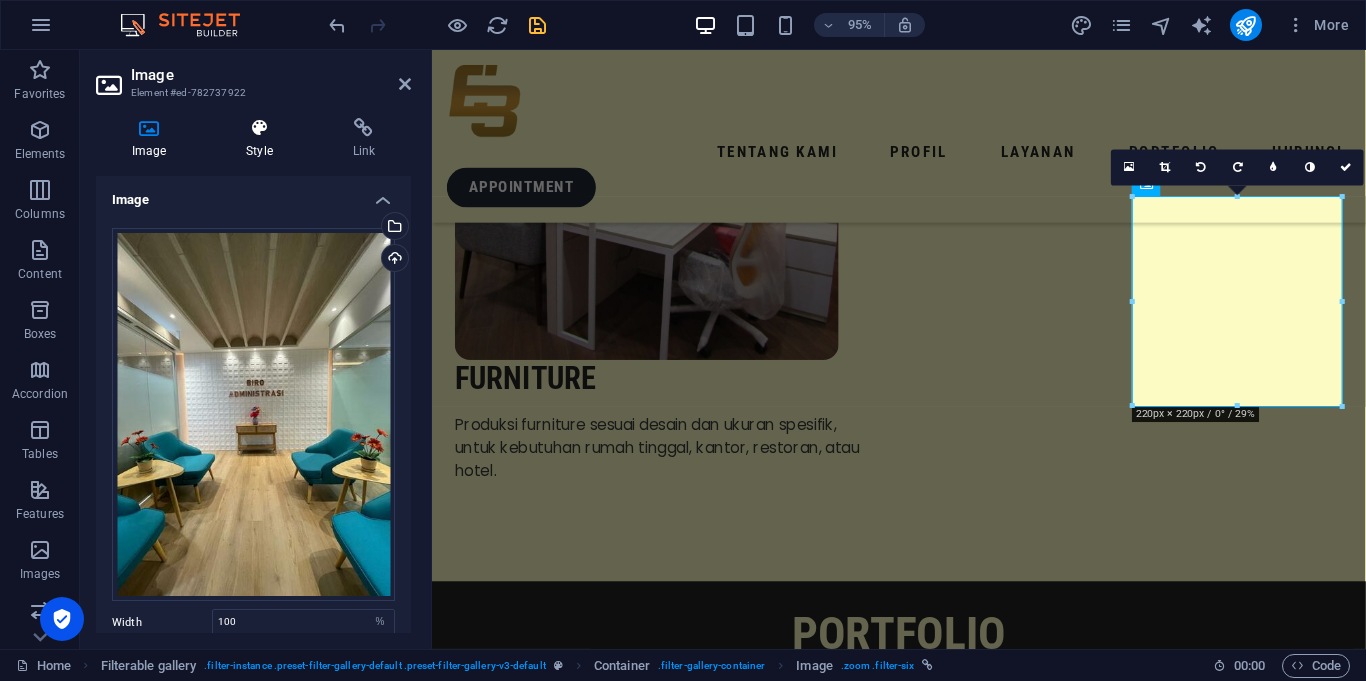 click on "Style" at bounding box center [263, 139] 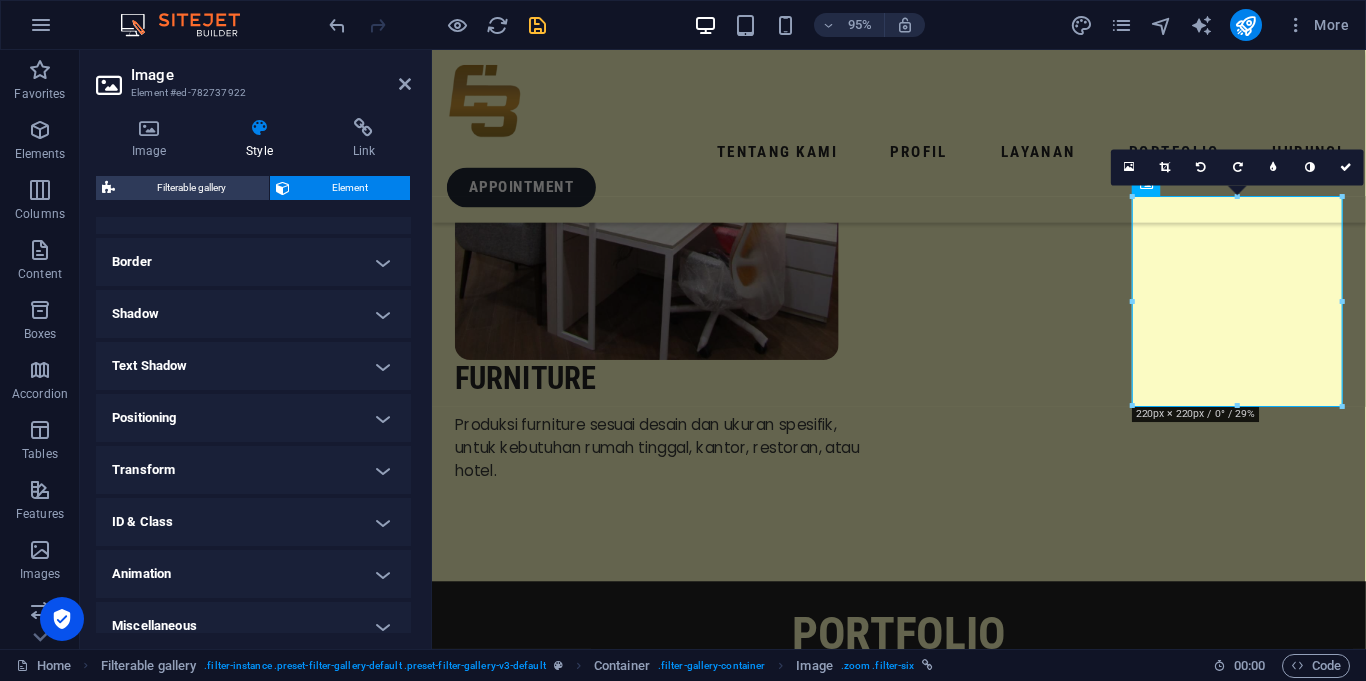scroll, scrollTop: 429, scrollLeft: 0, axis: vertical 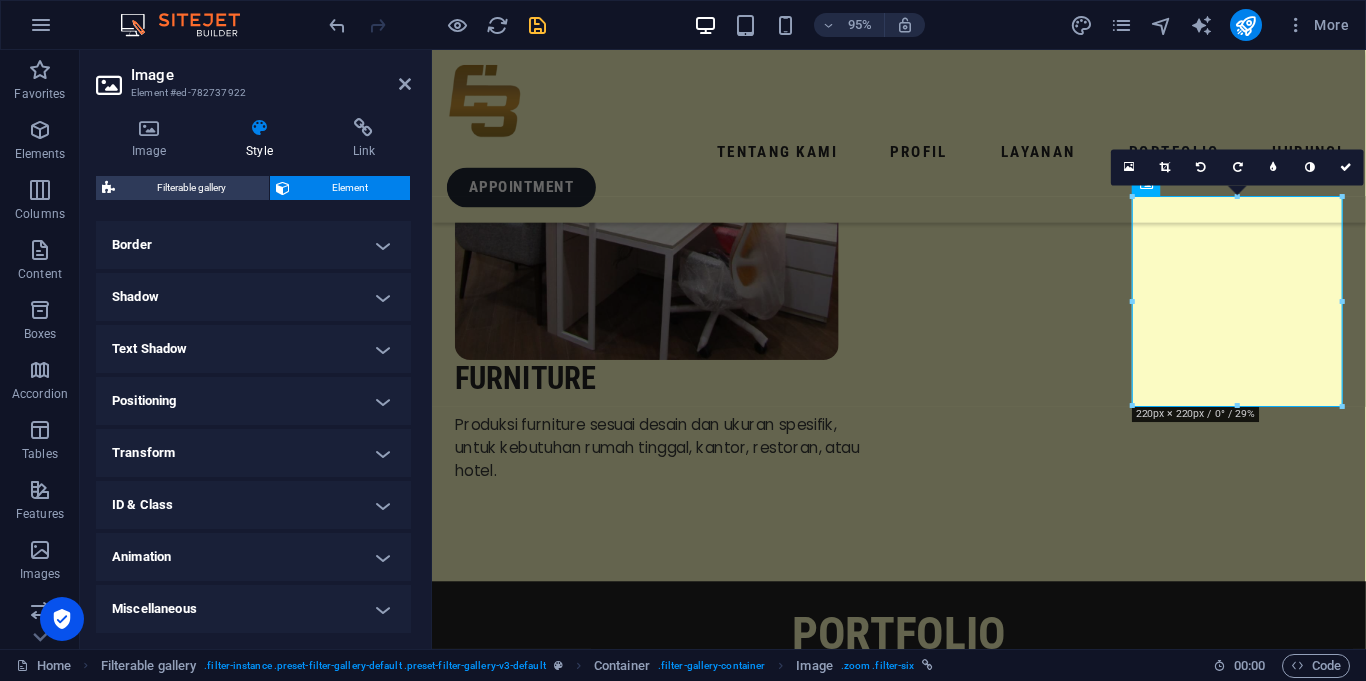 click on "ID & Class" at bounding box center [253, 505] 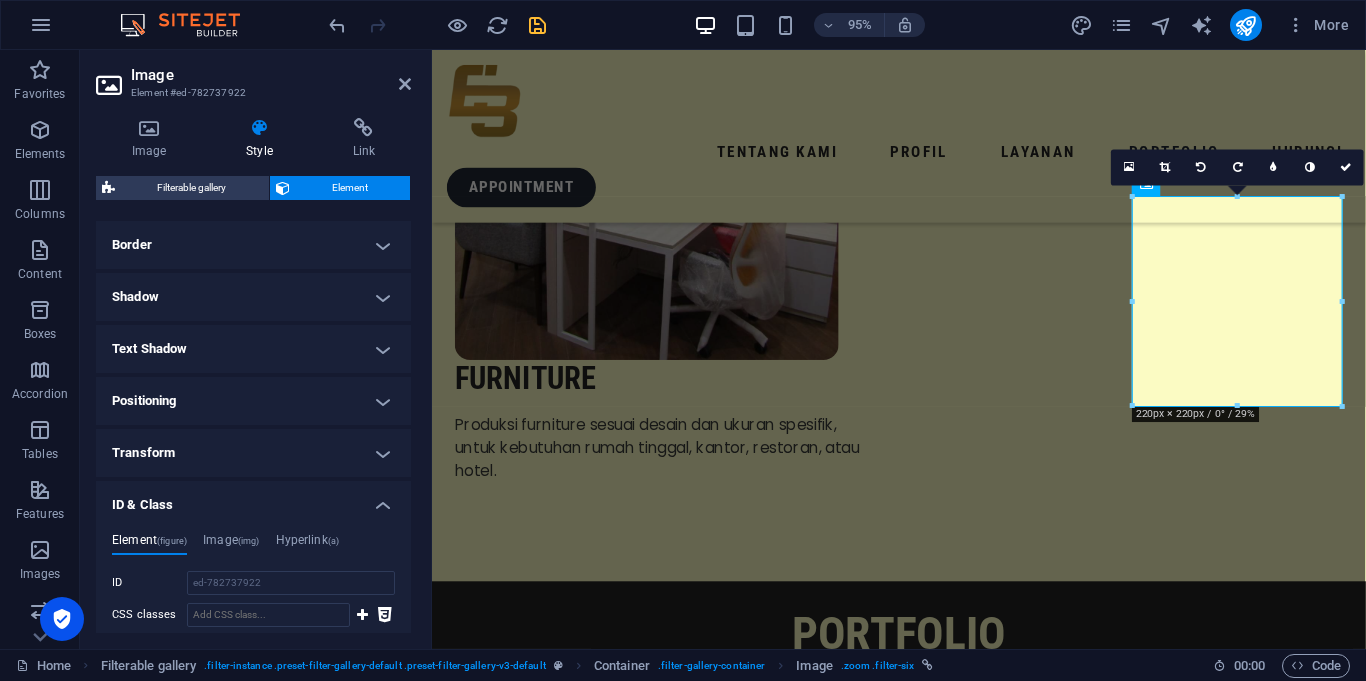 scroll, scrollTop: 640, scrollLeft: 0, axis: vertical 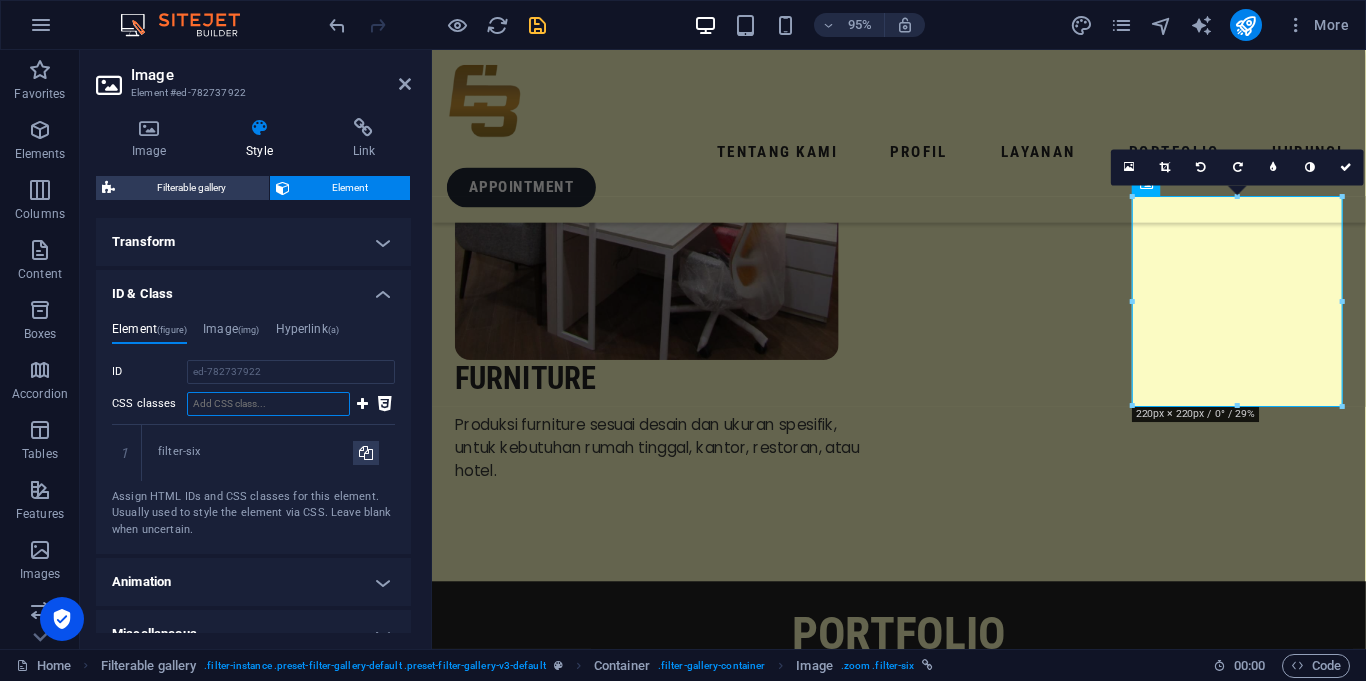 click on "CSS classes" at bounding box center [268, 404] 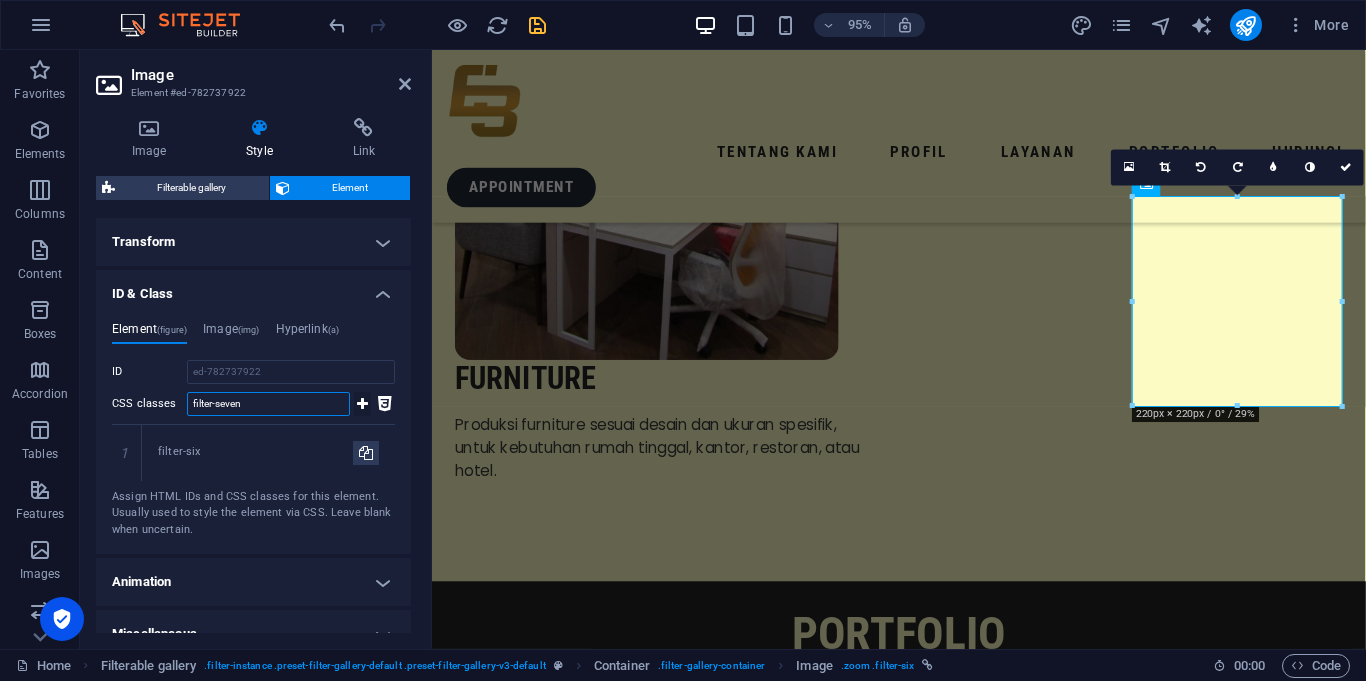 type on "filter-seven" 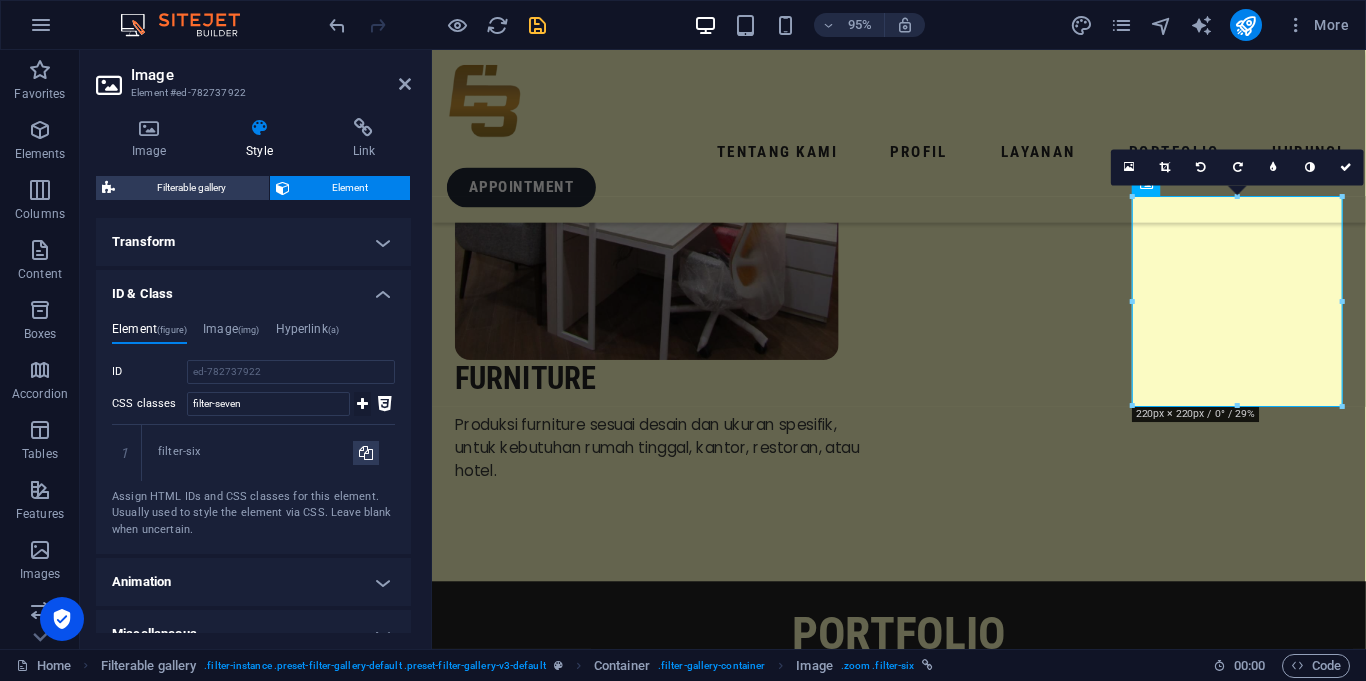 click at bounding box center [362, 404] 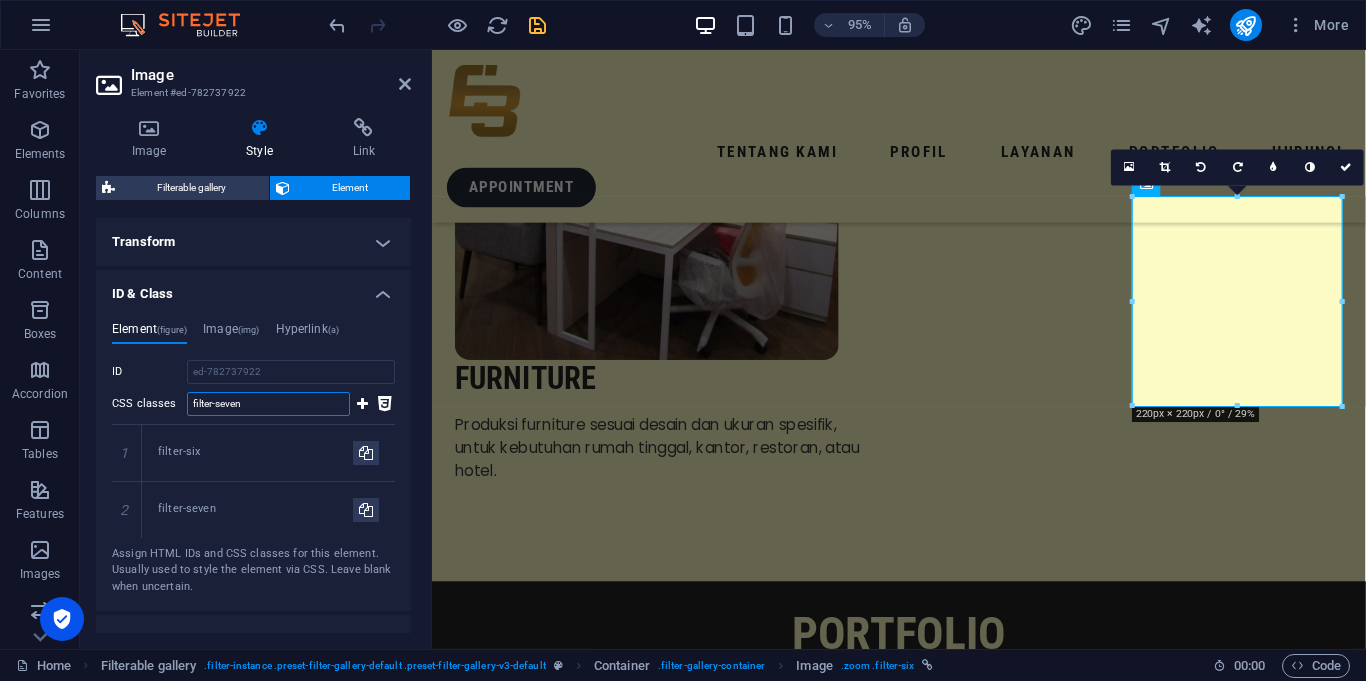 type 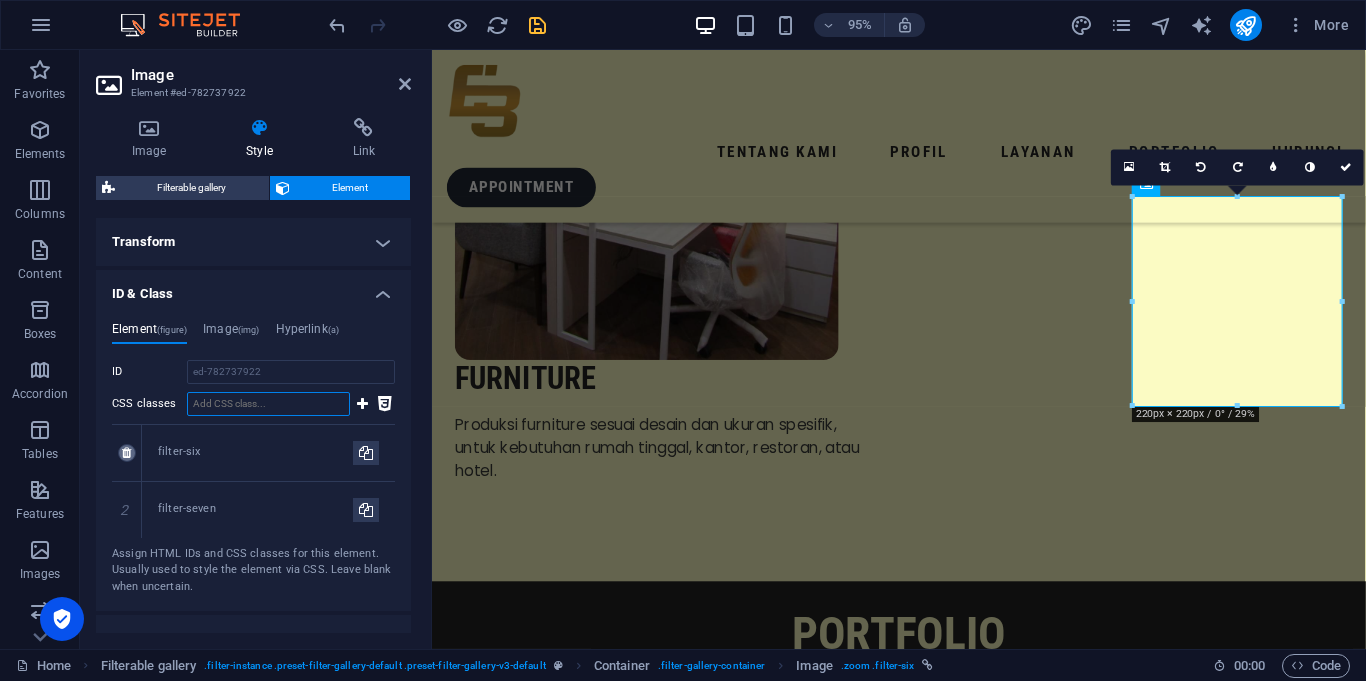 click at bounding box center (127, 453) 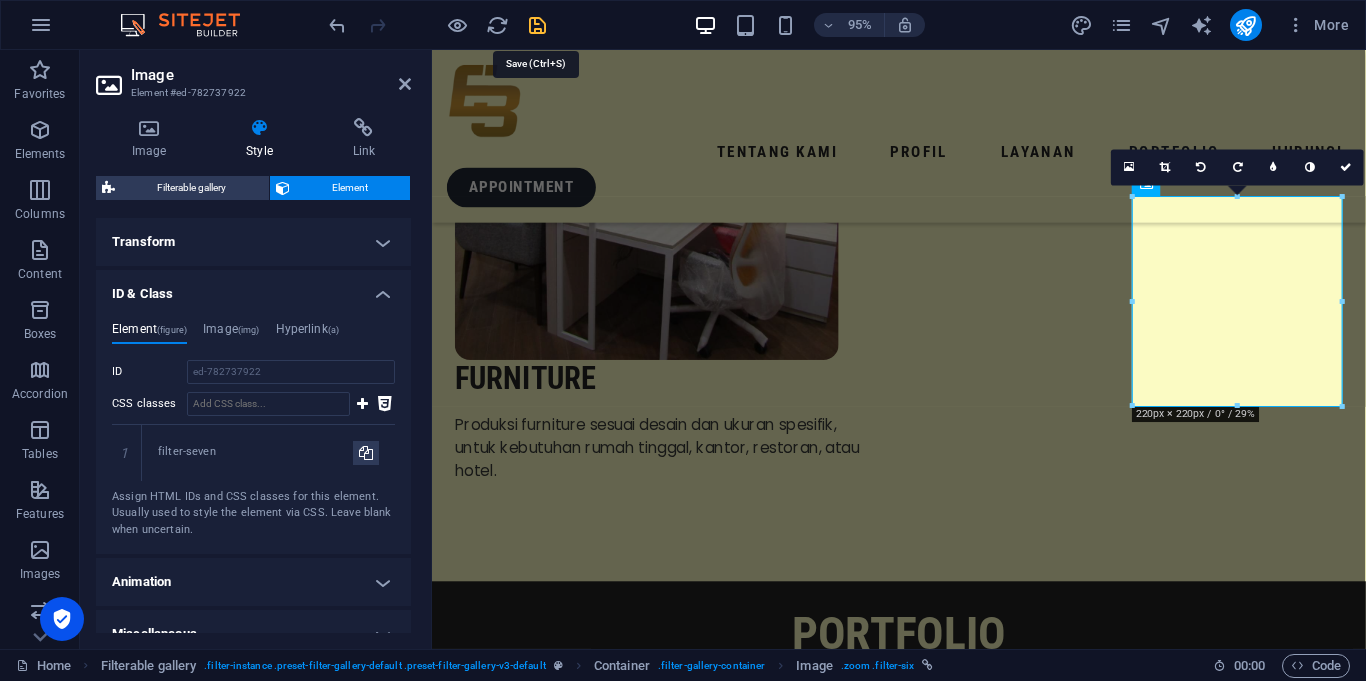 click at bounding box center (537, 25) 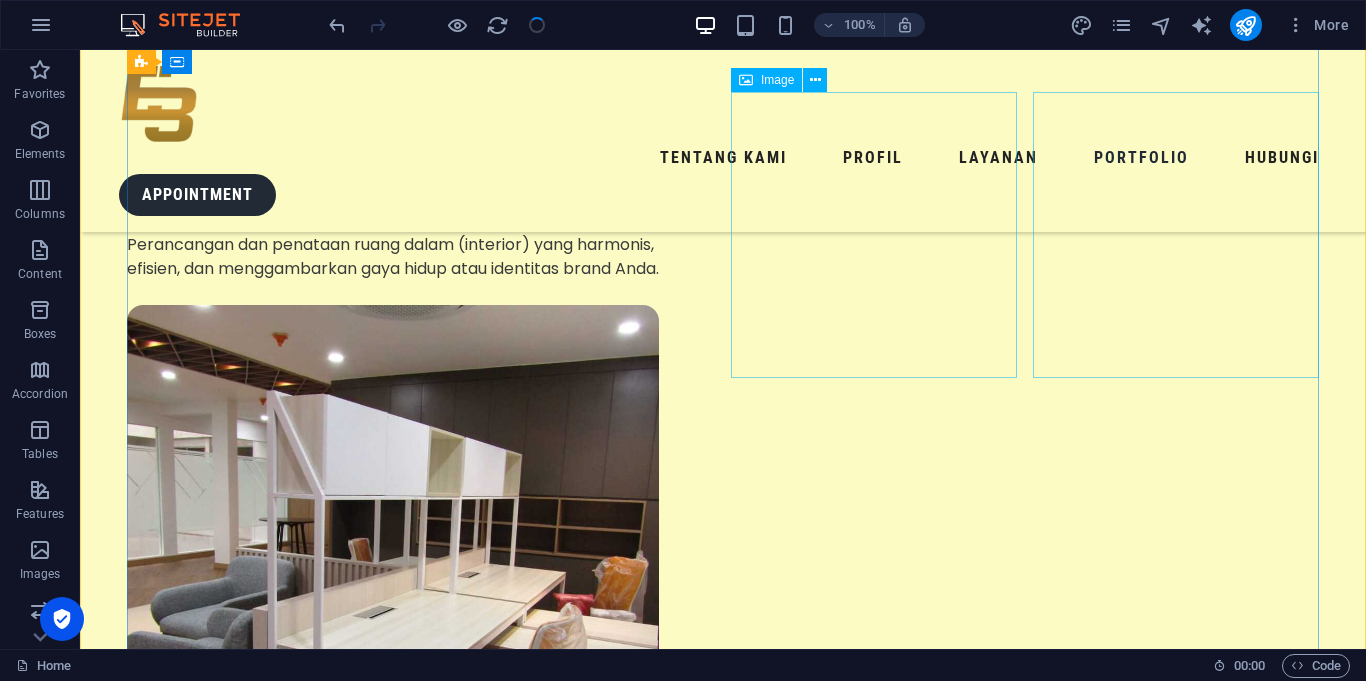 scroll, scrollTop: 4740, scrollLeft: 0, axis: vertical 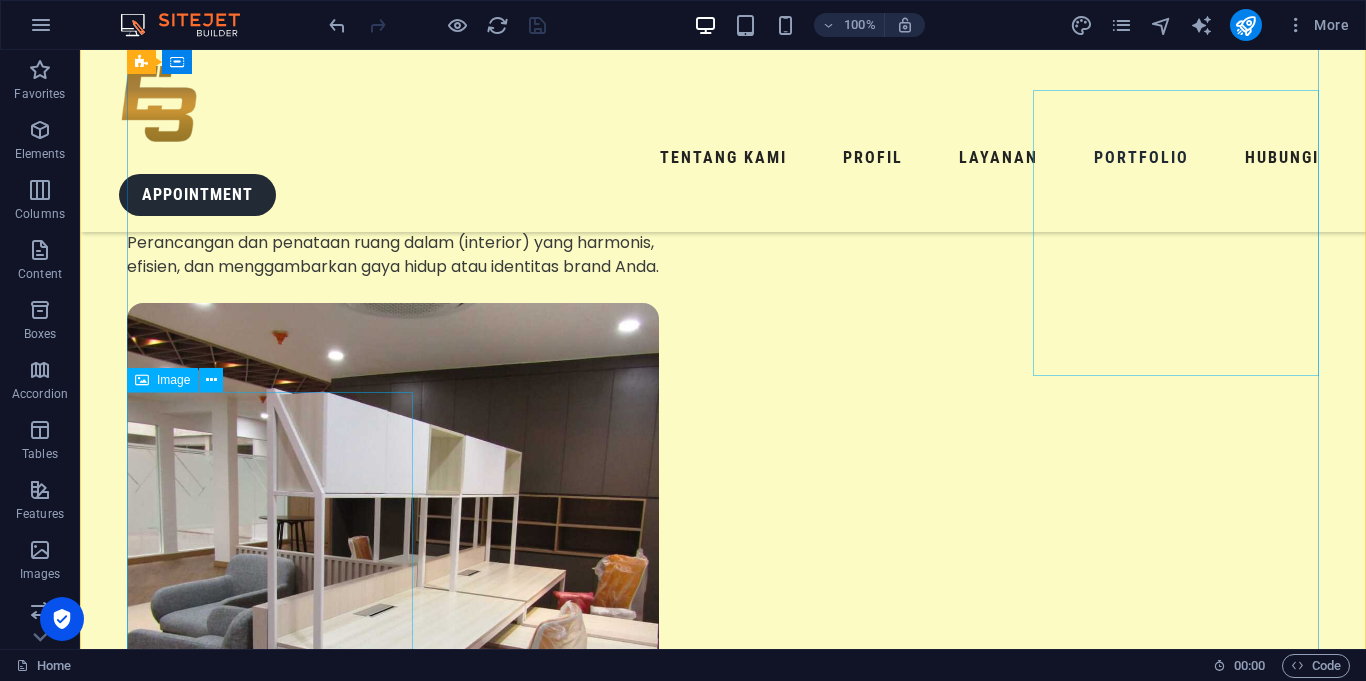 click at bounding box center (270, 10203) 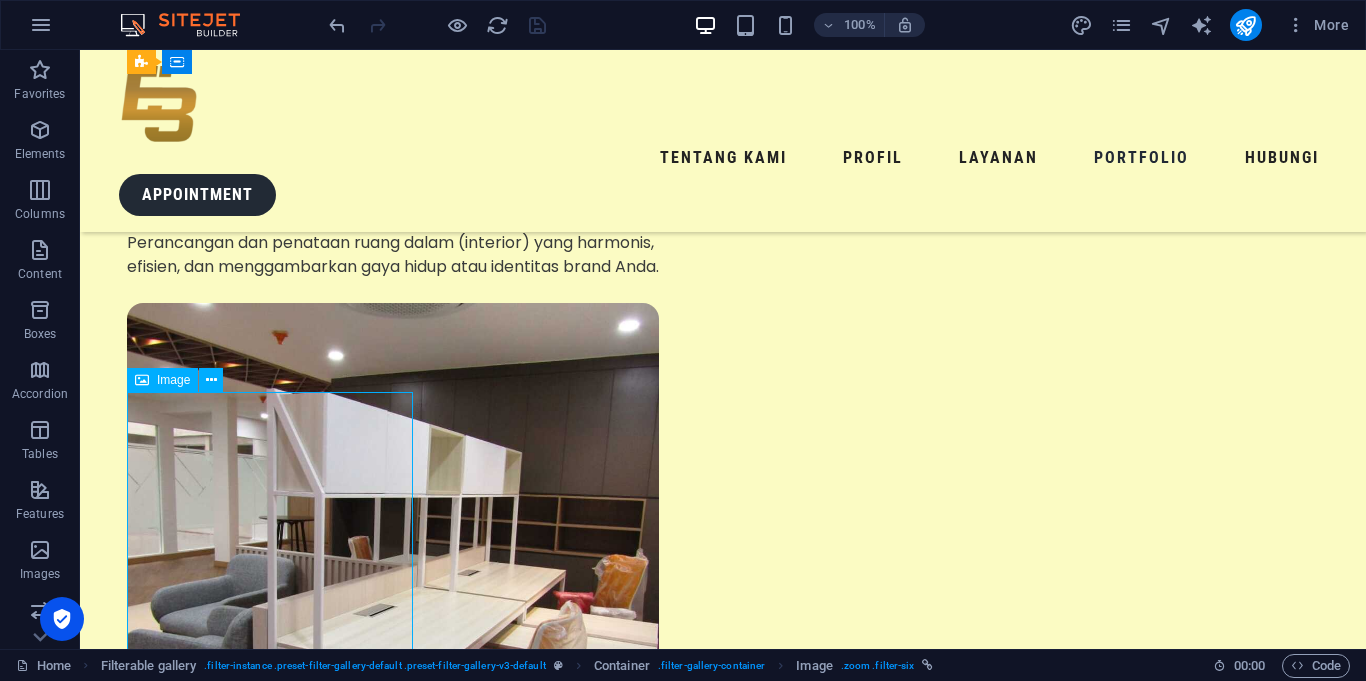 click at bounding box center (270, 10203) 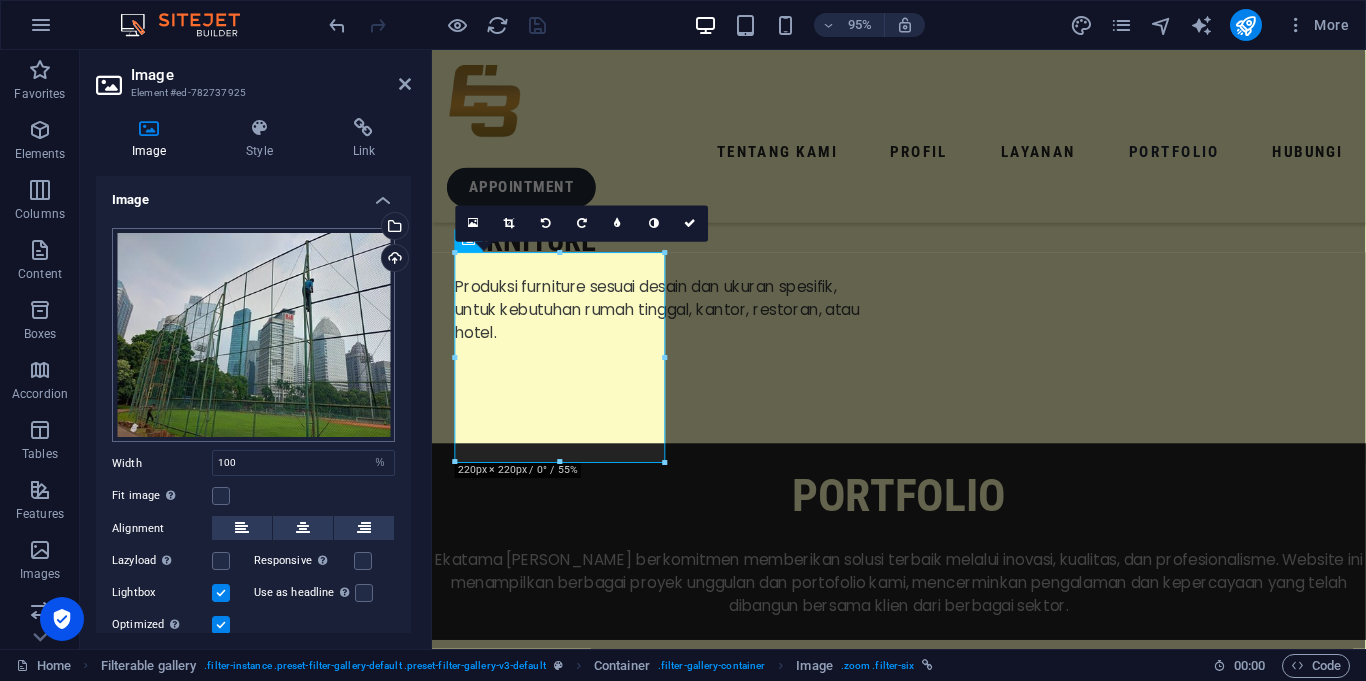 scroll, scrollTop: 4773, scrollLeft: 0, axis: vertical 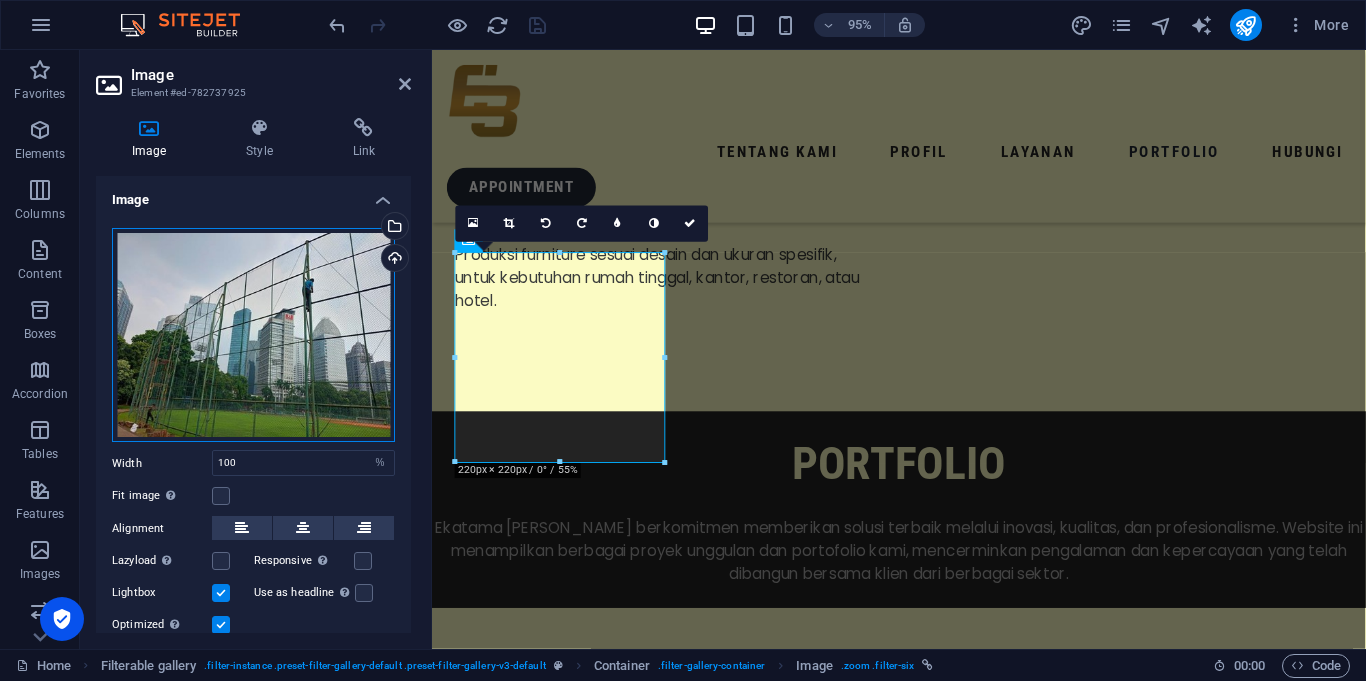click on "Drag files here, click to choose files or select files from Files or our free stock photos & videos" at bounding box center [253, 335] 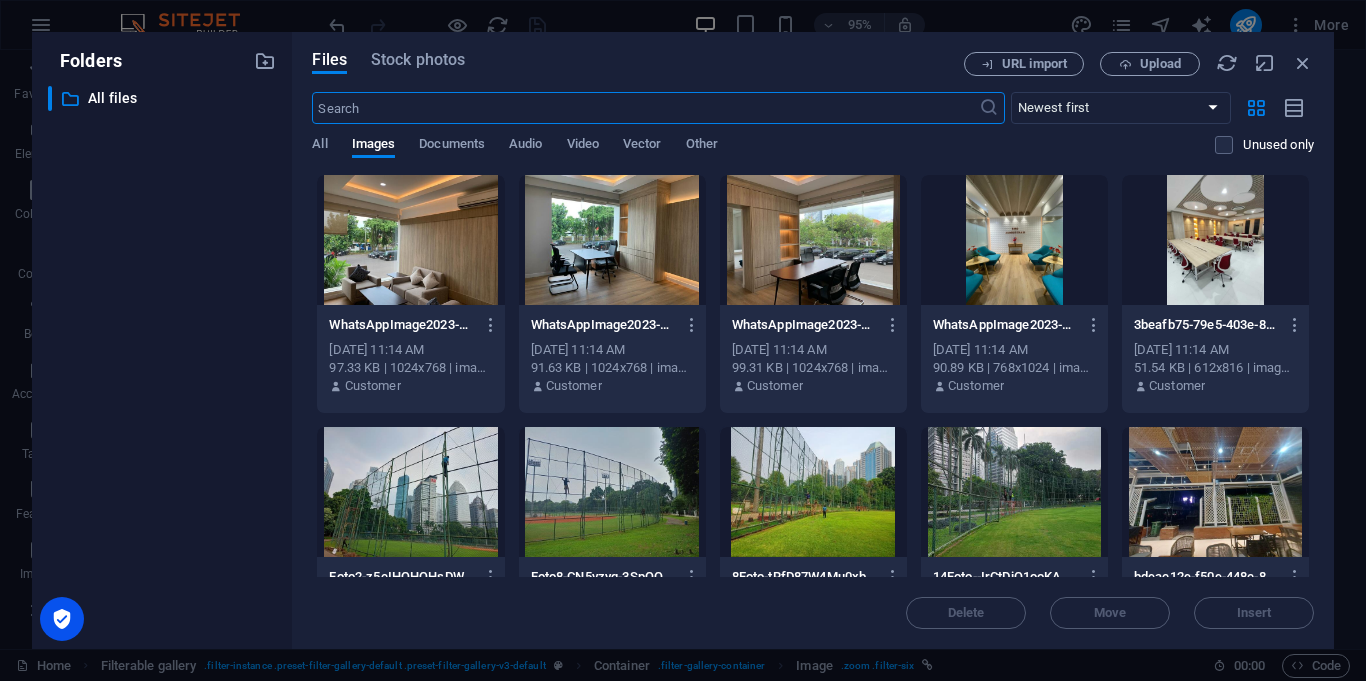 scroll, scrollTop: 4778, scrollLeft: 0, axis: vertical 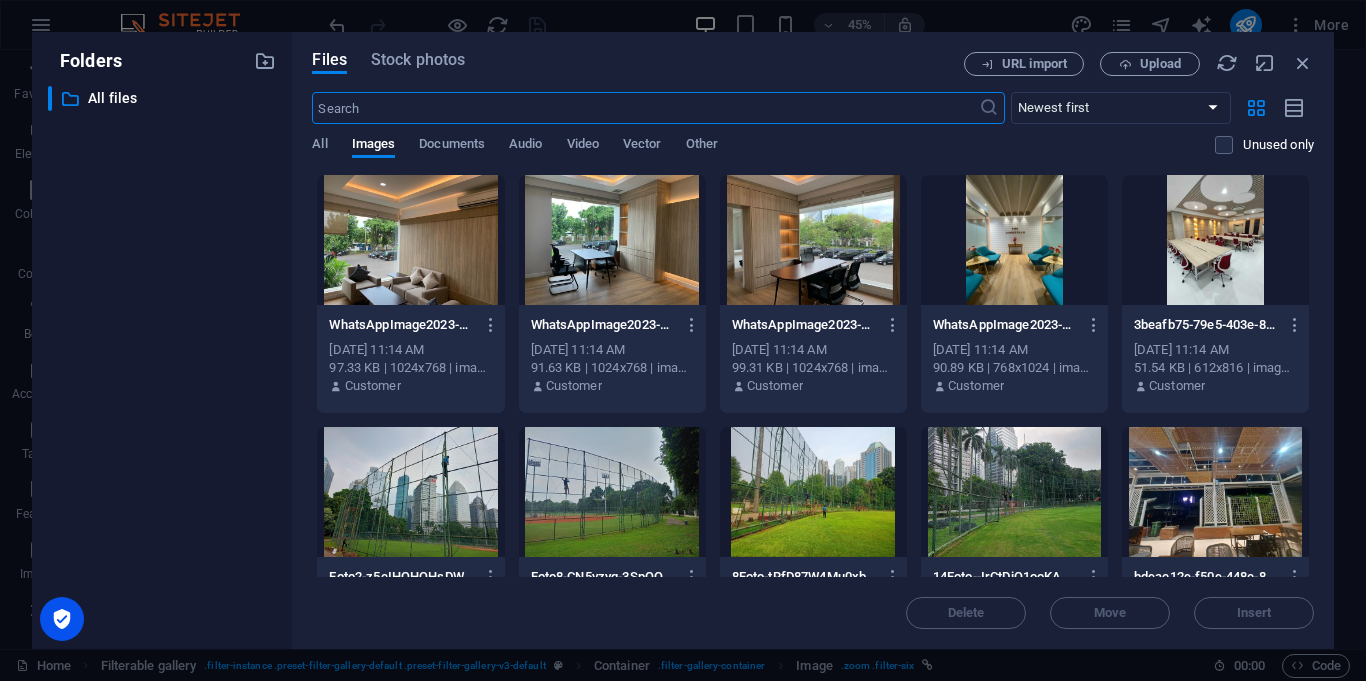 click at bounding box center [813, 240] 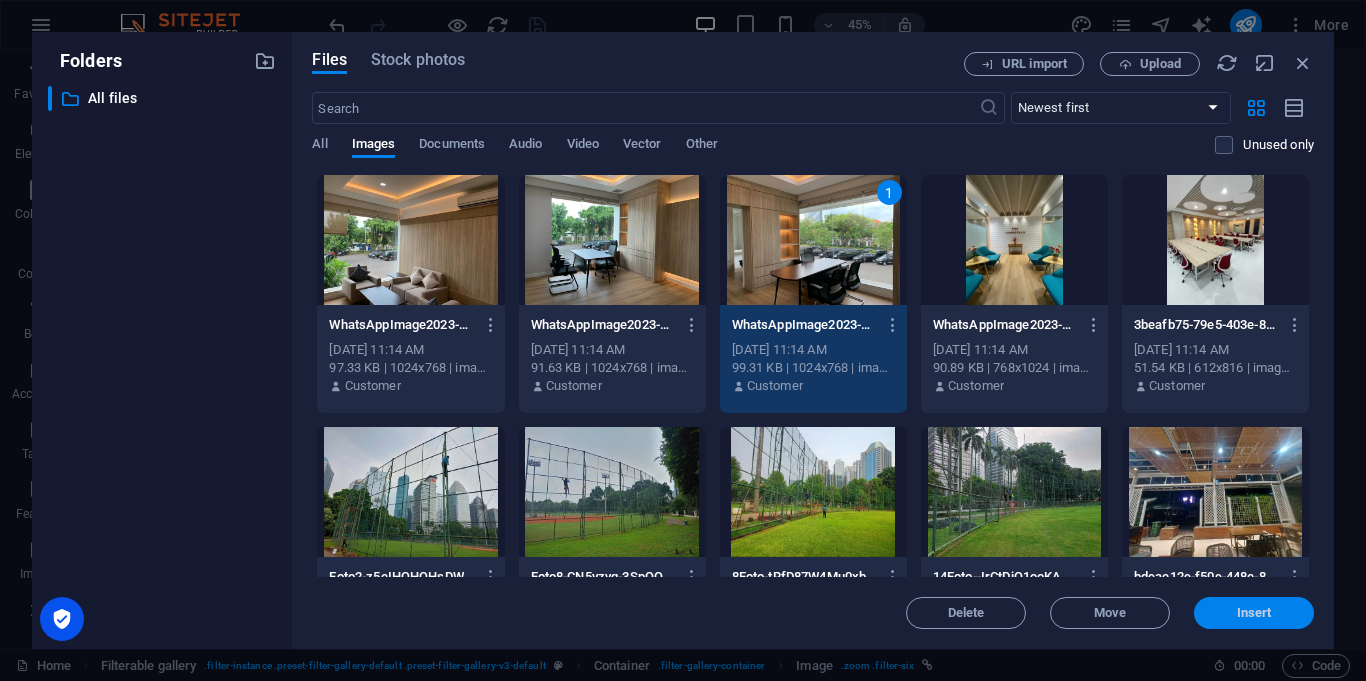 click on "Insert" at bounding box center [1254, 613] 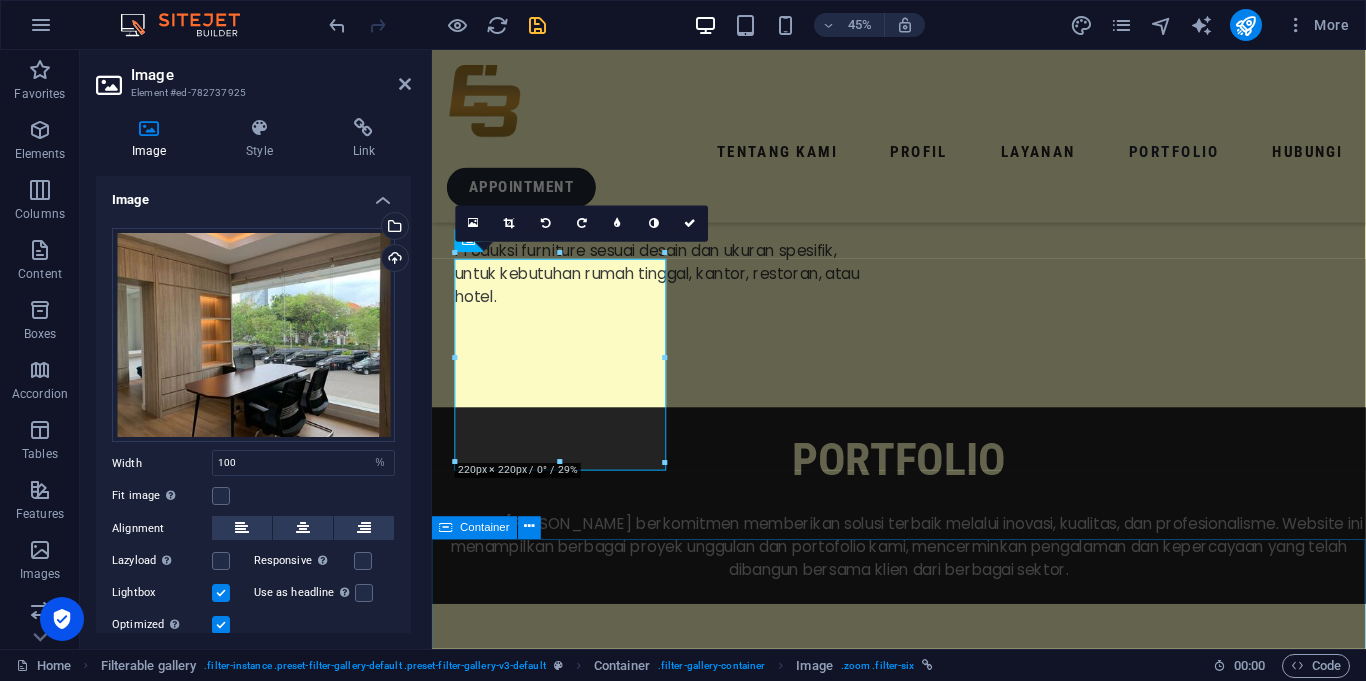 scroll, scrollTop: 4773, scrollLeft: 0, axis: vertical 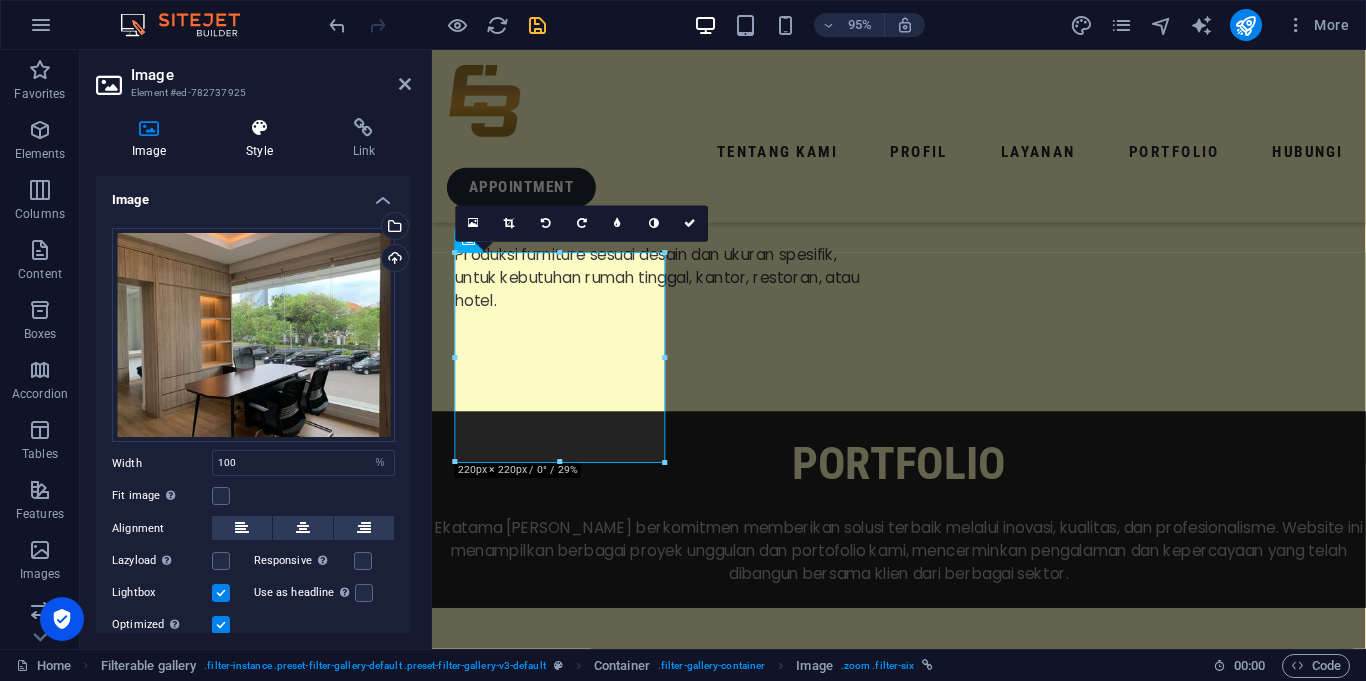 click on "Style" at bounding box center (263, 139) 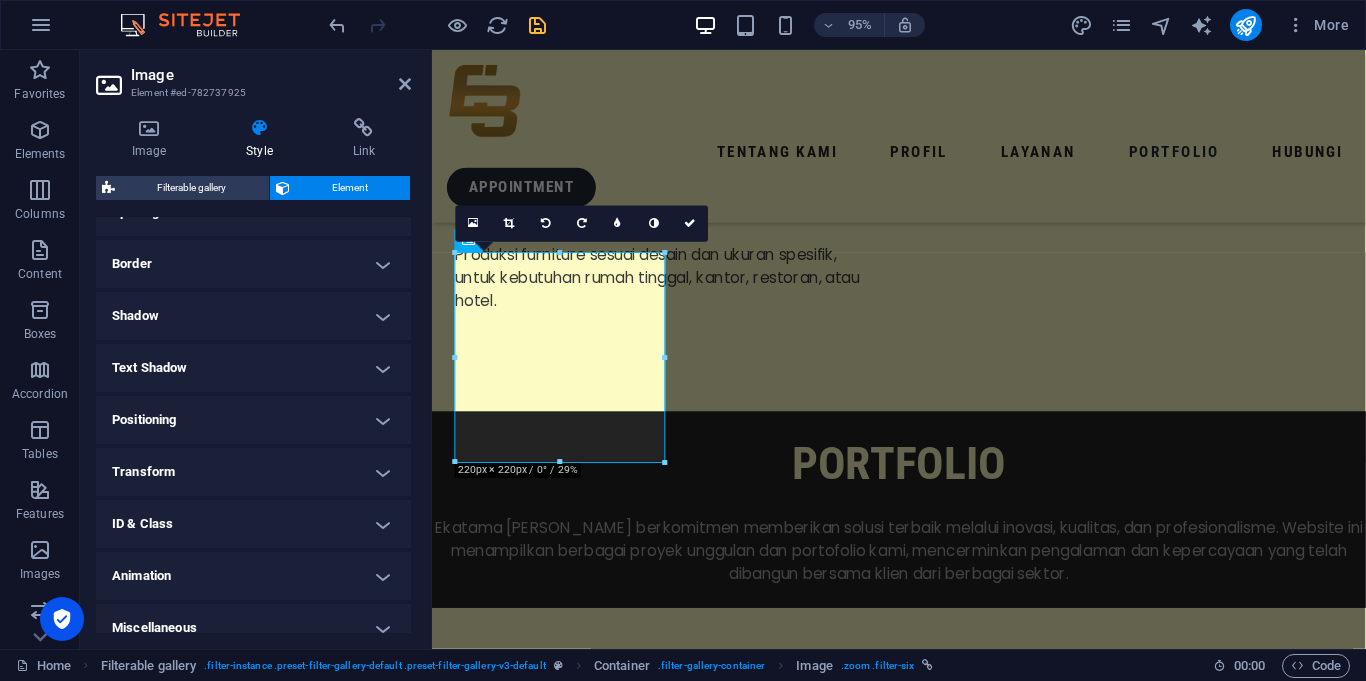 scroll, scrollTop: 414, scrollLeft: 0, axis: vertical 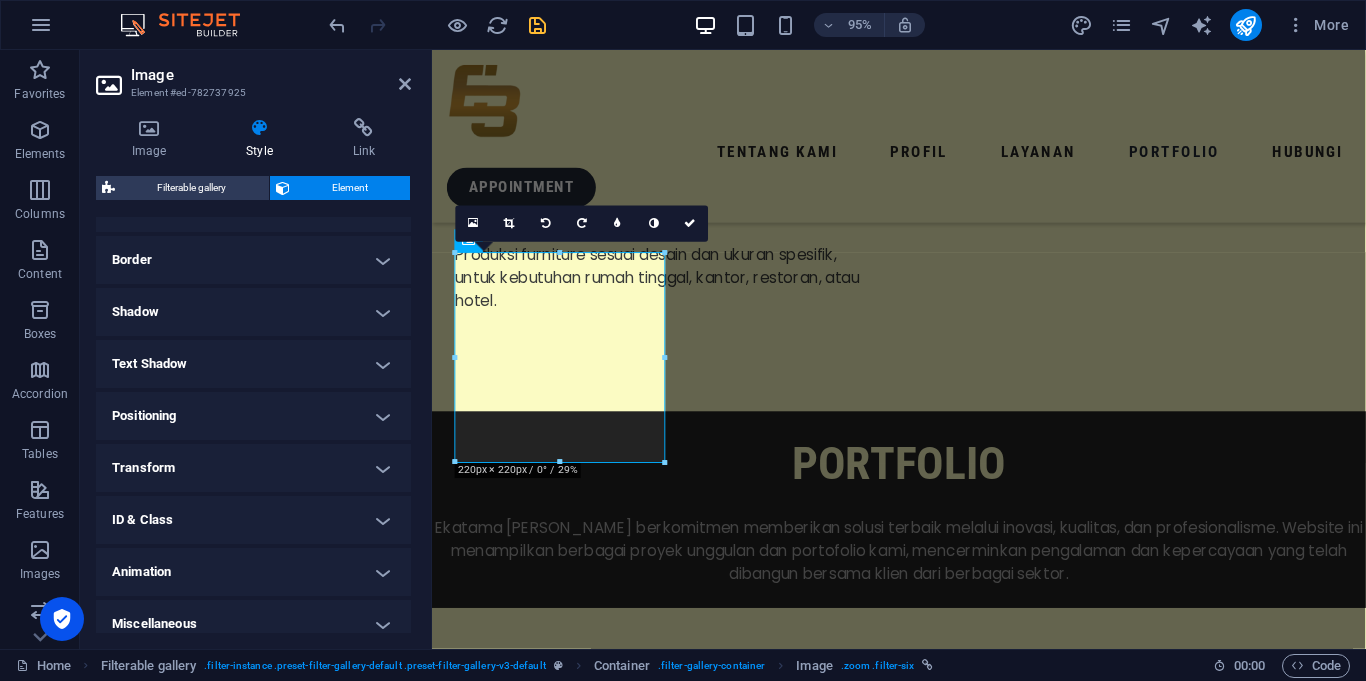 click on "ID & Class" at bounding box center (253, 520) 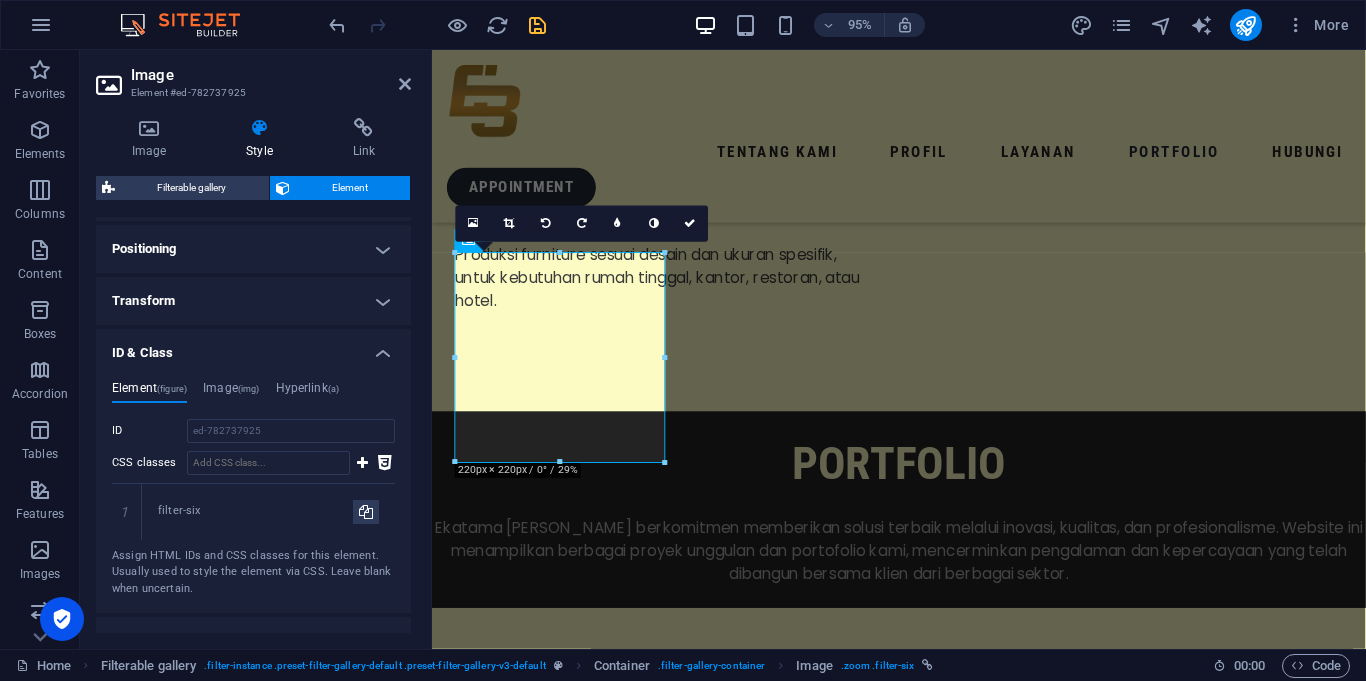 scroll, scrollTop: 605, scrollLeft: 0, axis: vertical 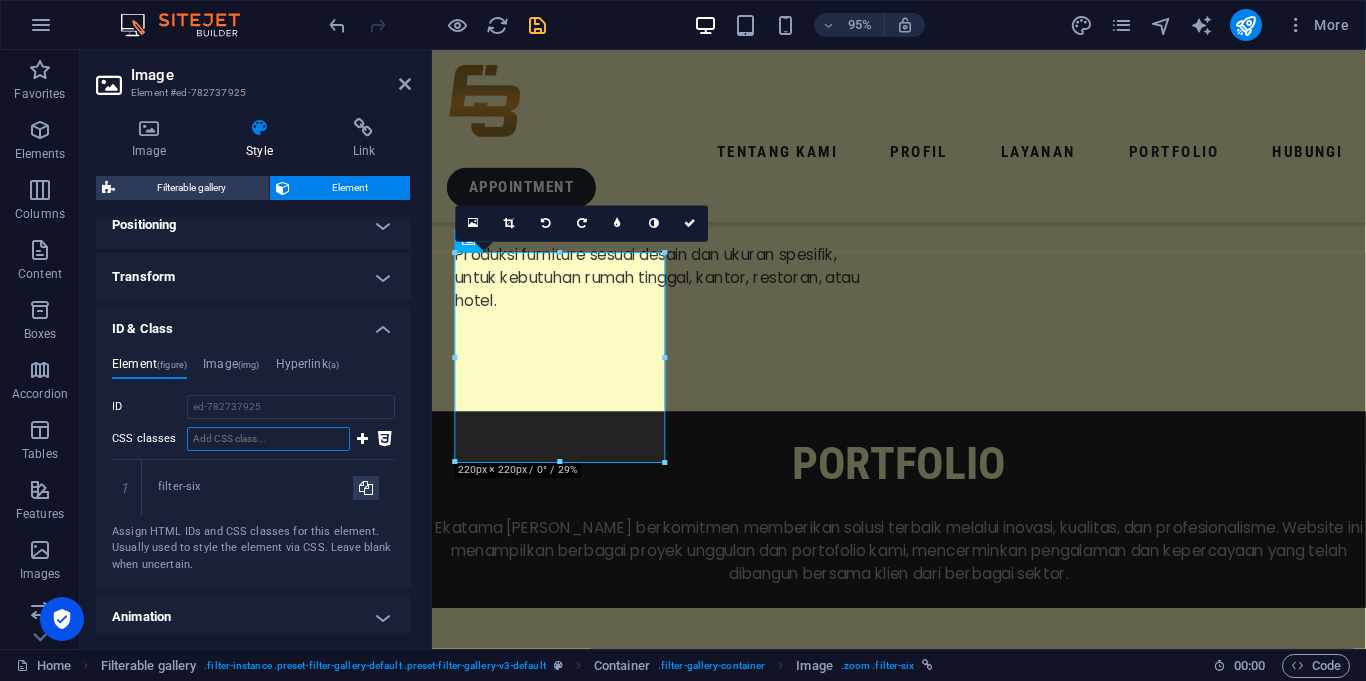 click on "CSS classes" at bounding box center [268, 439] 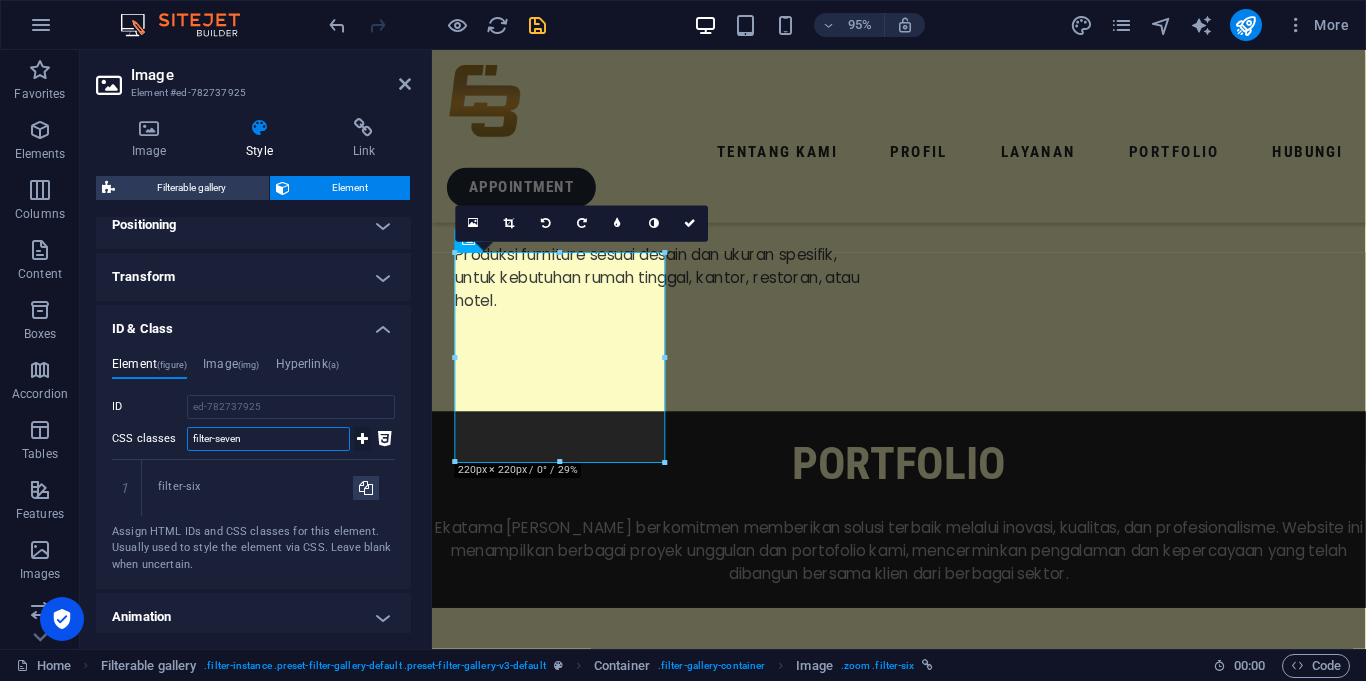 type on "filter-seven" 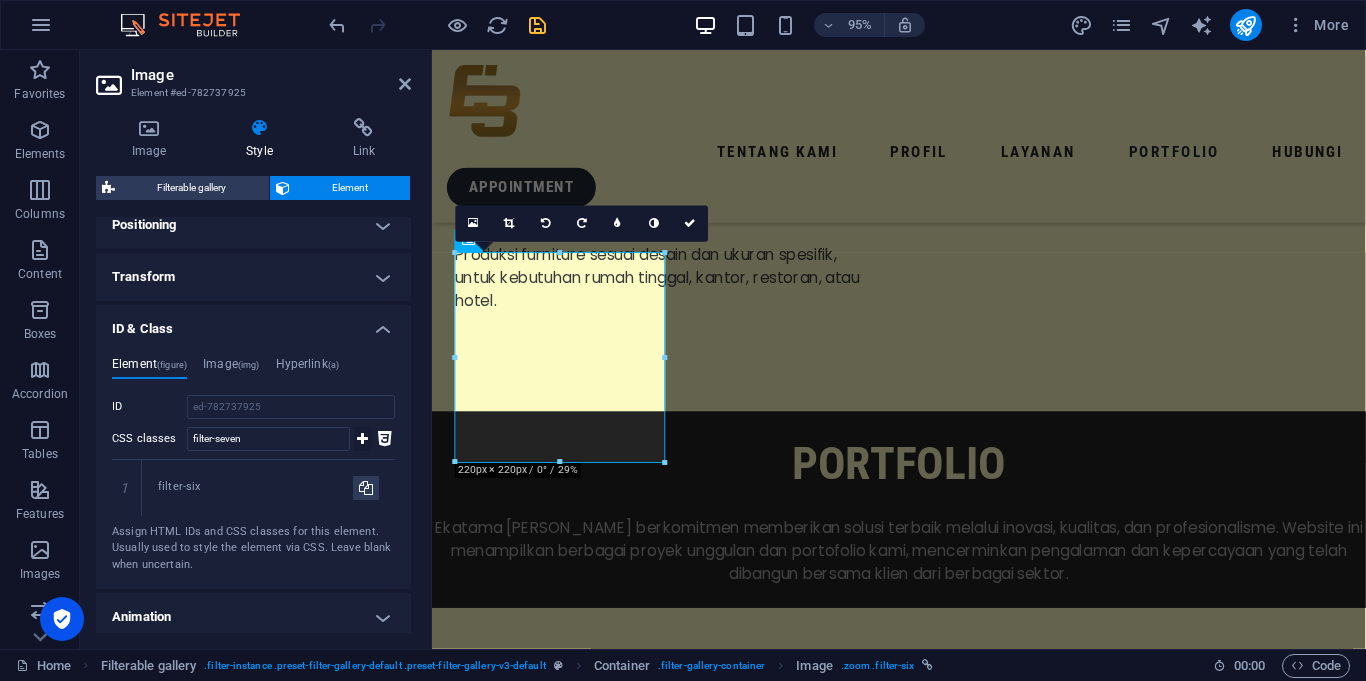 click at bounding box center (362, 439) 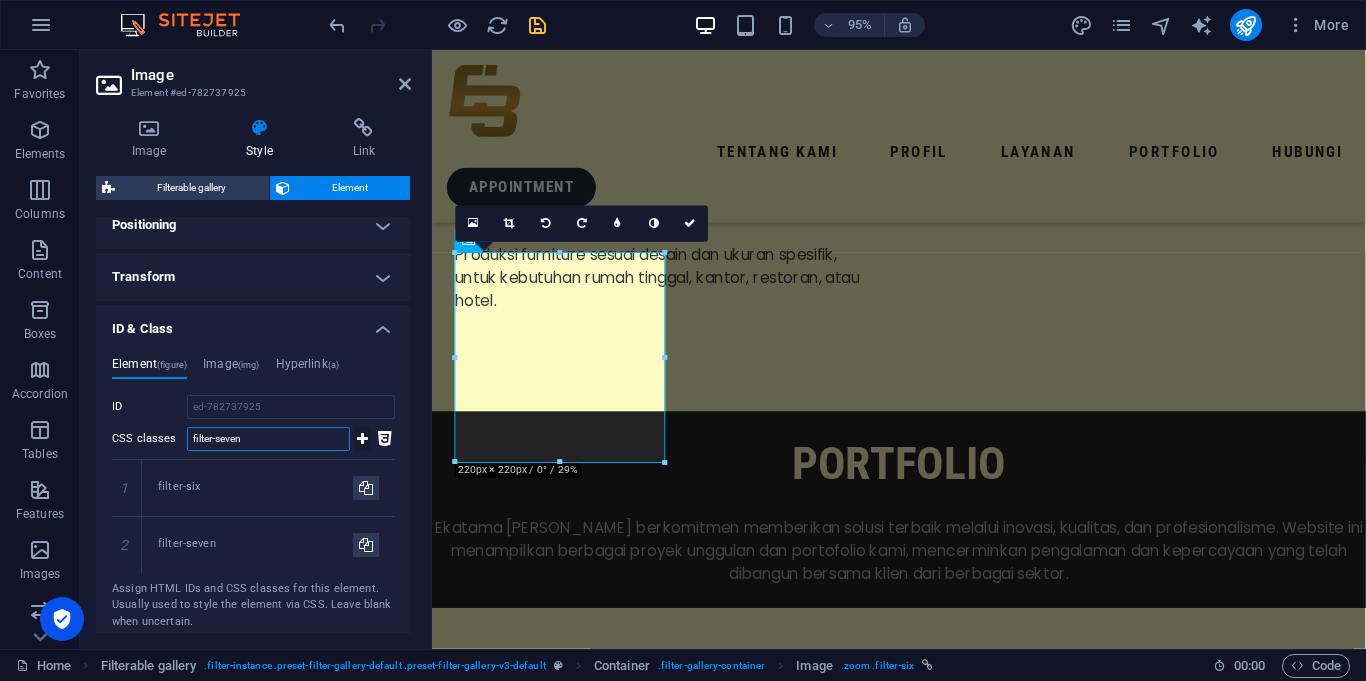 type 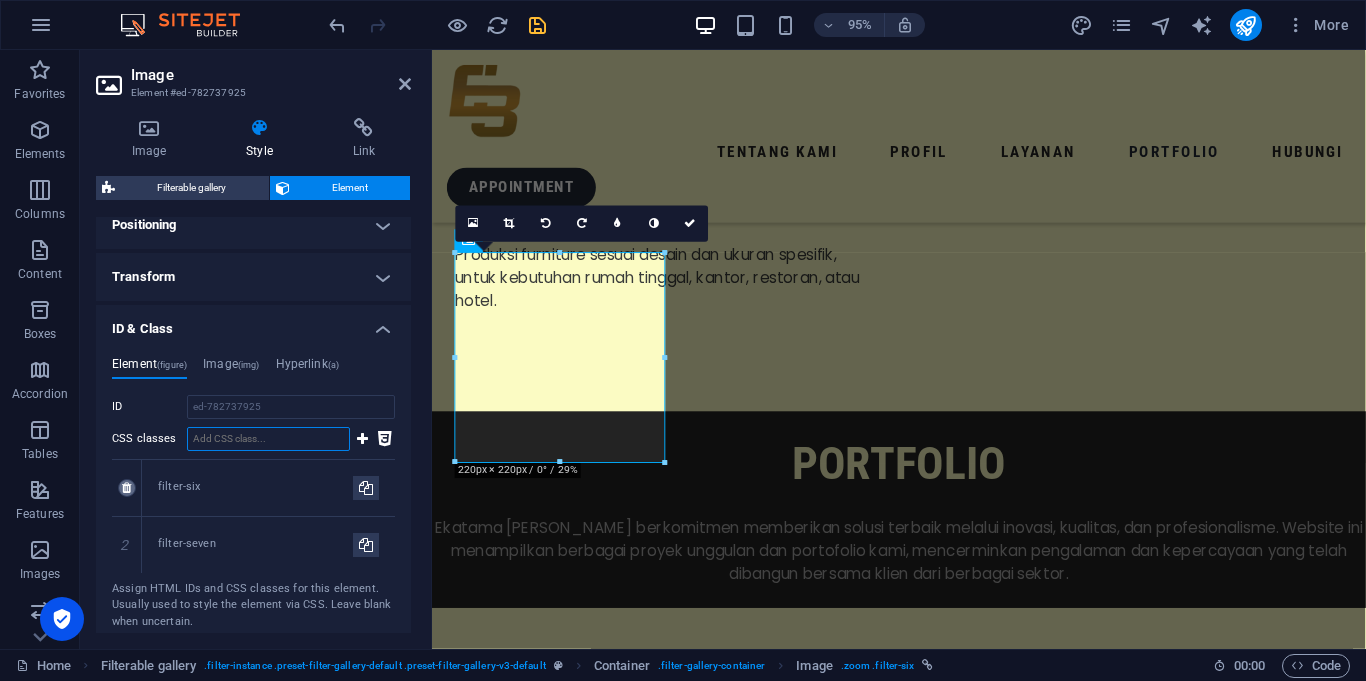 click at bounding box center [126, 488] 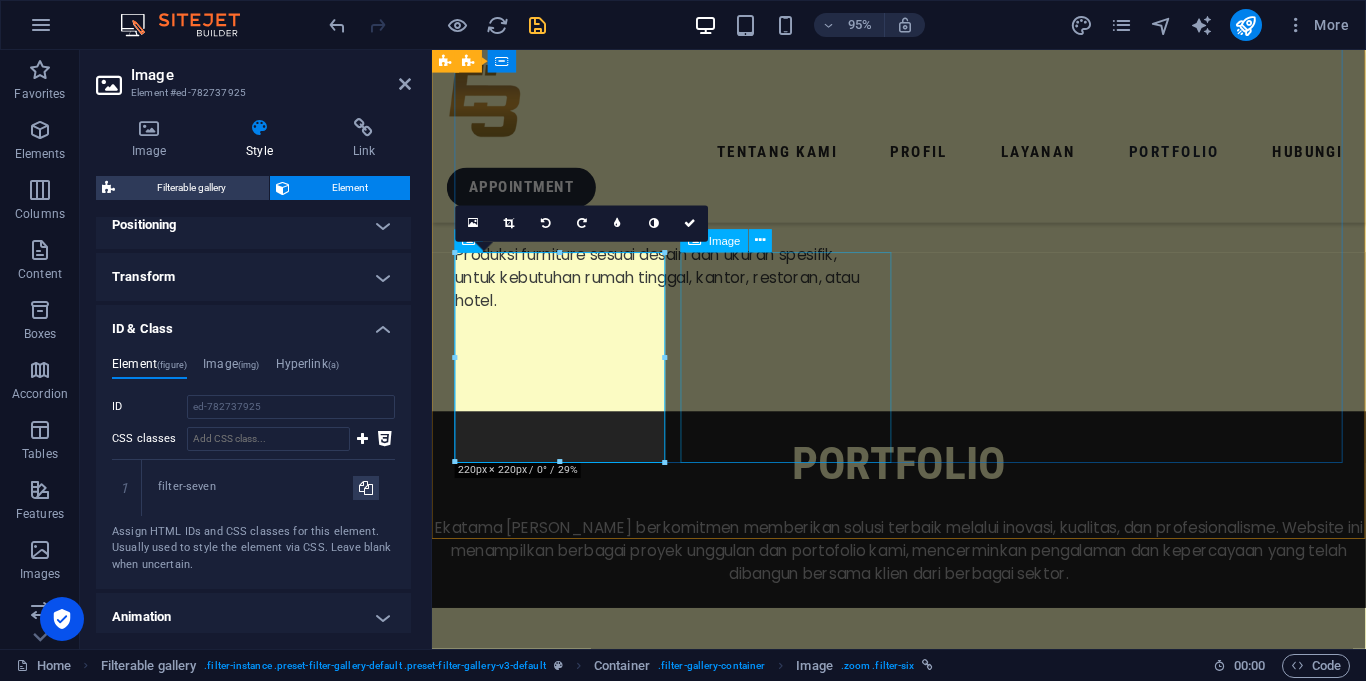 click at bounding box center (567, 8012) 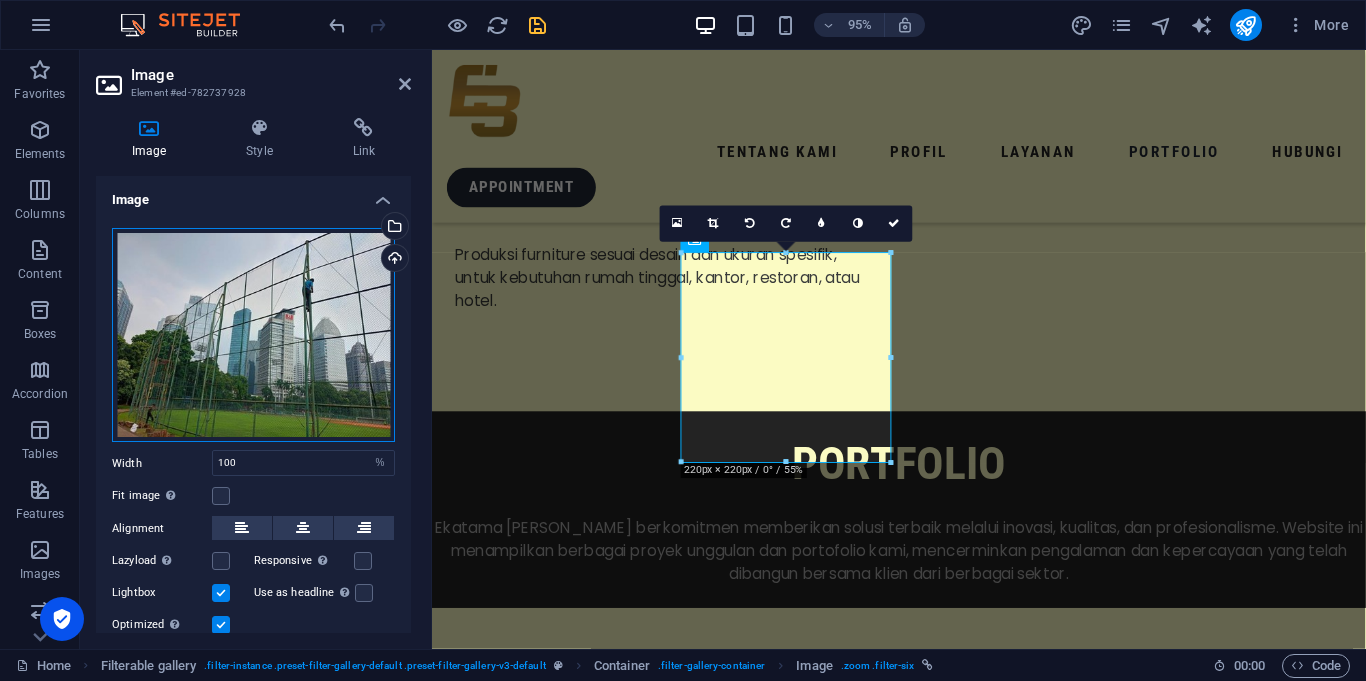 click on "Drag files here, click to choose files or select files from Files or our free stock photos & videos" at bounding box center [253, 335] 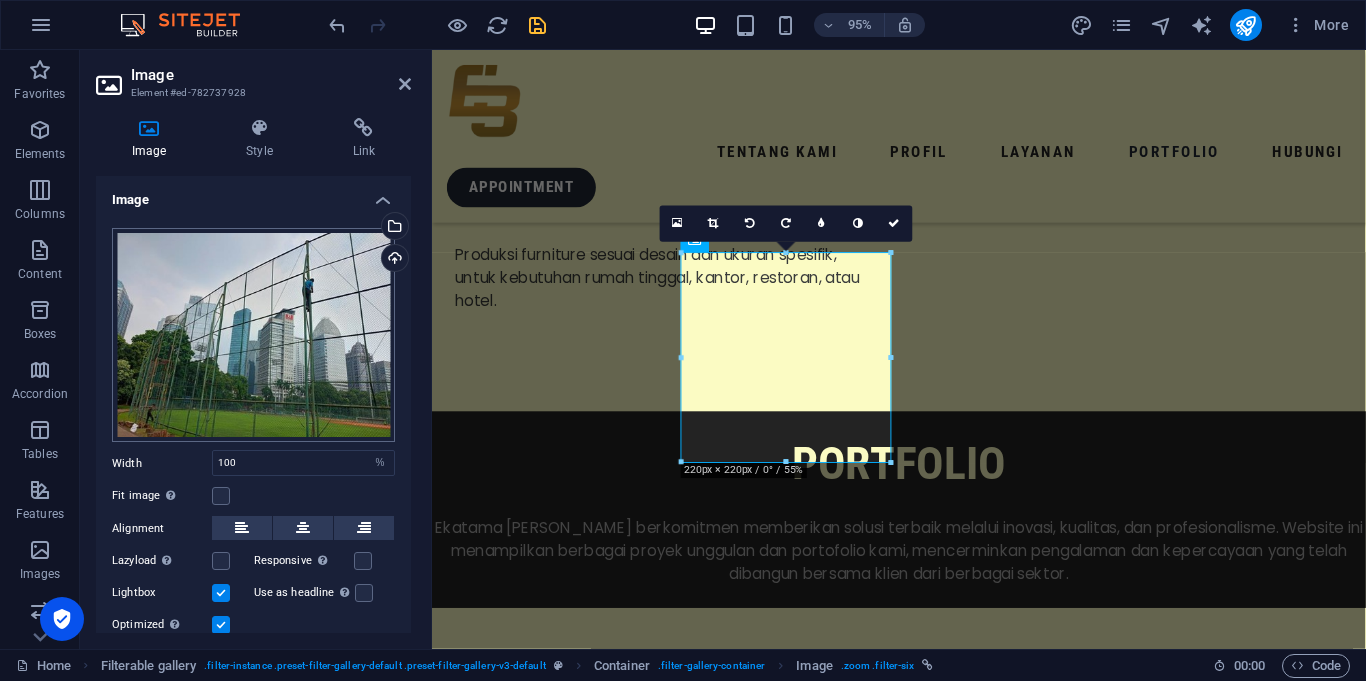 scroll, scrollTop: 4778, scrollLeft: 0, axis: vertical 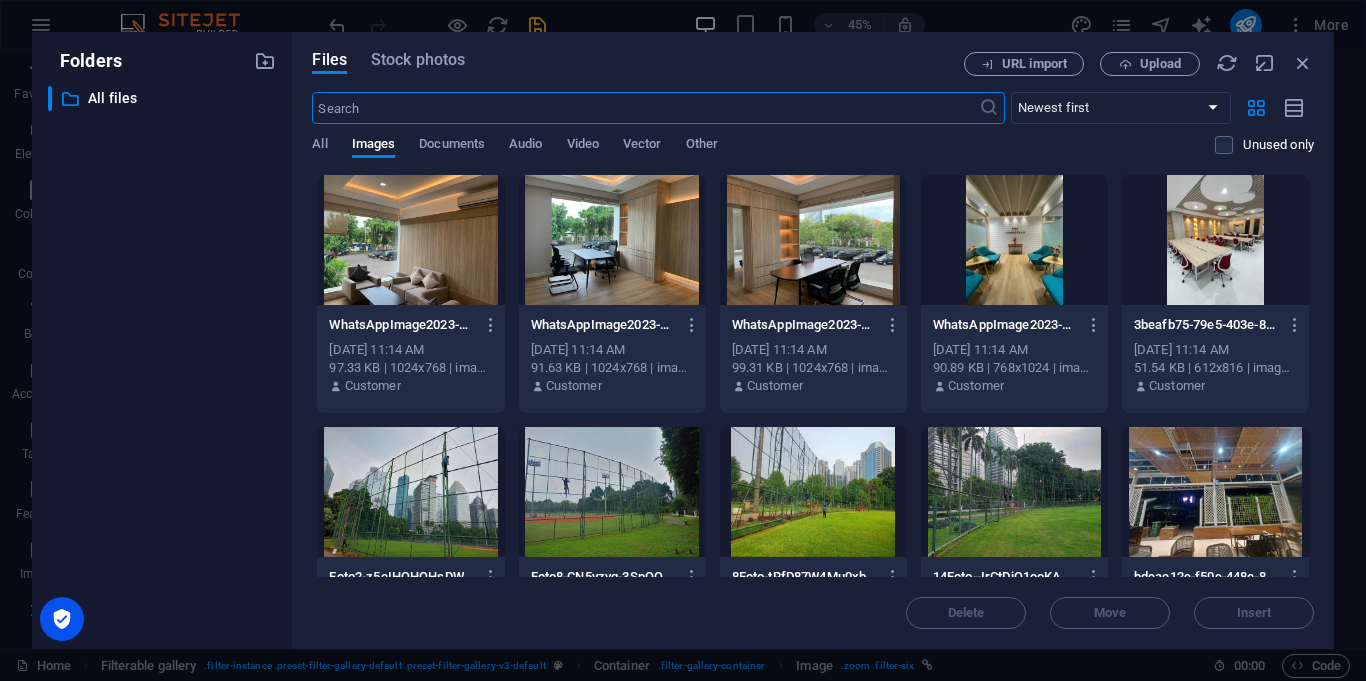 click at bounding box center [612, 240] 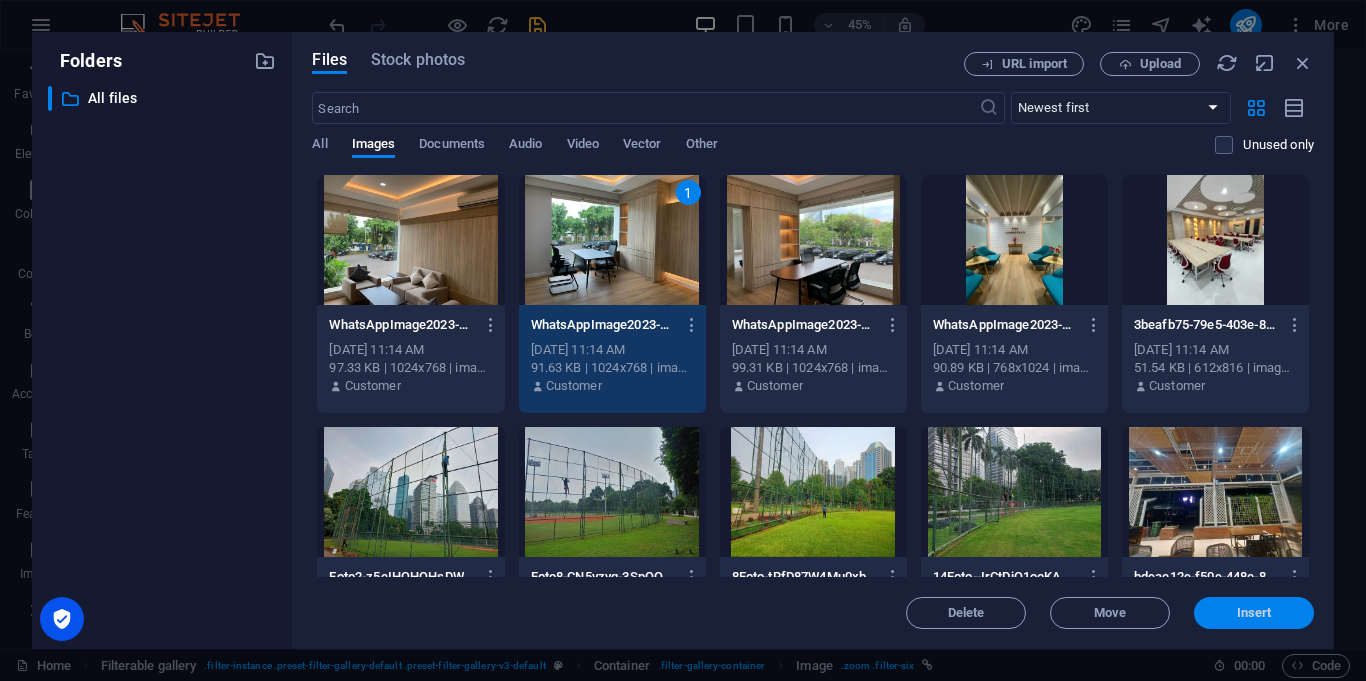 click on "Insert" at bounding box center (1254, 613) 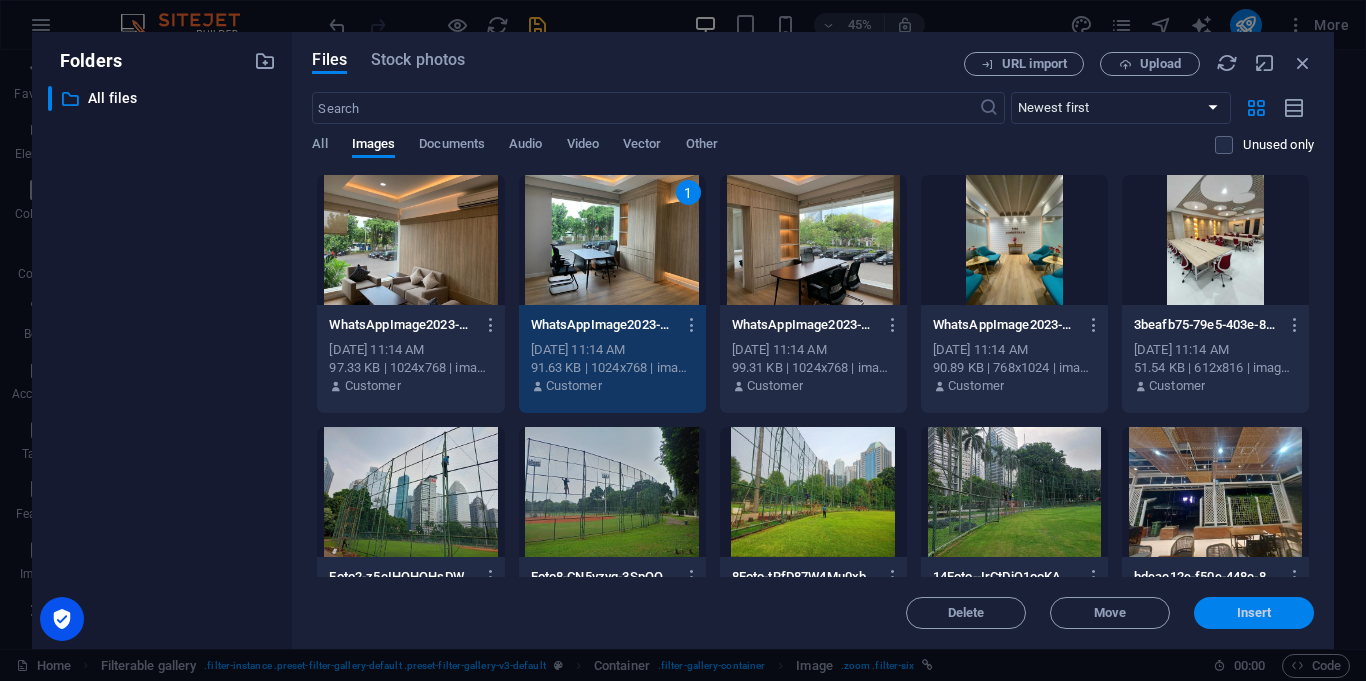 scroll, scrollTop: 4773, scrollLeft: 0, axis: vertical 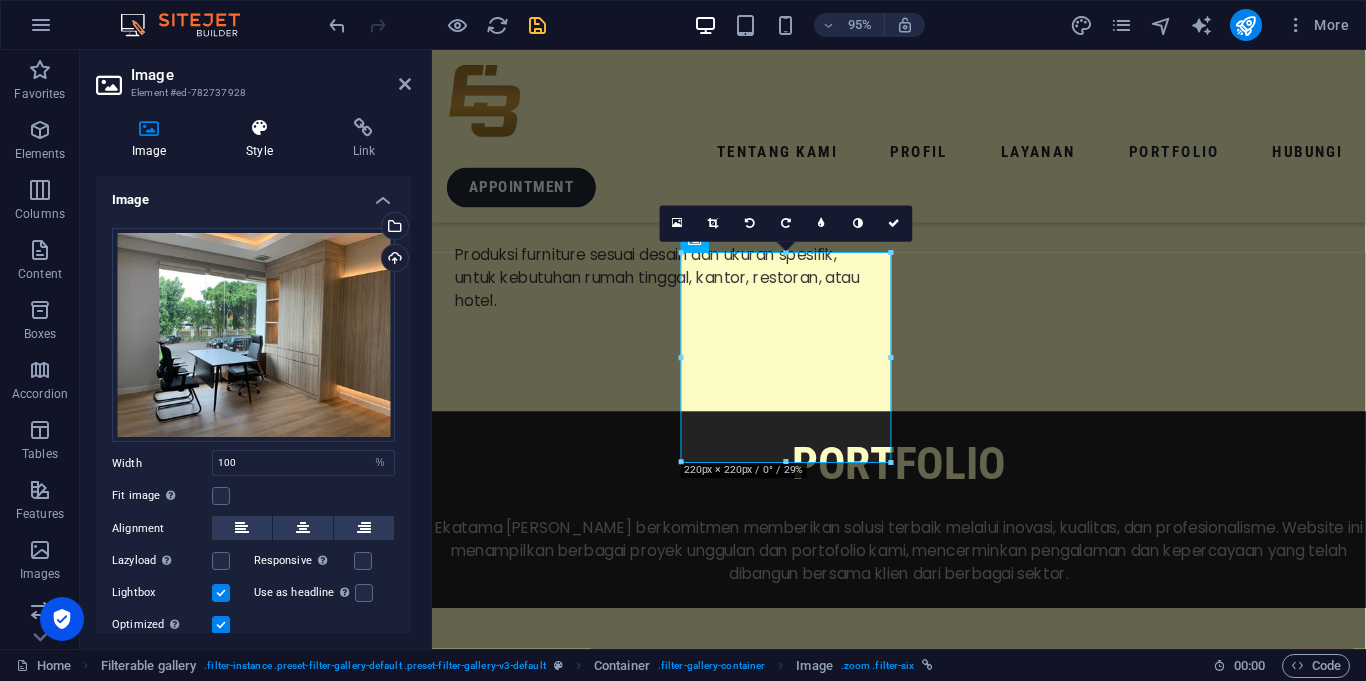 click at bounding box center [259, 128] 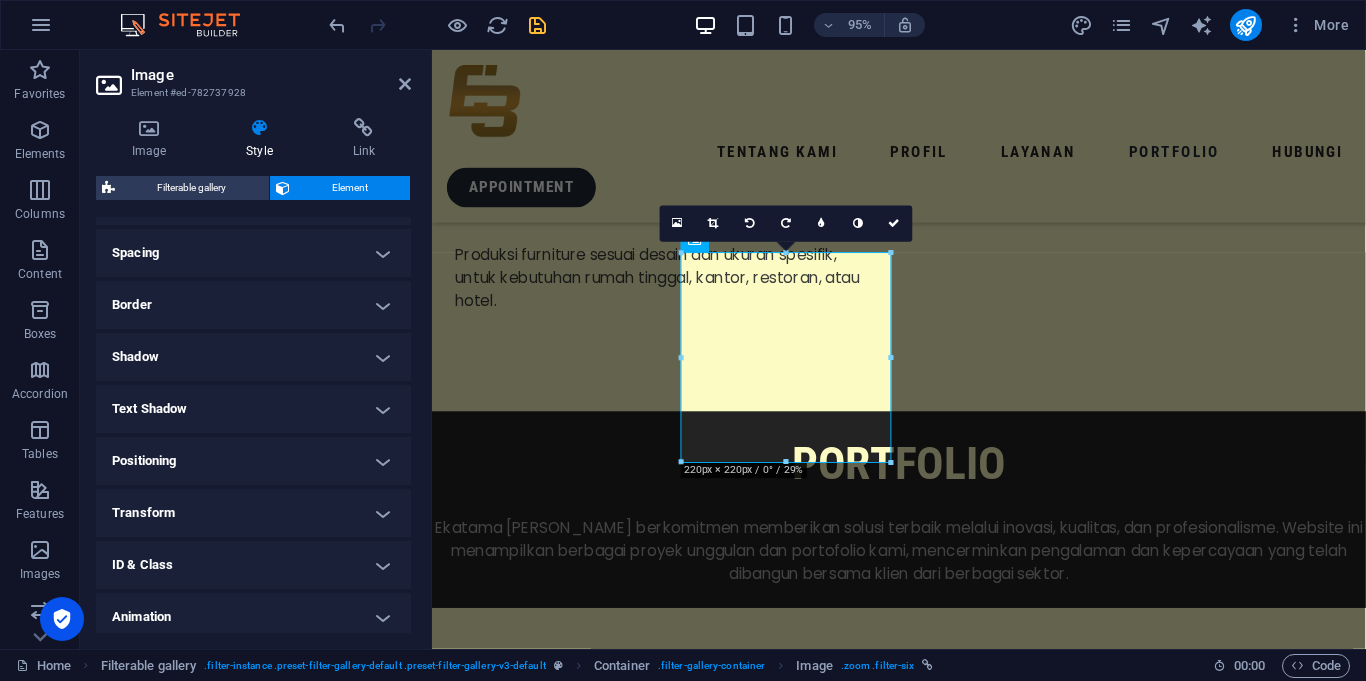 scroll, scrollTop: 429, scrollLeft: 0, axis: vertical 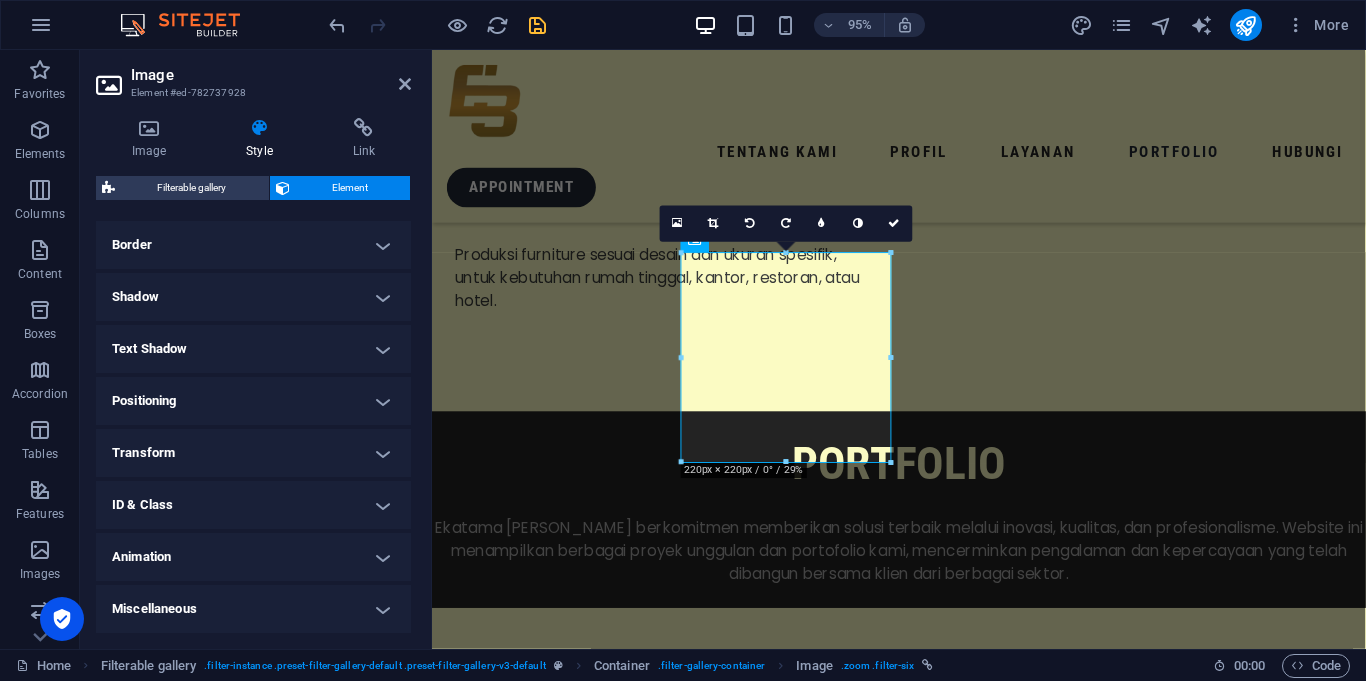 click on "ID & Class" at bounding box center [253, 505] 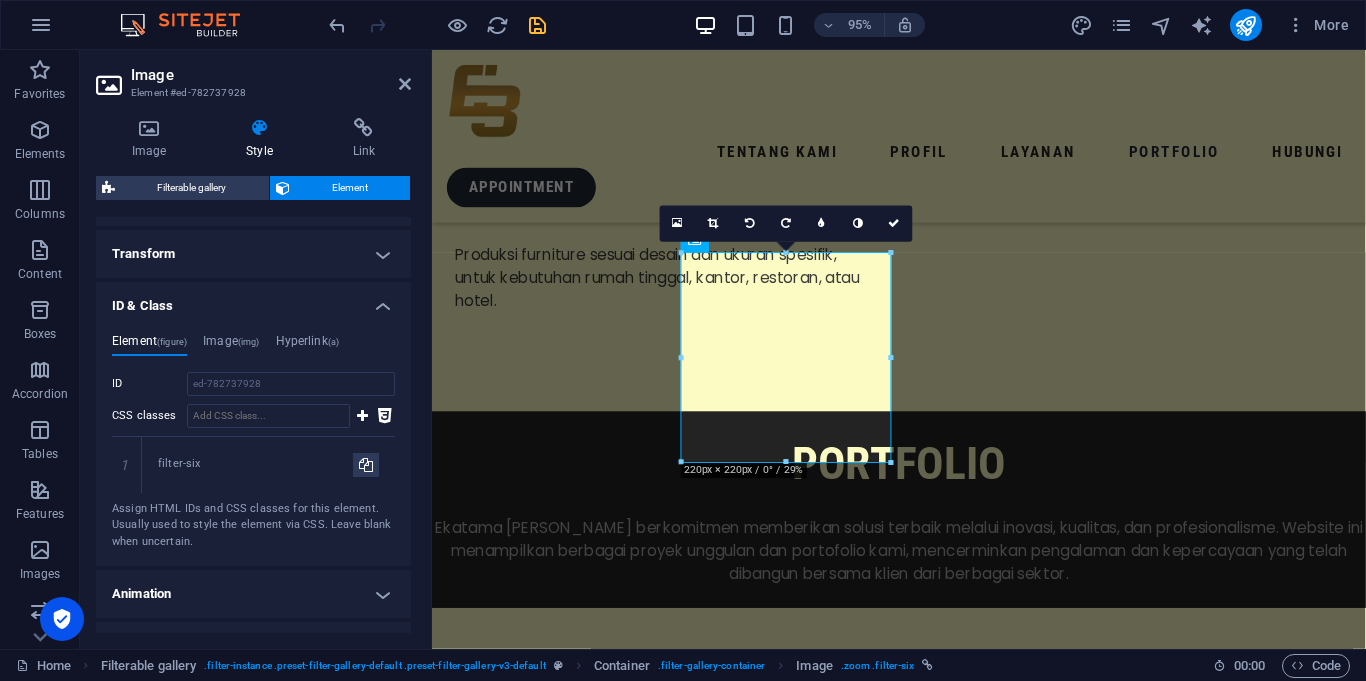 scroll, scrollTop: 648, scrollLeft: 0, axis: vertical 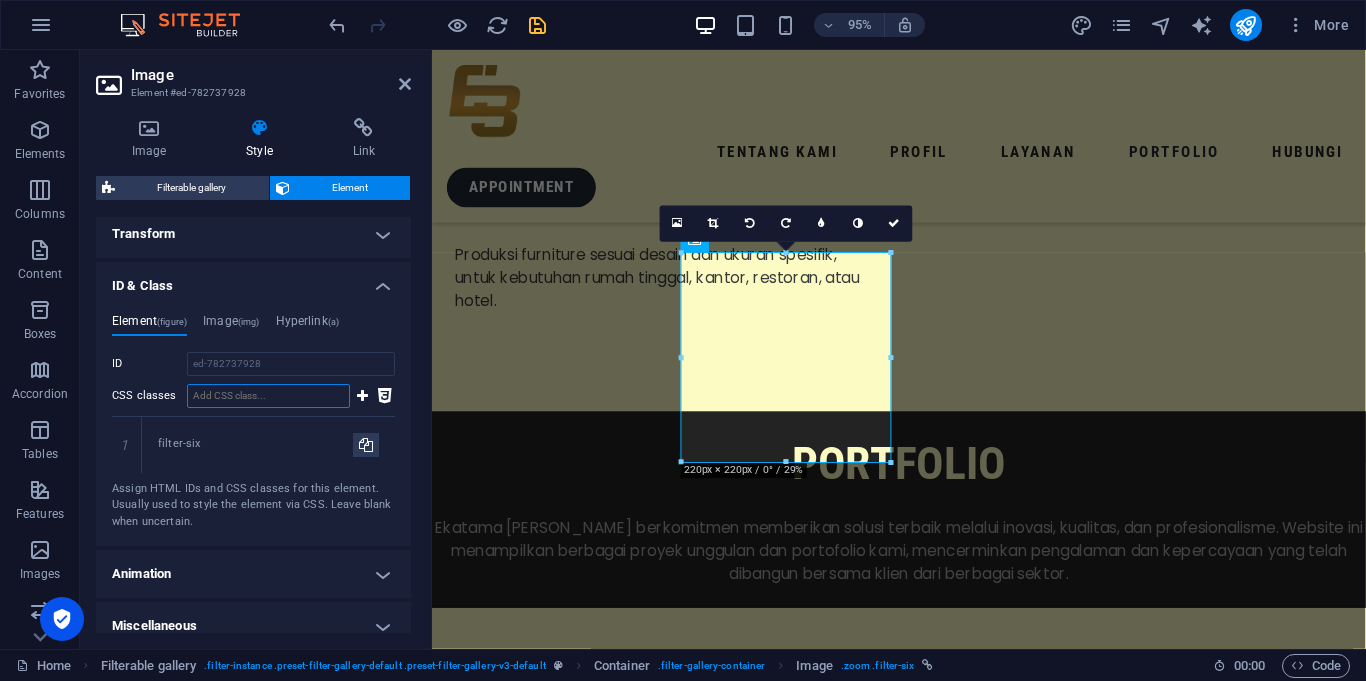 click on "CSS classes" at bounding box center (268, 396) 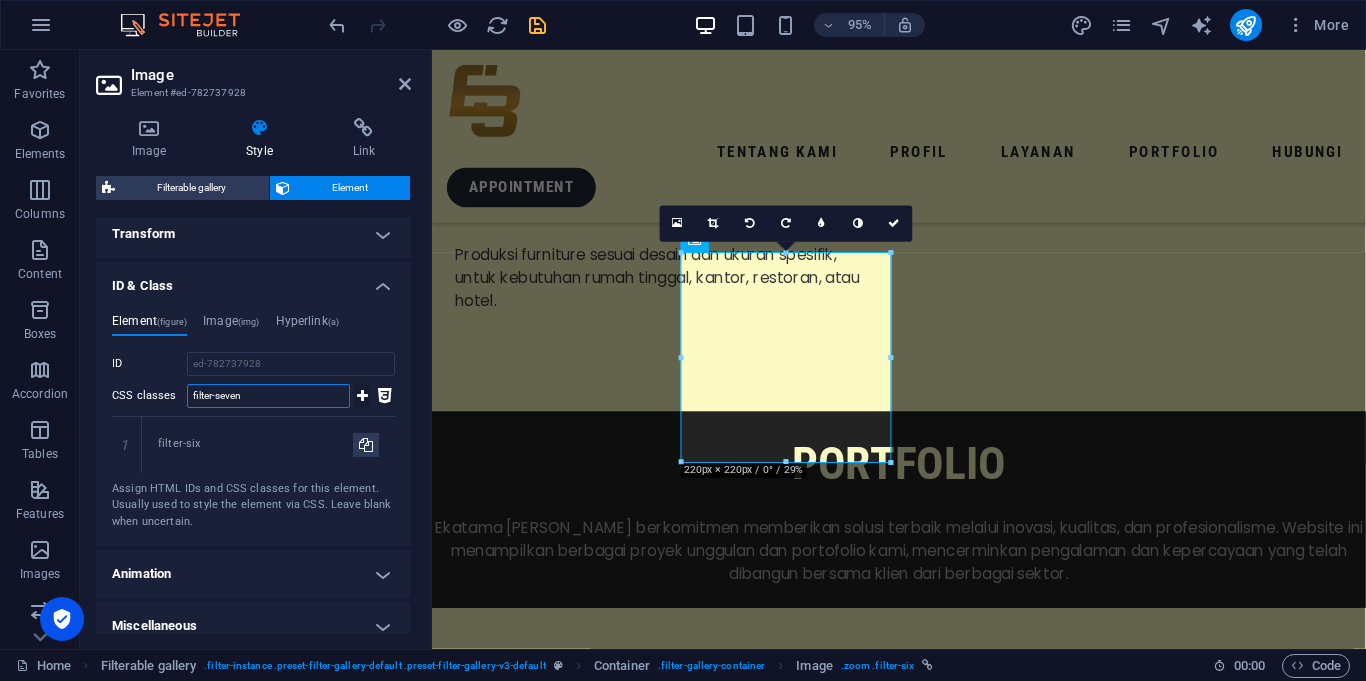 type on "filter-seven" 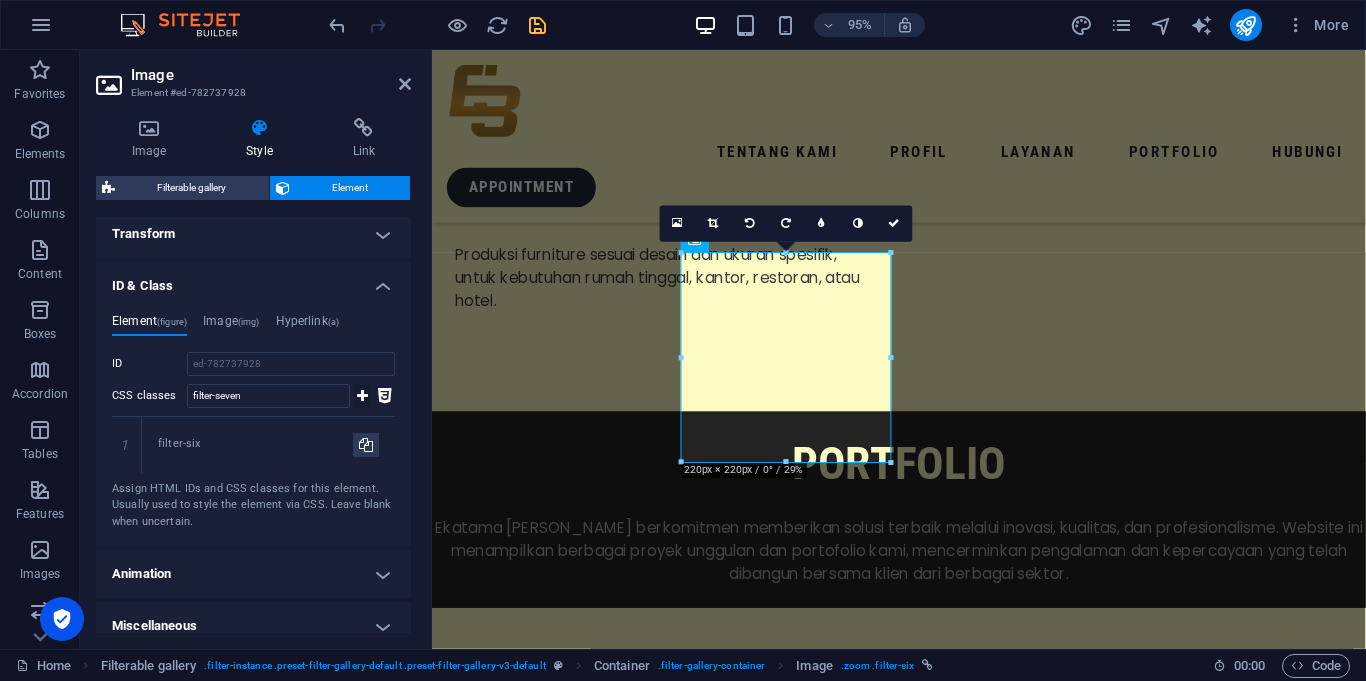 click at bounding box center (362, 396) 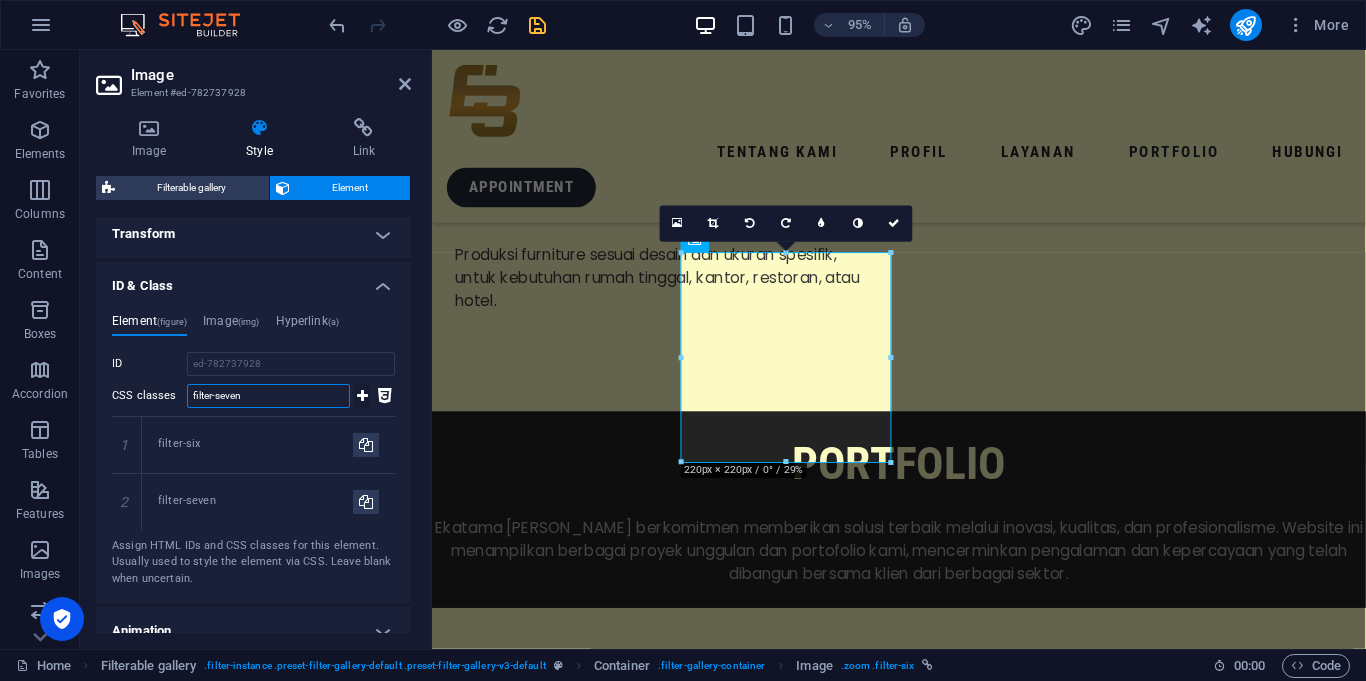 type 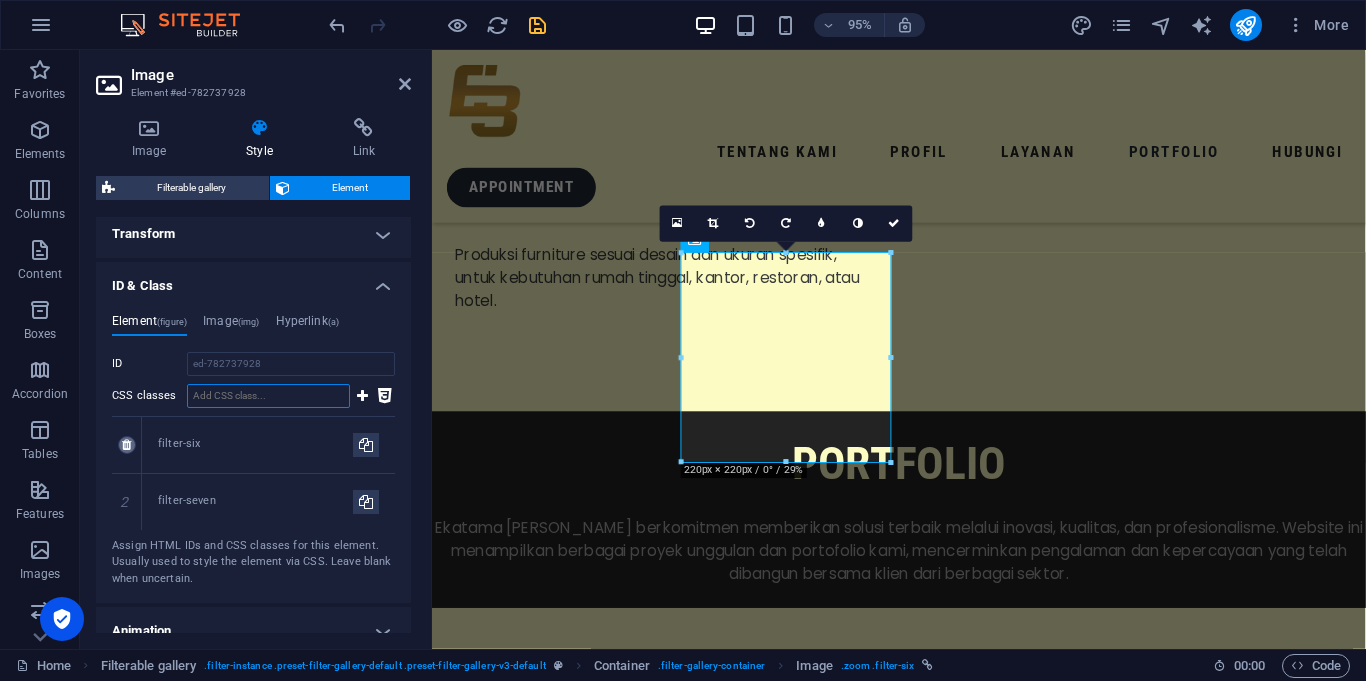 click at bounding box center [126, 445] 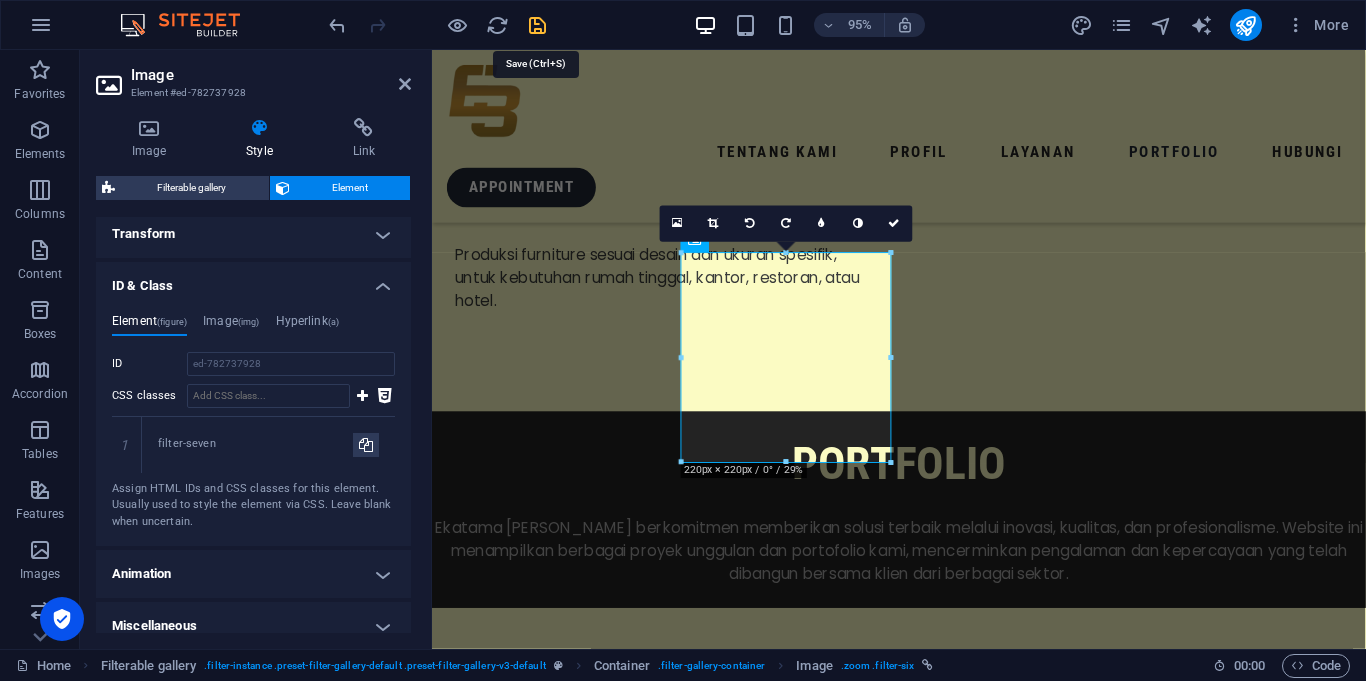 click at bounding box center (537, 25) 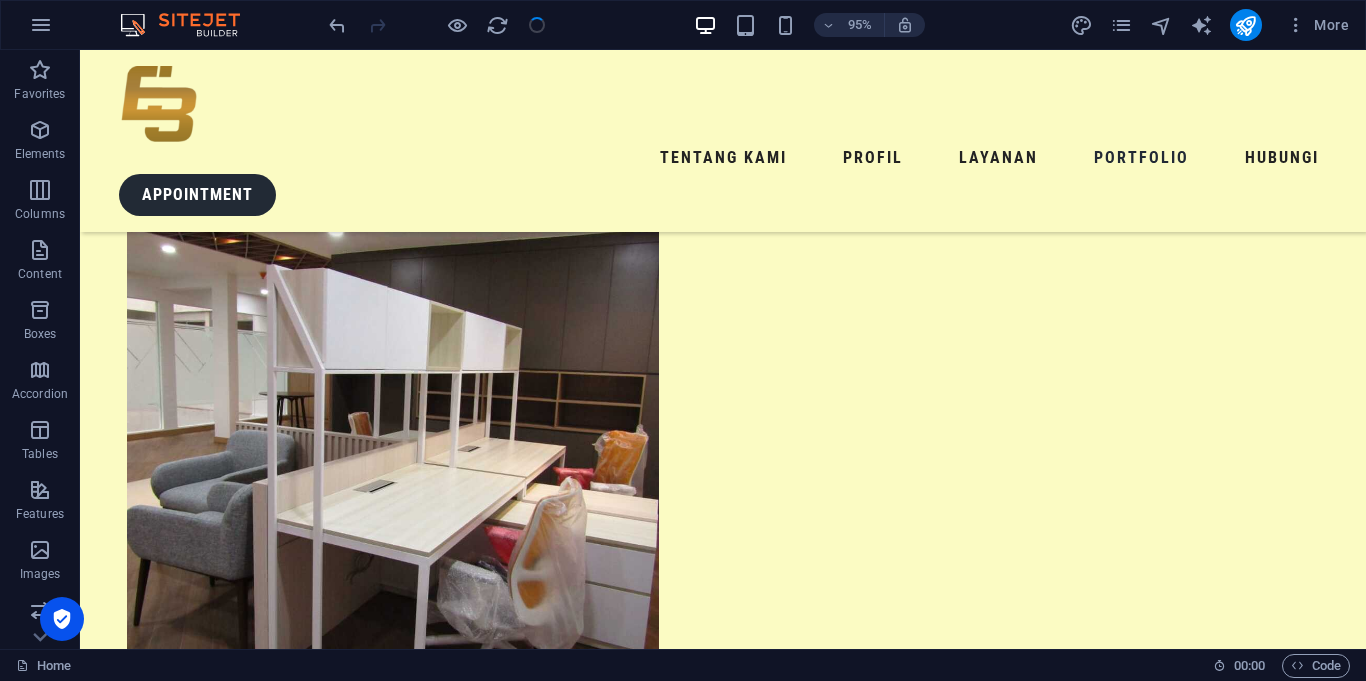 scroll, scrollTop: 4740, scrollLeft: 0, axis: vertical 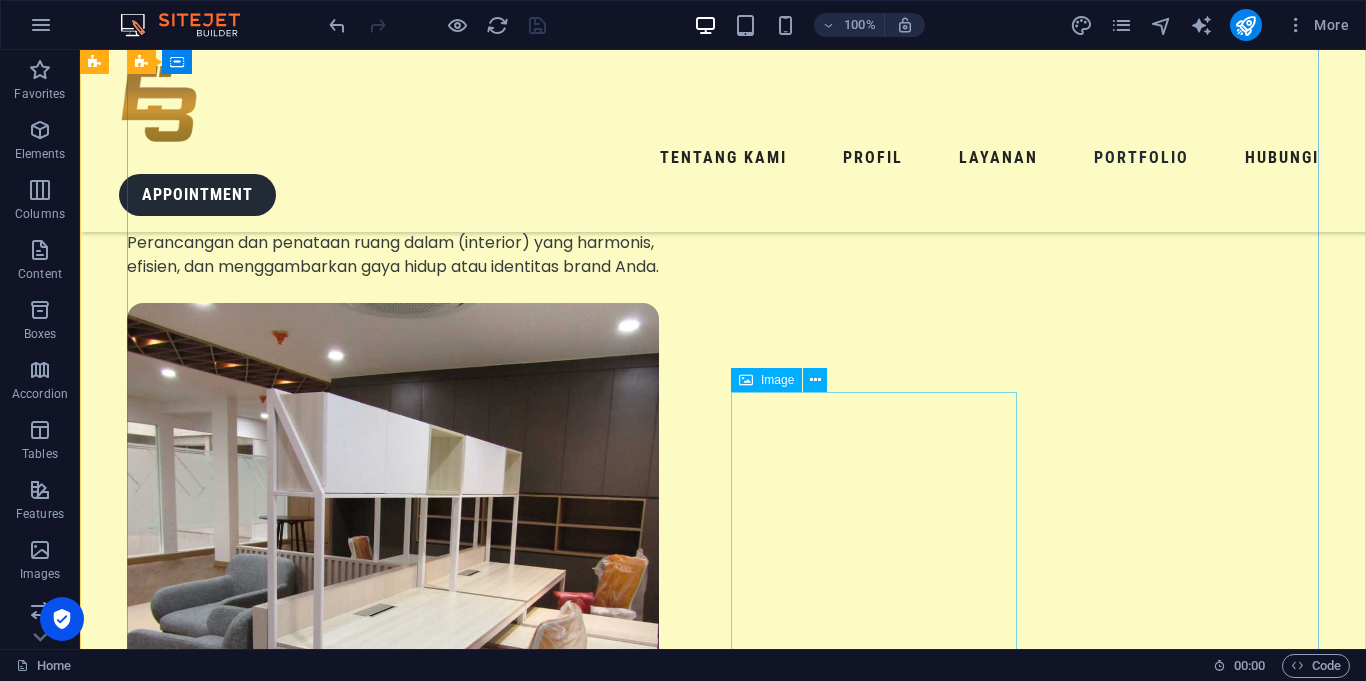 click at bounding box center (270, 10791) 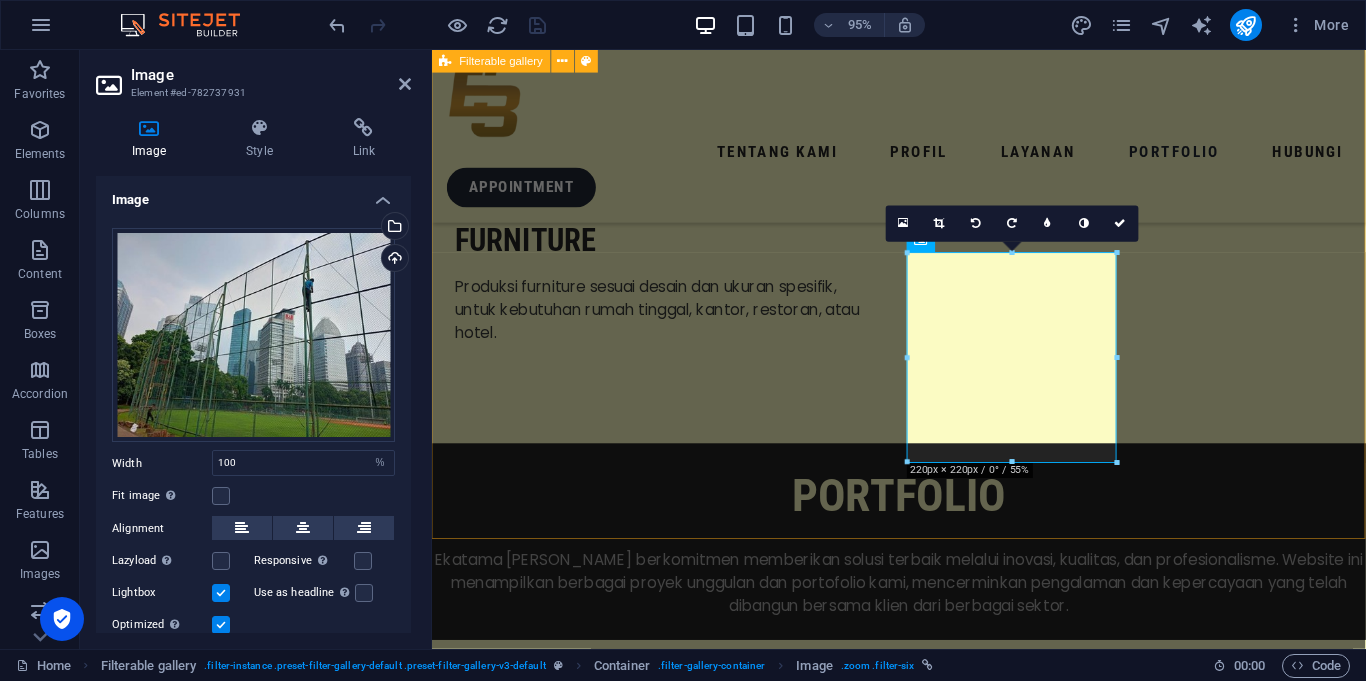 scroll, scrollTop: 4773, scrollLeft: 0, axis: vertical 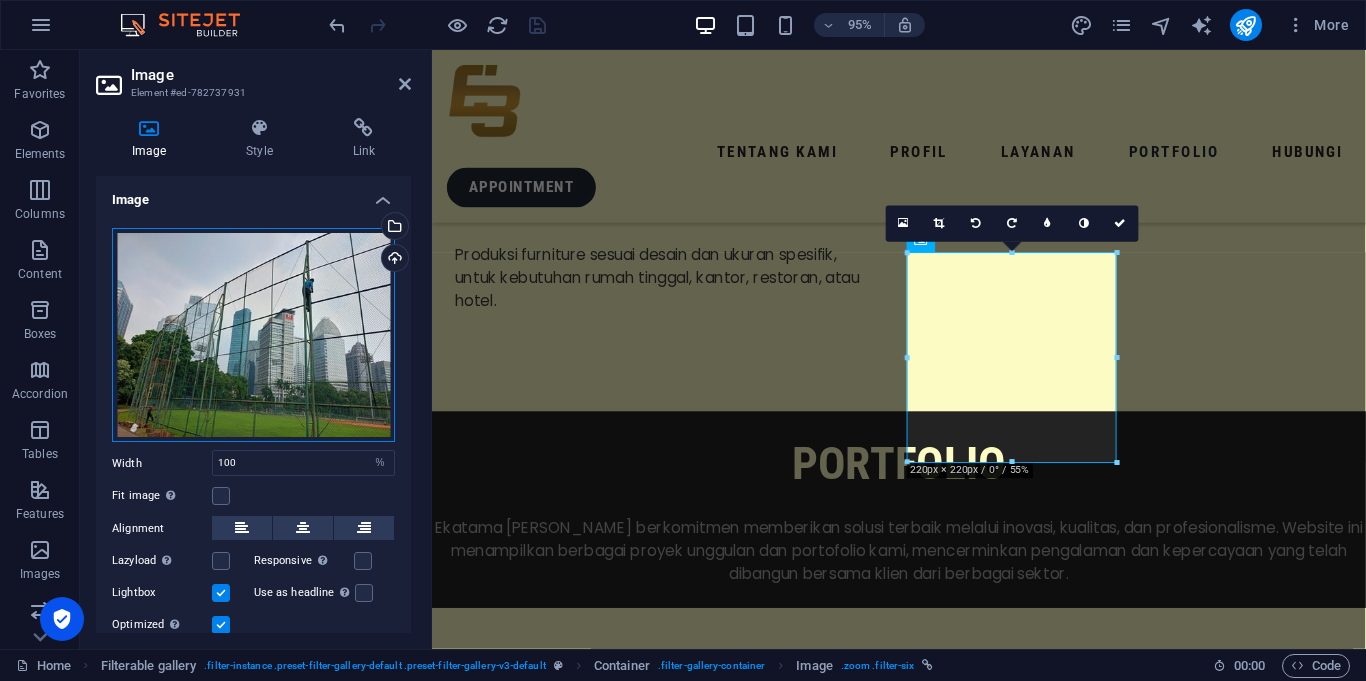 click on "Drag files here, click to choose files or select files from Files or our free stock photos & videos" at bounding box center [253, 335] 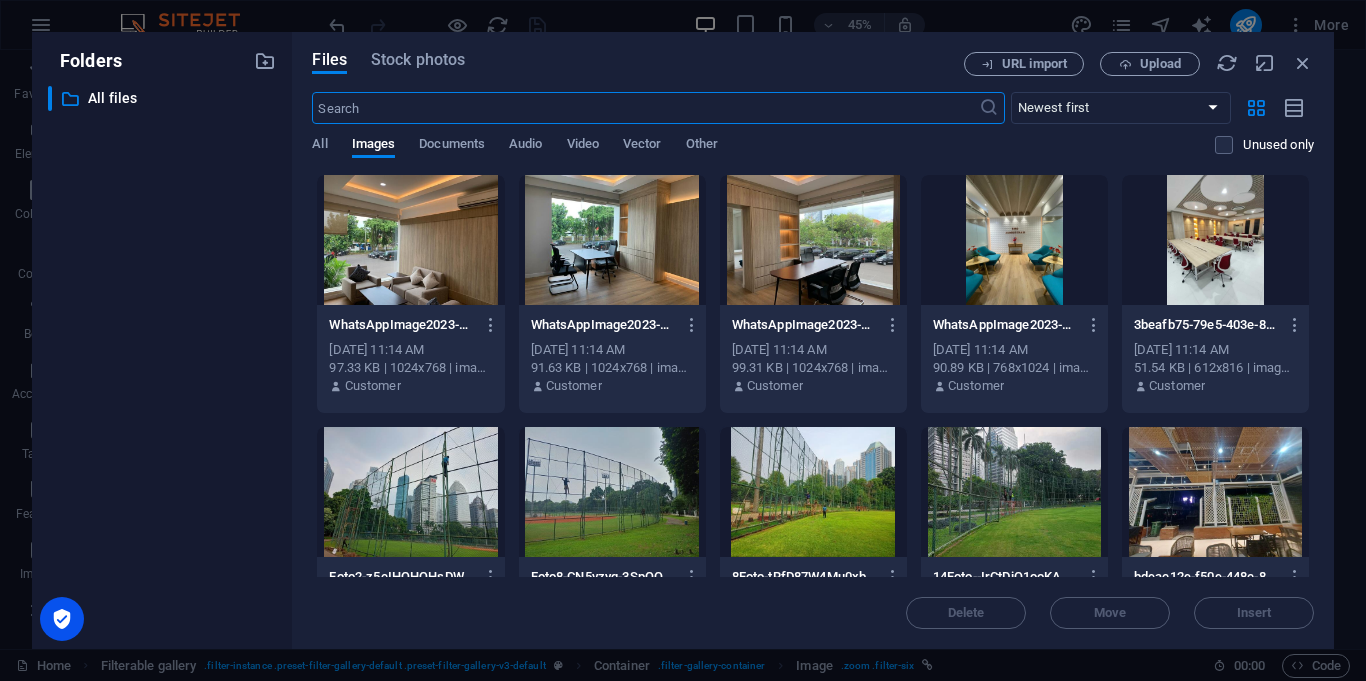 scroll, scrollTop: 4778, scrollLeft: 0, axis: vertical 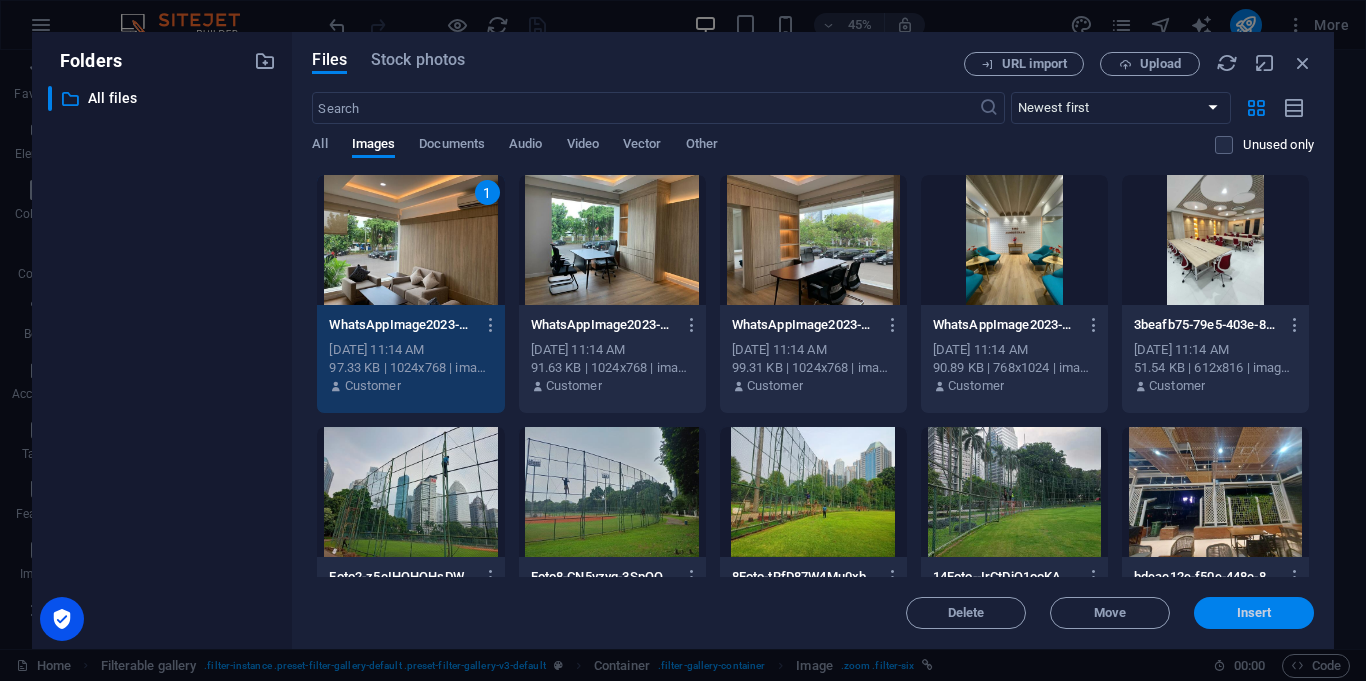 click on "Insert" at bounding box center (1254, 613) 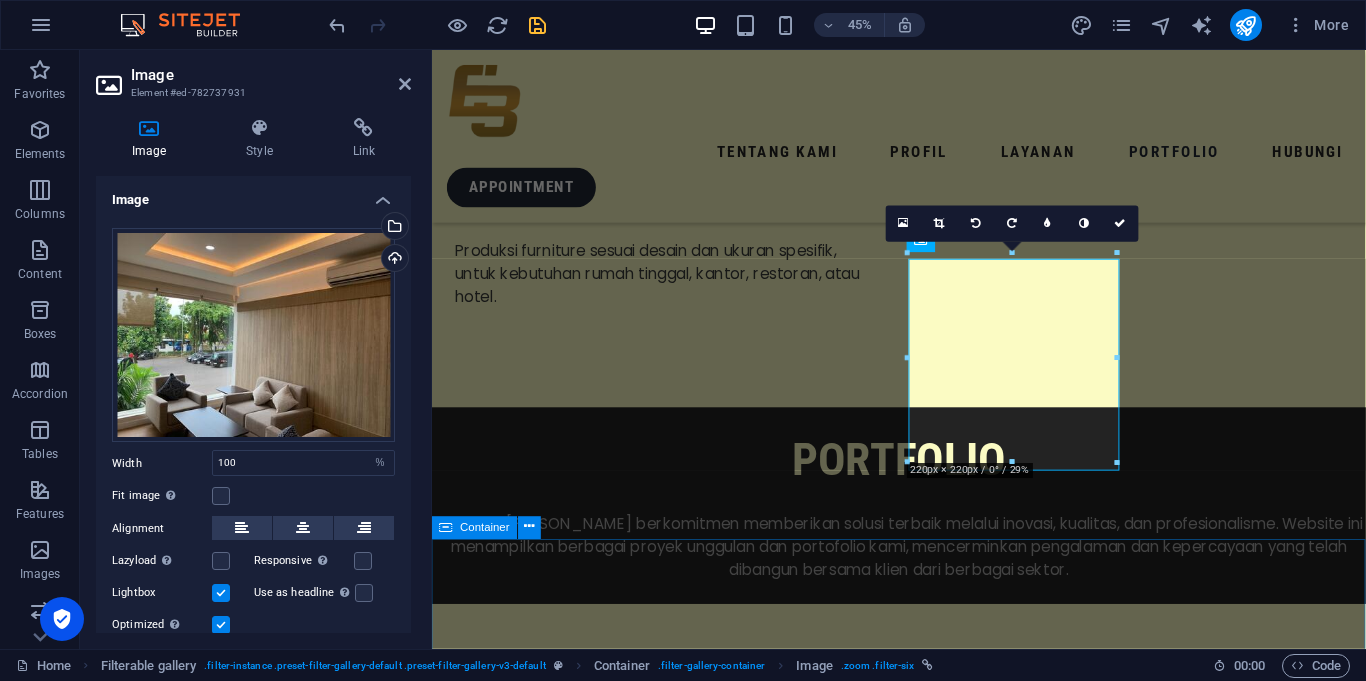 scroll, scrollTop: 4773, scrollLeft: 0, axis: vertical 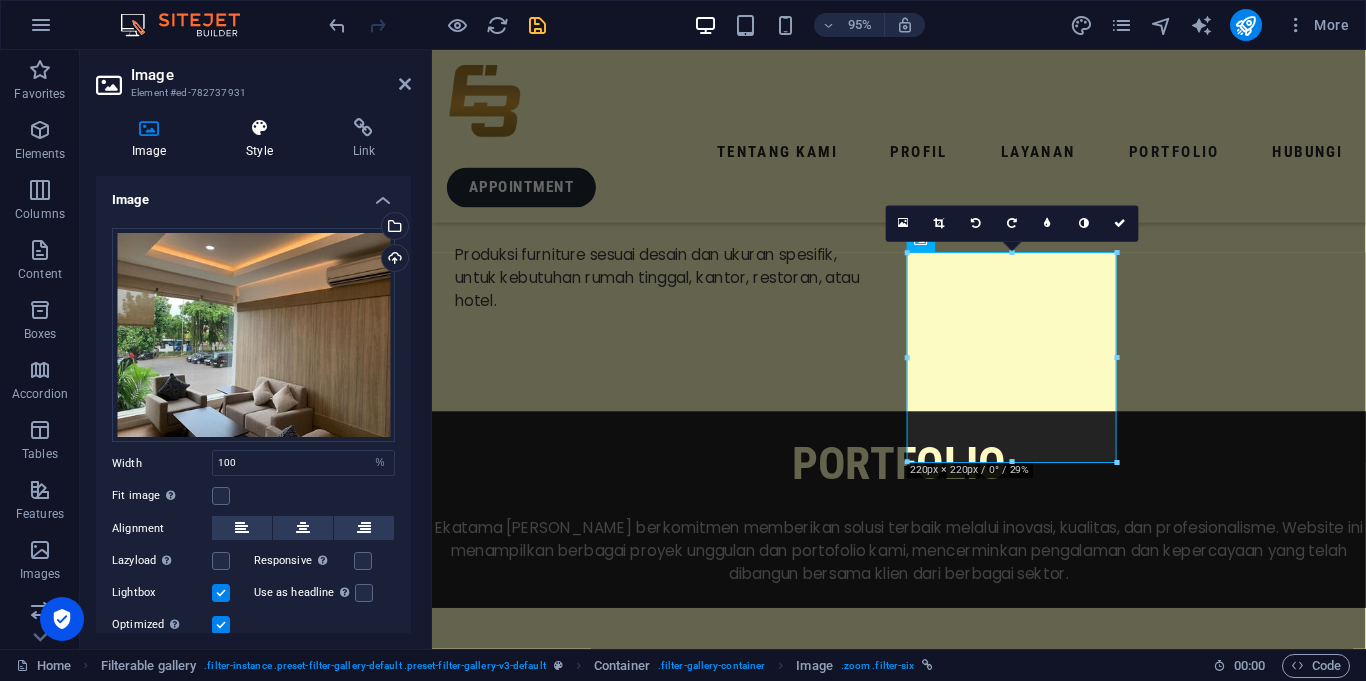 click on "Style" at bounding box center (263, 139) 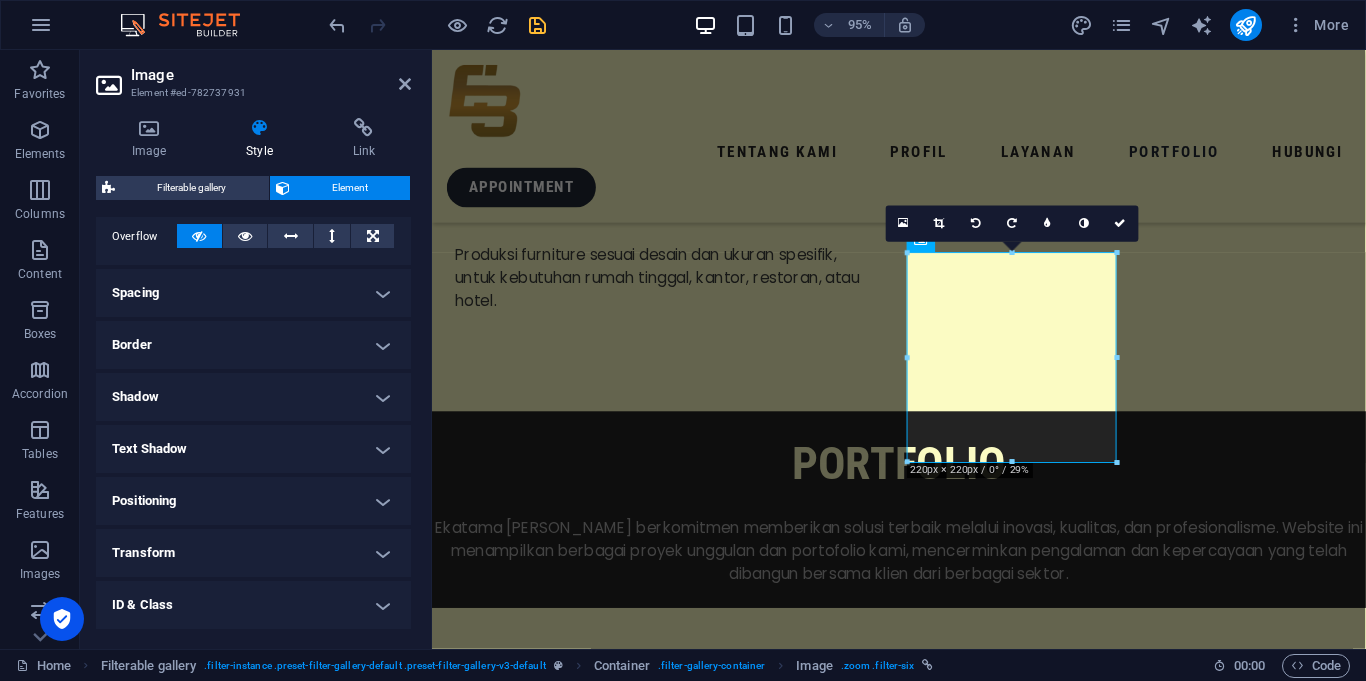 scroll, scrollTop: 429, scrollLeft: 0, axis: vertical 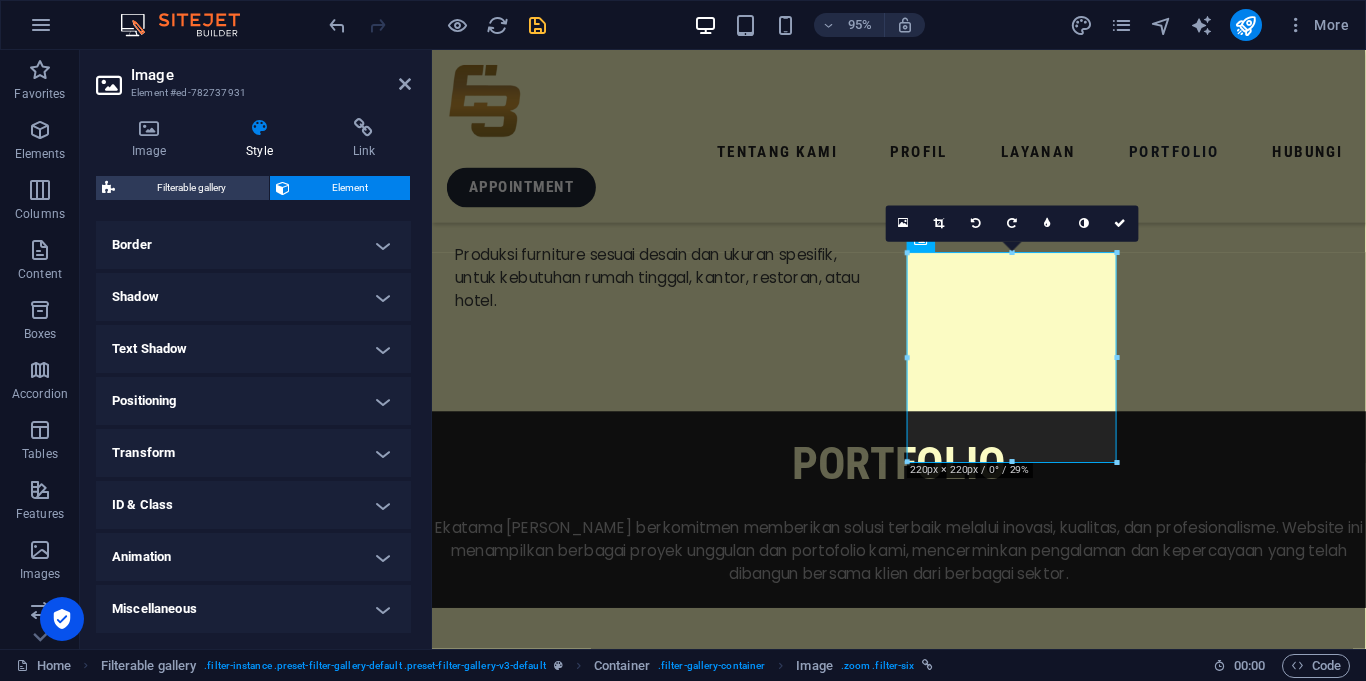 click on "ID & Class" at bounding box center (253, 505) 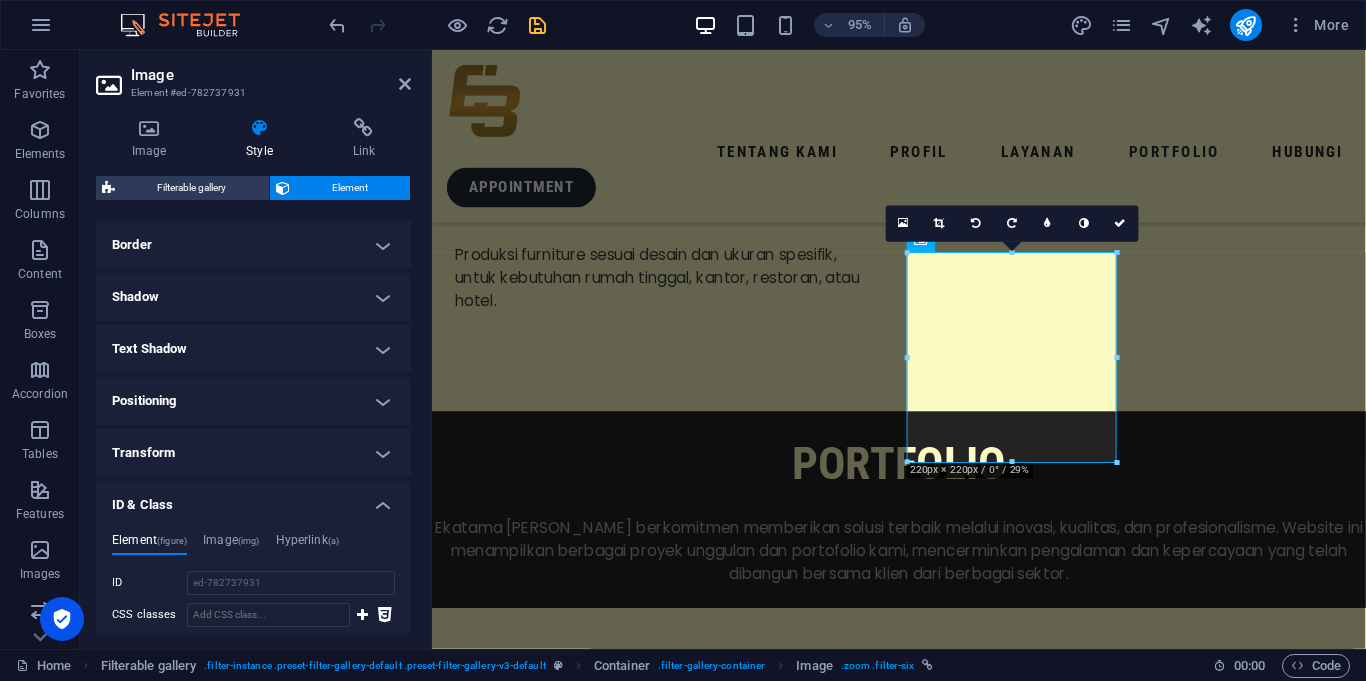 scroll, scrollTop: 665, scrollLeft: 0, axis: vertical 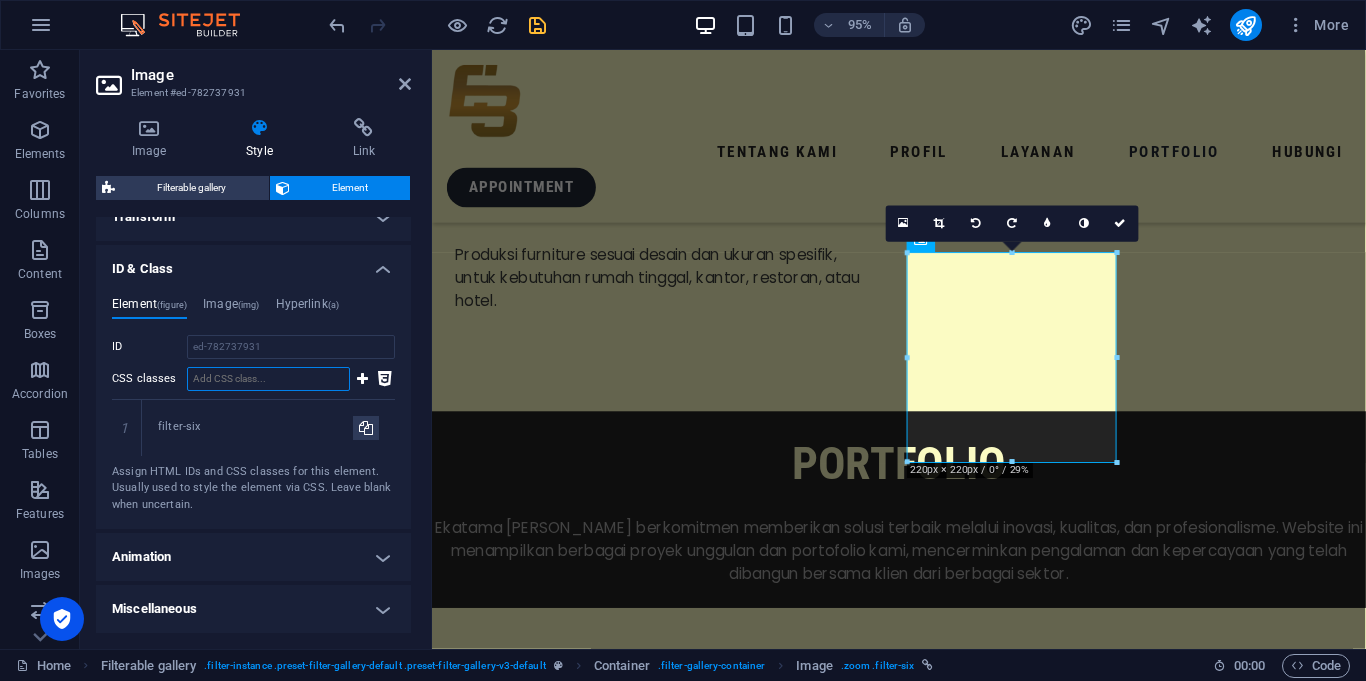 click on "CSS classes" at bounding box center (268, 379) 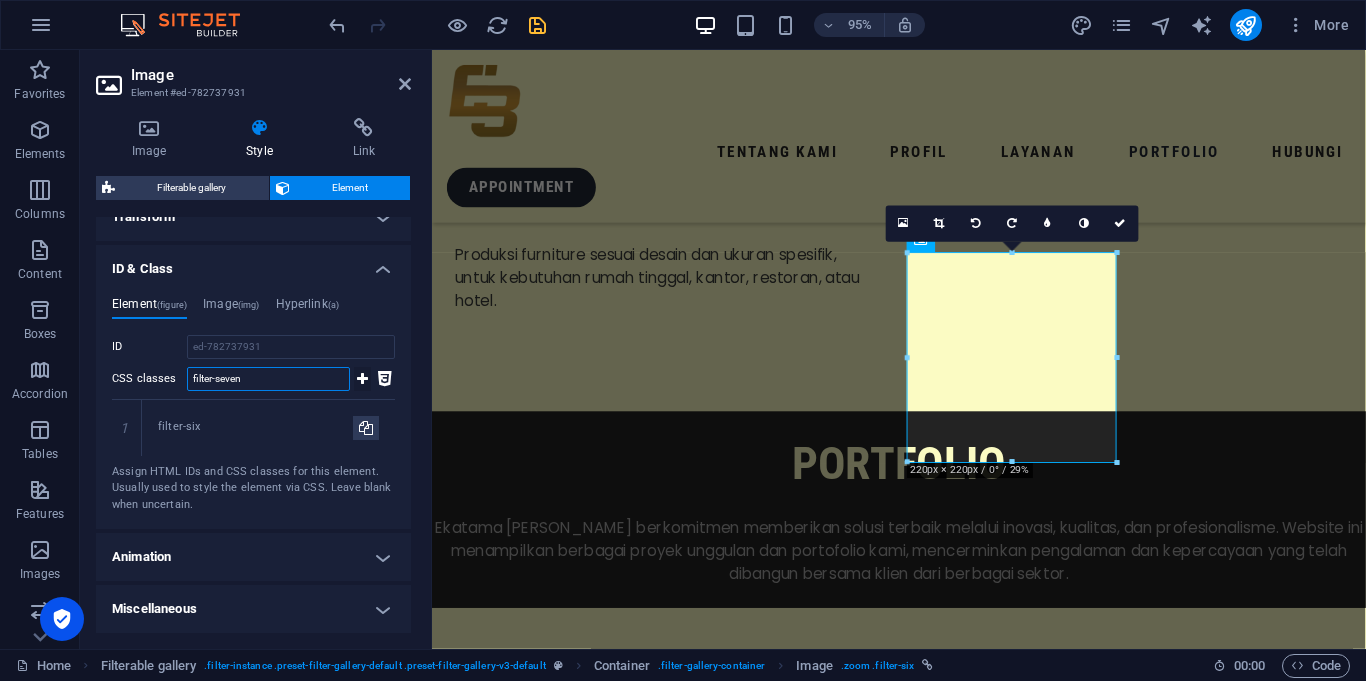 type on "filter-seven" 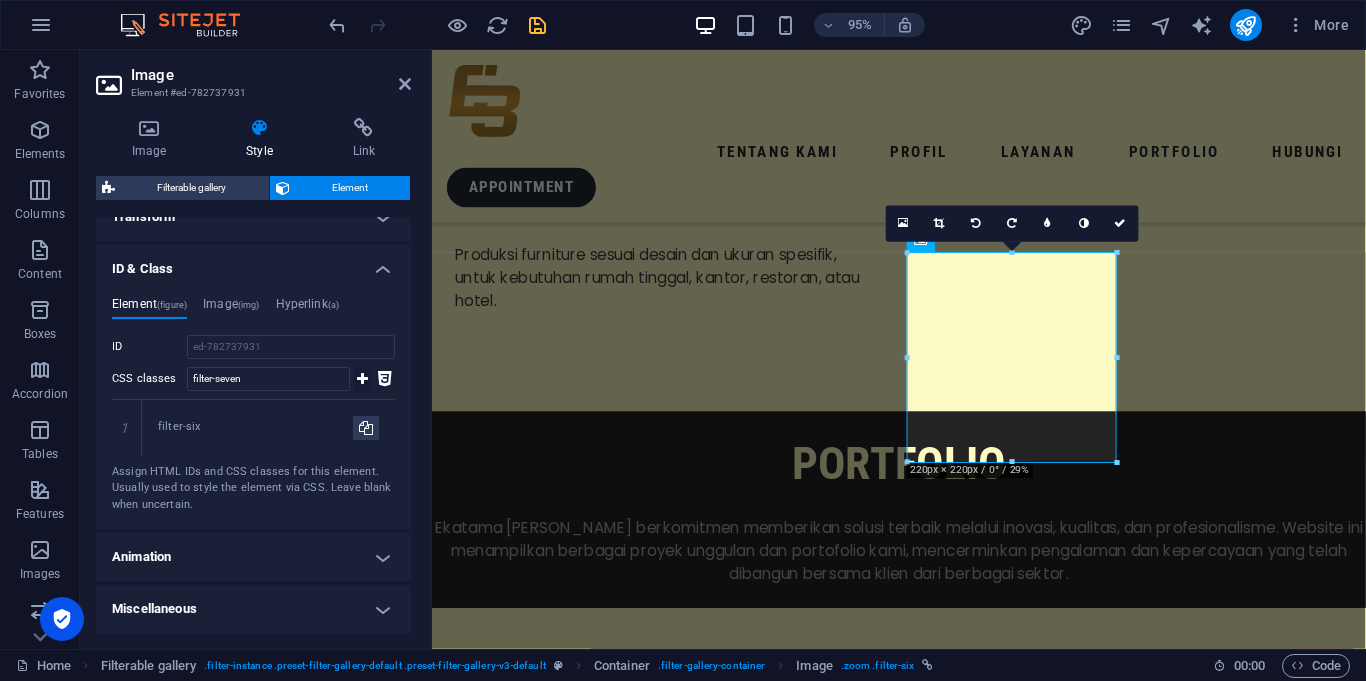 click at bounding box center [362, 379] 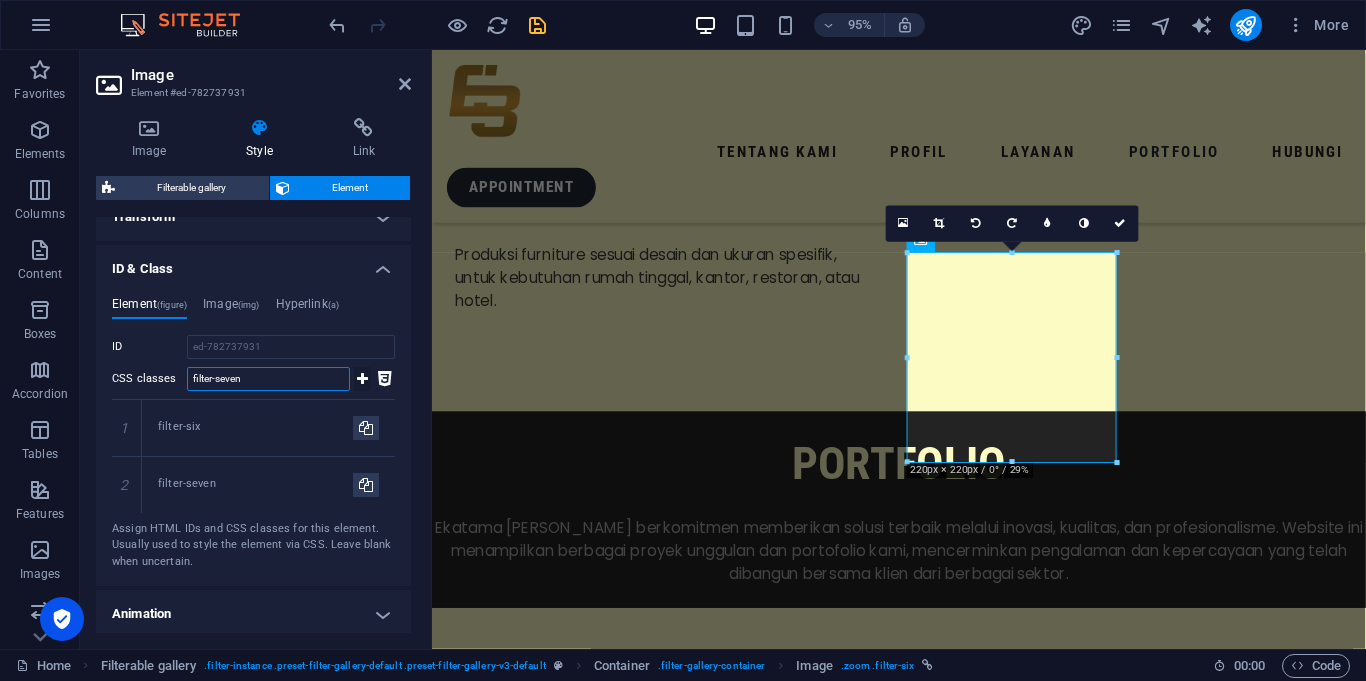 type 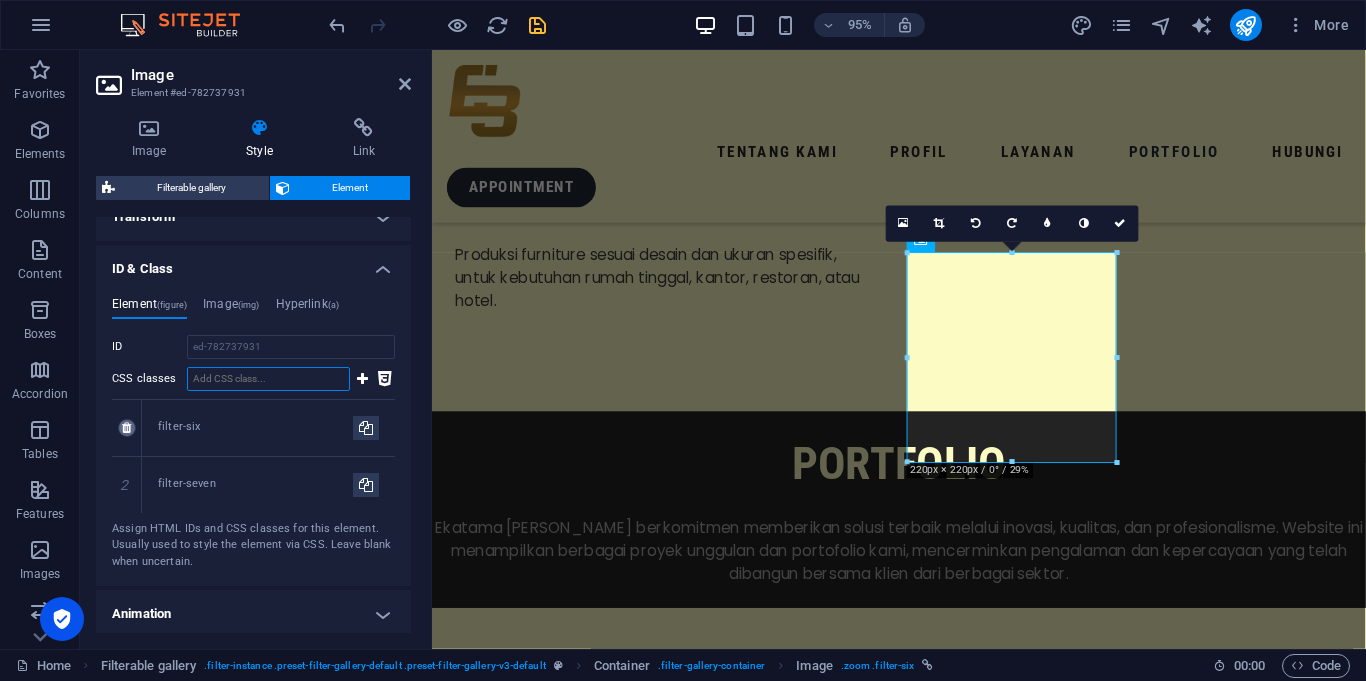 click at bounding box center [127, 428] 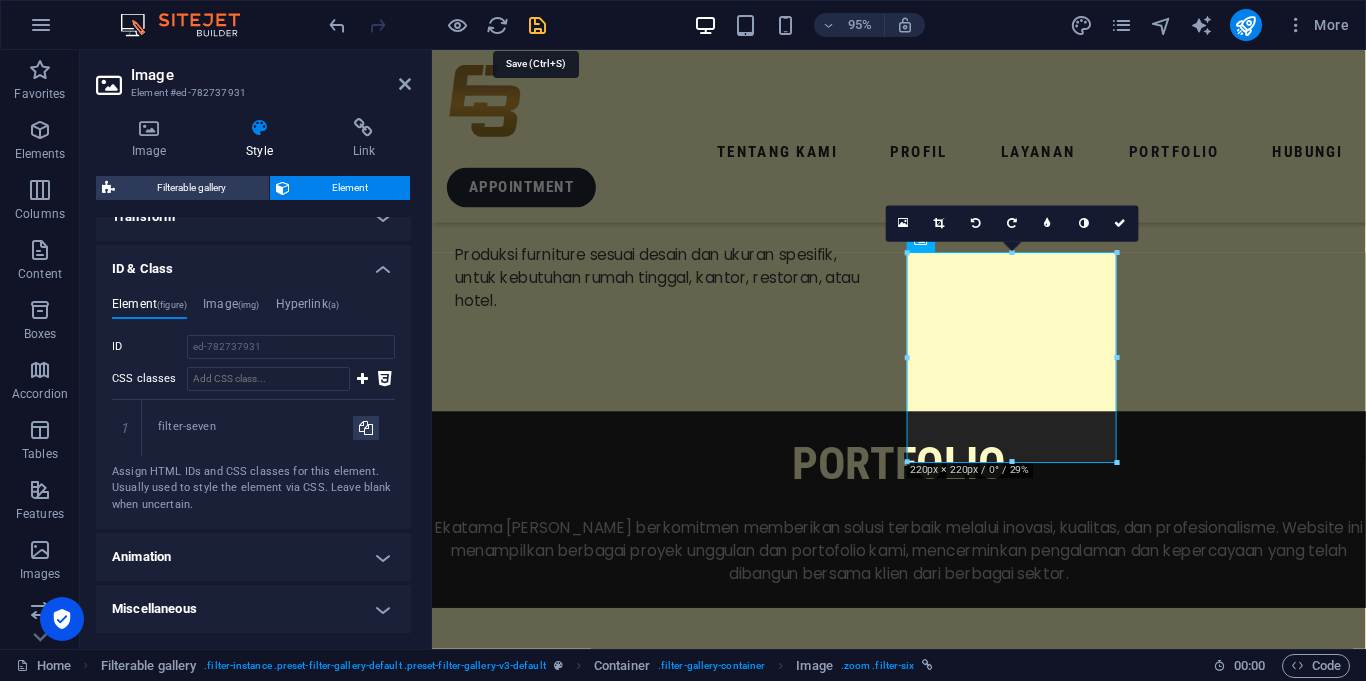 click at bounding box center [537, 25] 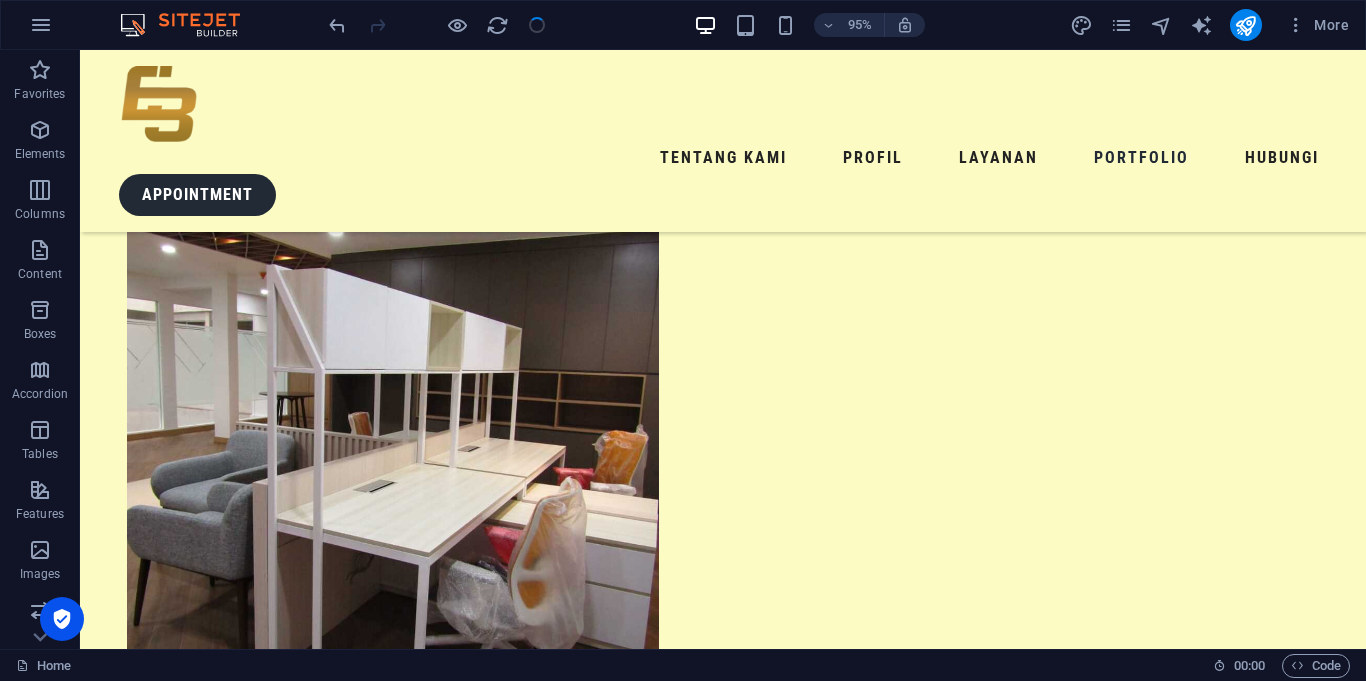 scroll, scrollTop: 4740, scrollLeft: 0, axis: vertical 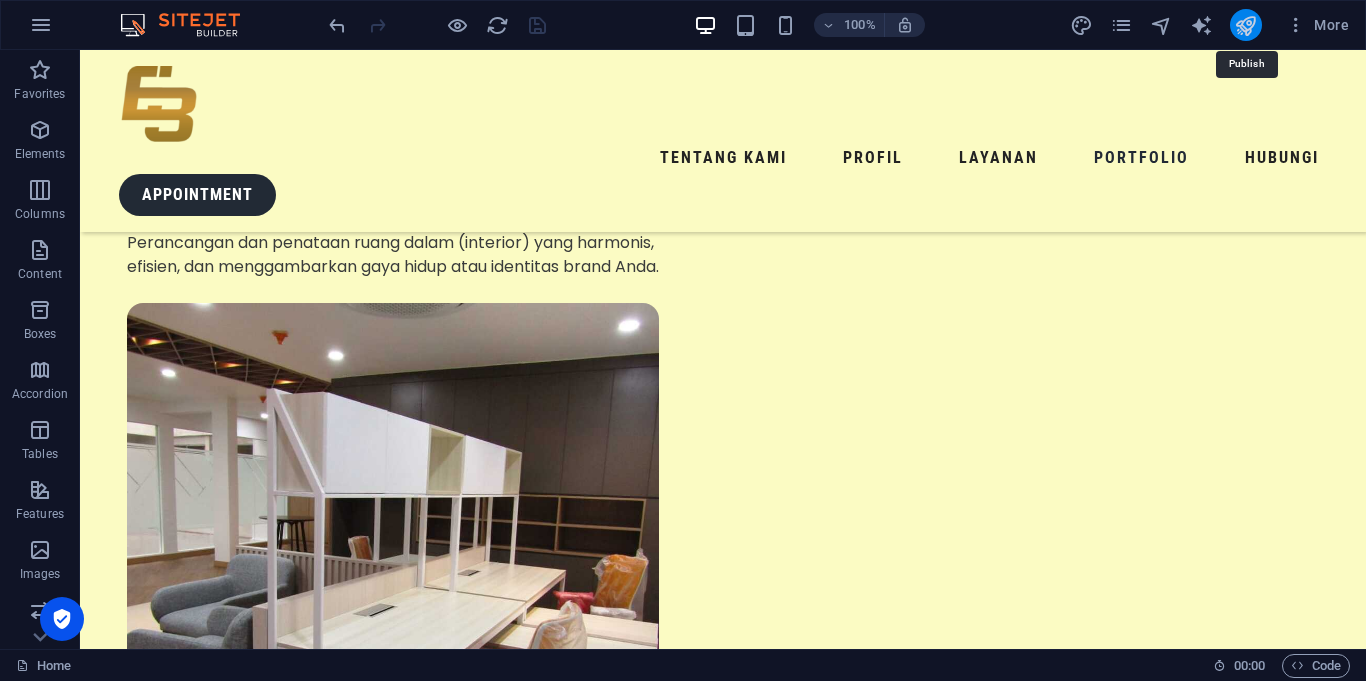 click at bounding box center [1245, 25] 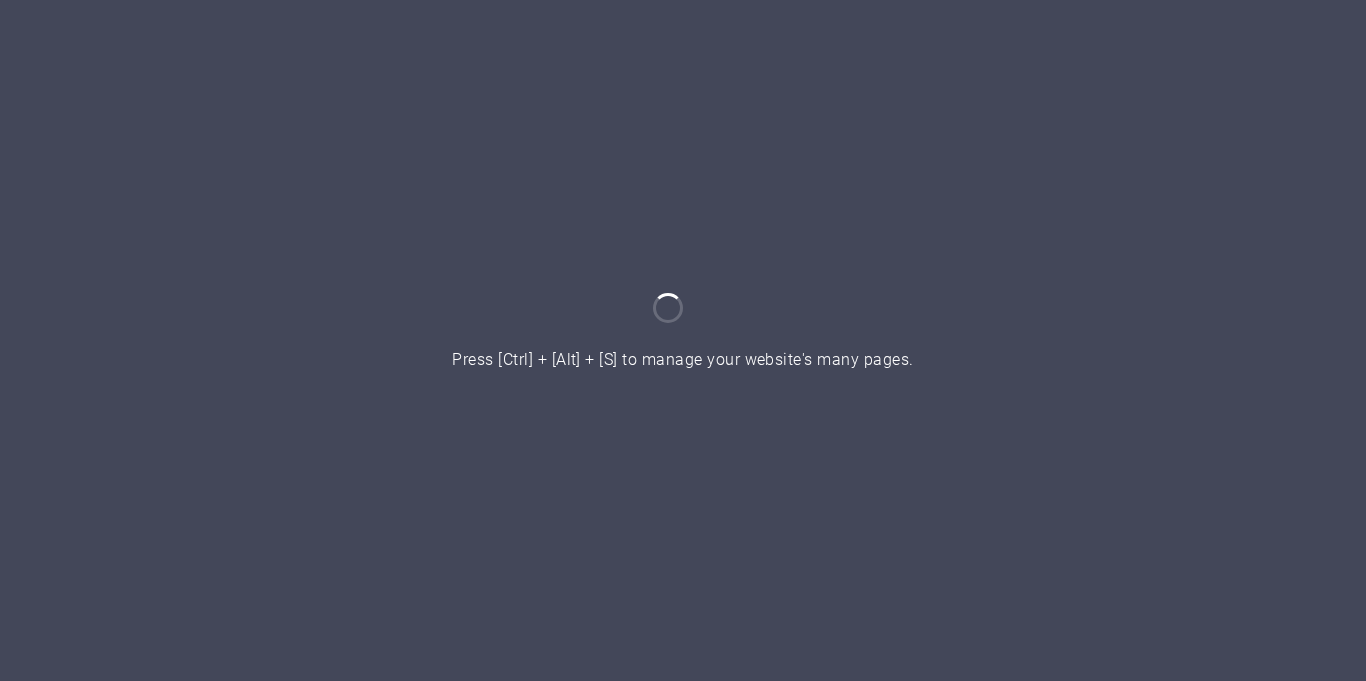 scroll, scrollTop: 0, scrollLeft: 0, axis: both 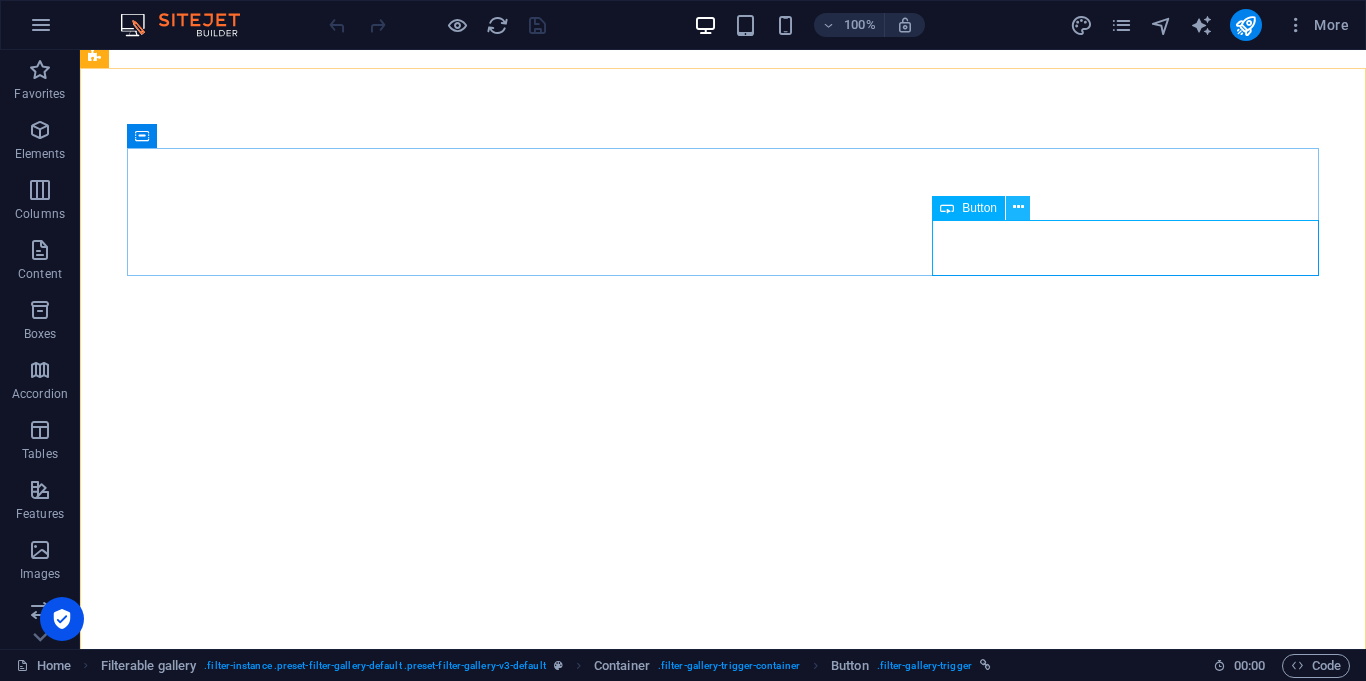click at bounding box center [1018, 208] 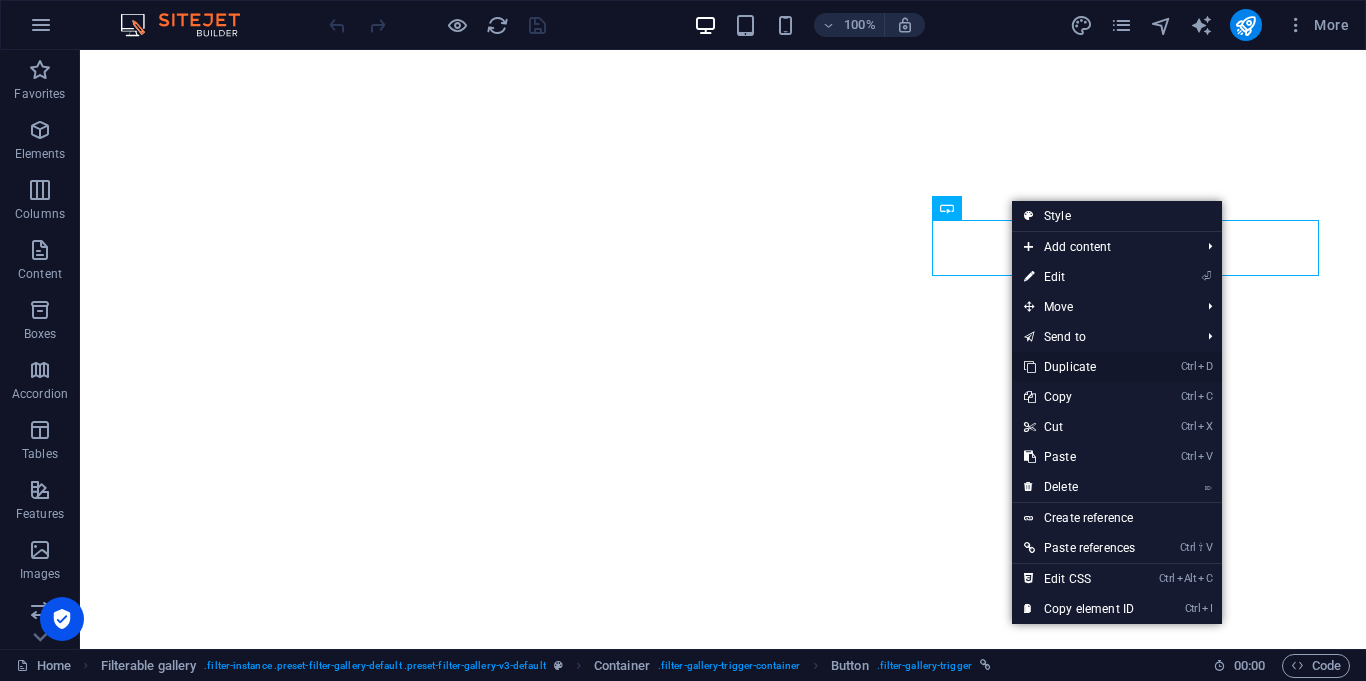 click on "Ctrl D  Duplicate" at bounding box center [1079, 367] 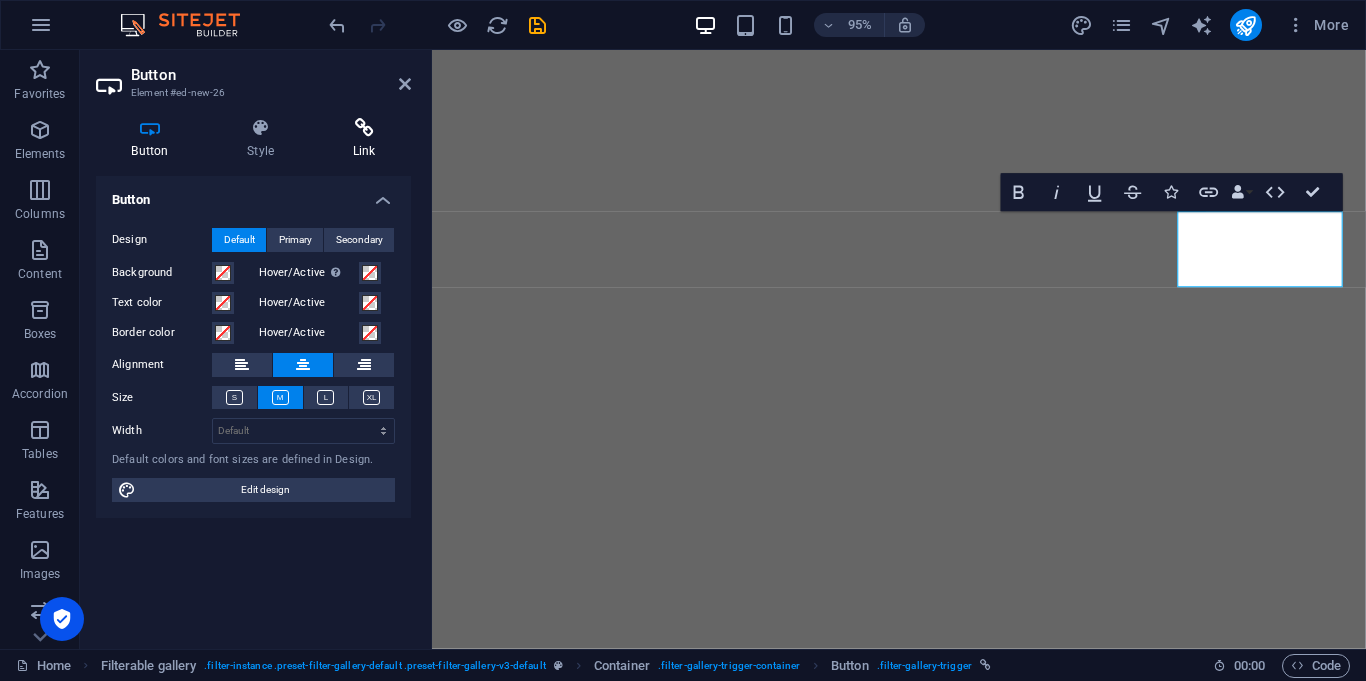 click on "Link" at bounding box center (364, 139) 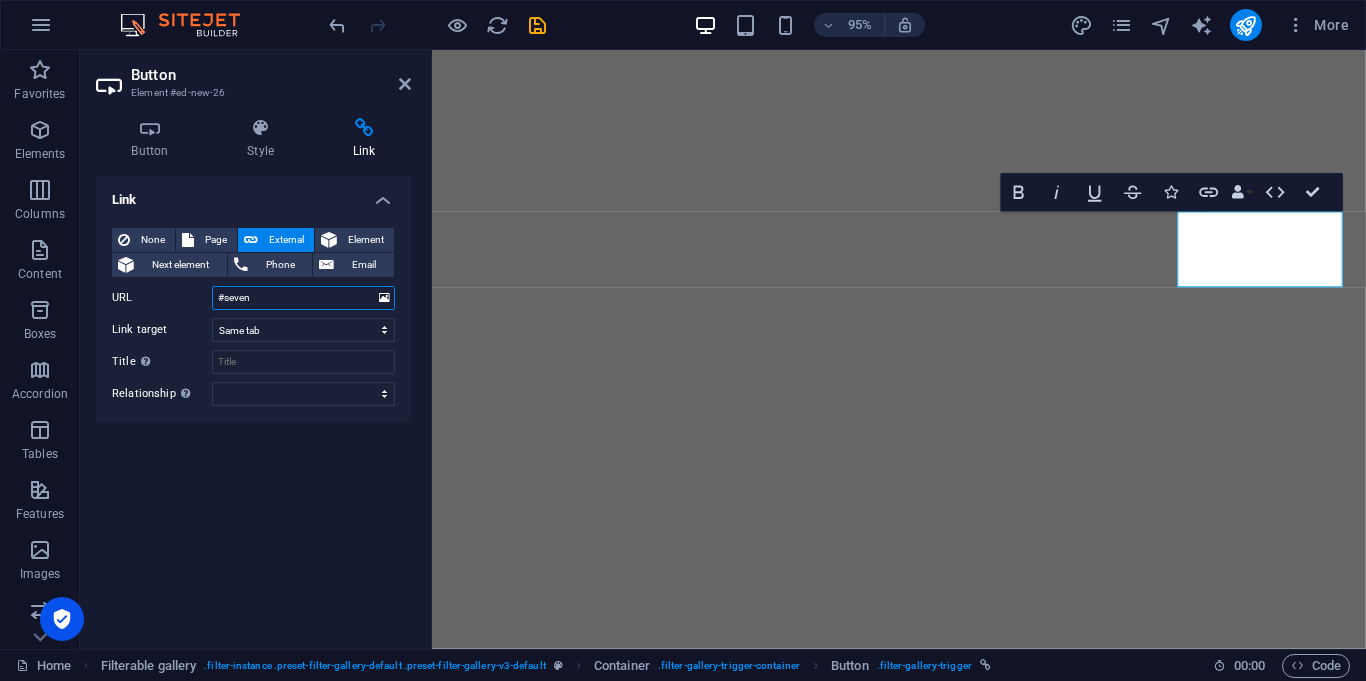 click on "#seven" at bounding box center [303, 298] 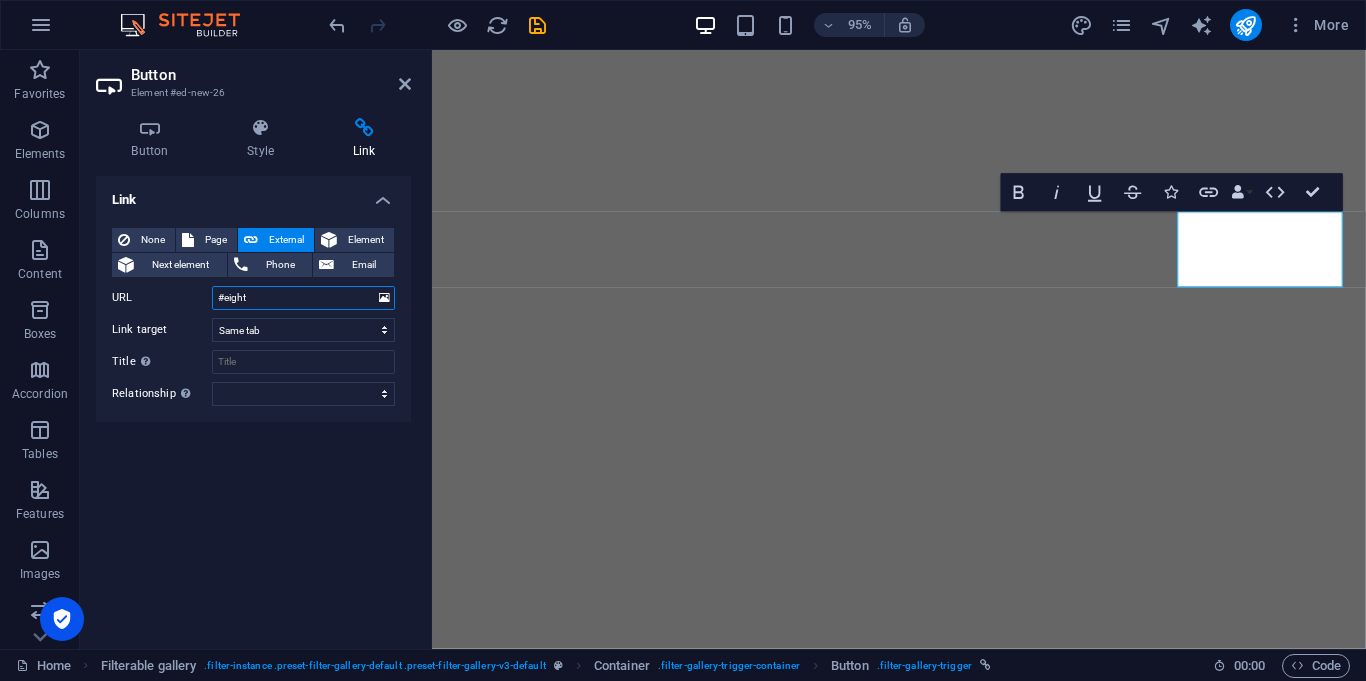 type on "#eight" 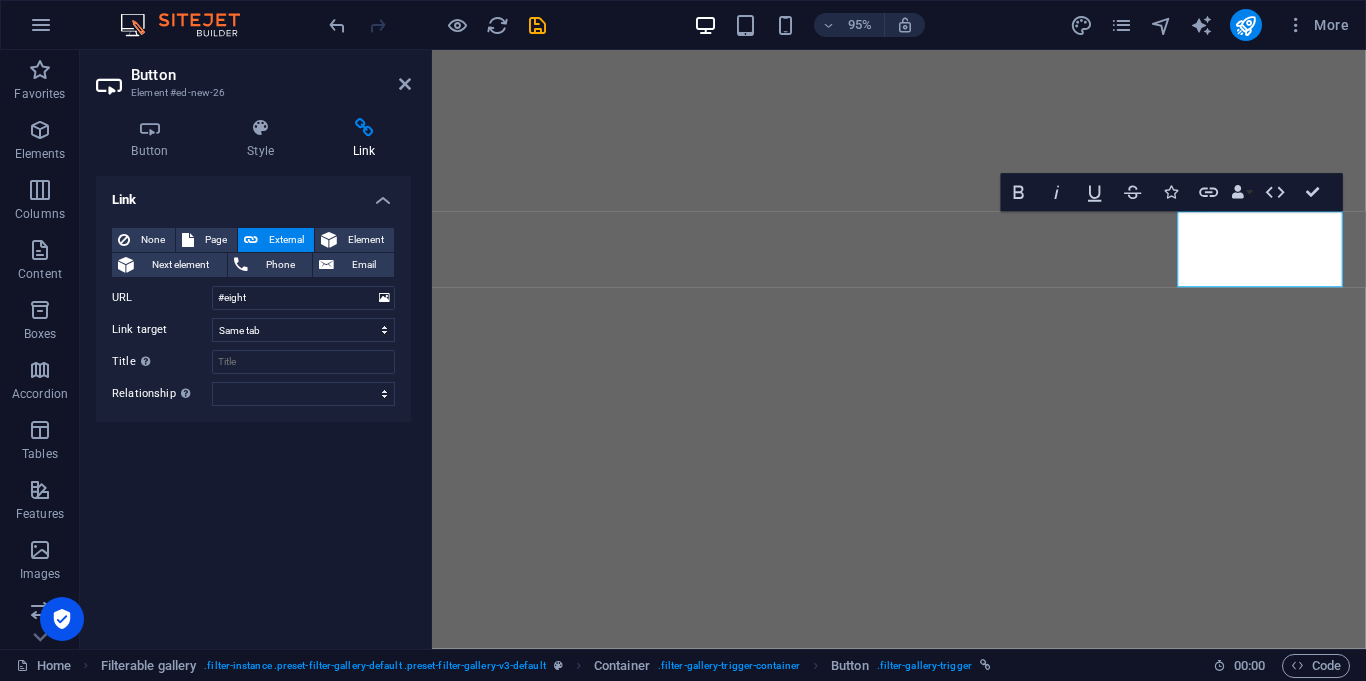 click on "Link None Page External Element Next element Phone Email Page Home Legal Notice Privacy Subpage Element
URL #eight Phone Email Link target New tab Same tab Overlay Title Additional link description, should not be the same as the link text. The title is most often shown as a tooltip text when the mouse moves over the element. Leave empty if uncertain. Relationship Sets the  relationship of this link to the link target . For example, the value "nofollow" instructs search engines not to follow the link. Can be left empty. alternate author bookmark external help license next nofollow noreferrer noopener prev search tag" at bounding box center (253, 404) 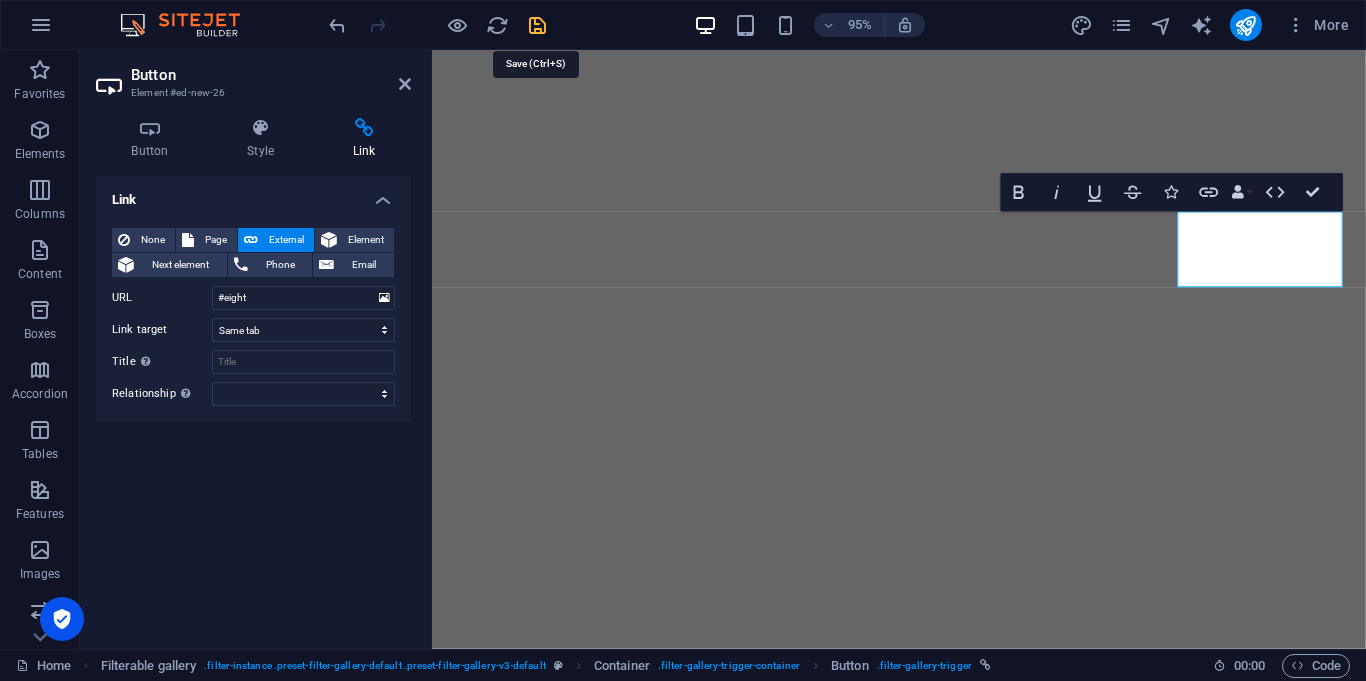 click at bounding box center [537, 25] 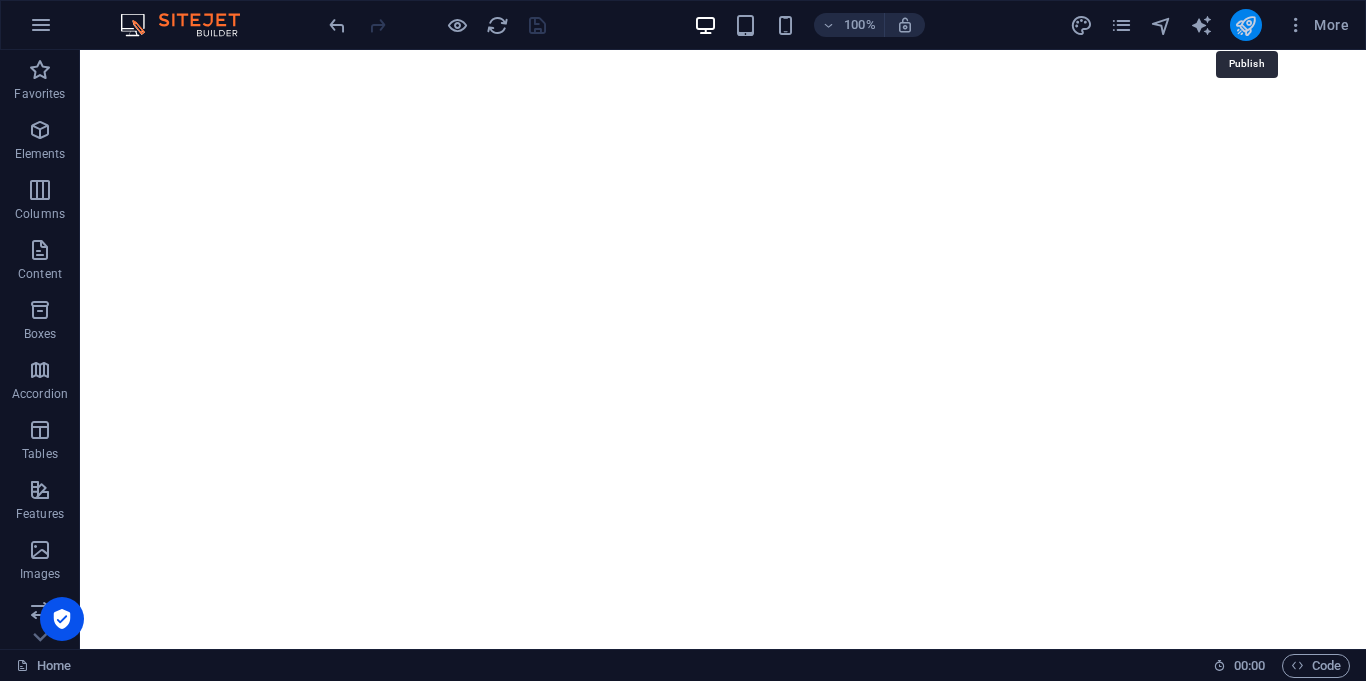 click at bounding box center [1245, 25] 